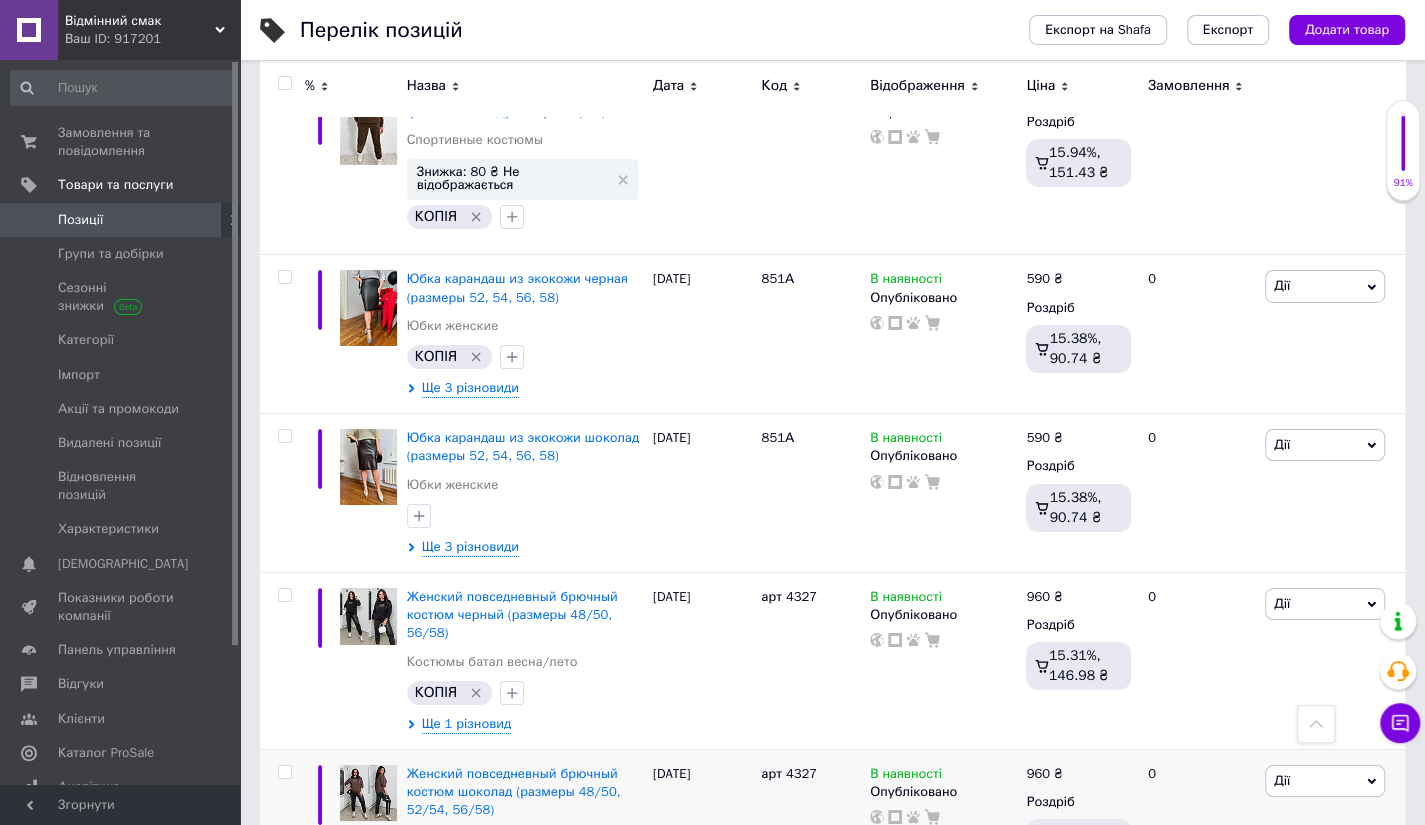 scroll, scrollTop: 12378, scrollLeft: 0, axis: vertical 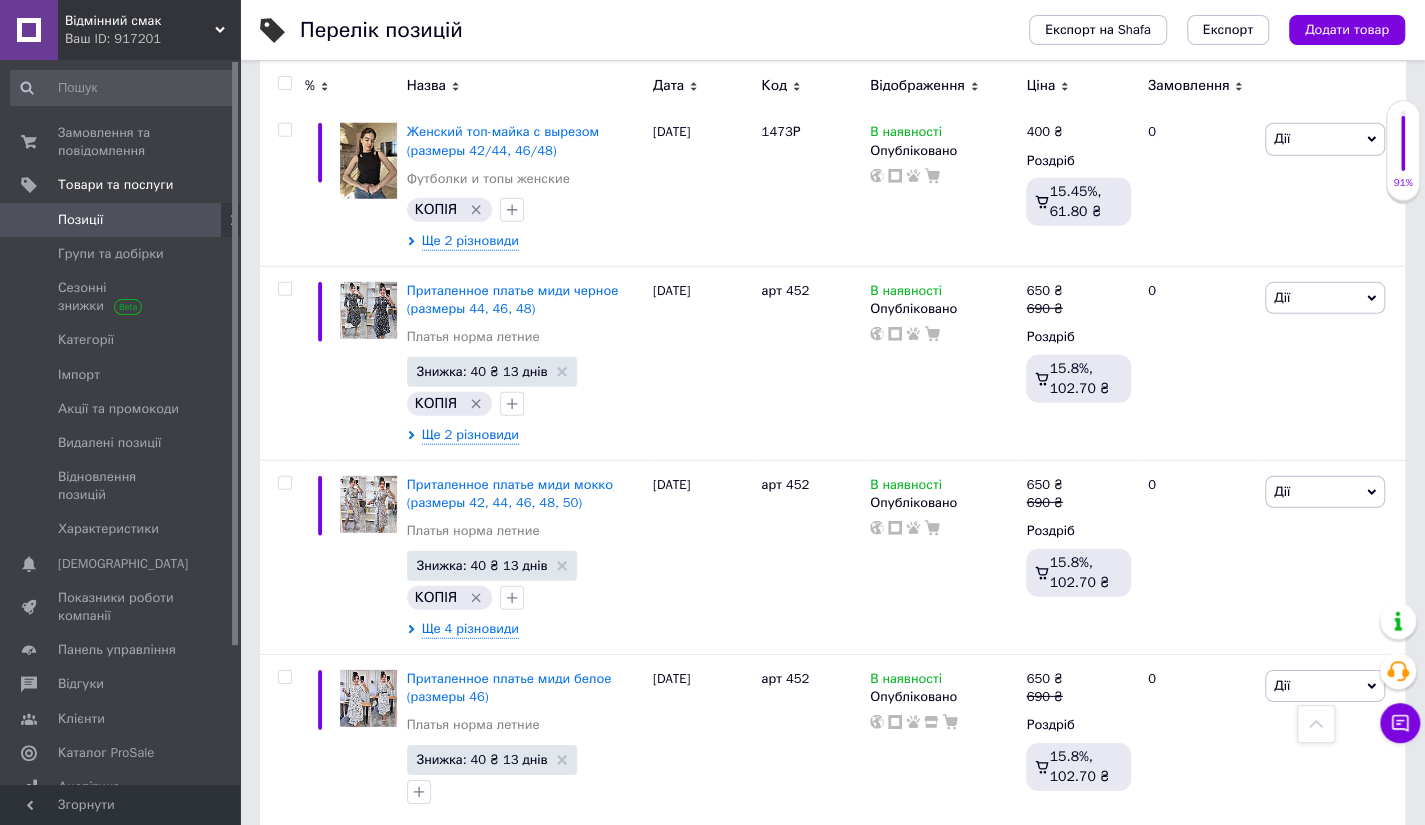 click on "Дії" at bounding box center [1282, 860] 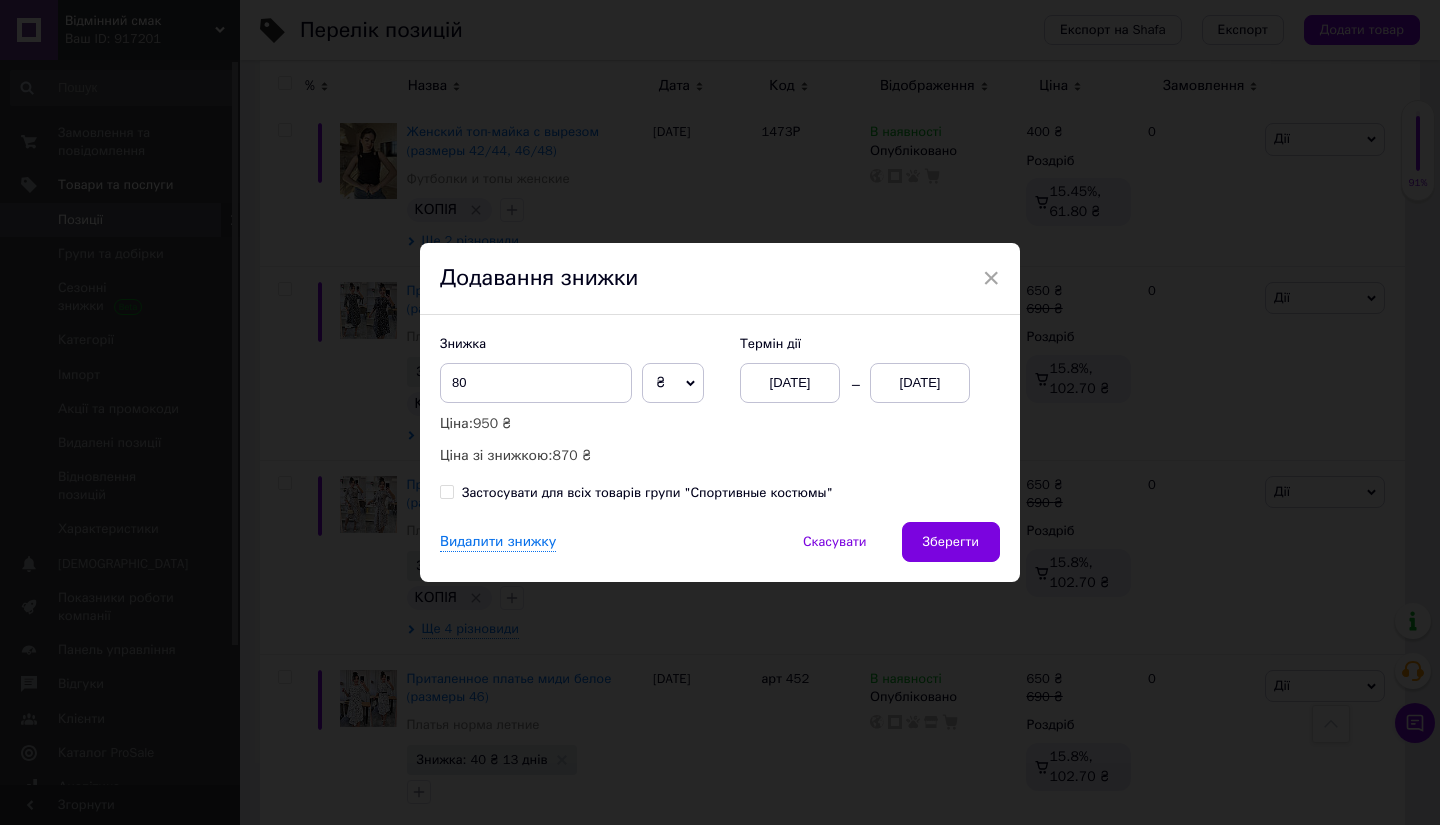 click on "[DATE]" at bounding box center (920, 383) 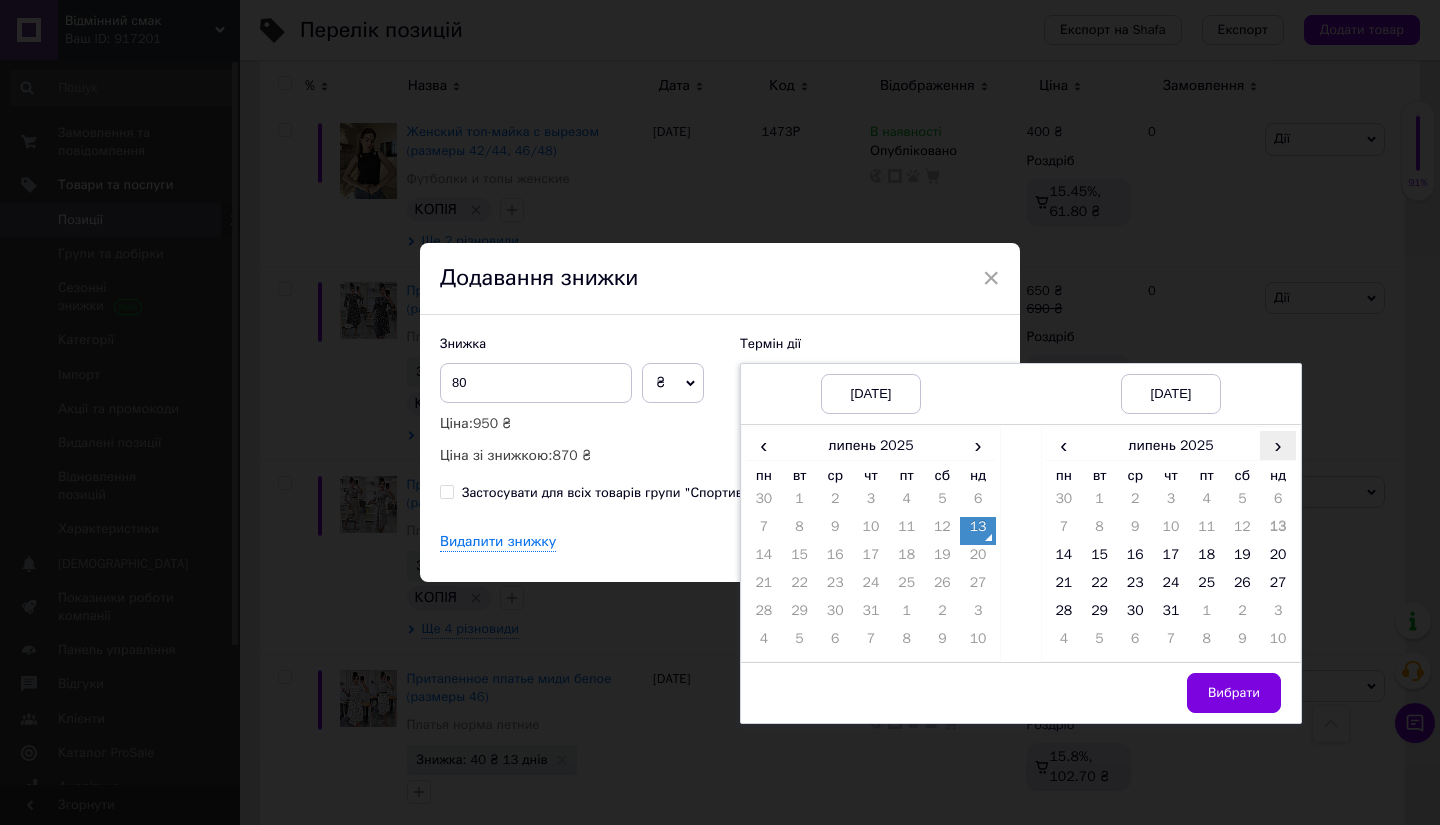 click on "›" at bounding box center [1278, 445] 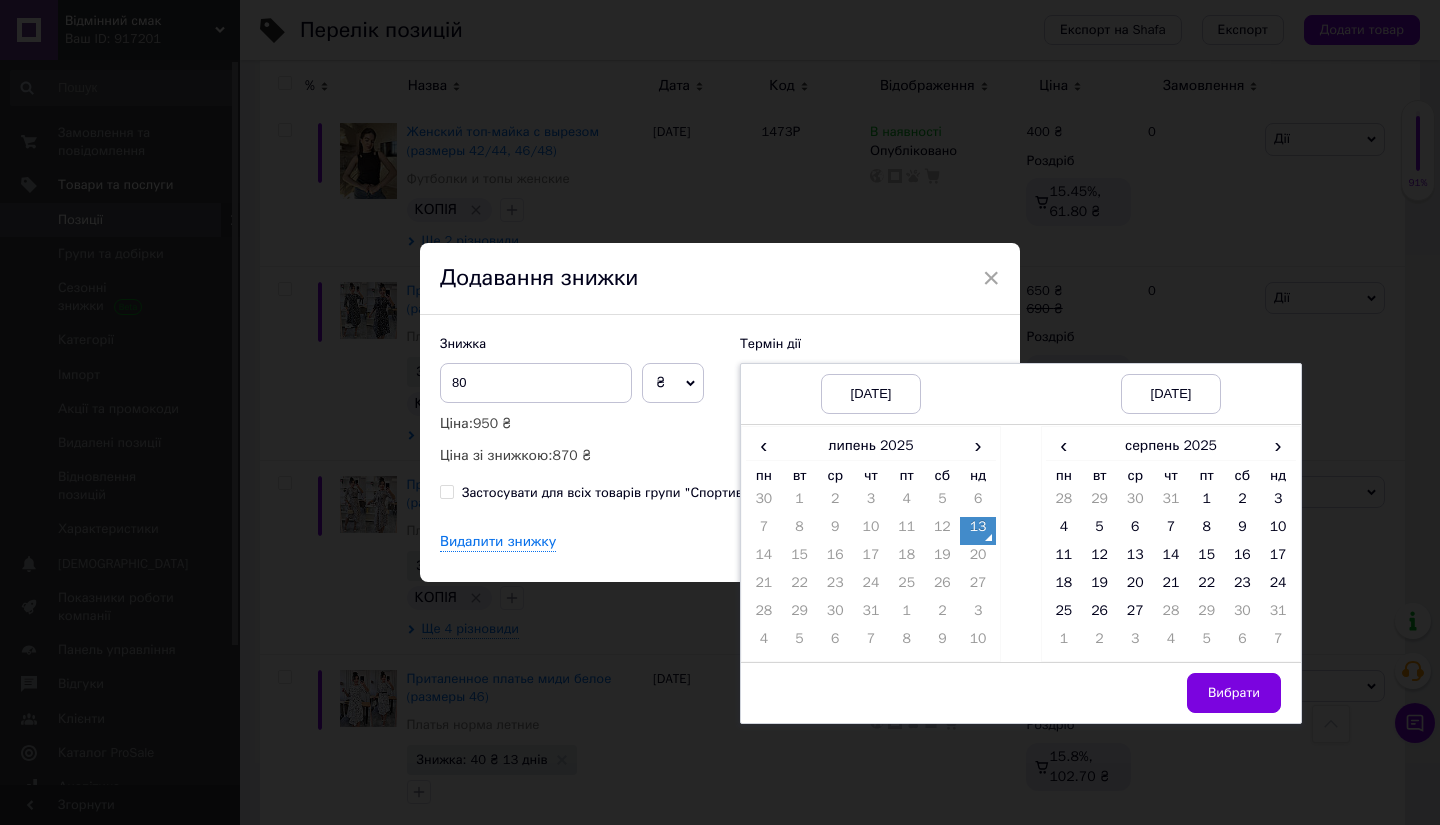 drag, startPoint x: 1132, startPoint y: 609, endPoint x: 1171, endPoint y: 650, distance: 56.586216 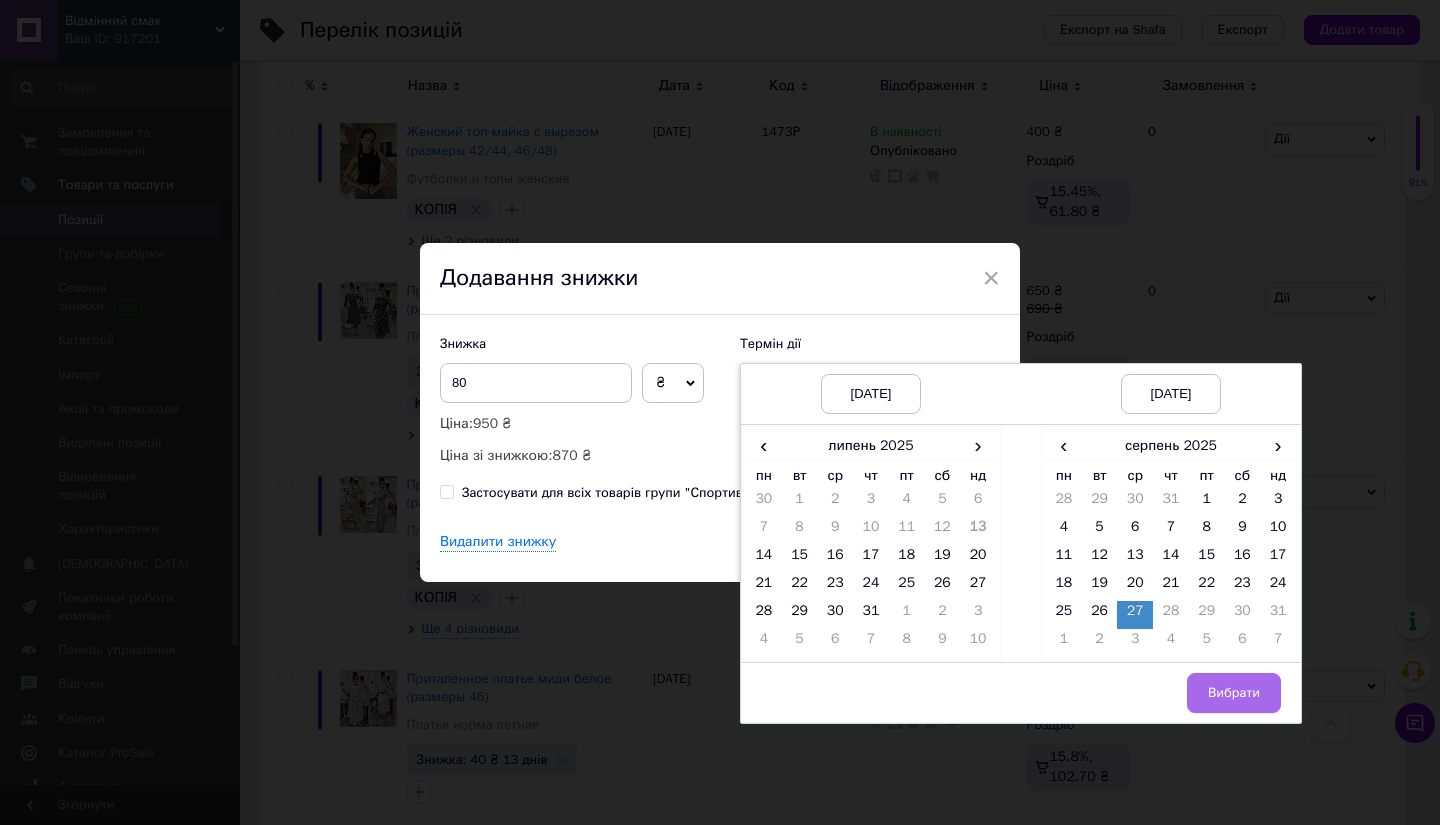 click on "Вибрати" at bounding box center (1234, 693) 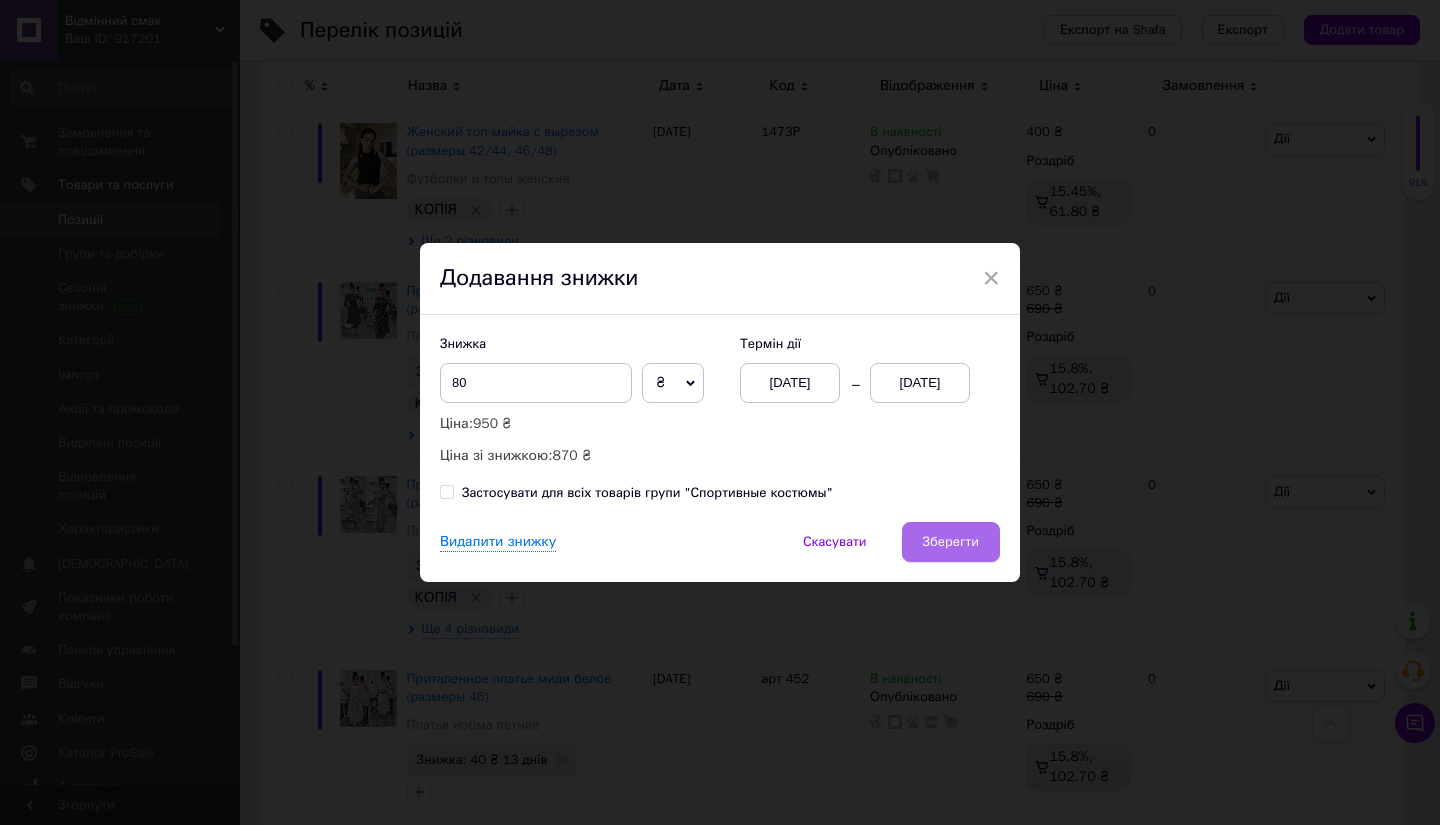 click on "Зберегти" at bounding box center (951, 542) 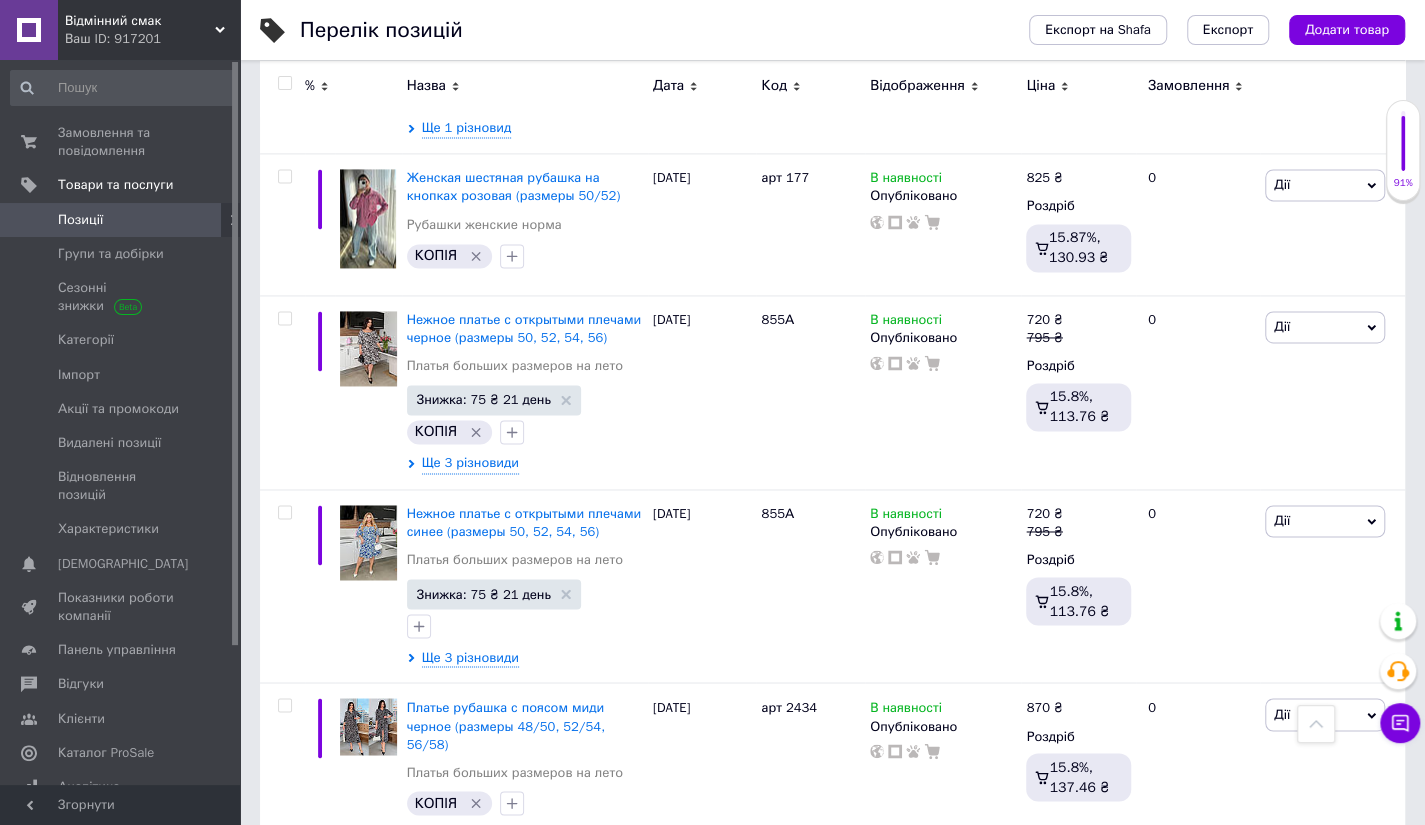 scroll, scrollTop: 10098, scrollLeft: 0, axis: vertical 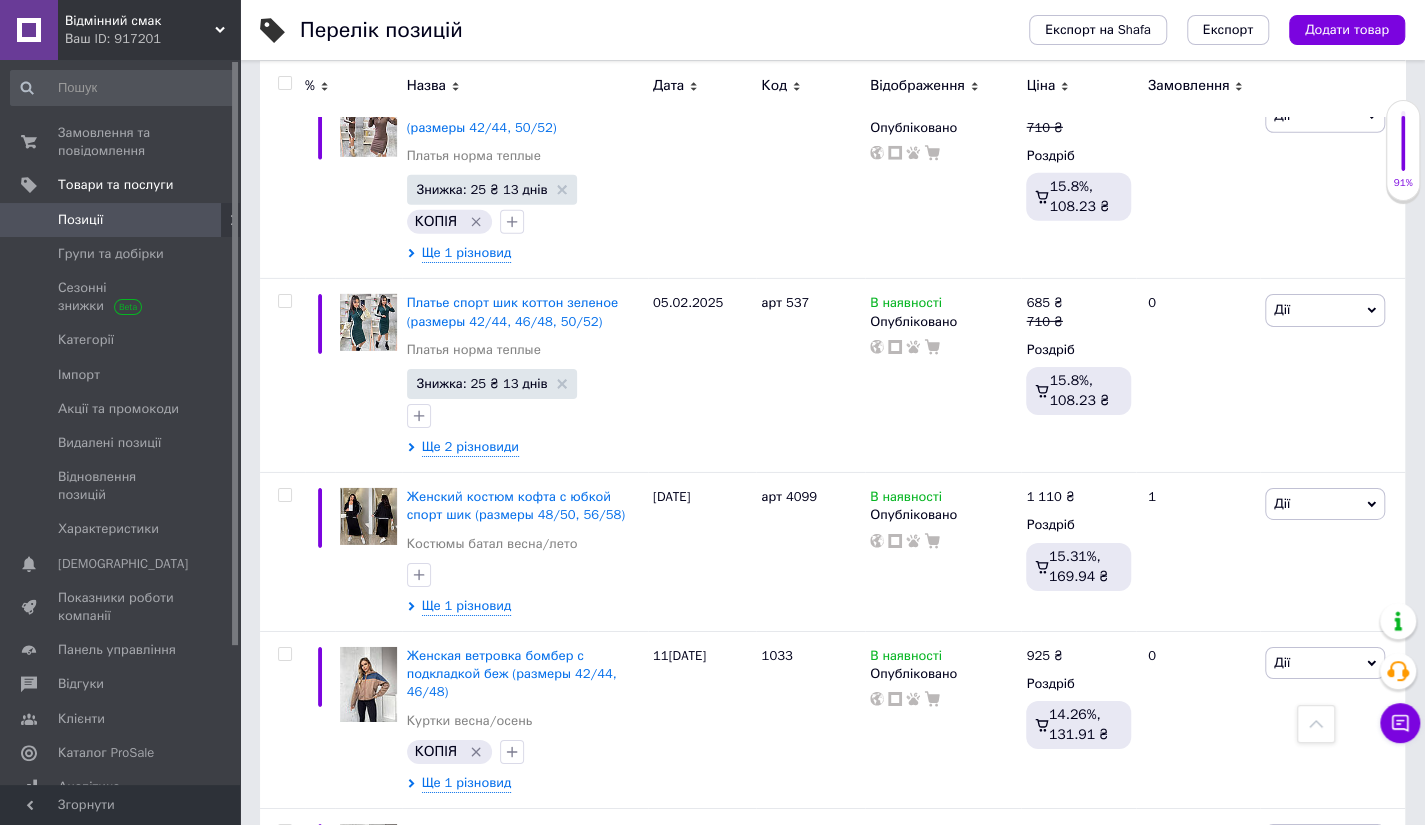 click on "3" at bounding box center (494, 1406) 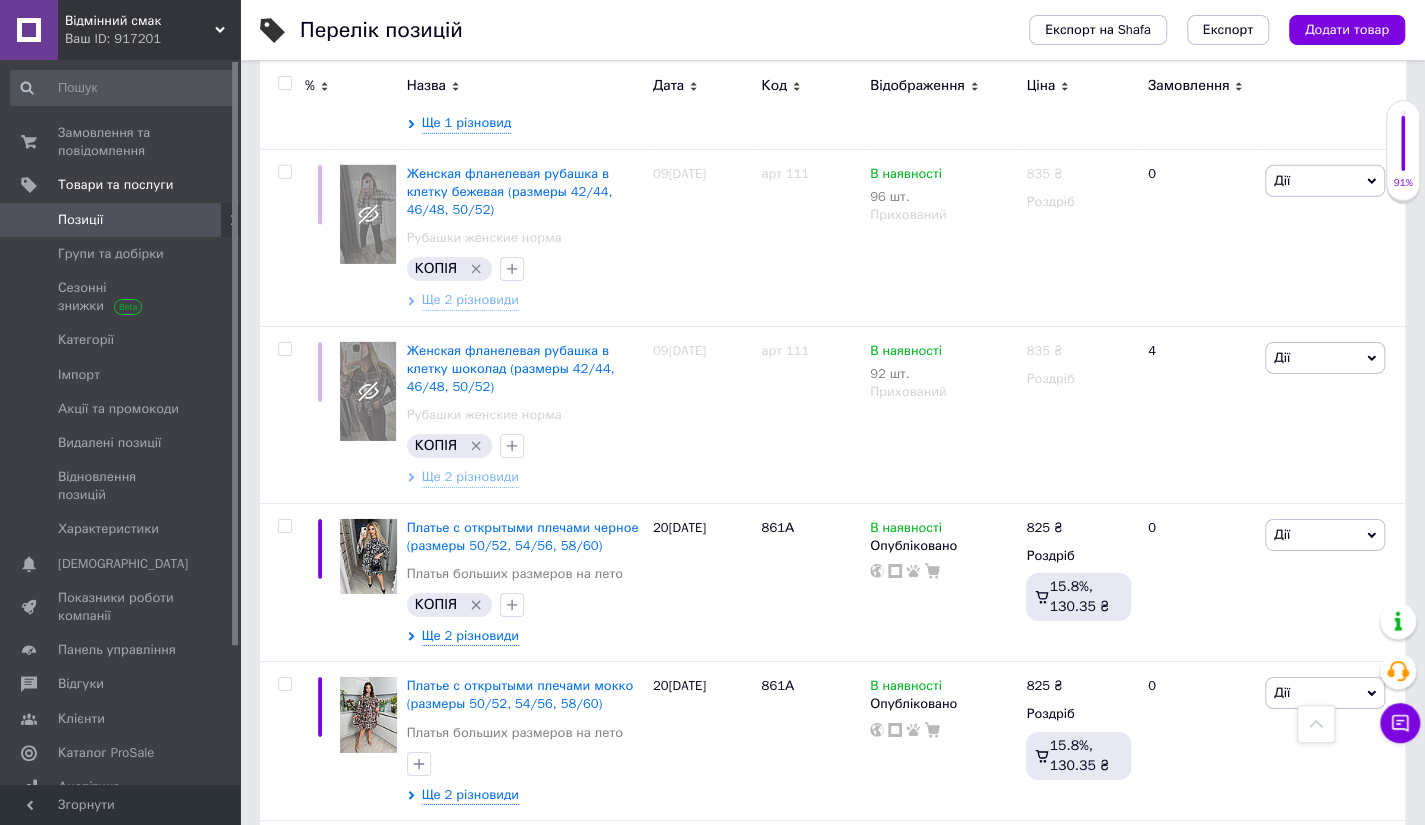 scroll, scrollTop: 16144, scrollLeft: 0, axis: vertical 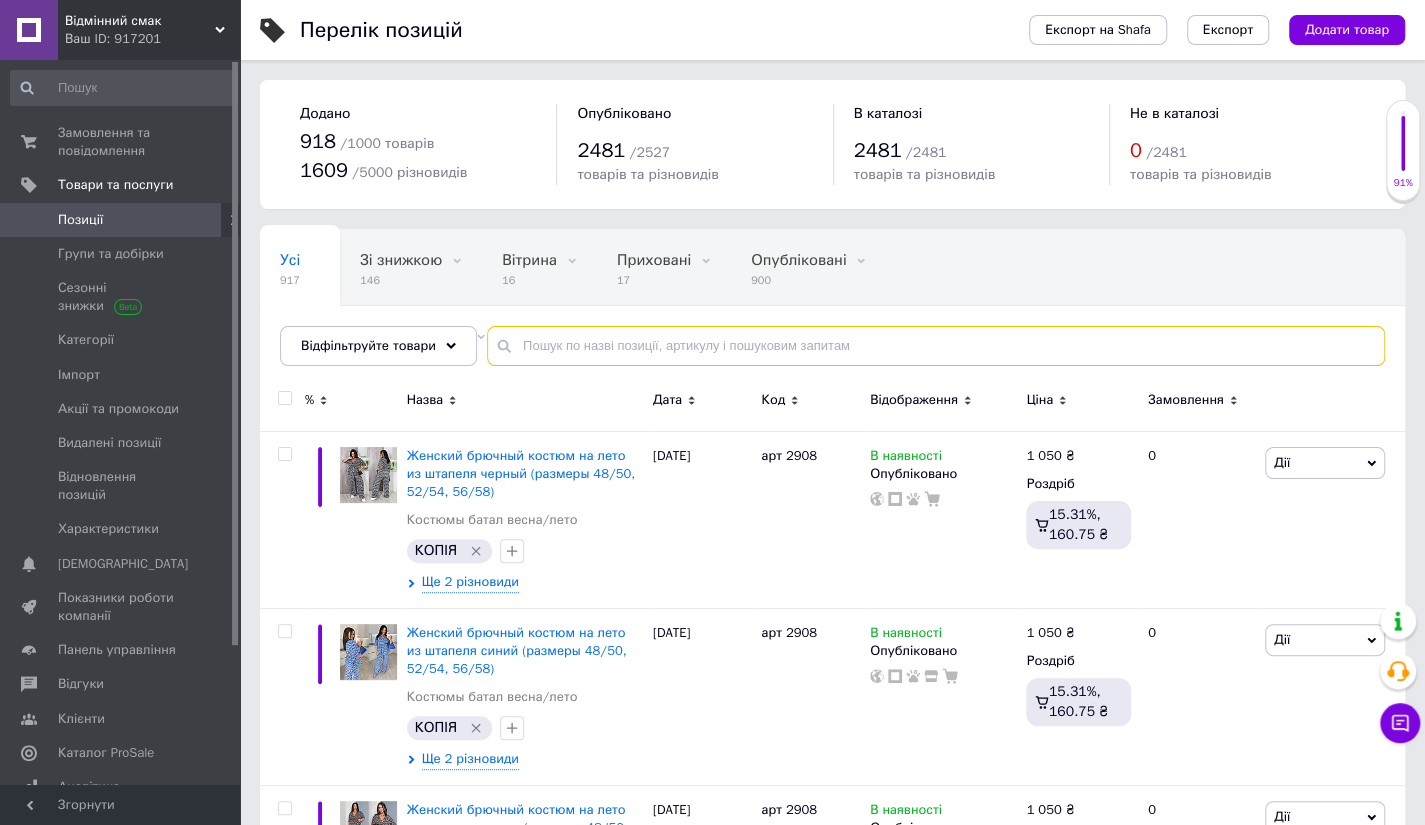 click at bounding box center (936, 346) 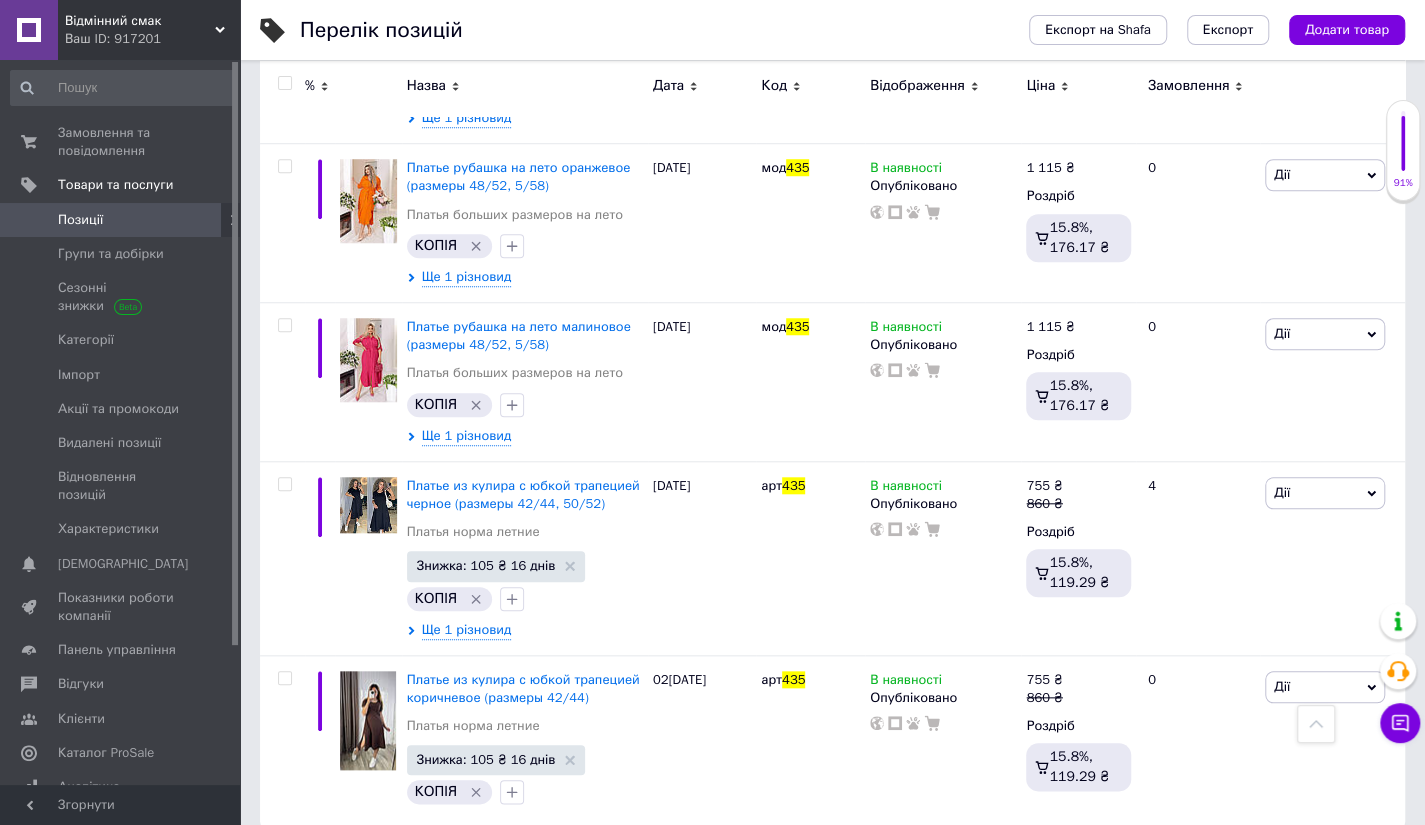 scroll, scrollTop: 818, scrollLeft: 0, axis: vertical 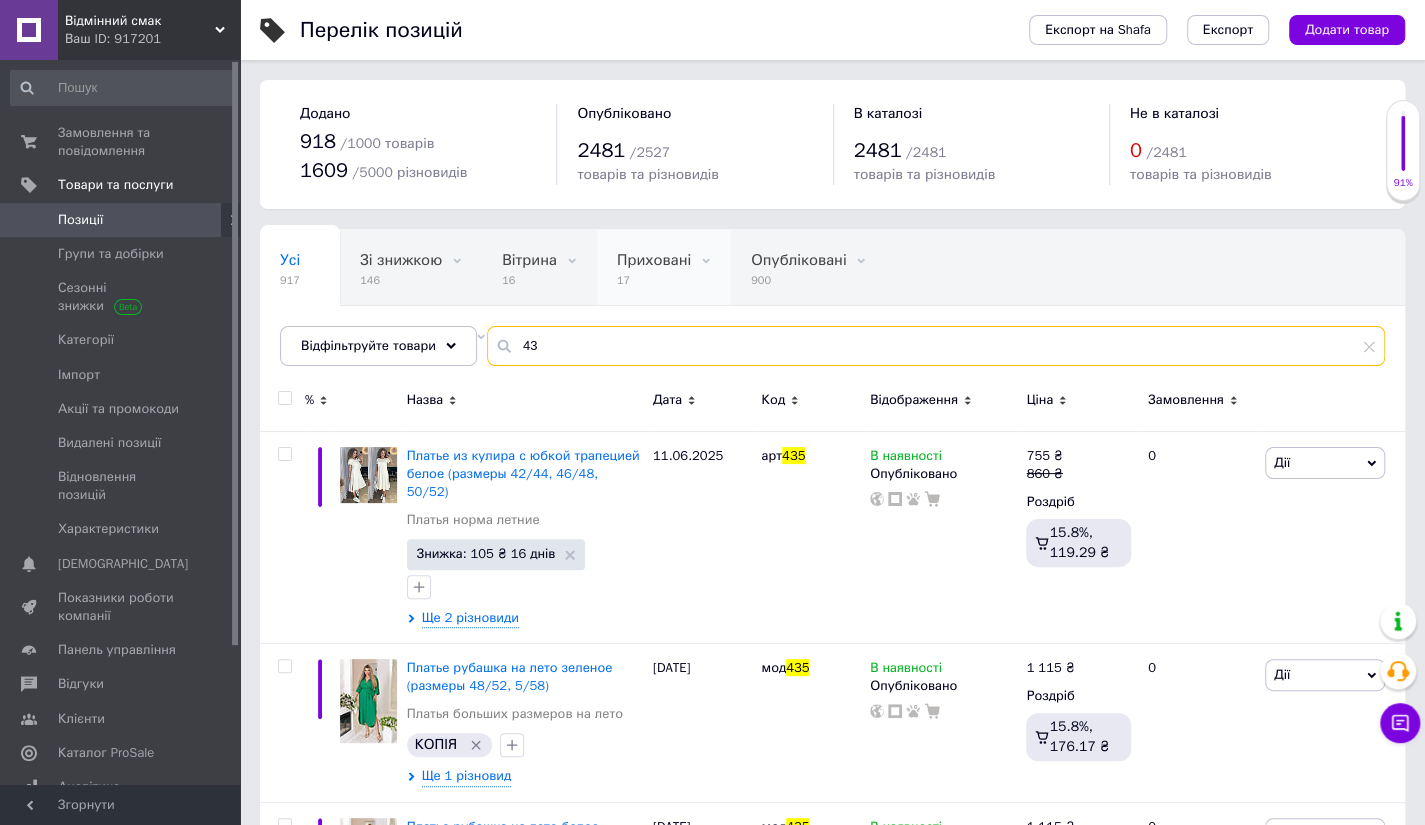 type on "4" 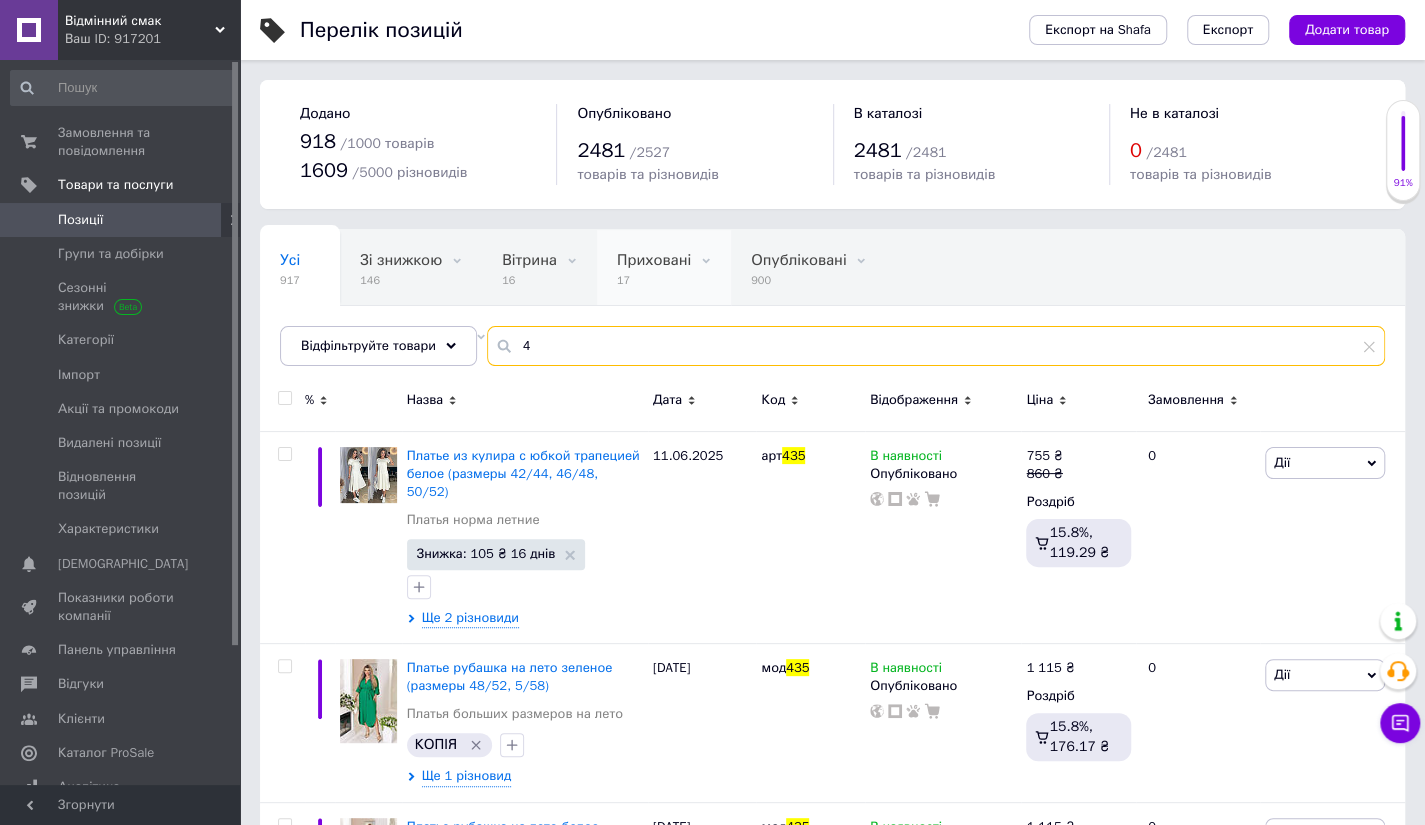 type 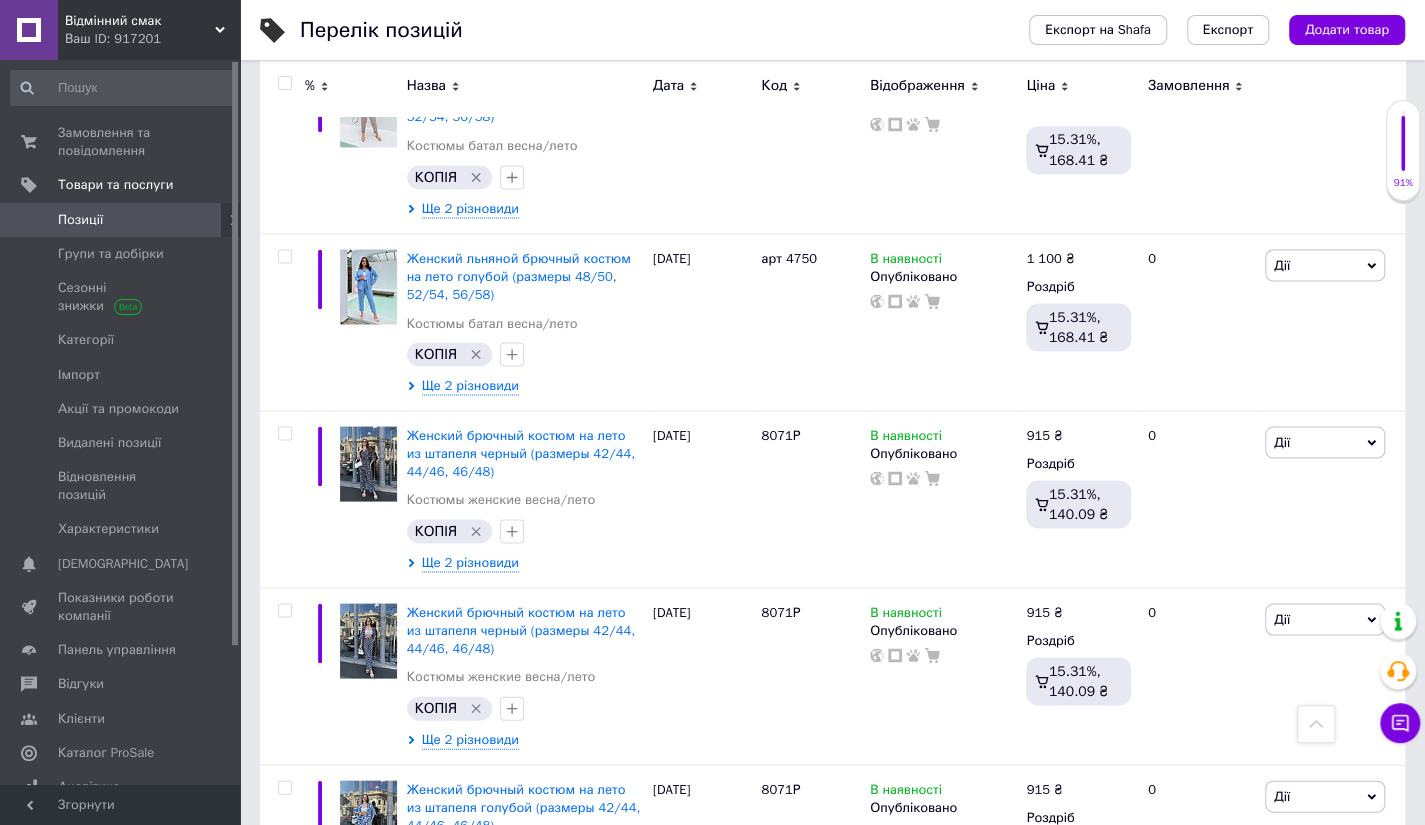 scroll, scrollTop: 16308, scrollLeft: 0, axis: vertical 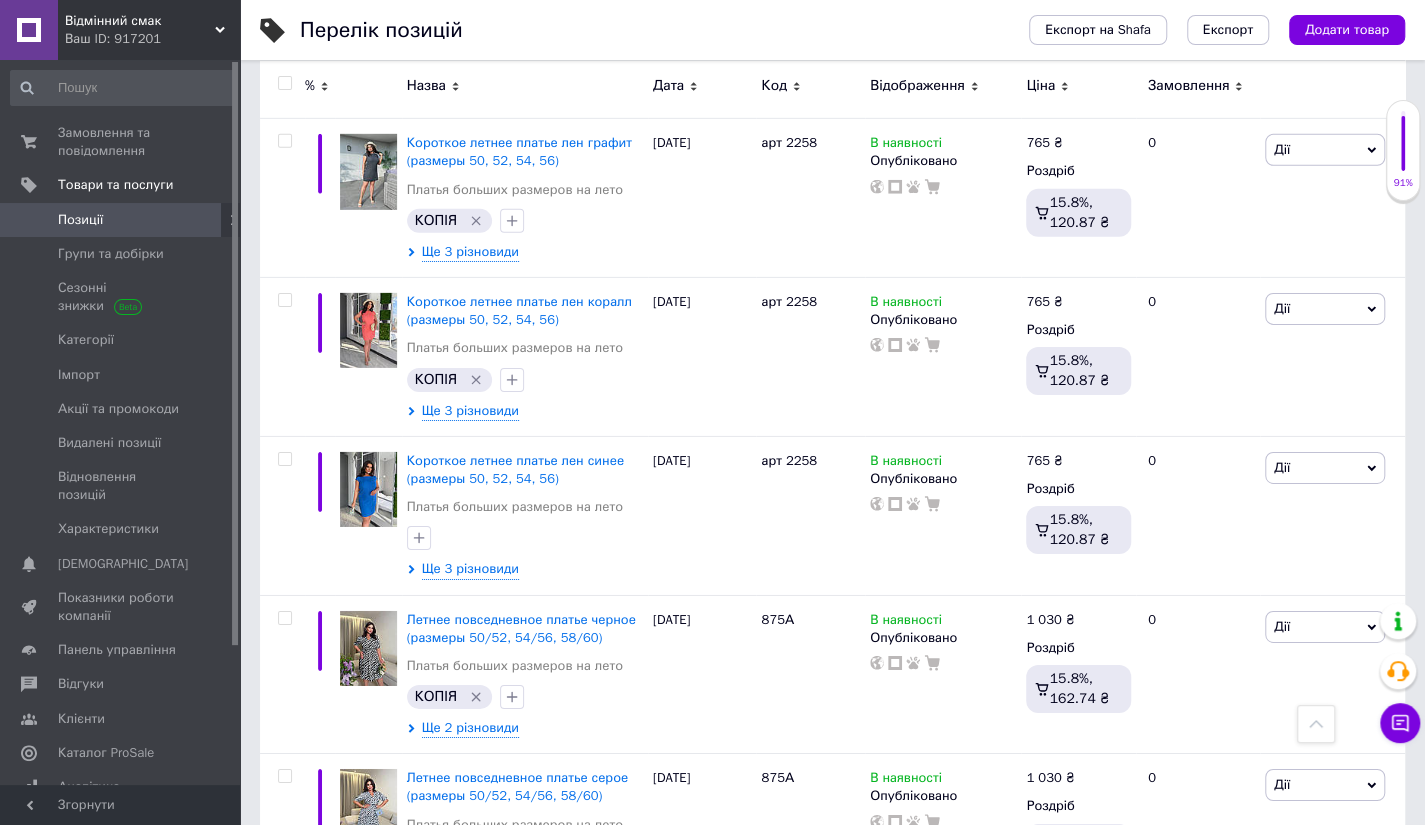 click on "3" at bounding box center (372, 1429) 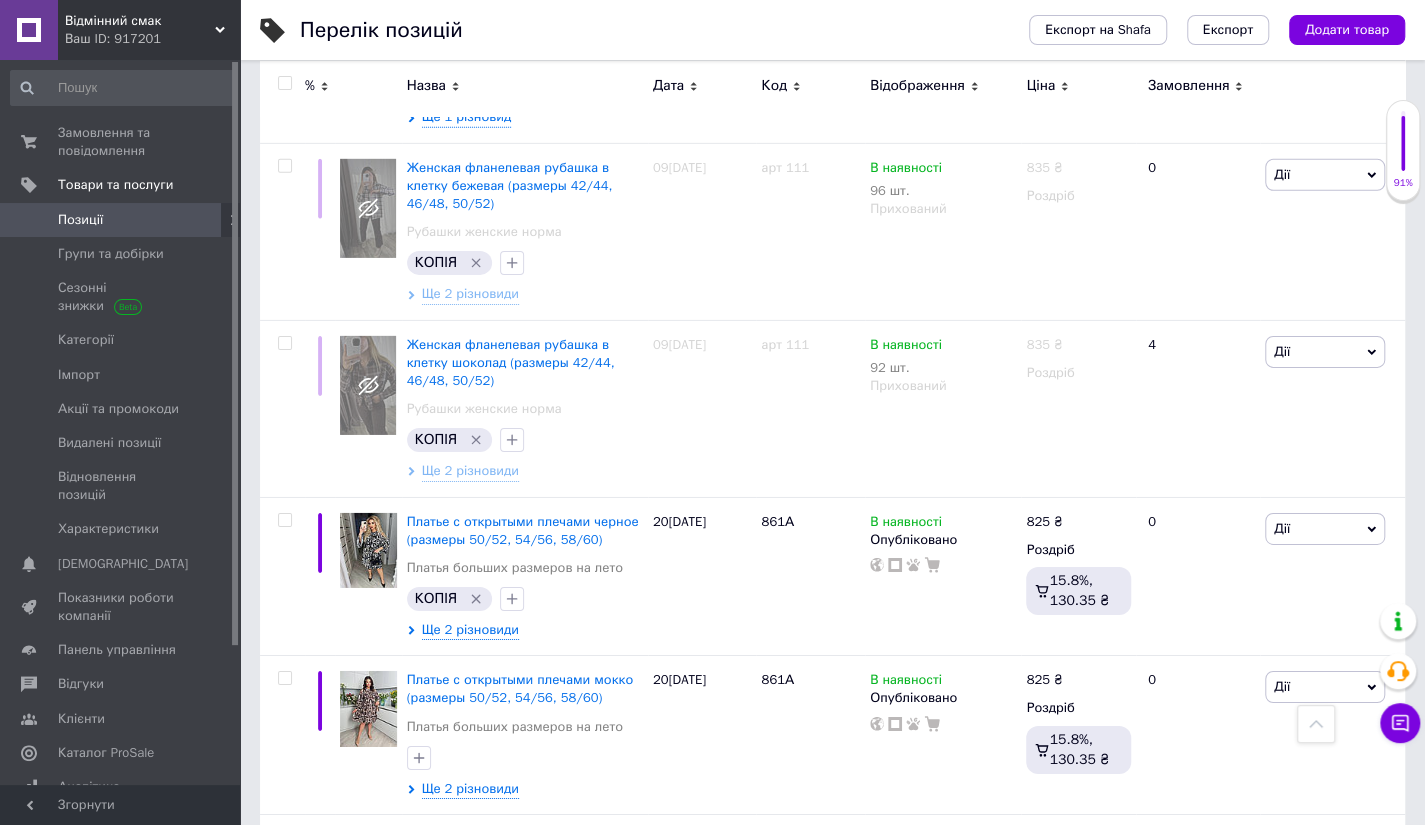 scroll, scrollTop: 16144, scrollLeft: 0, axis: vertical 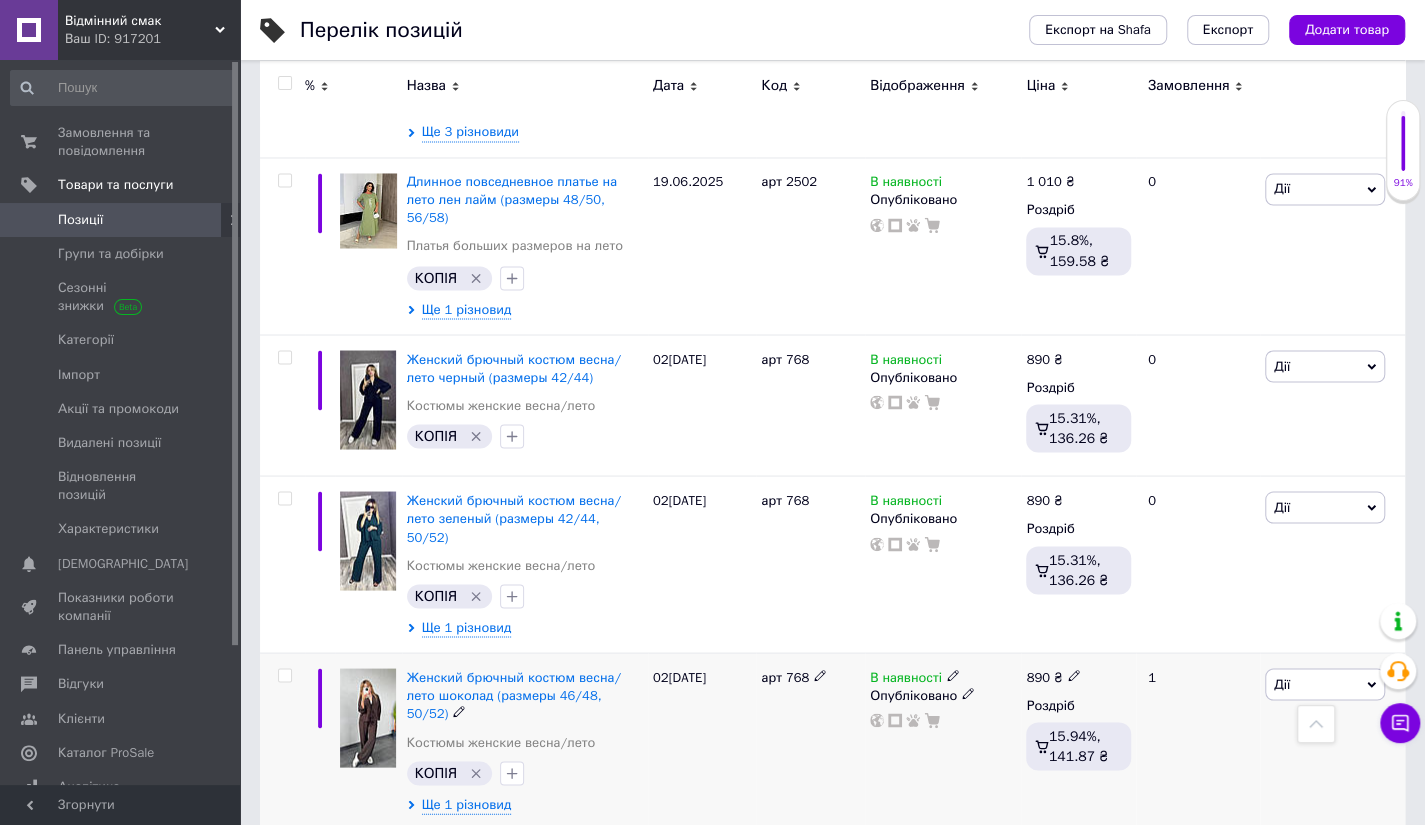 click on "Дії" at bounding box center (1282, 683) 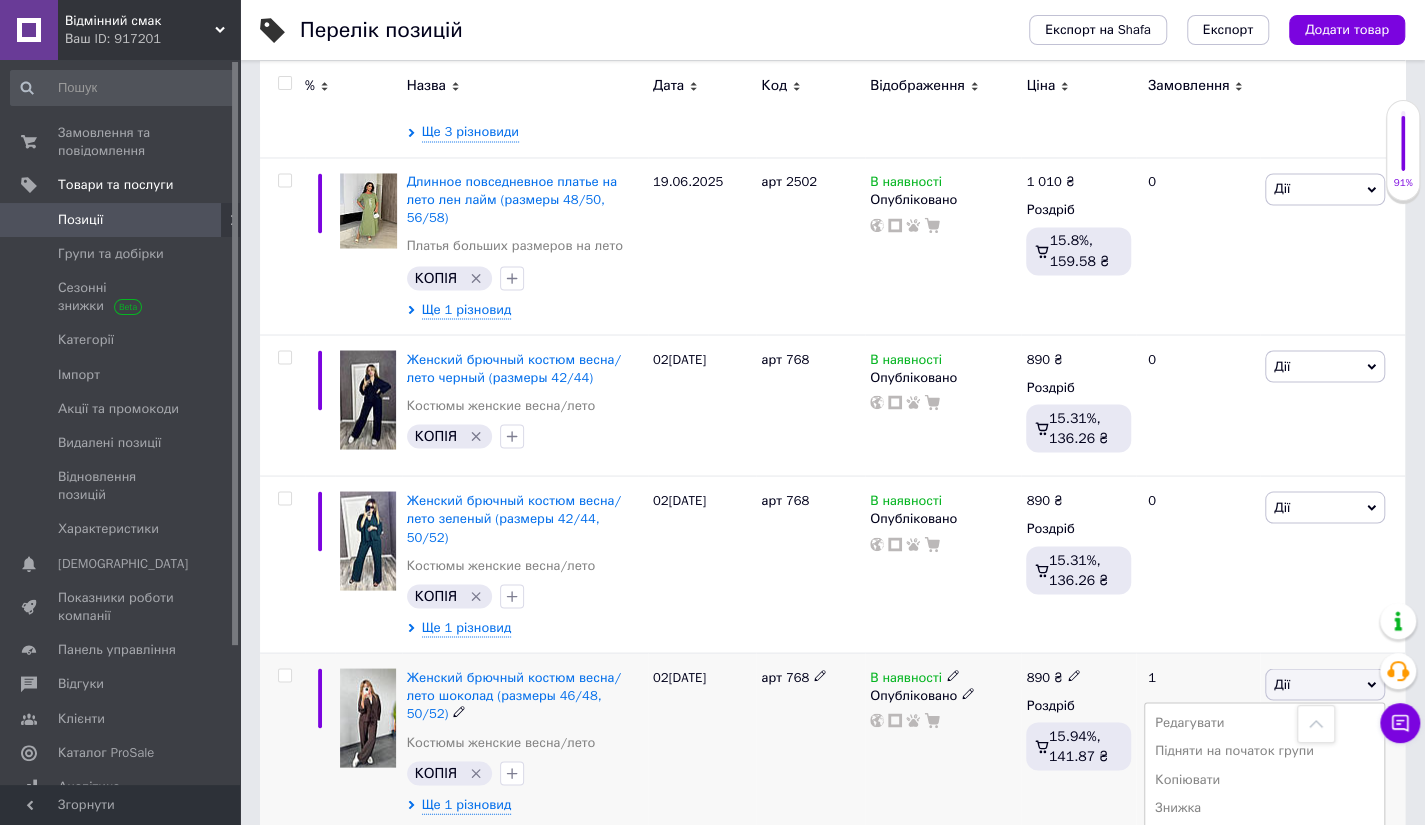 click on "Видалити" at bounding box center (1264, 1004) 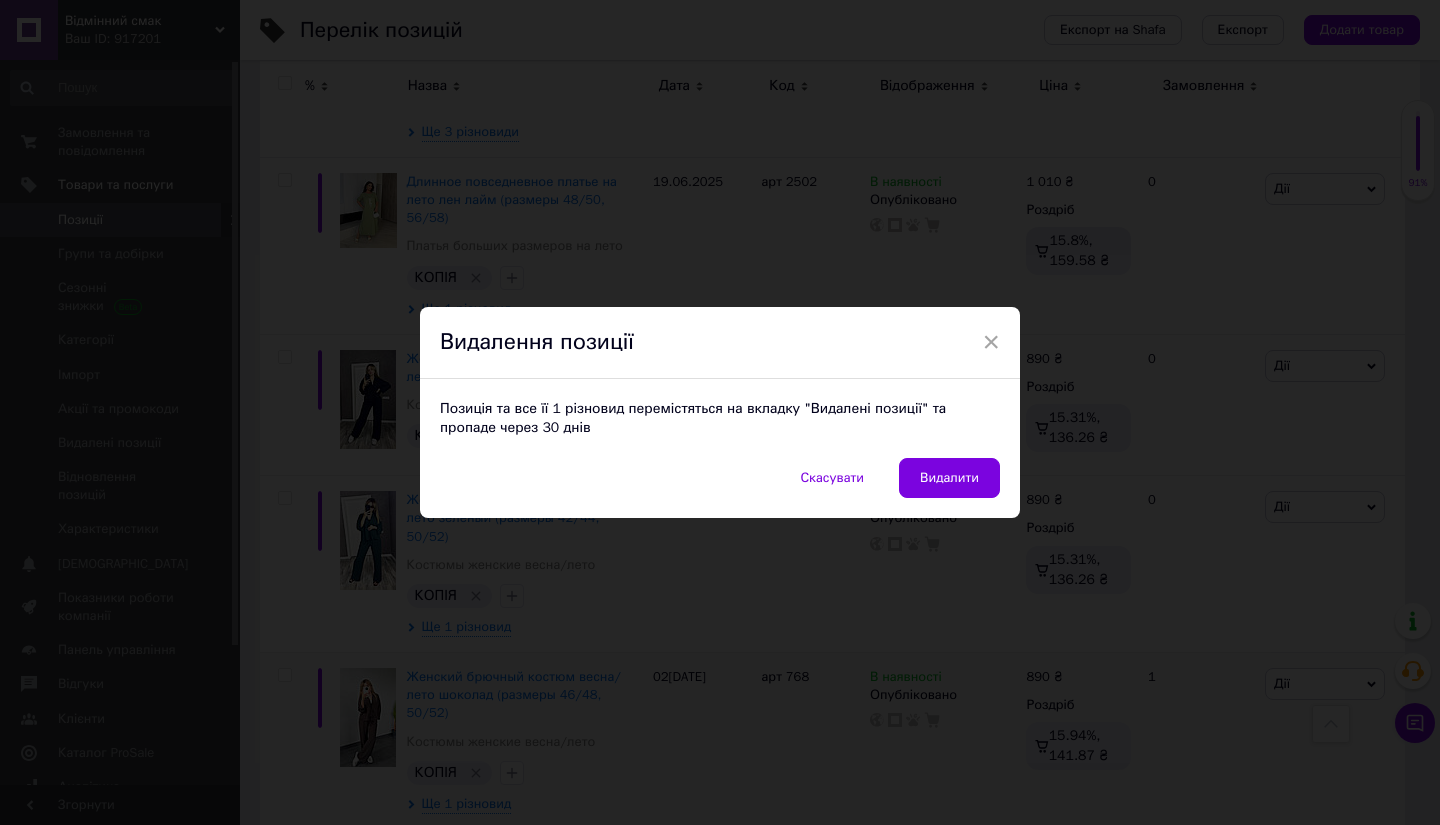 click on "Видалити" at bounding box center (949, 478) 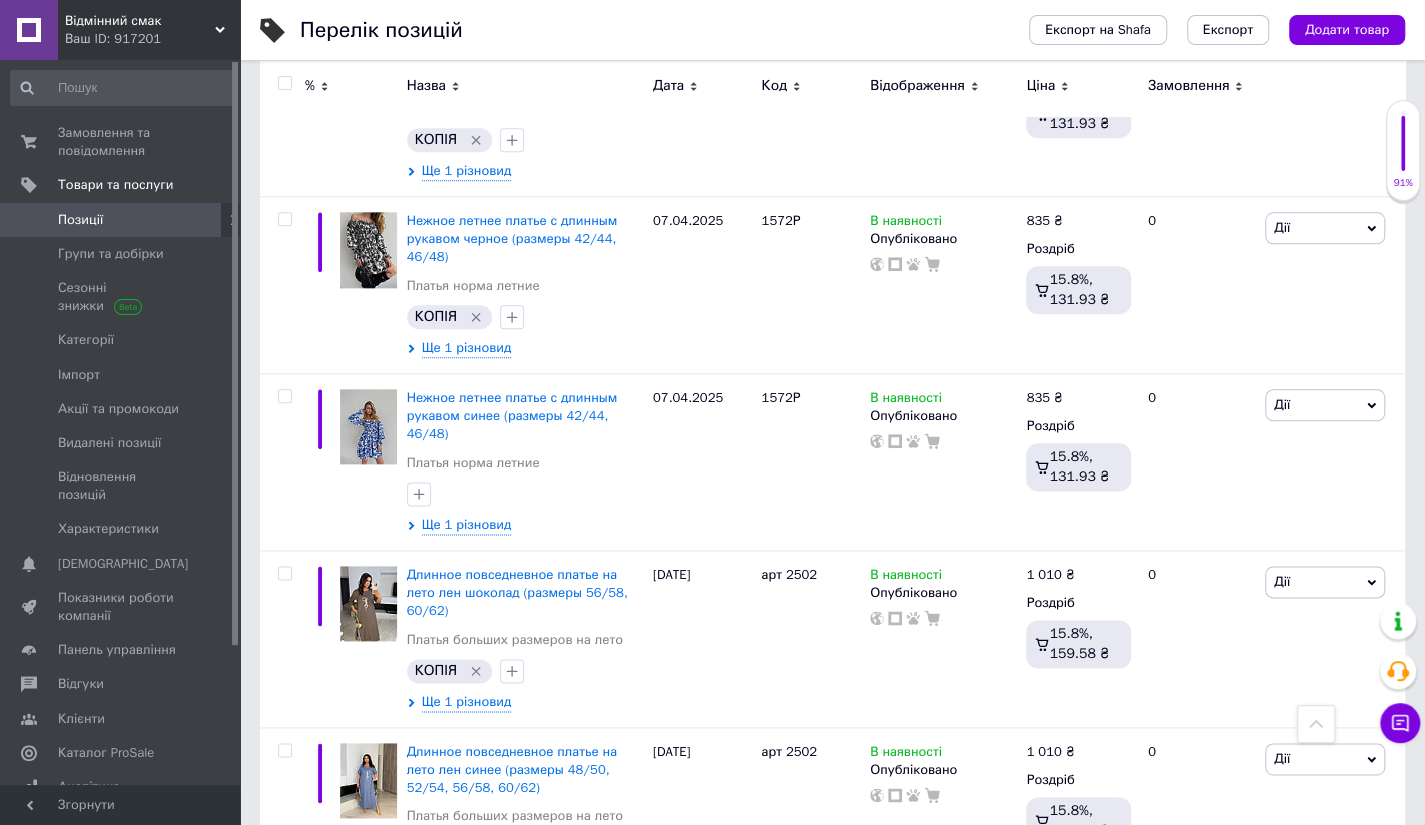 scroll, scrollTop: 5385, scrollLeft: 0, axis: vertical 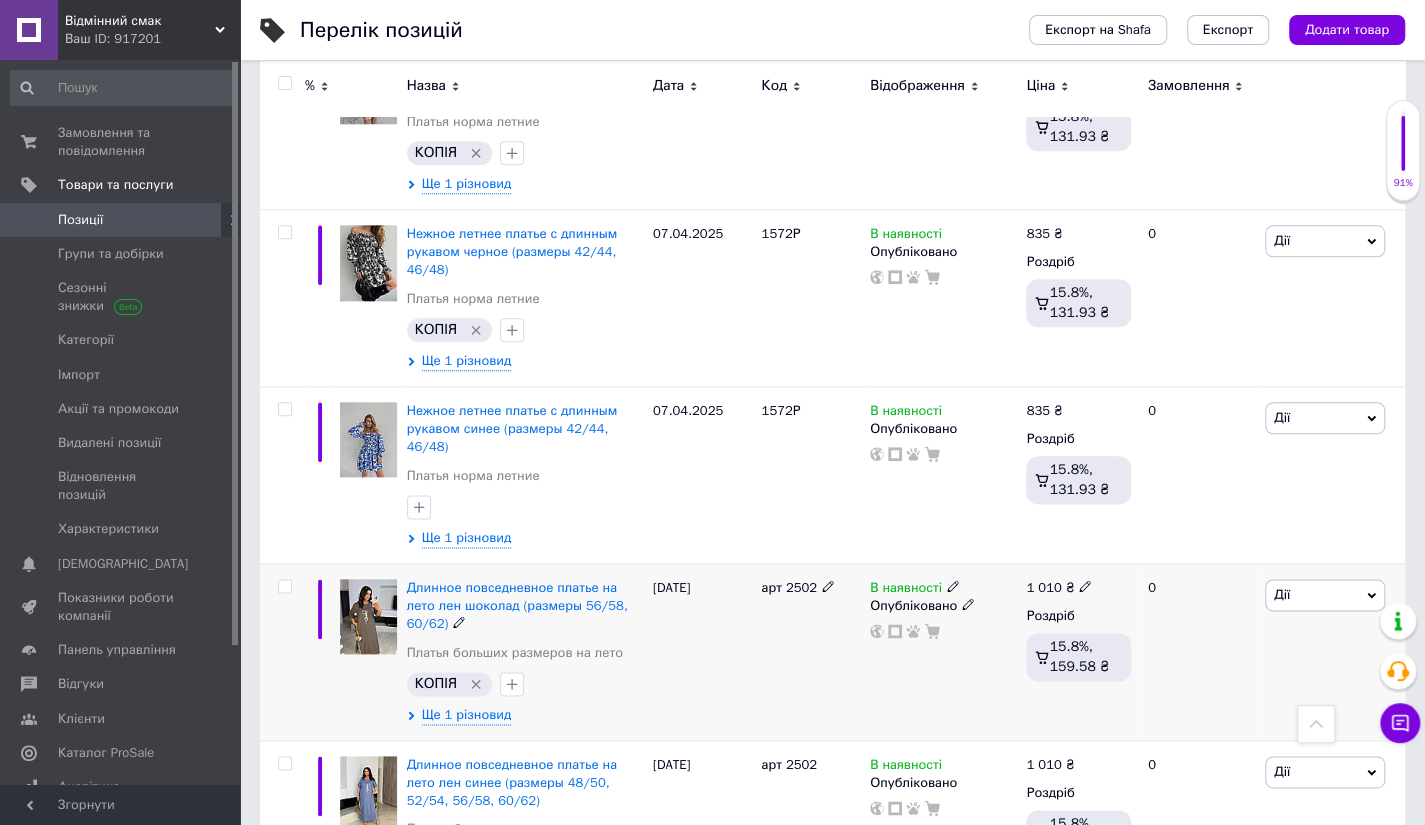 click at bounding box center (368, 616) 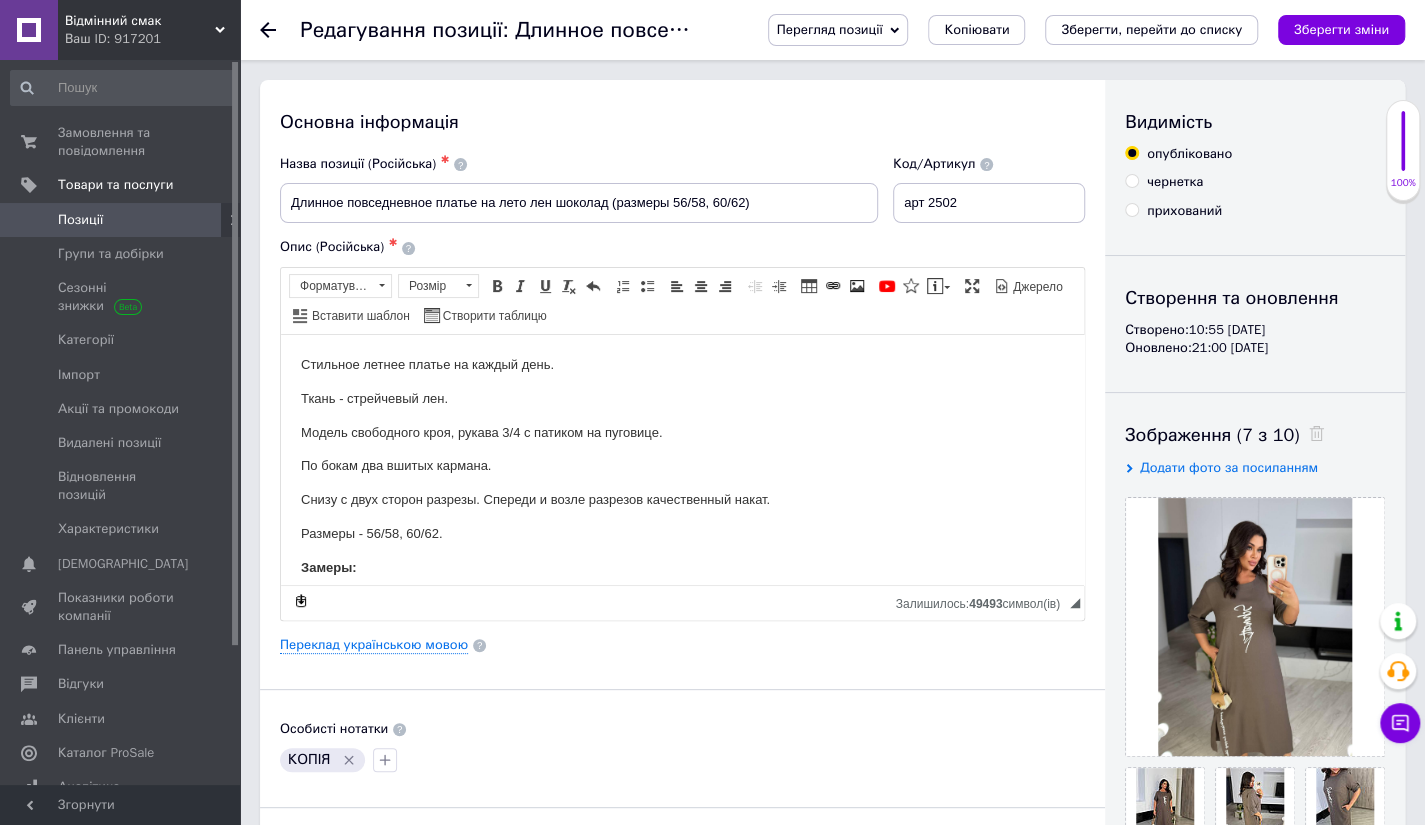 scroll, scrollTop: 0, scrollLeft: 0, axis: both 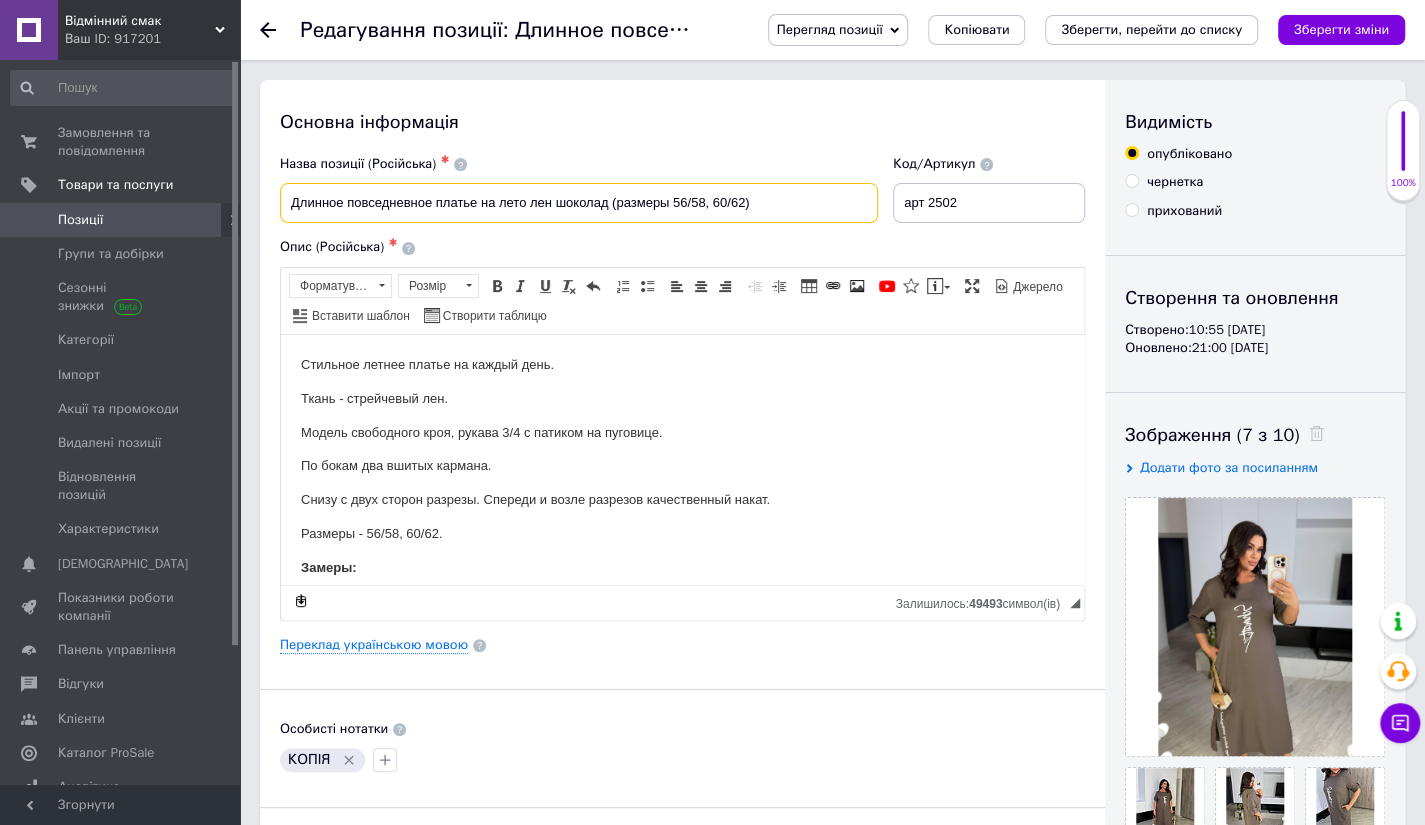 click on "Длинное повседневное платье на лето лен шоколад (размеры 56/58, 60/62)" at bounding box center (579, 203) 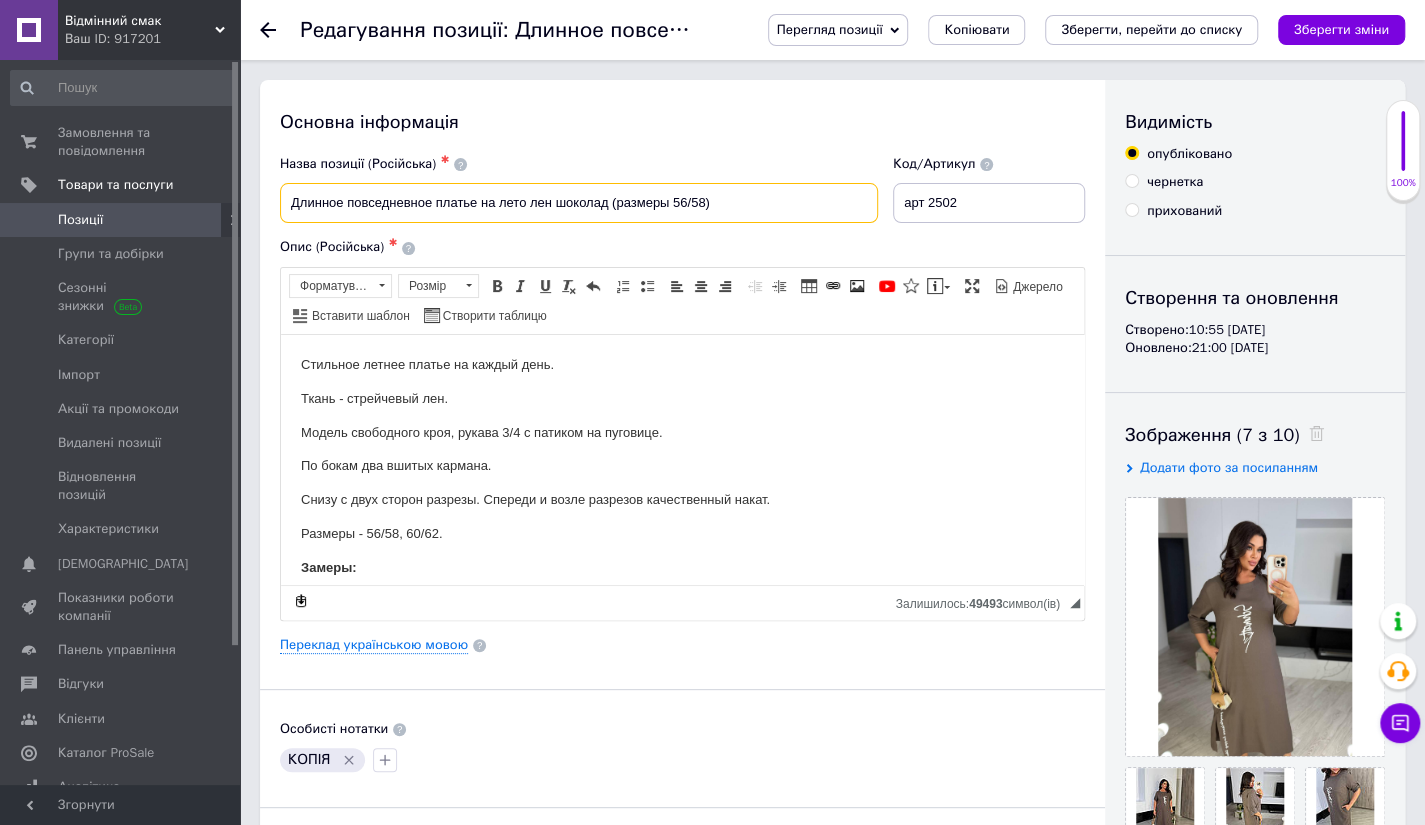 type on "Длинное повседневное платье на лето лен шоколад (размеры 56/58)" 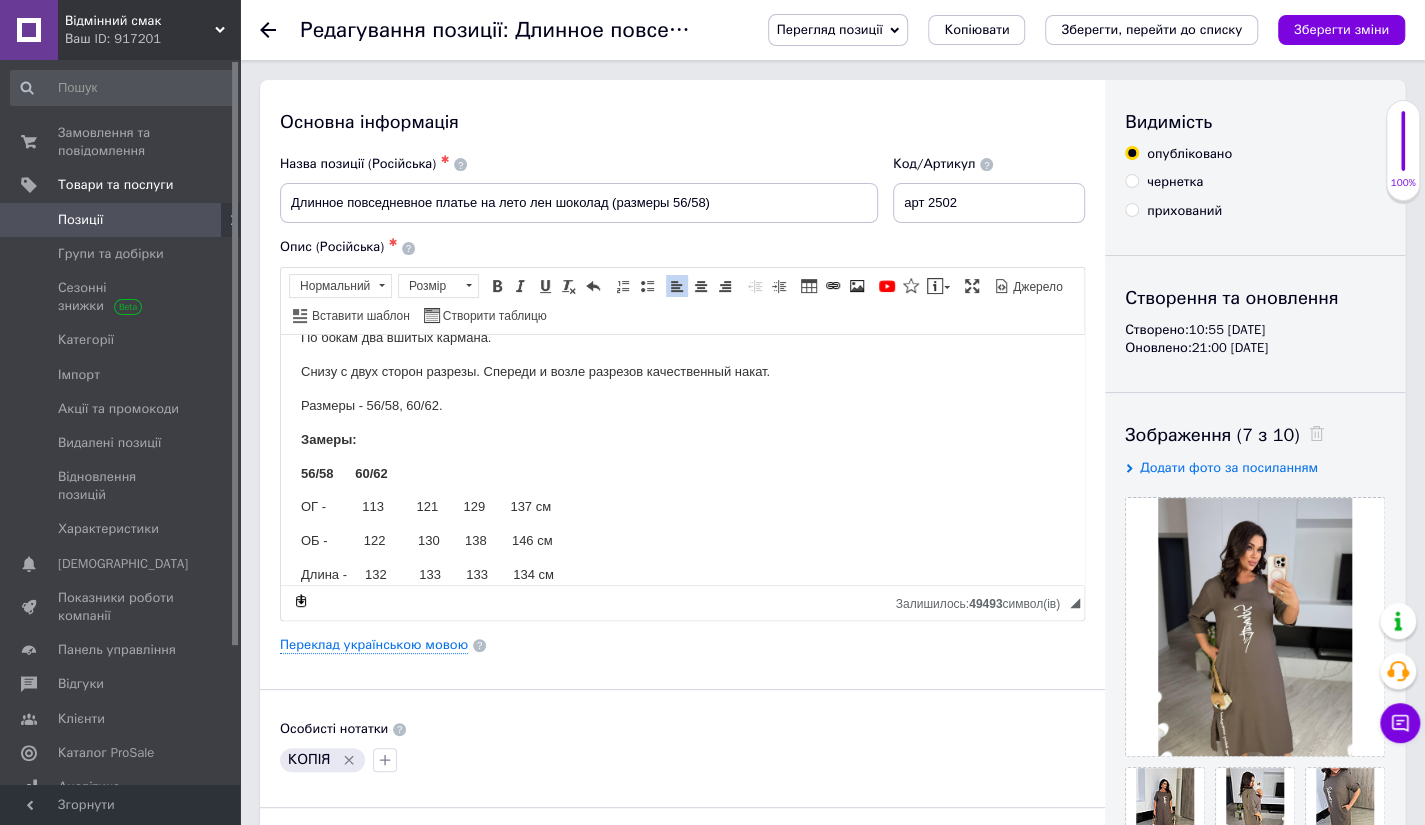 scroll, scrollTop: 133, scrollLeft: 0, axis: vertical 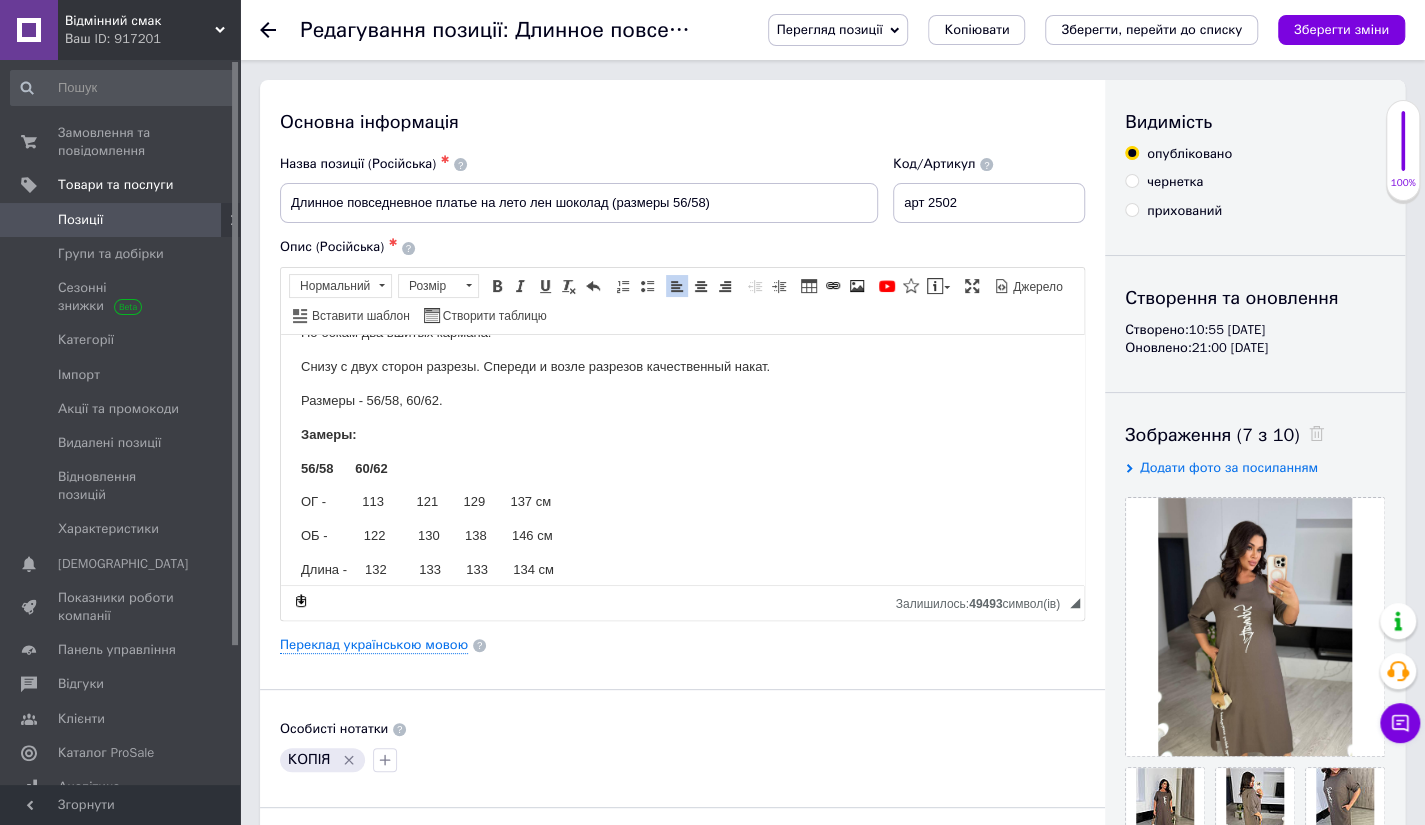 click on "Размеры - 56/58, 60/62." at bounding box center (682, 400) 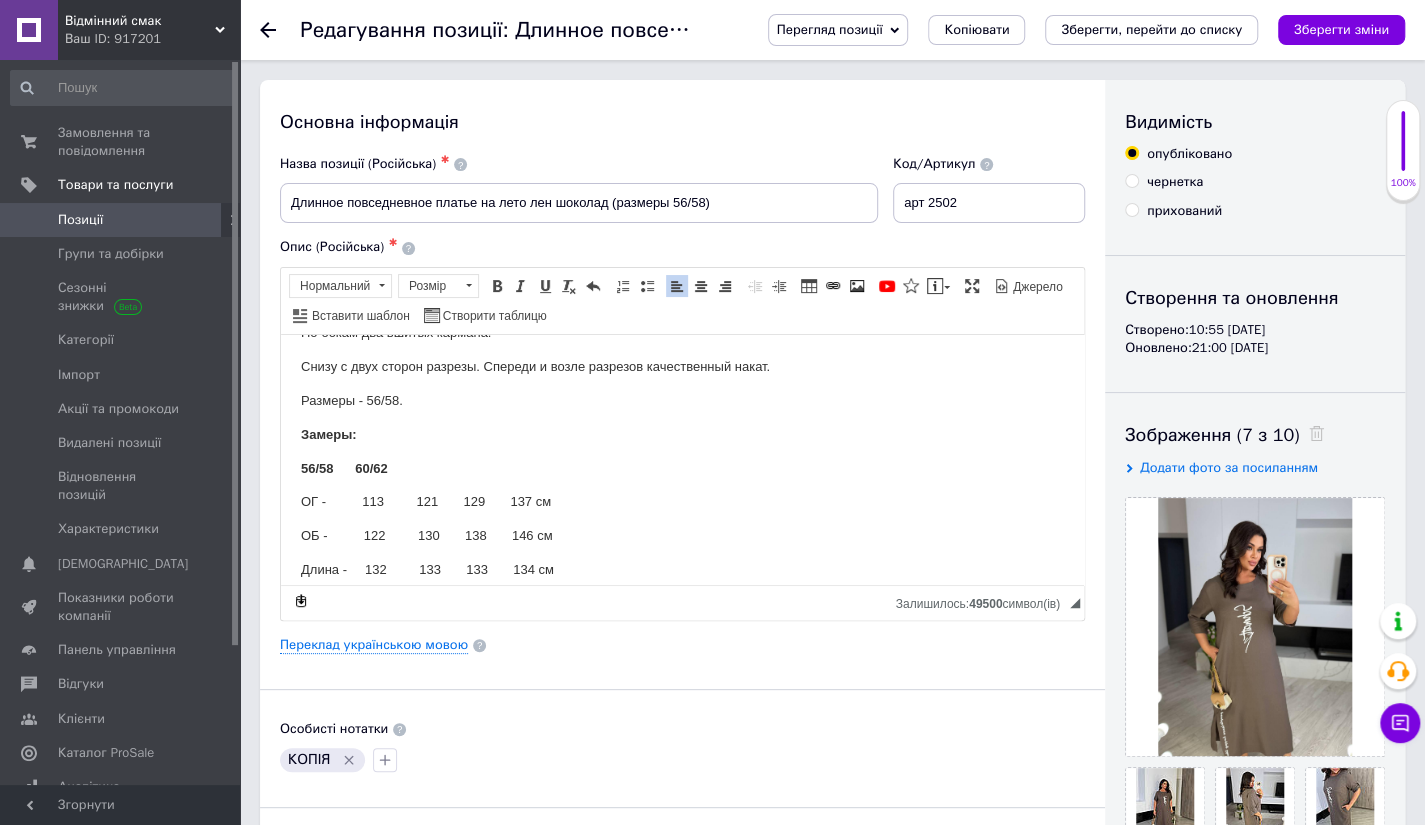 click on "56/58      60/62" at bounding box center (344, 467) 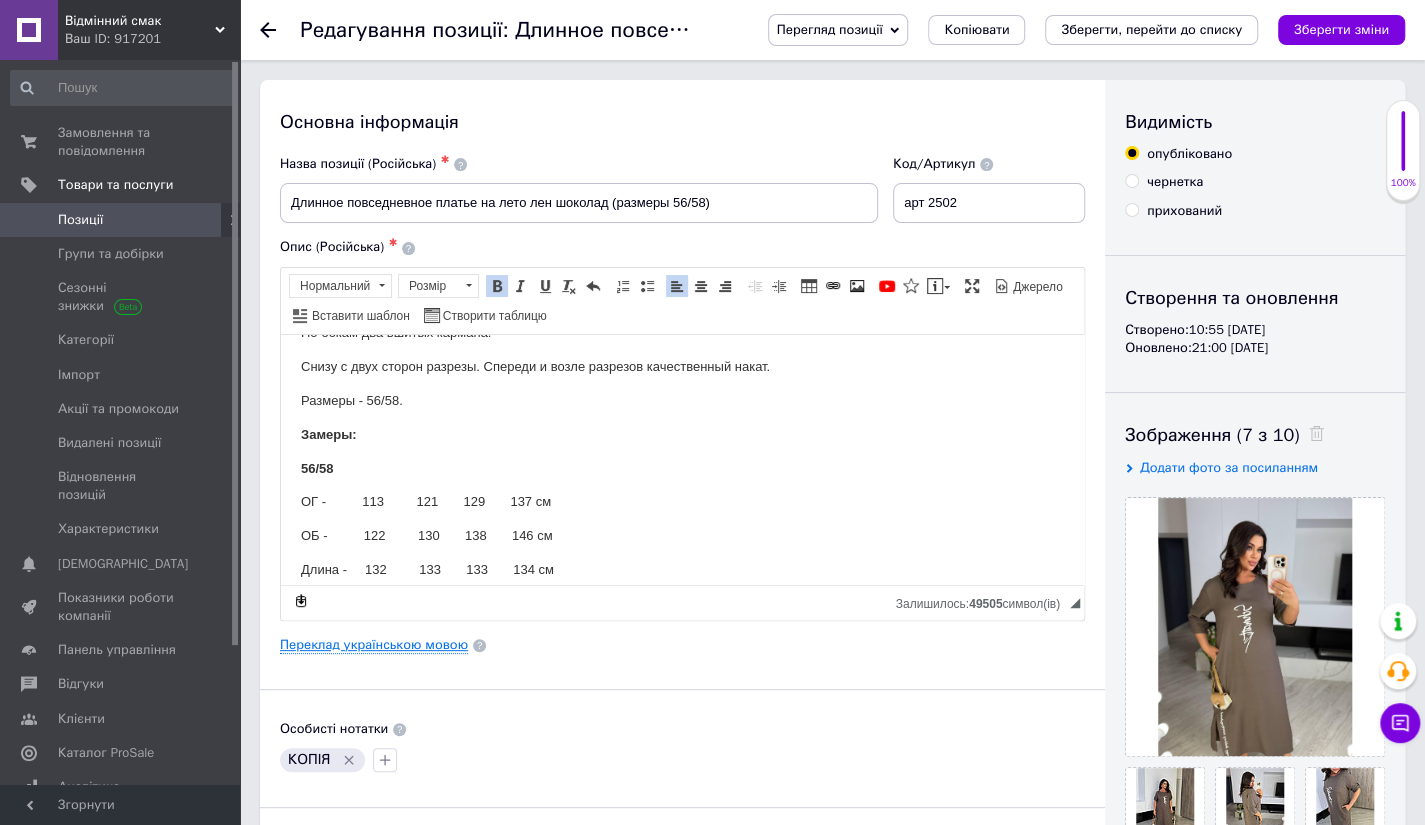 click on "Переклад українською мовою" at bounding box center [374, 645] 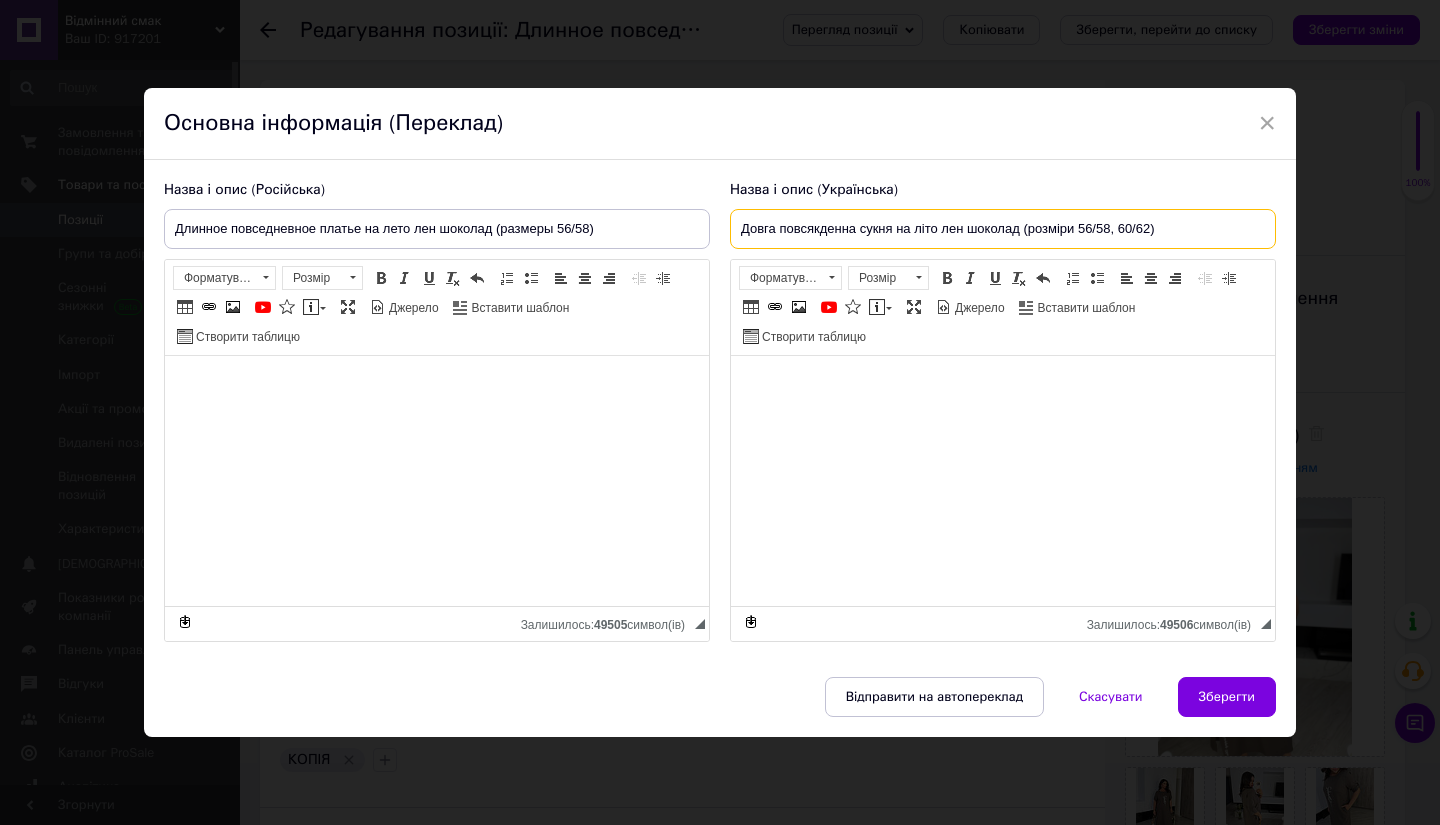click on "Довга повсякденна сукня на літо лен шоколад (розміри 56/58, 60/62)" at bounding box center (1003, 229) 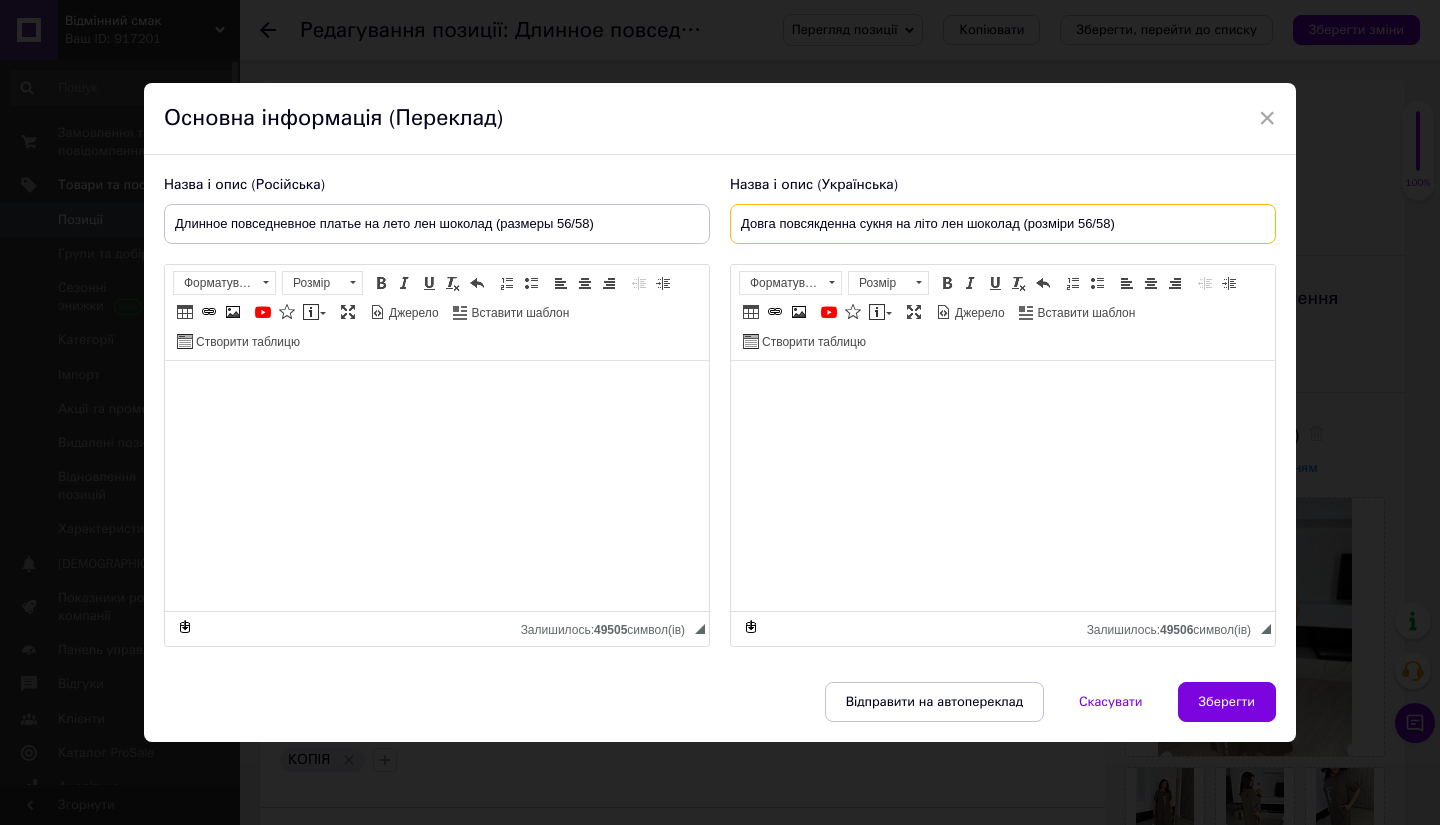 type on "Довга повсякденна сукня на літо лен шоколад (розміри 56/58)" 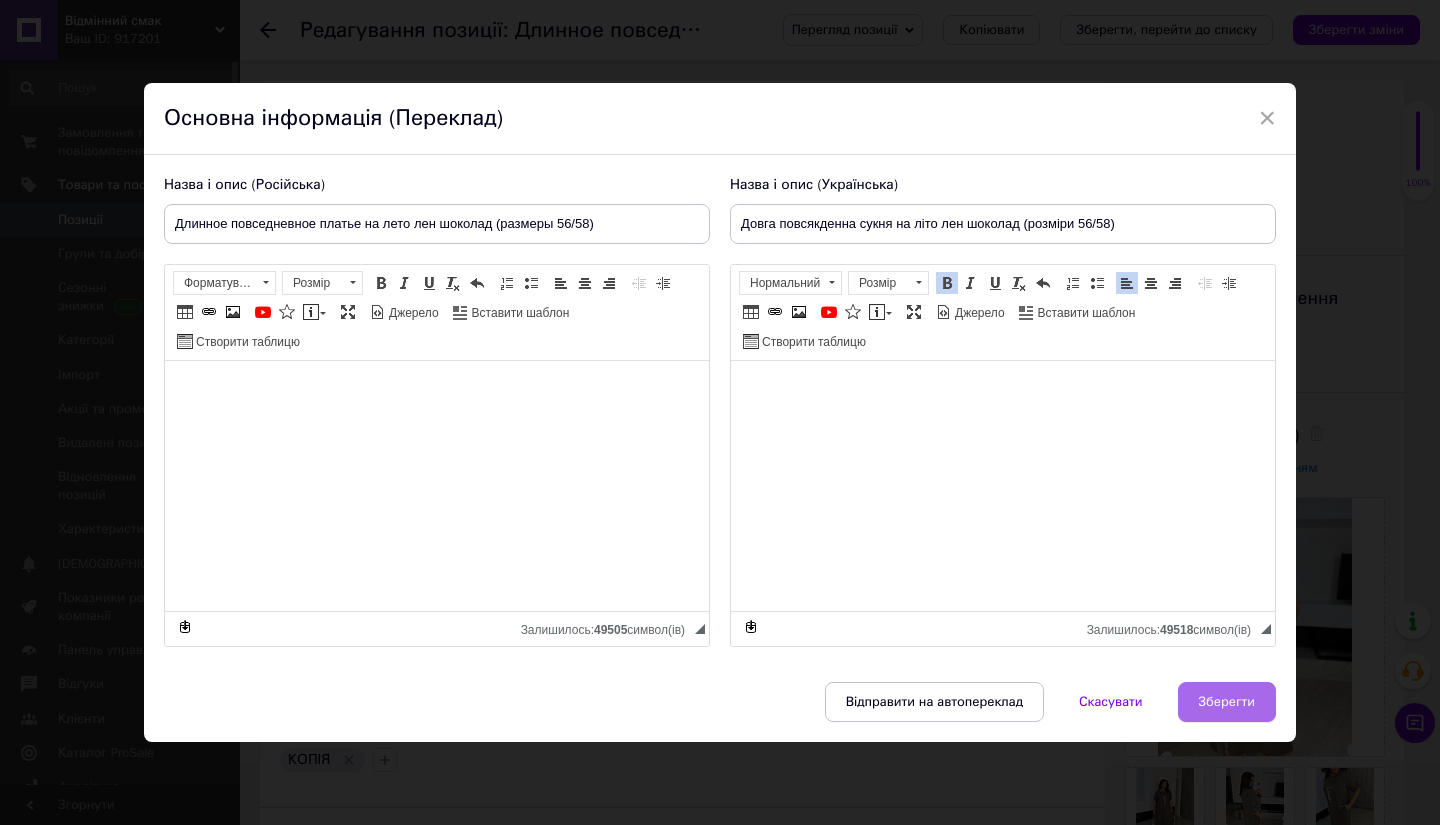 click on "Зберегти" at bounding box center [1227, 702] 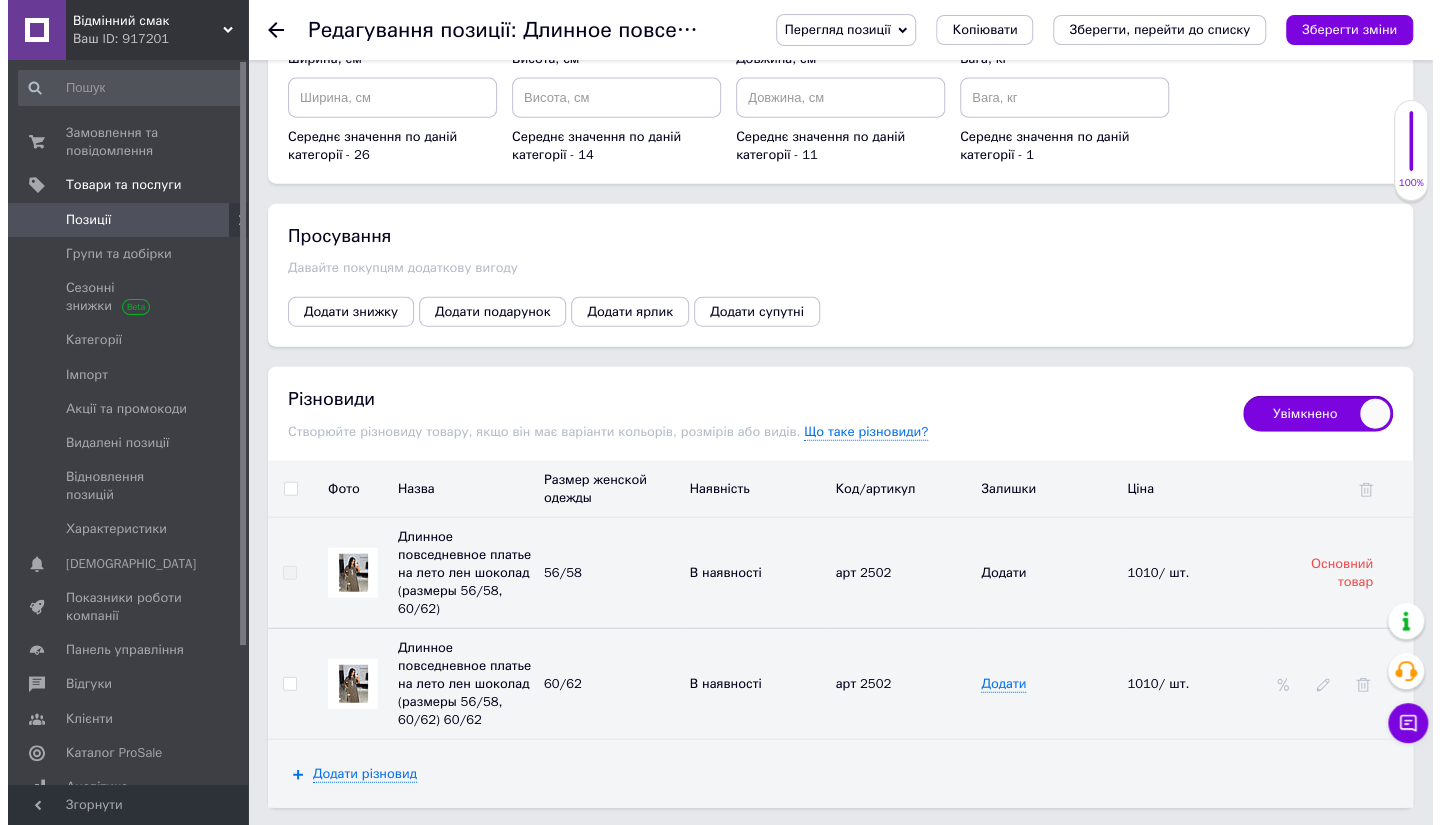 scroll, scrollTop: 2717, scrollLeft: 0, axis: vertical 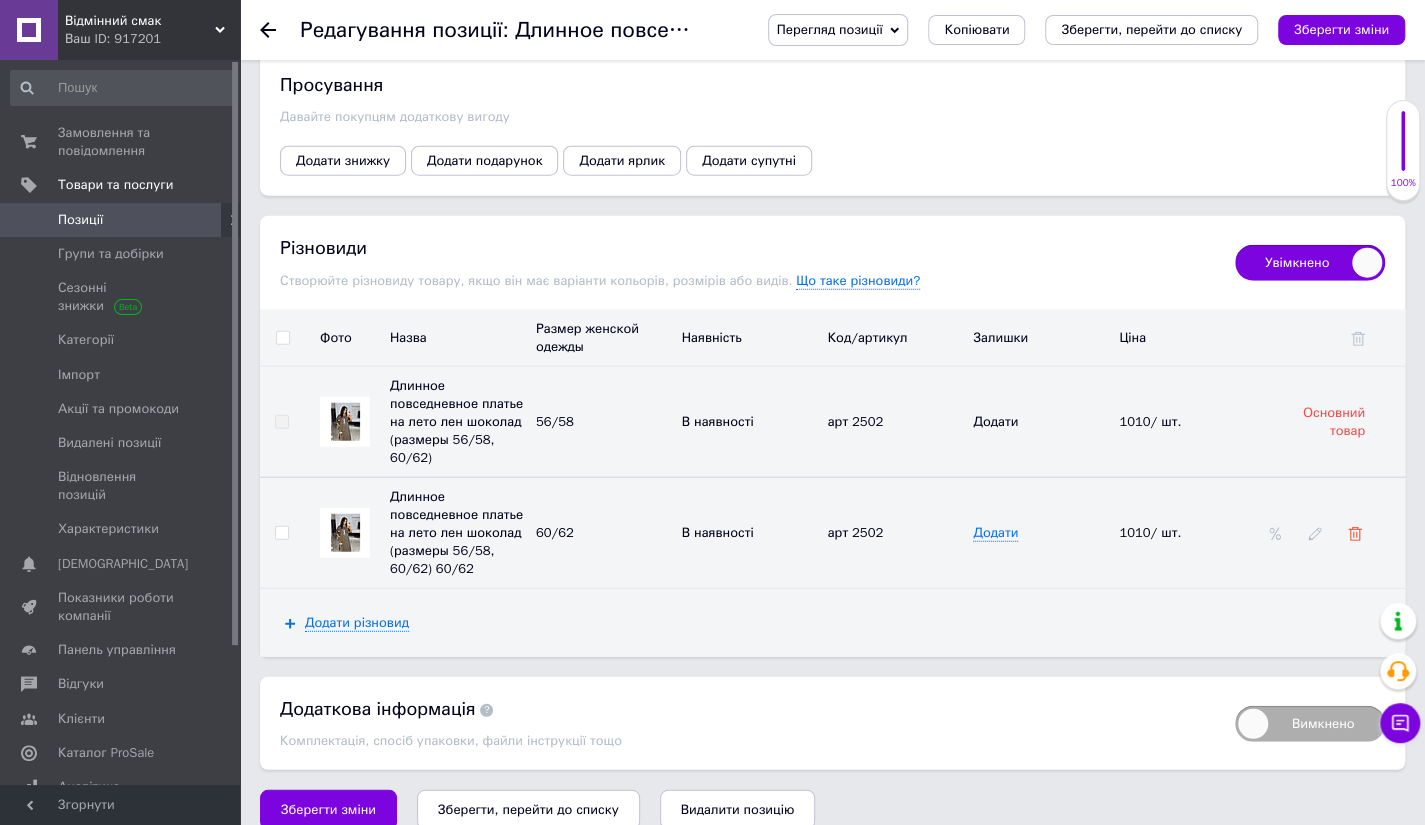 click 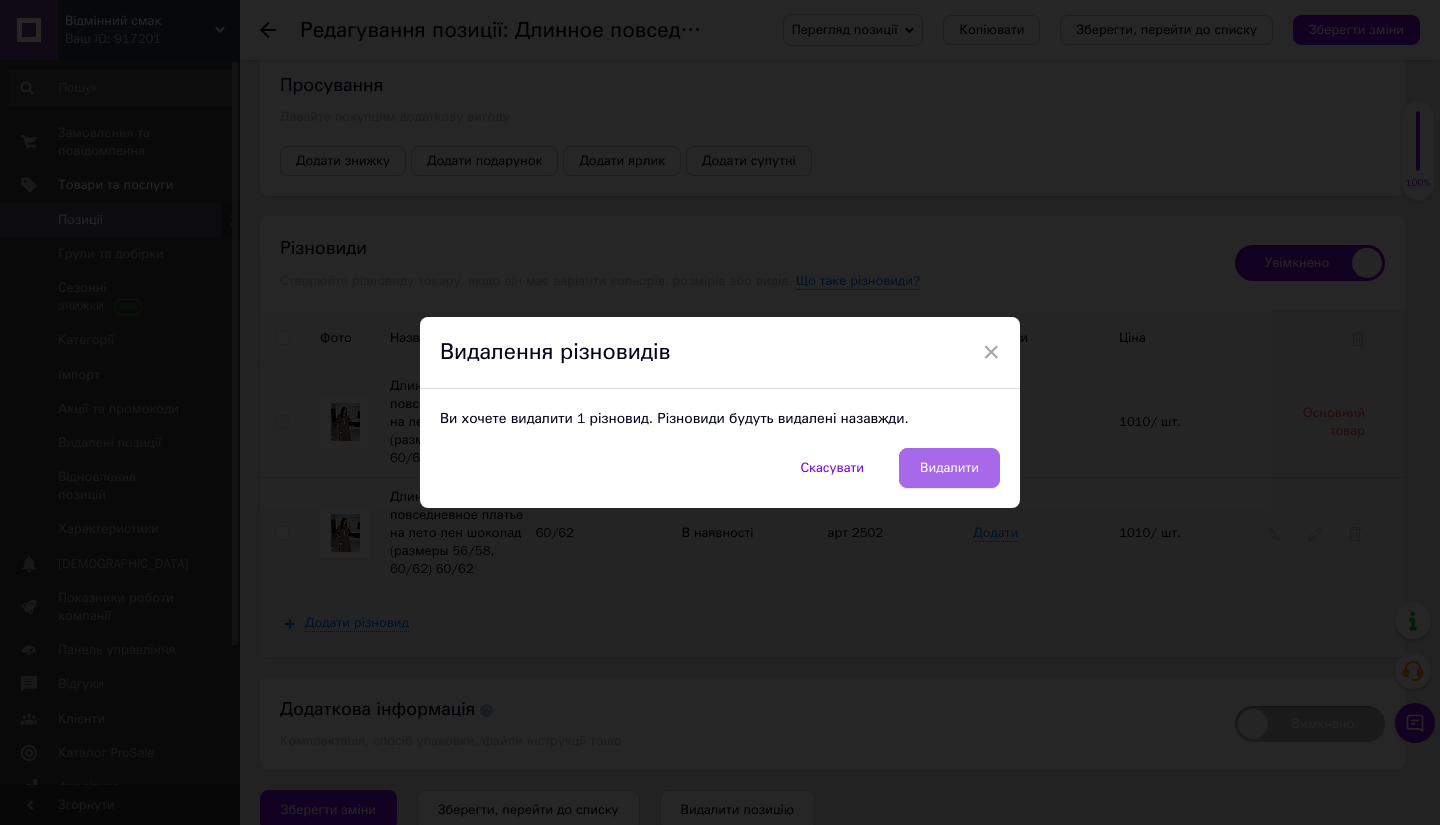 click on "Видалити" at bounding box center [949, 468] 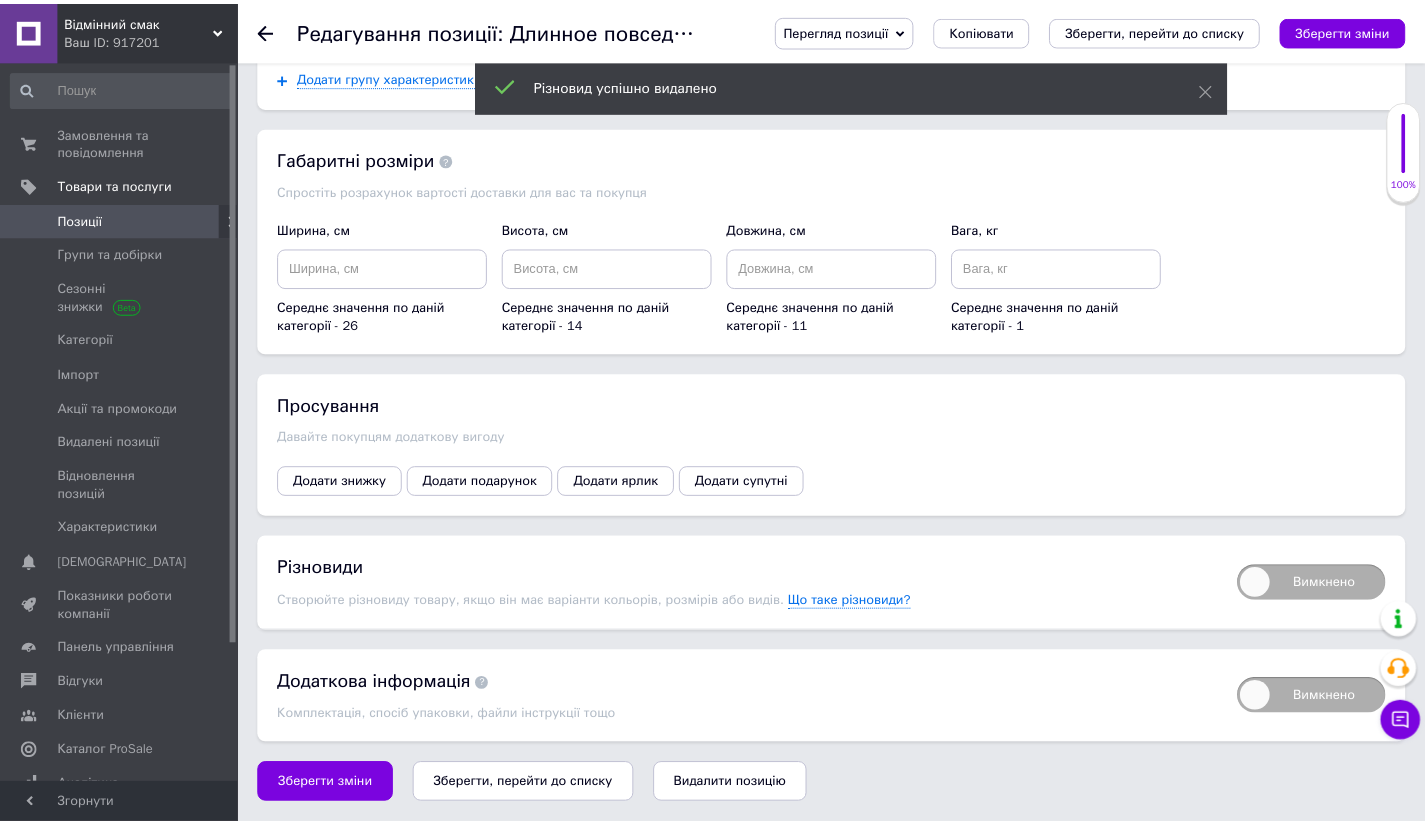 scroll, scrollTop: 2350, scrollLeft: 0, axis: vertical 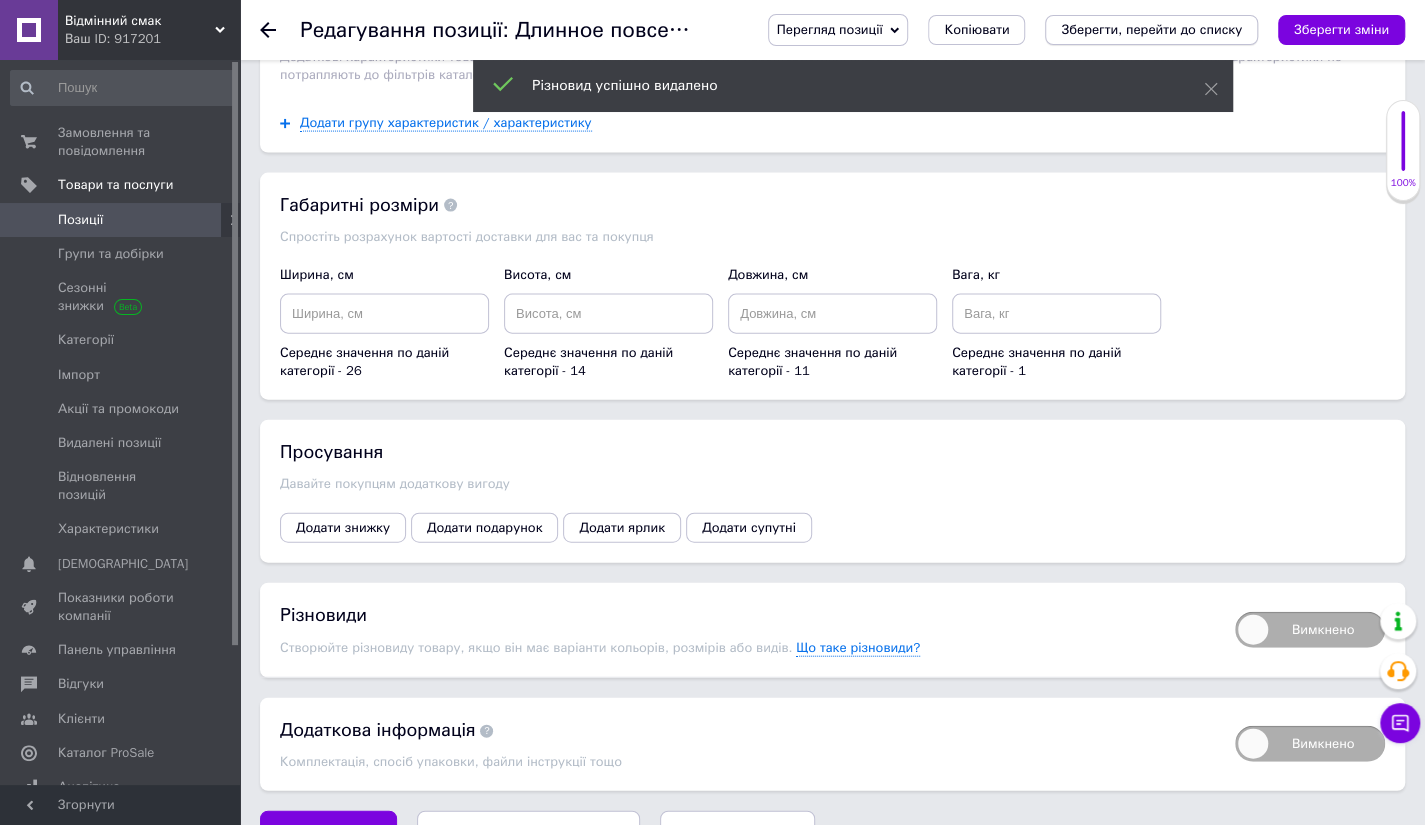 click on "Зберегти, перейти до списку" at bounding box center (1151, 29) 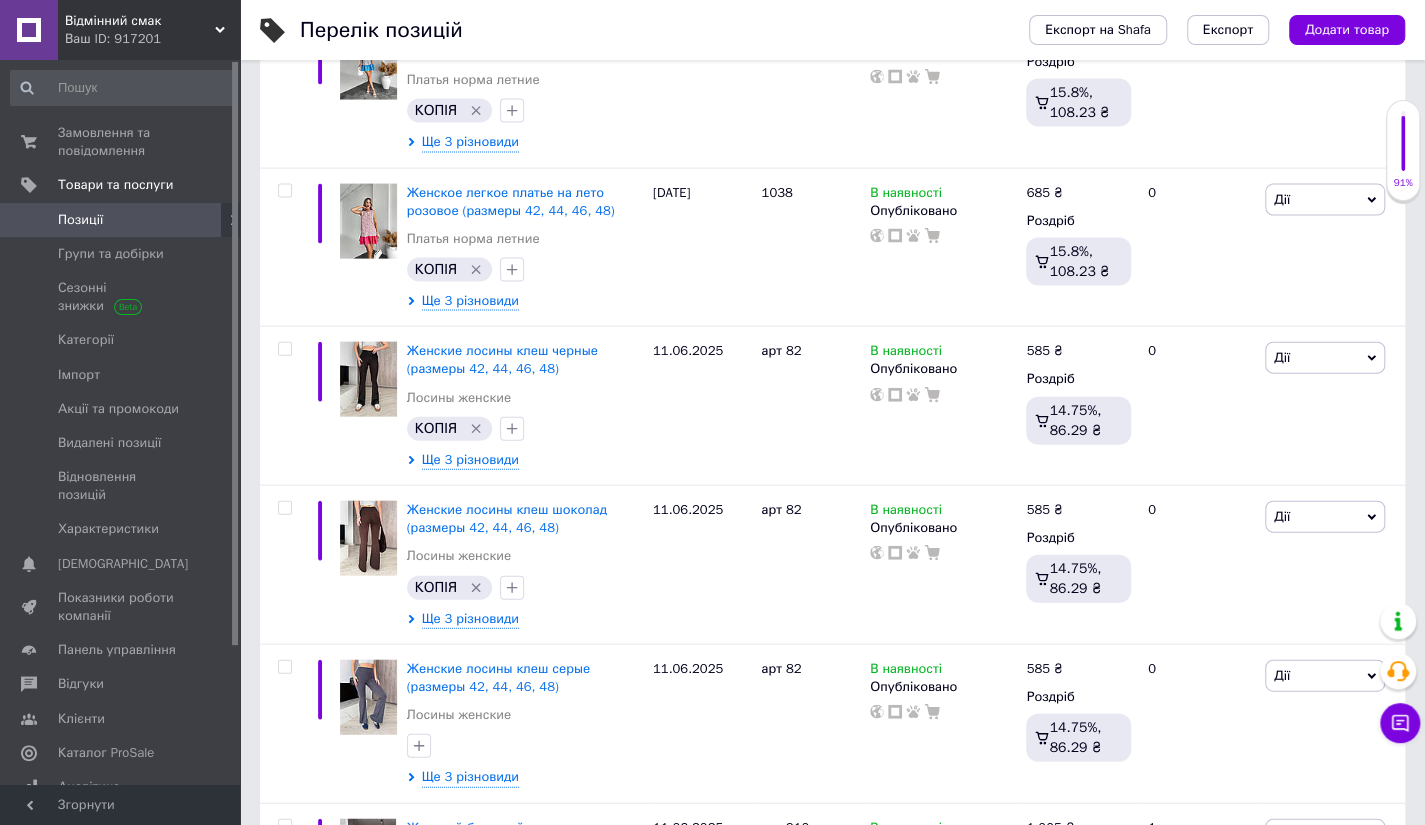 scroll, scrollTop: 0, scrollLeft: 0, axis: both 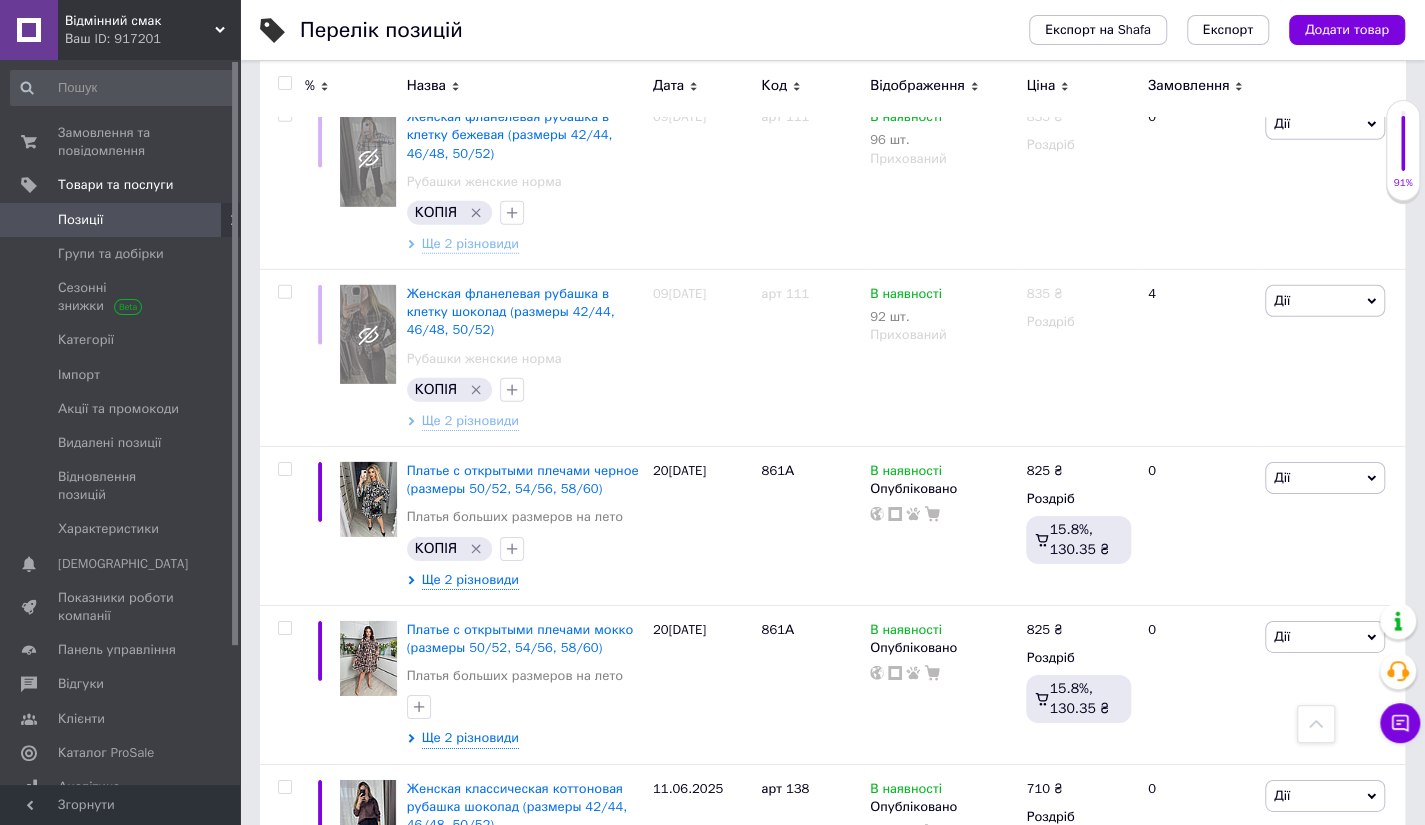 click on "2" at bounding box center (449, 1335) 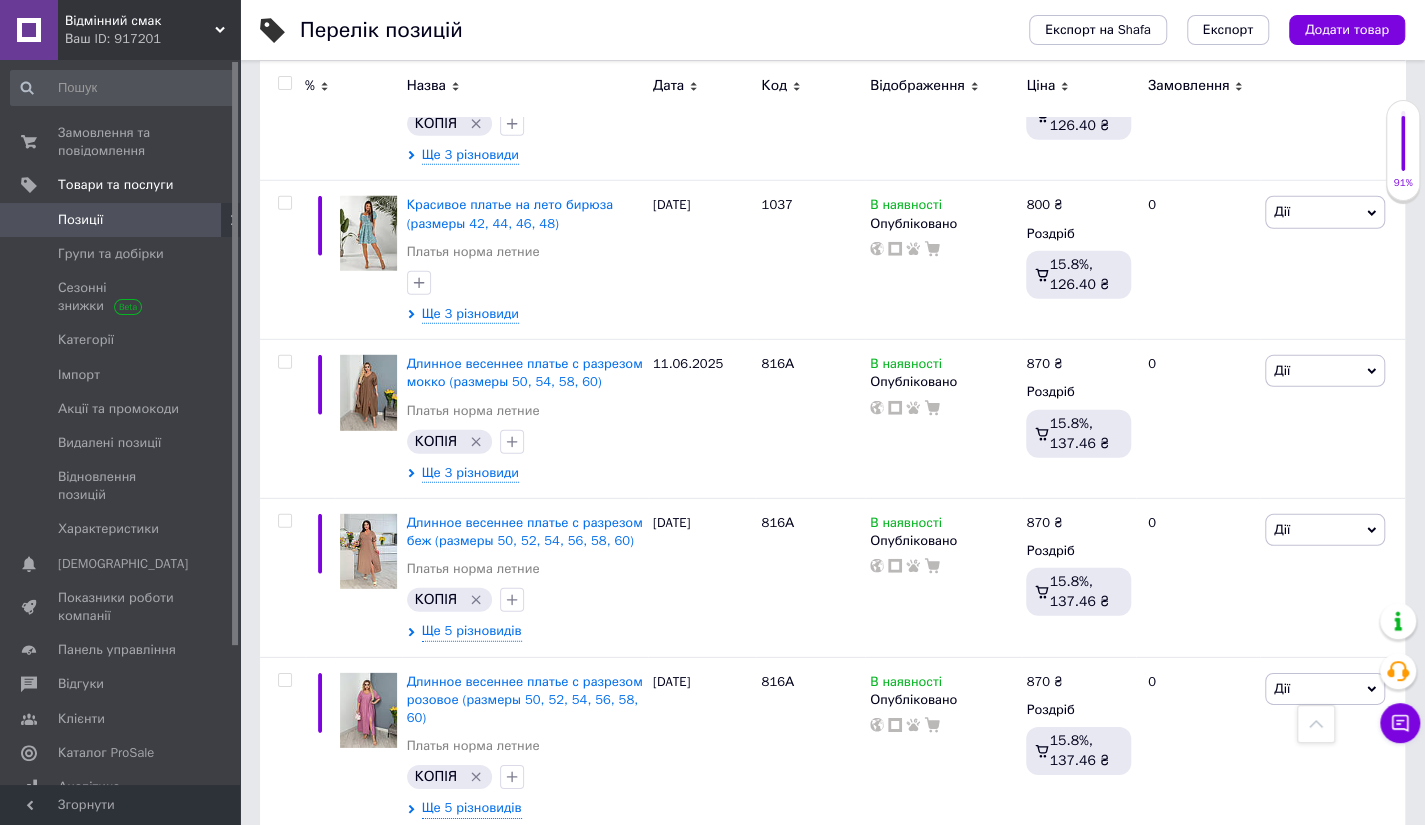 scroll, scrollTop: 15872, scrollLeft: 0, axis: vertical 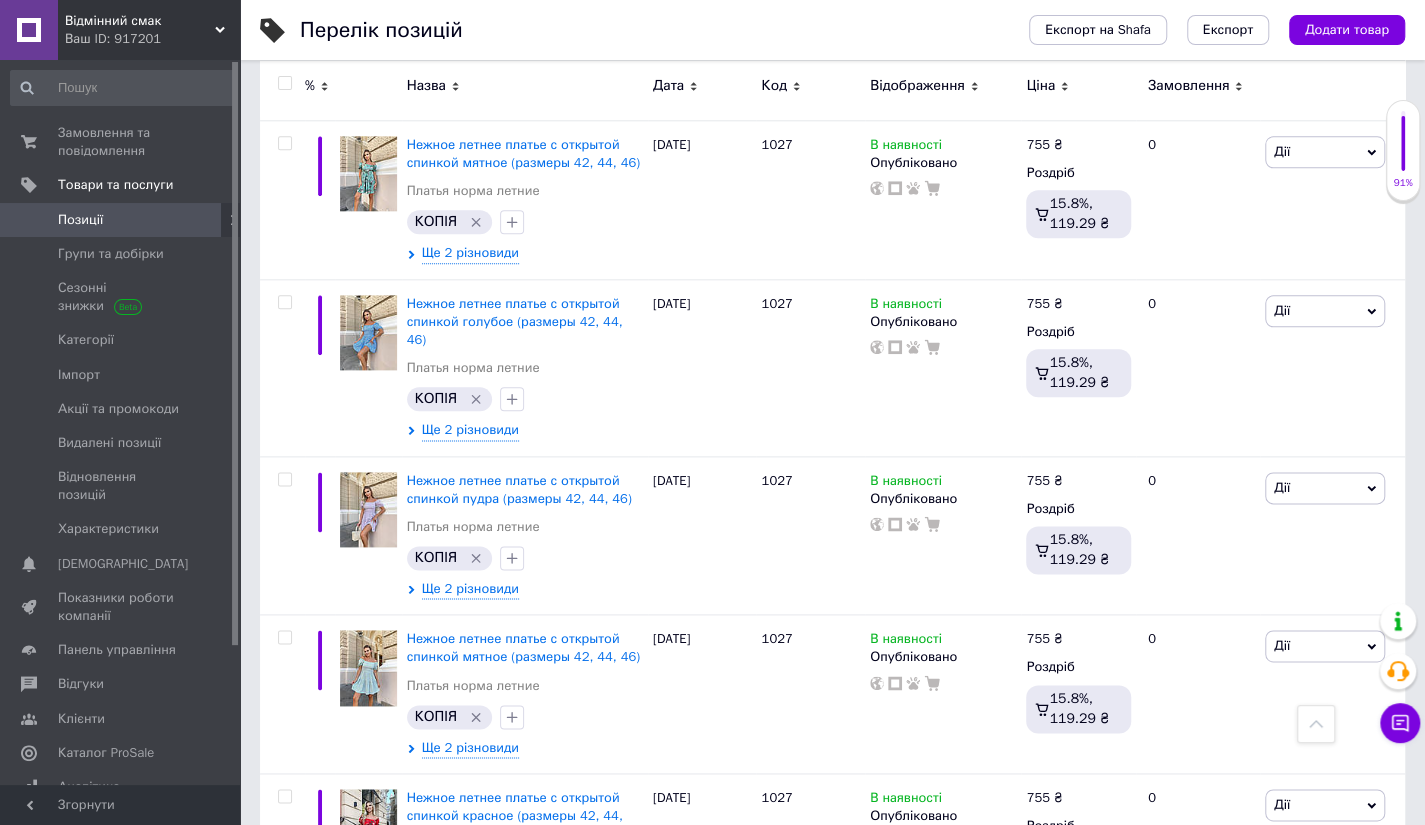 click on "Дії" at bounding box center [1325, 982] 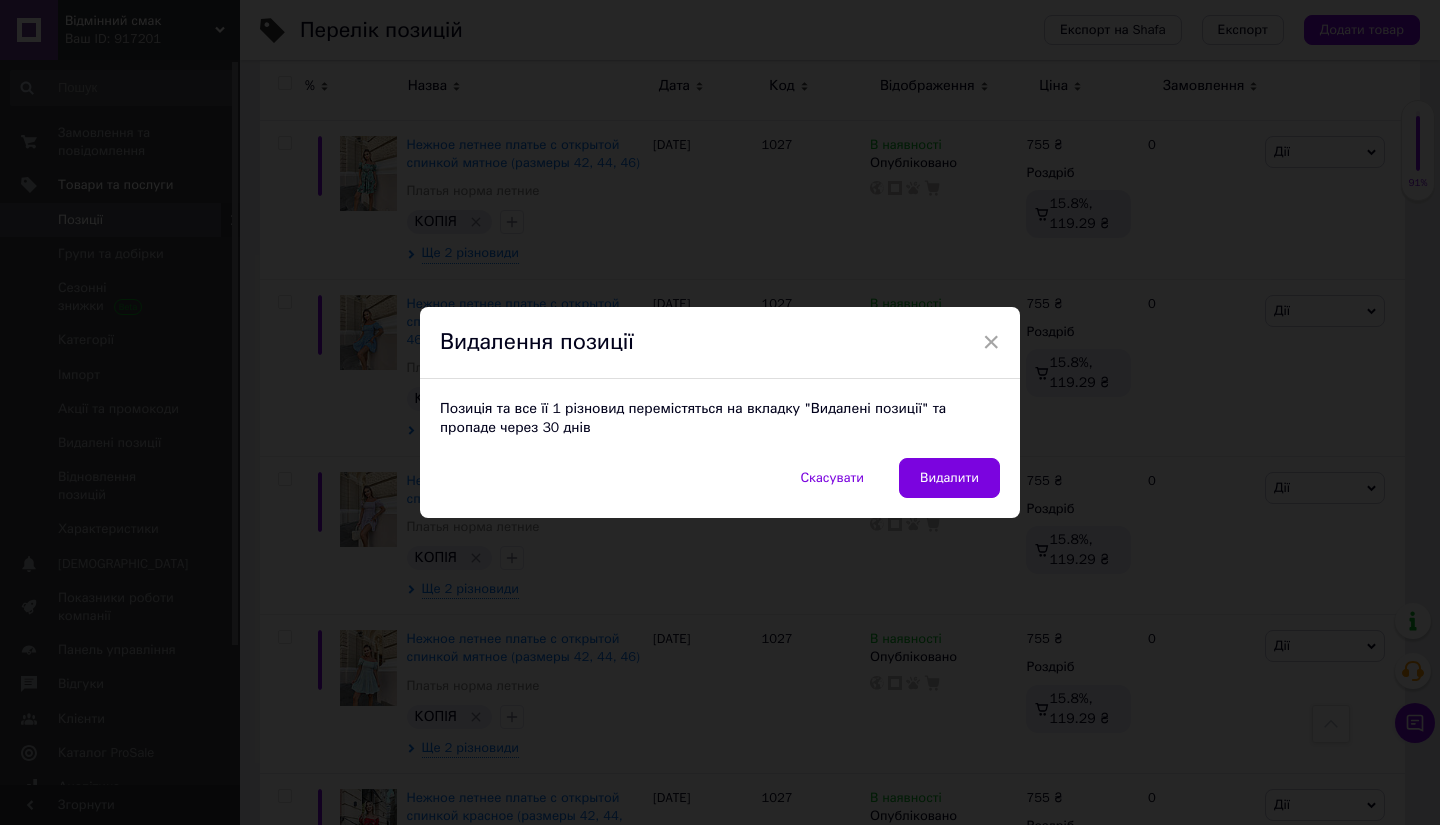 click on "Видалити" at bounding box center (949, 478) 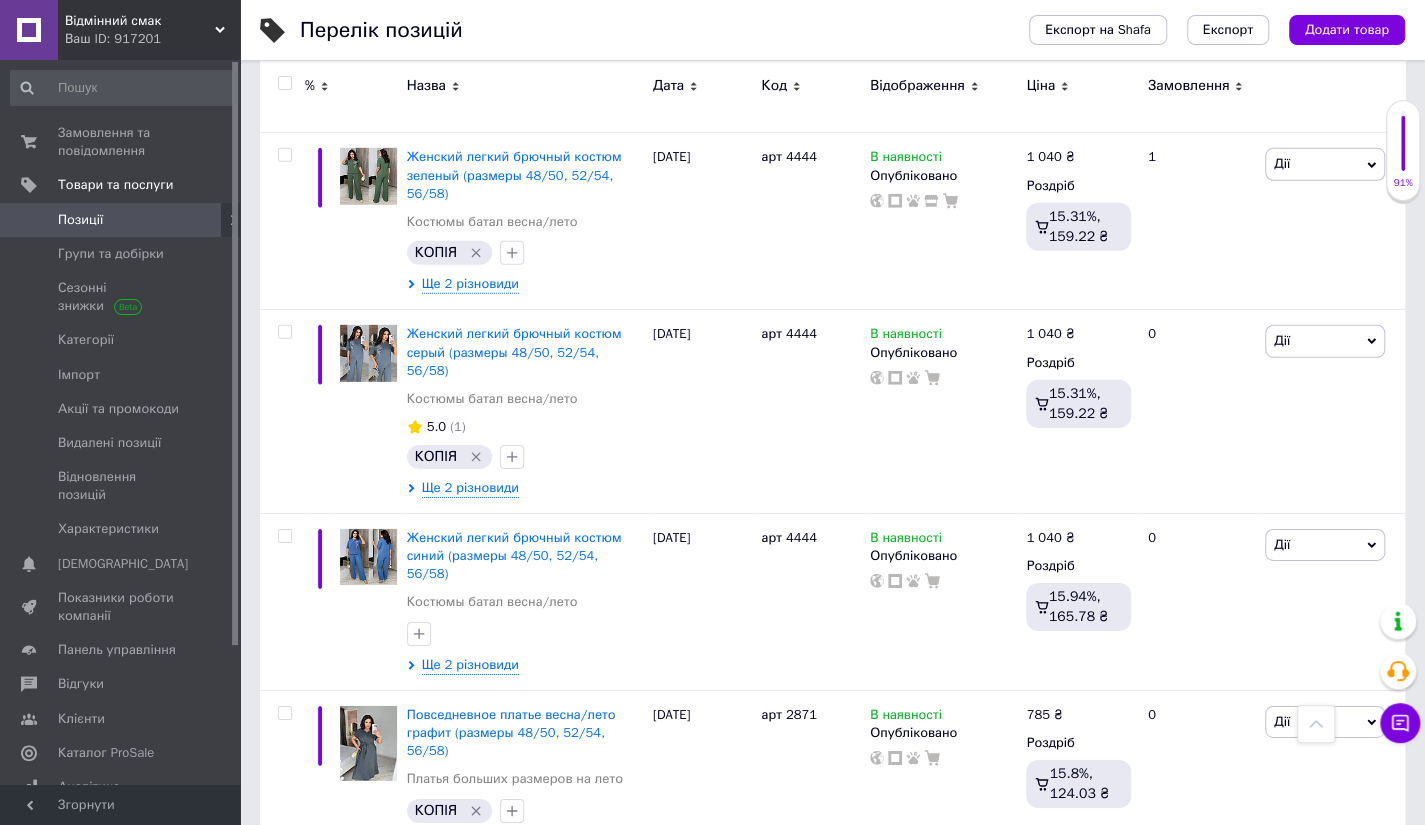 scroll, scrollTop: 11830, scrollLeft: 0, axis: vertical 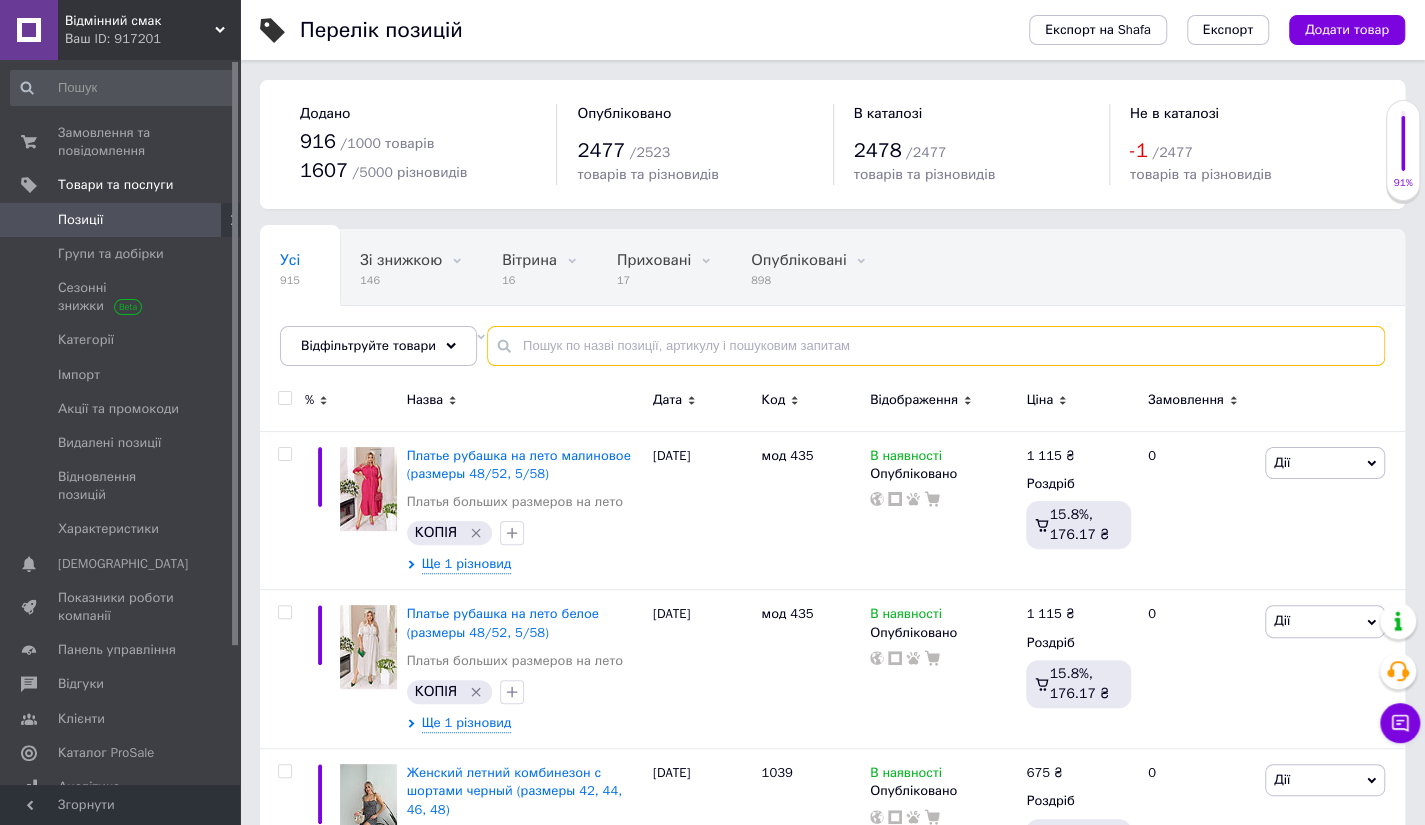 click at bounding box center (936, 346) 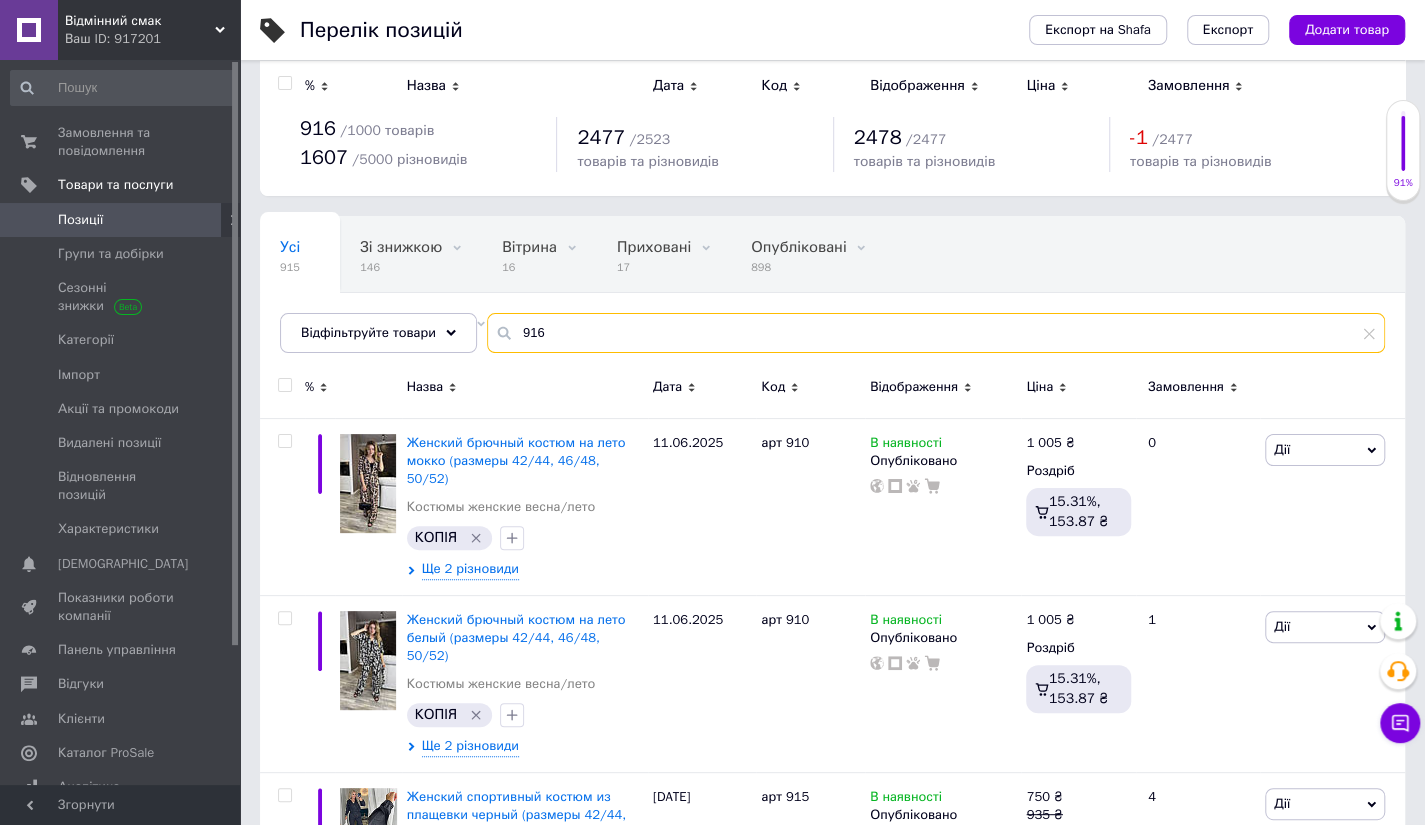 scroll, scrollTop: 12, scrollLeft: 0, axis: vertical 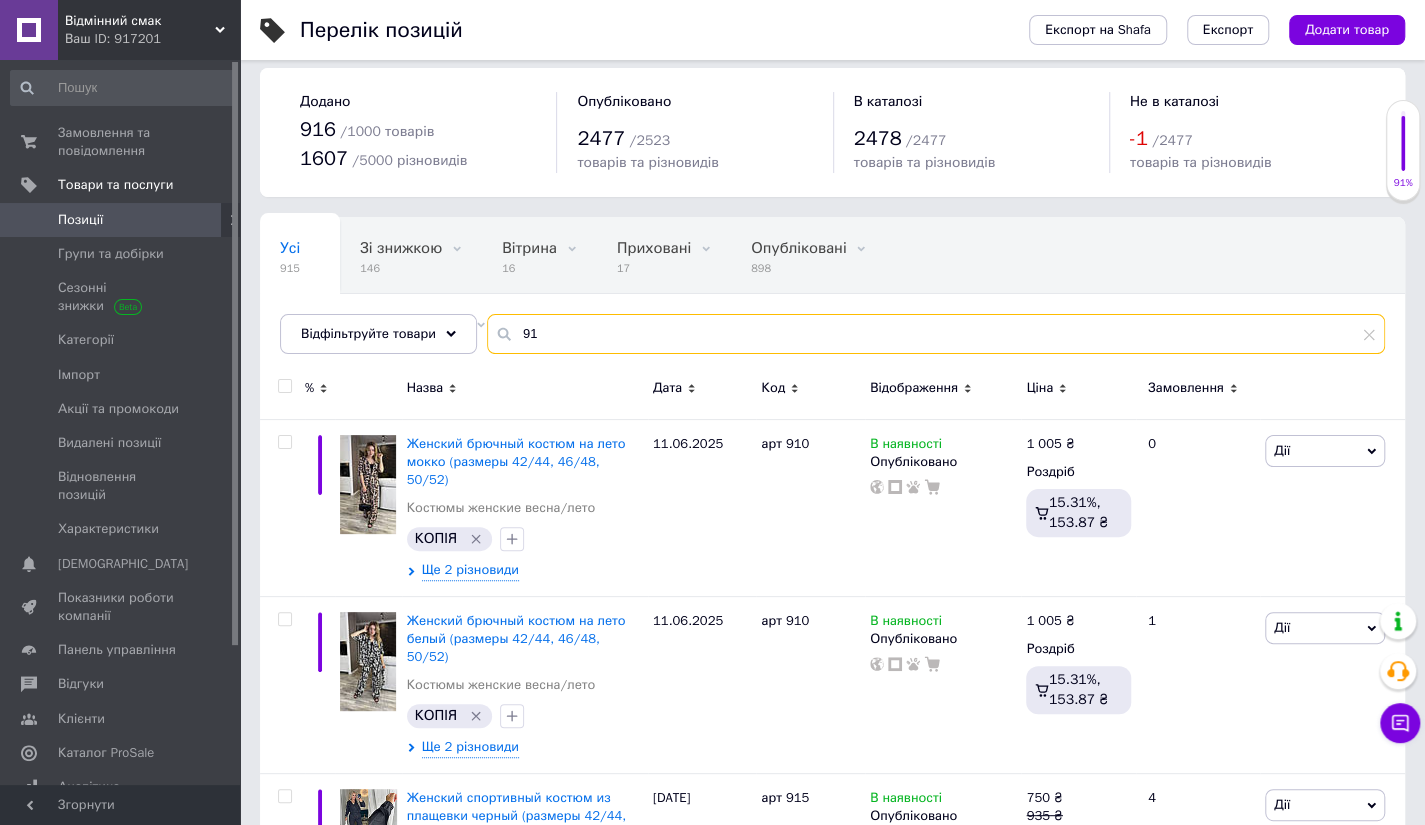 type on "9" 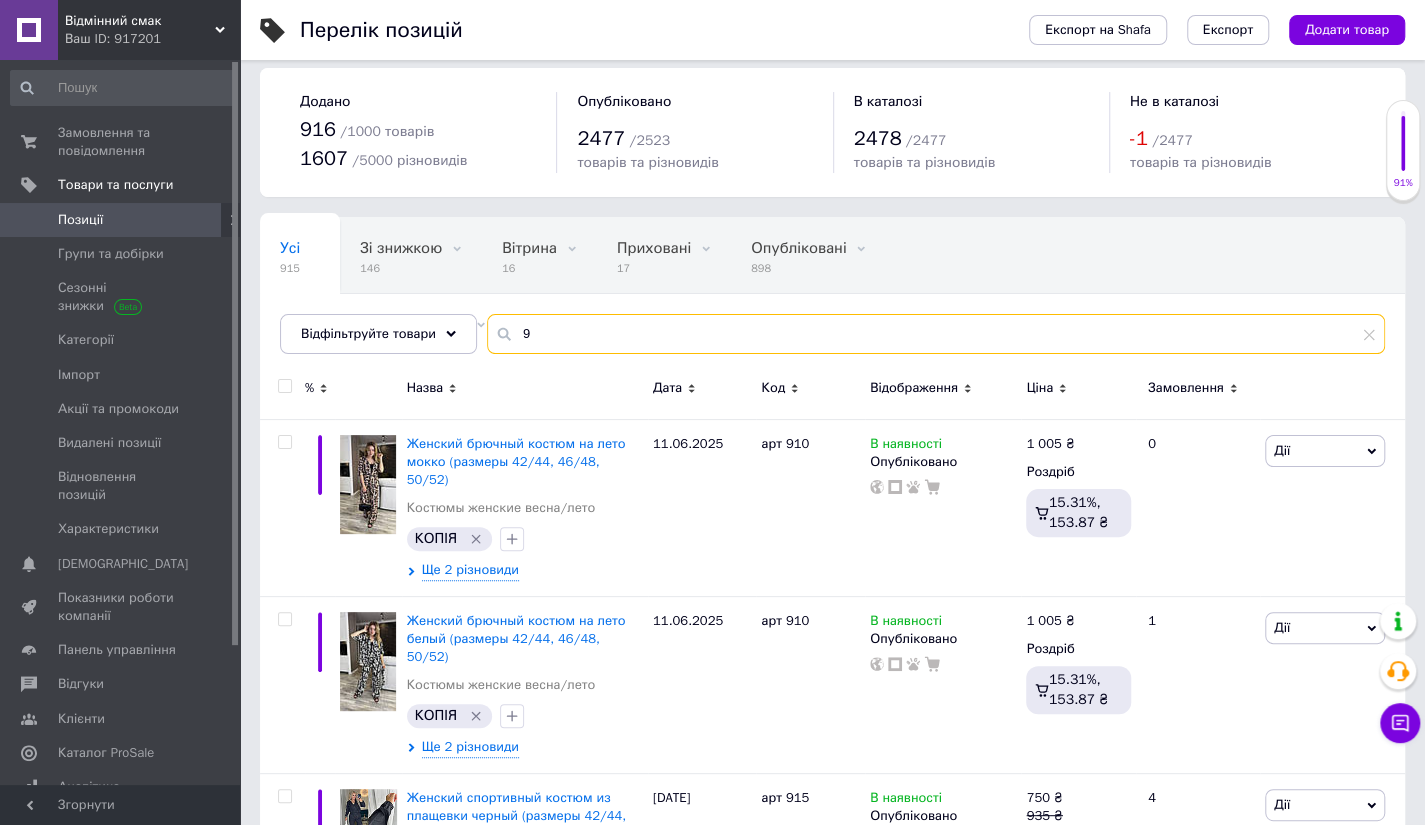type 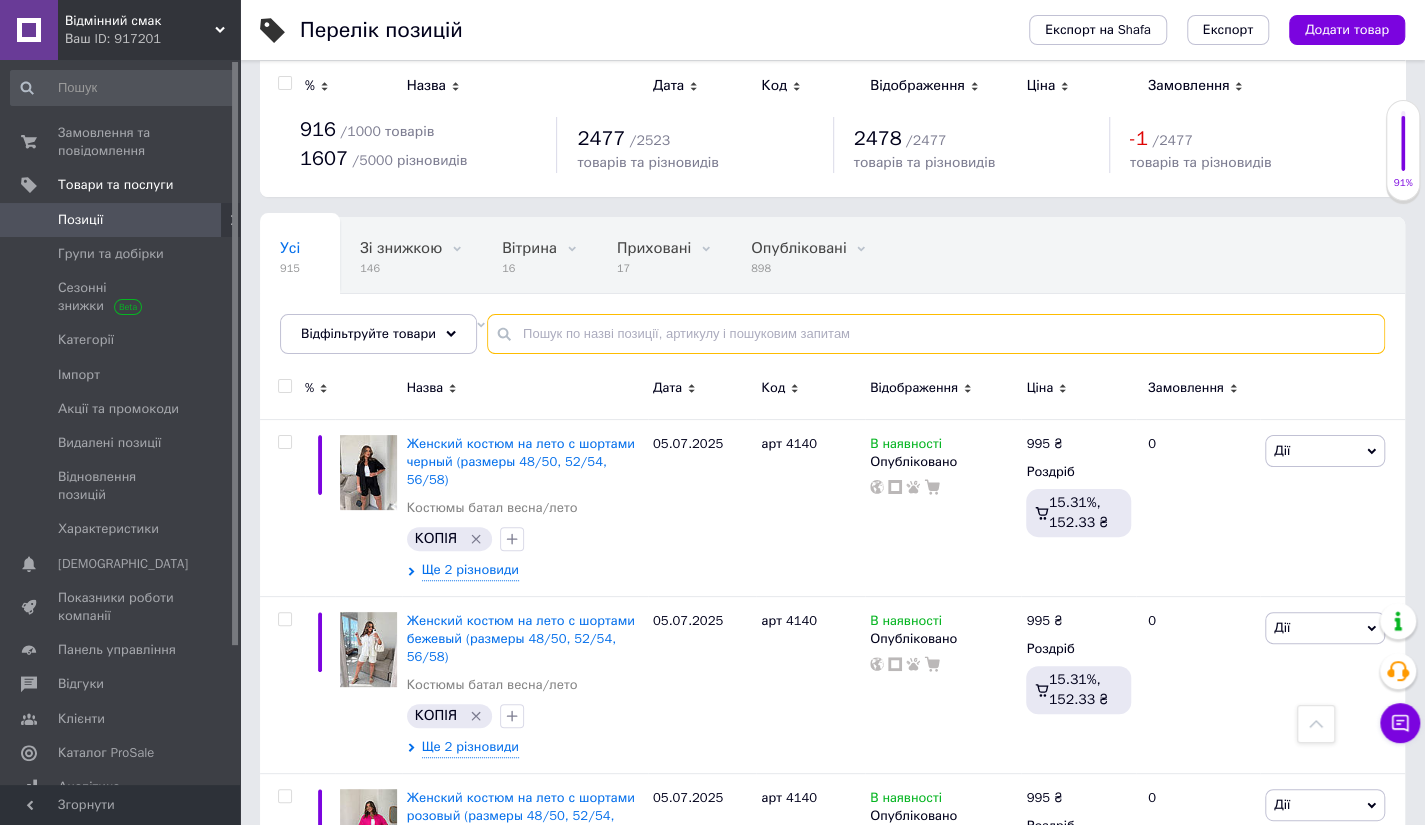 scroll, scrollTop: 8194, scrollLeft: 0, axis: vertical 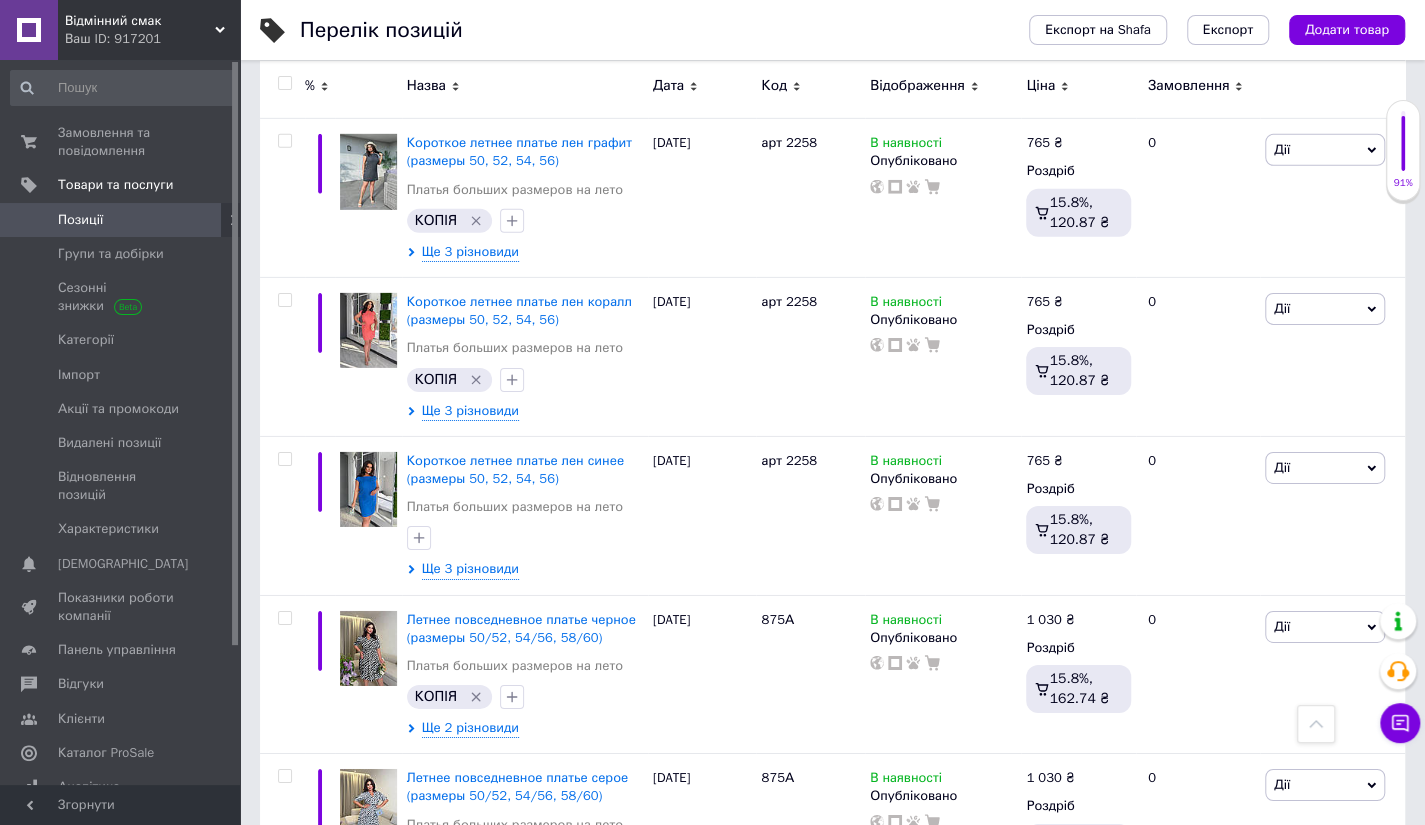 click on "2" at bounding box center [327, 1429] 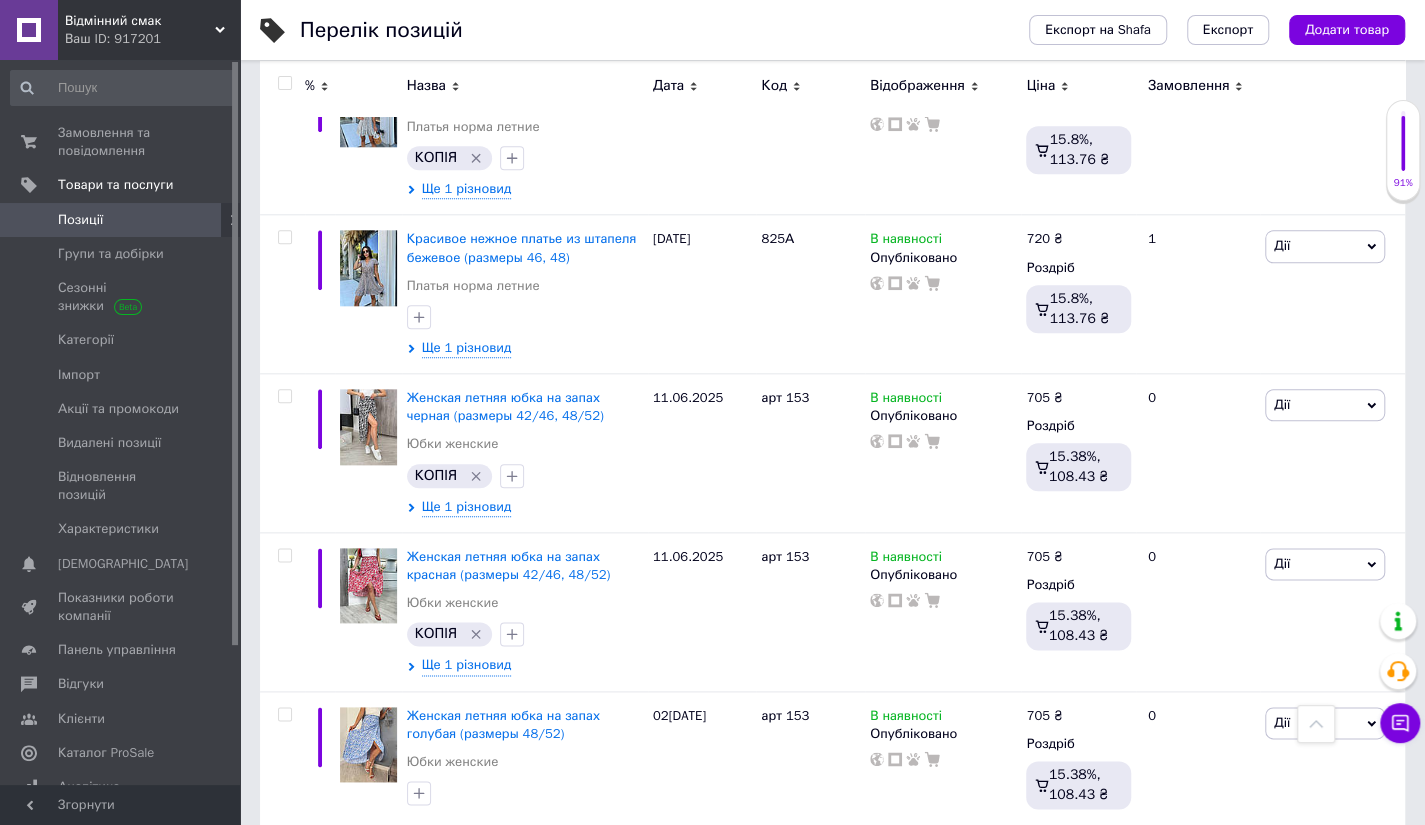 scroll, scrollTop: 5284, scrollLeft: 0, axis: vertical 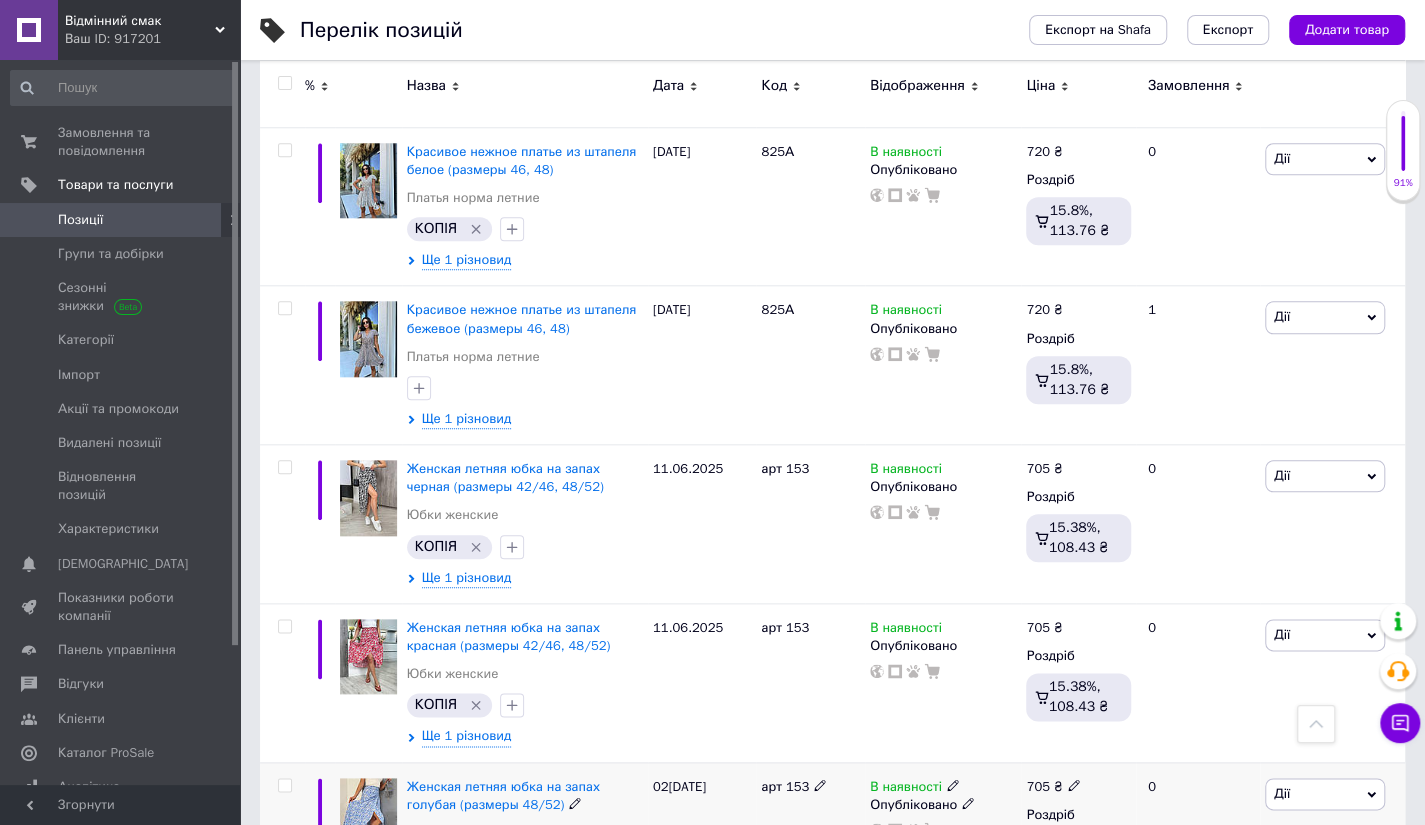 click on "Дії" at bounding box center (1282, 793) 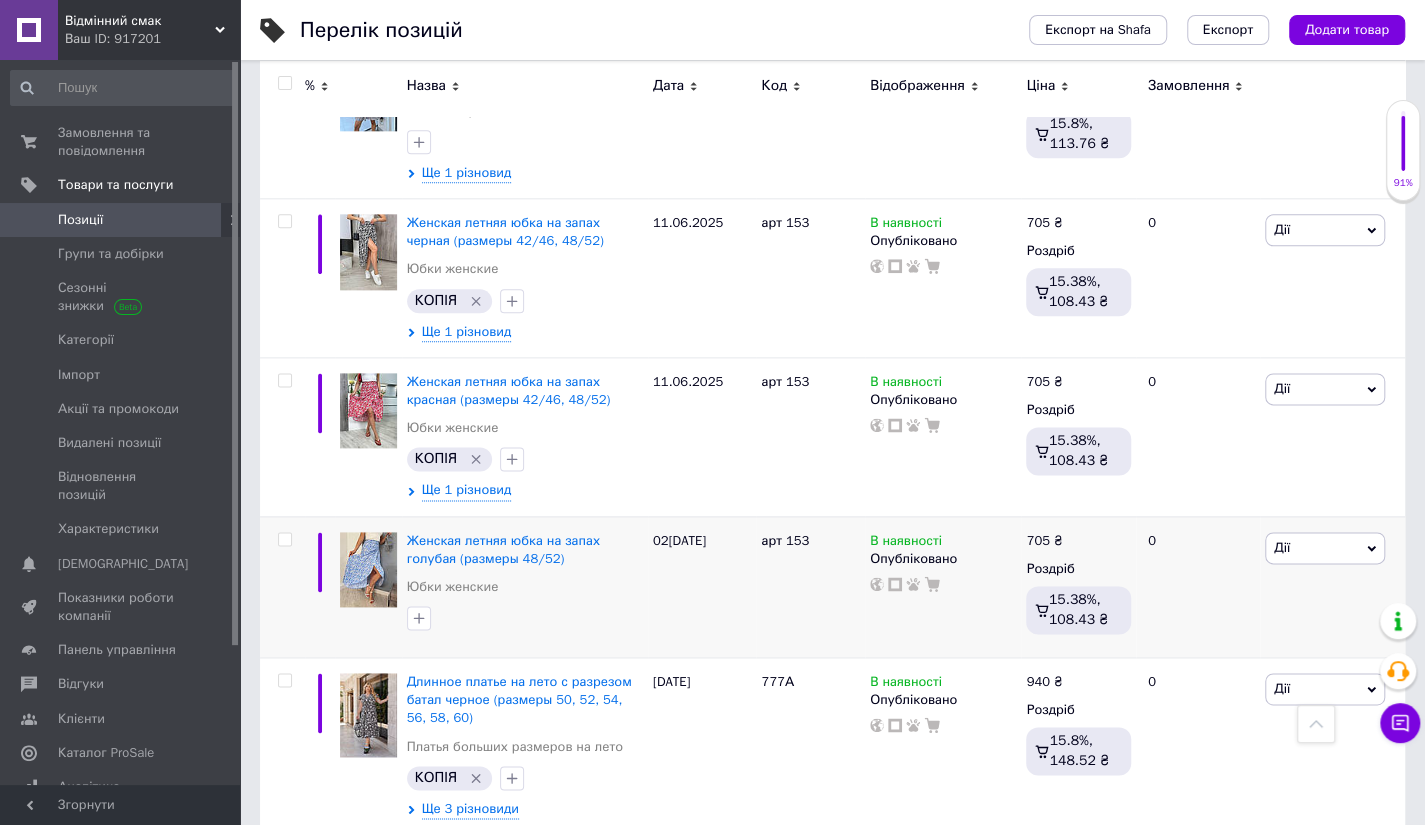 scroll, scrollTop: 5544, scrollLeft: 0, axis: vertical 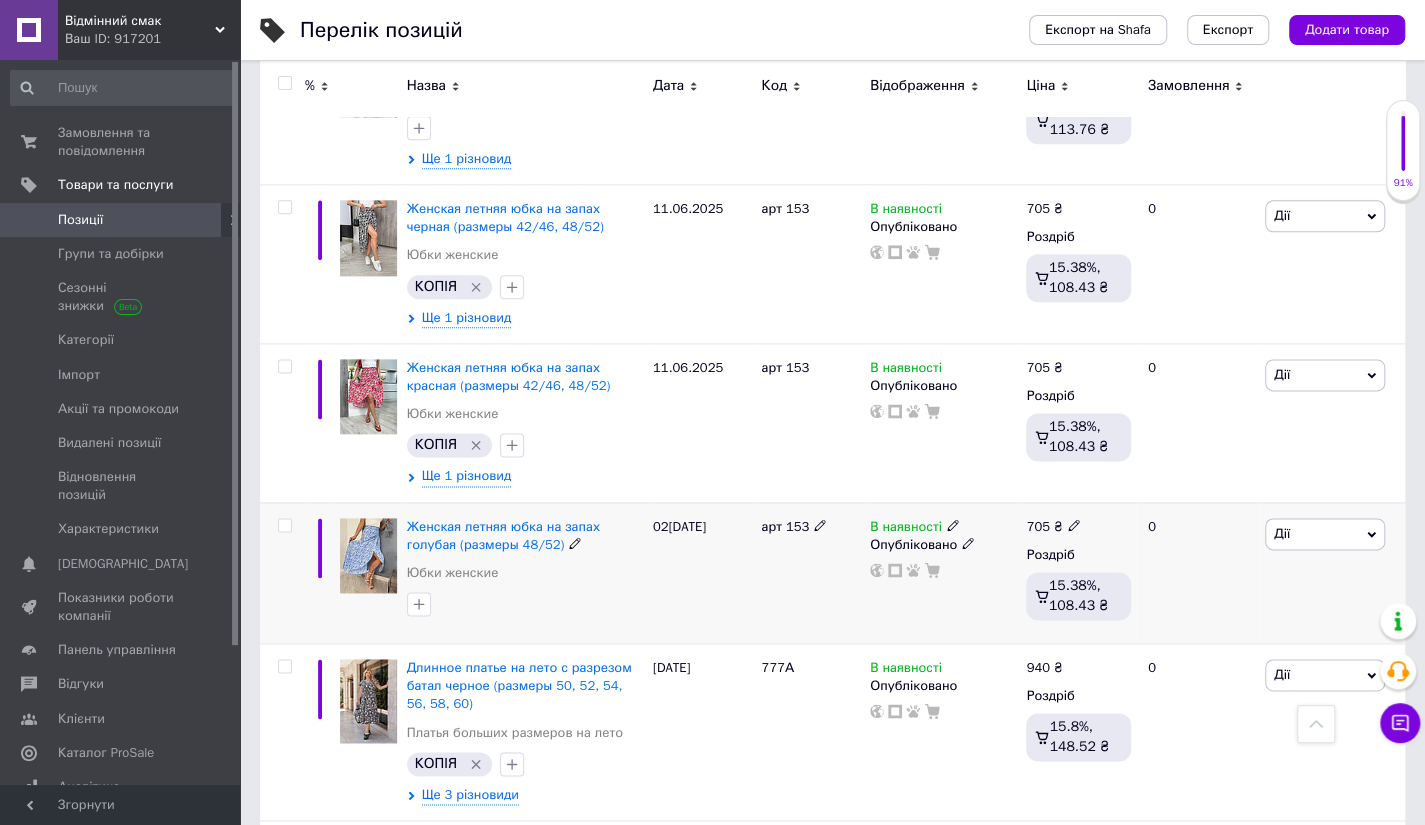 click on "Дії" at bounding box center (1325, 534) 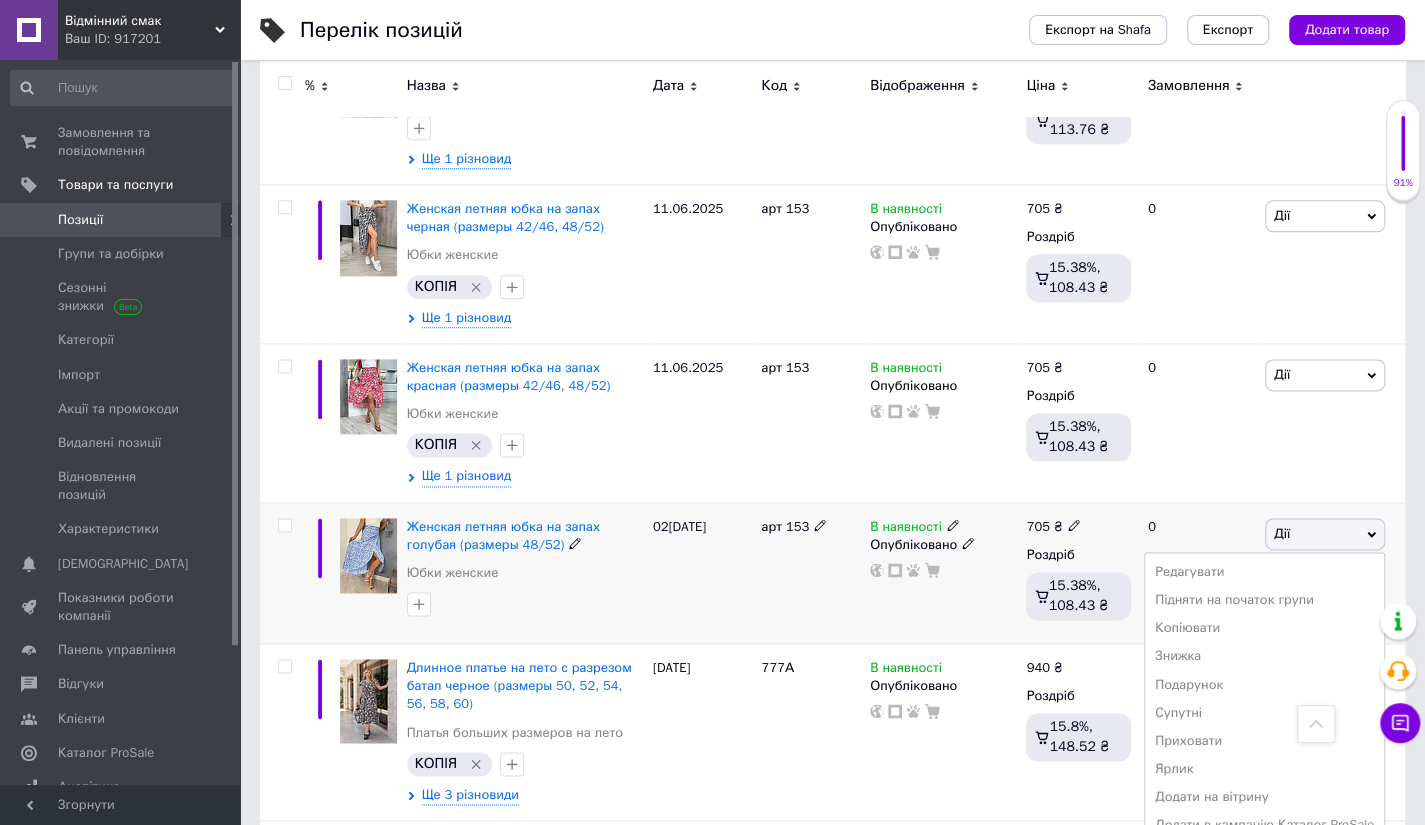 click on "Видалити" at bounding box center [1264, 854] 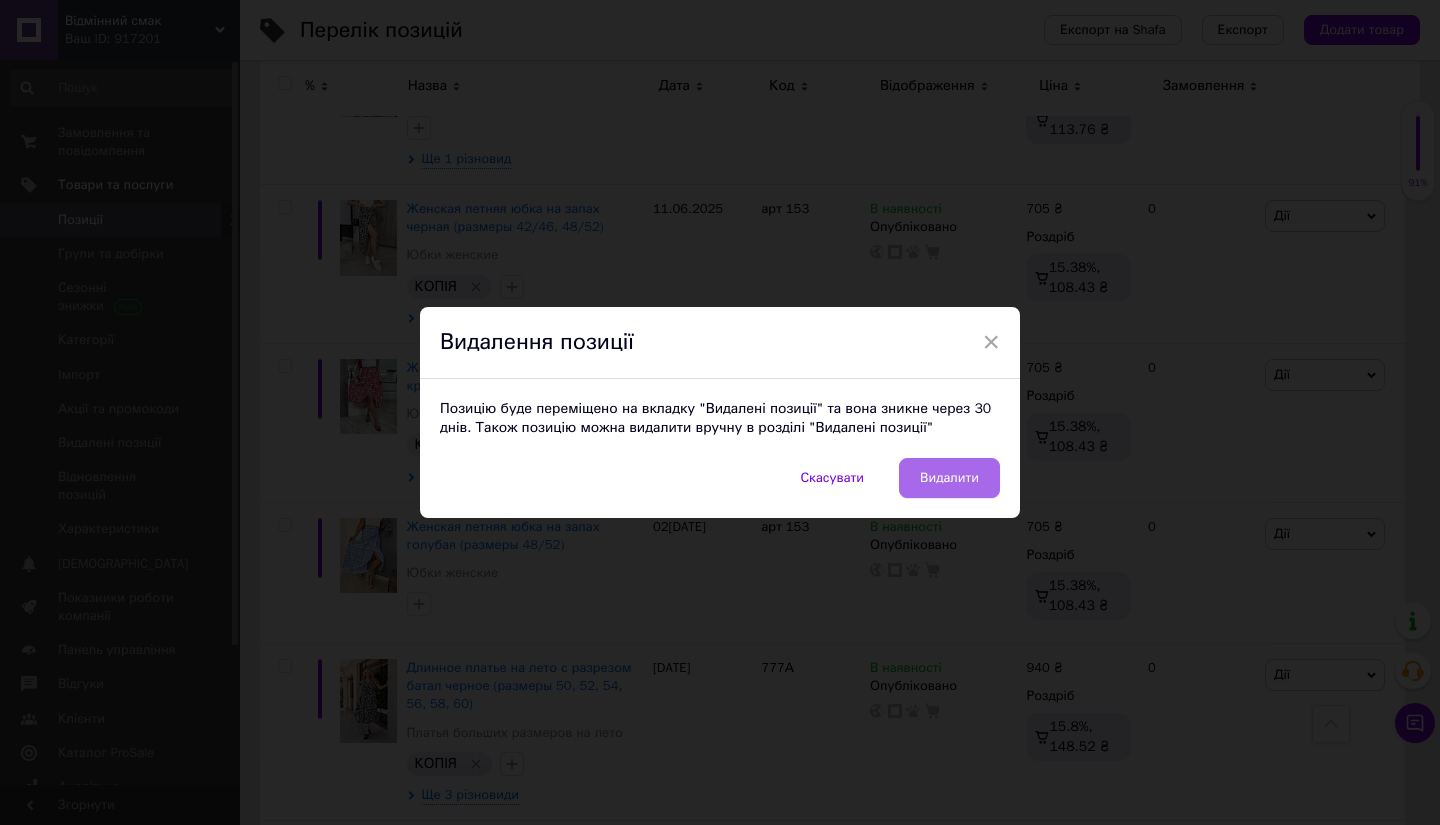 click on "Видалити" at bounding box center [949, 478] 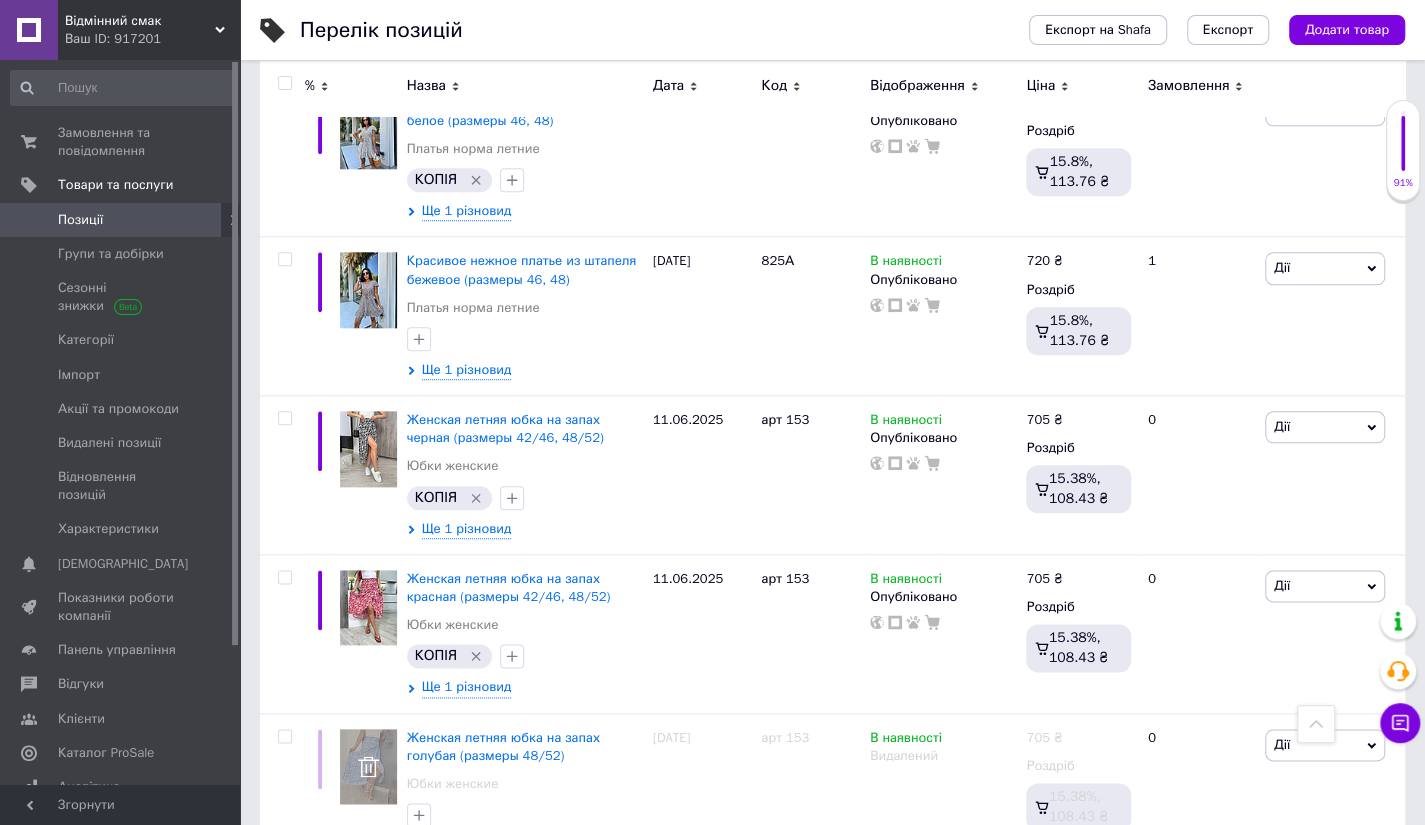 scroll, scrollTop: 5304, scrollLeft: 0, axis: vertical 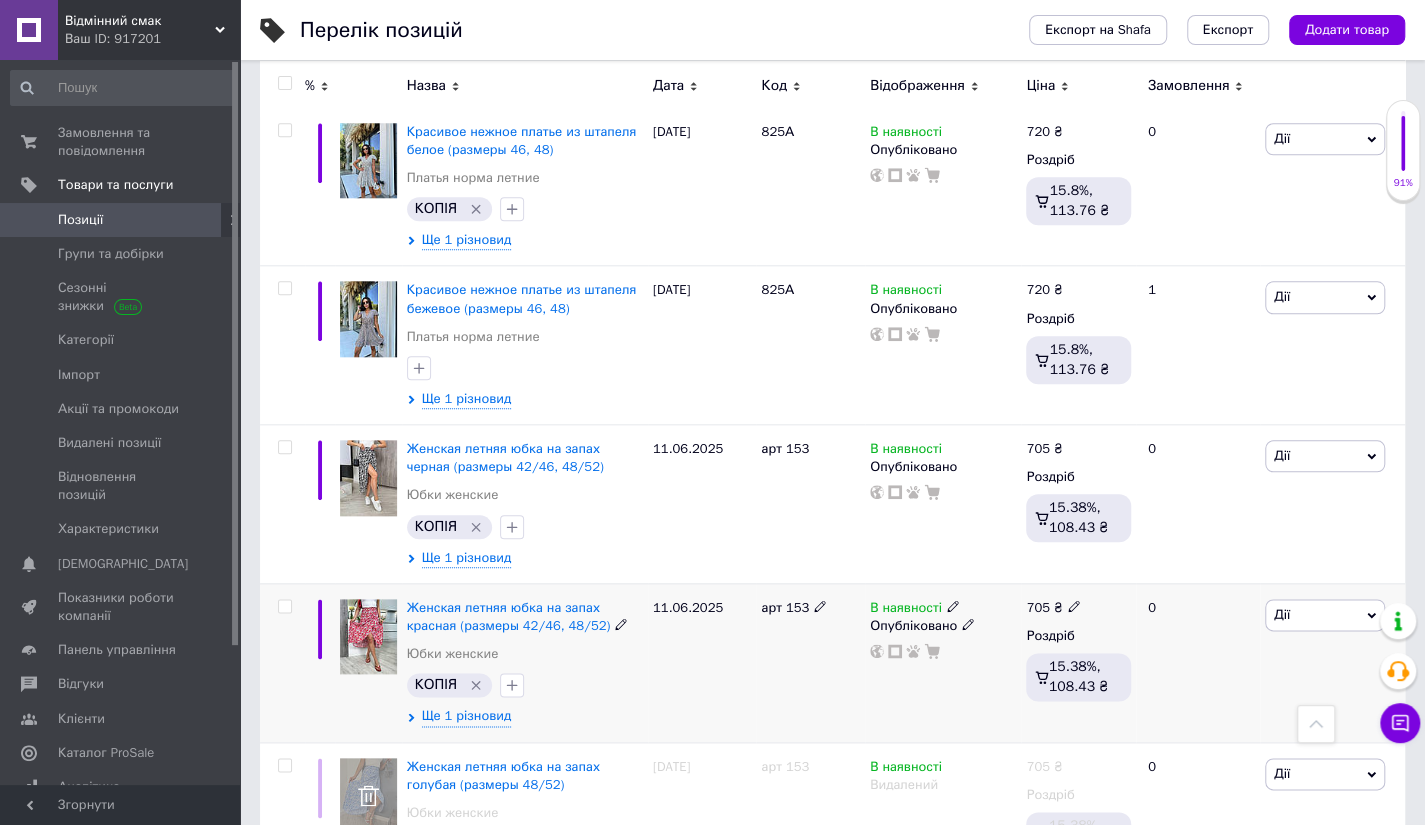 click at bounding box center [368, 636] 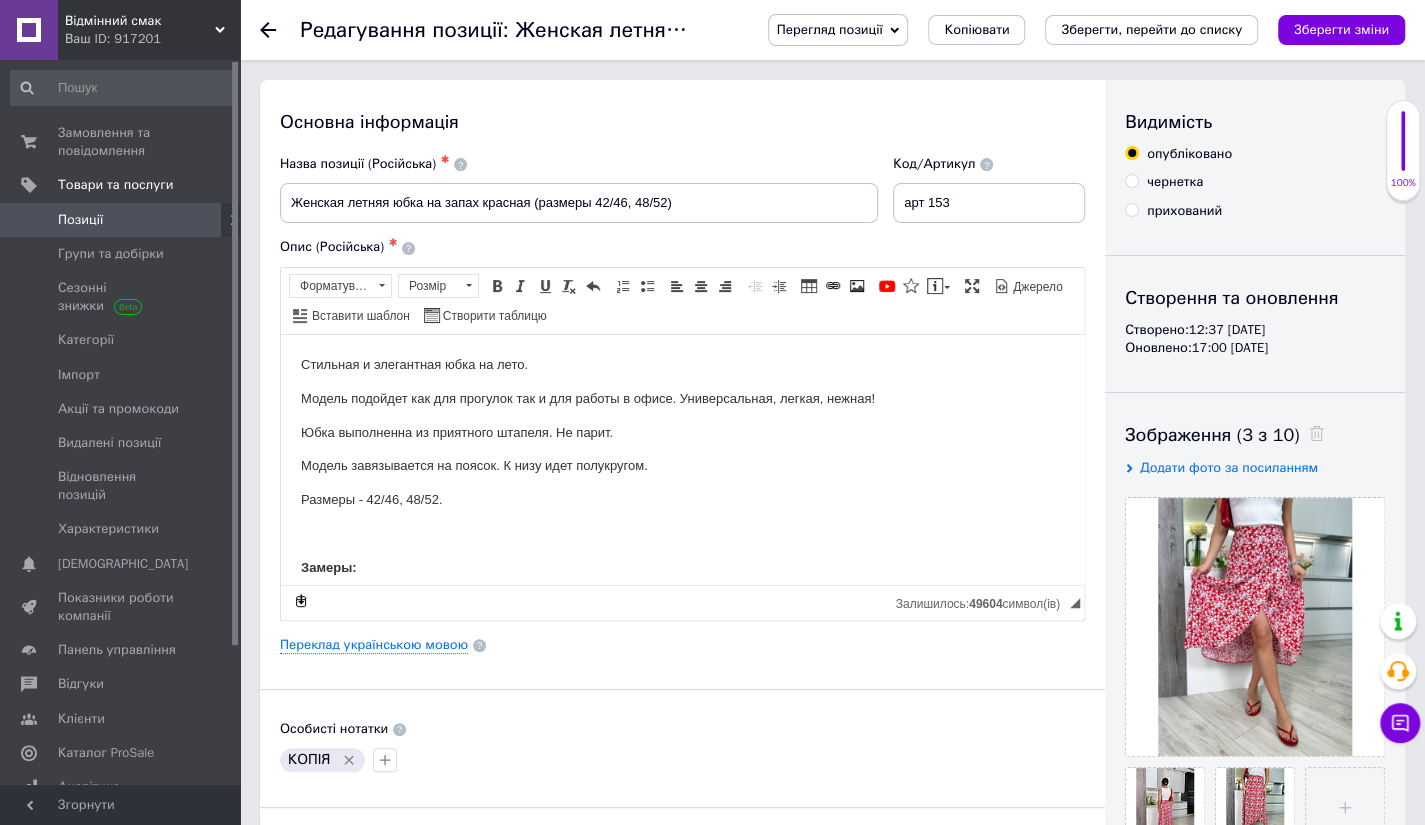scroll, scrollTop: 0, scrollLeft: 0, axis: both 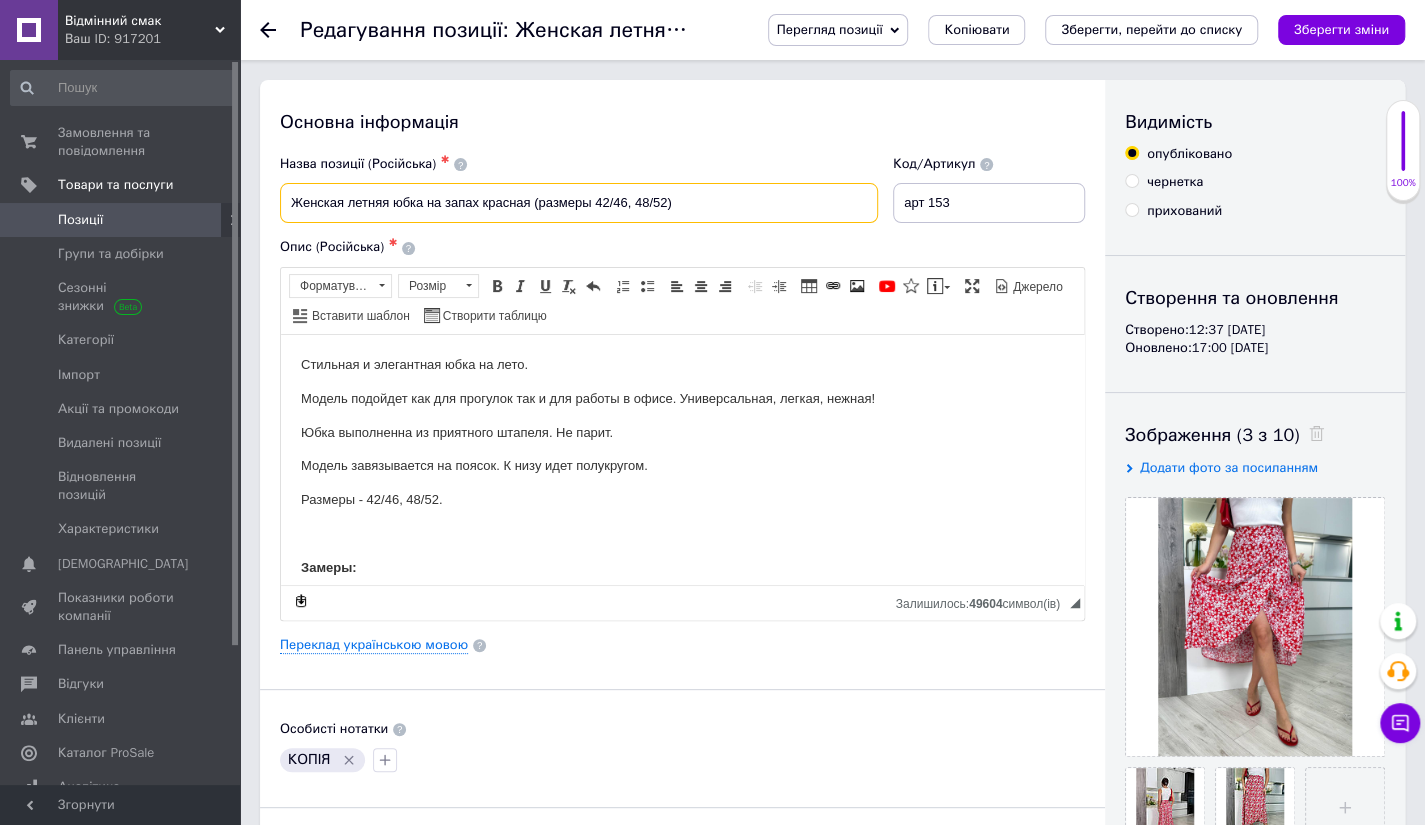 click on "Женская летняя юбка на запах красная (размеры 42/46, 48/52)" at bounding box center (579, 203) 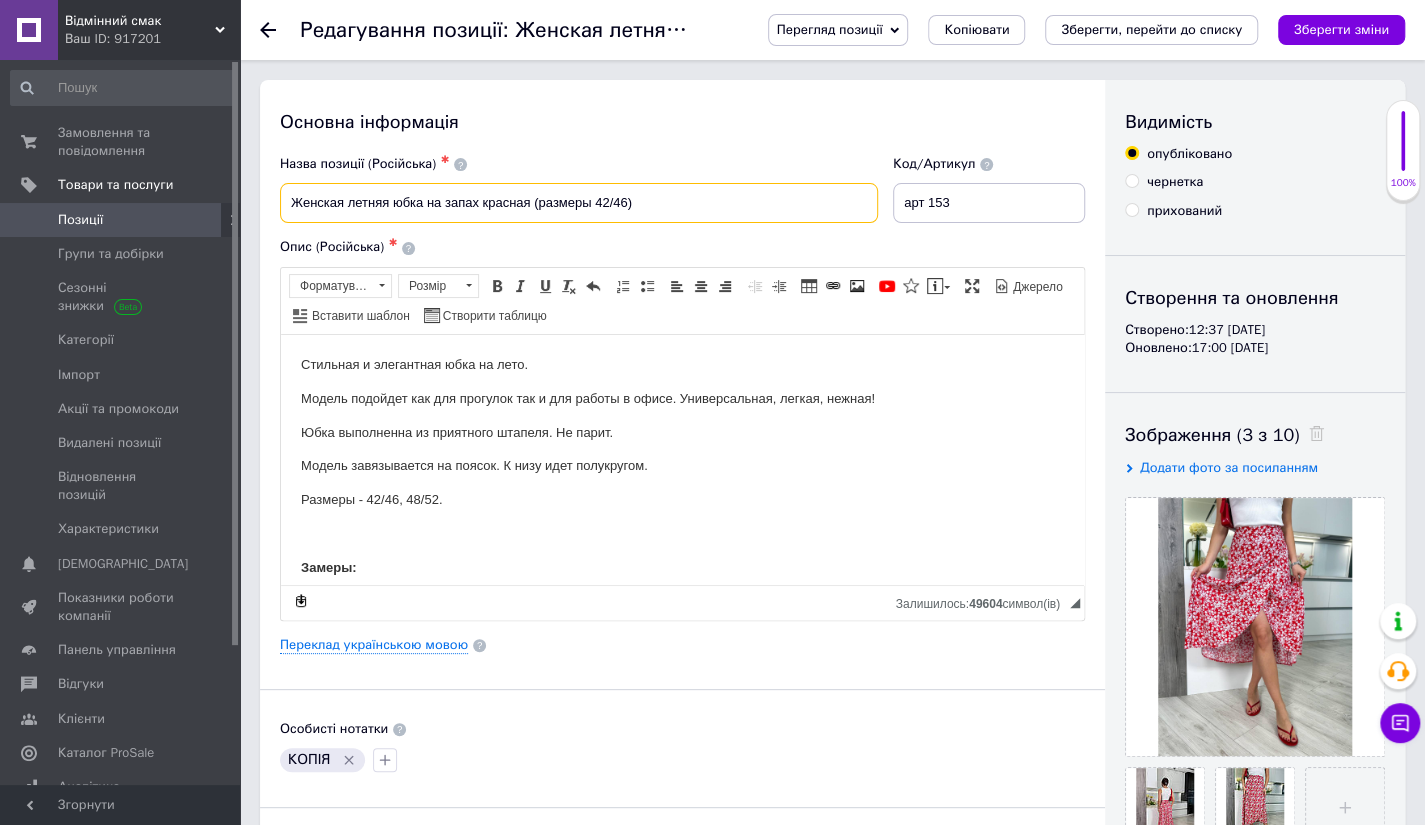 type on "Женская летняя юбка на запах красная (размеры 42/46)" 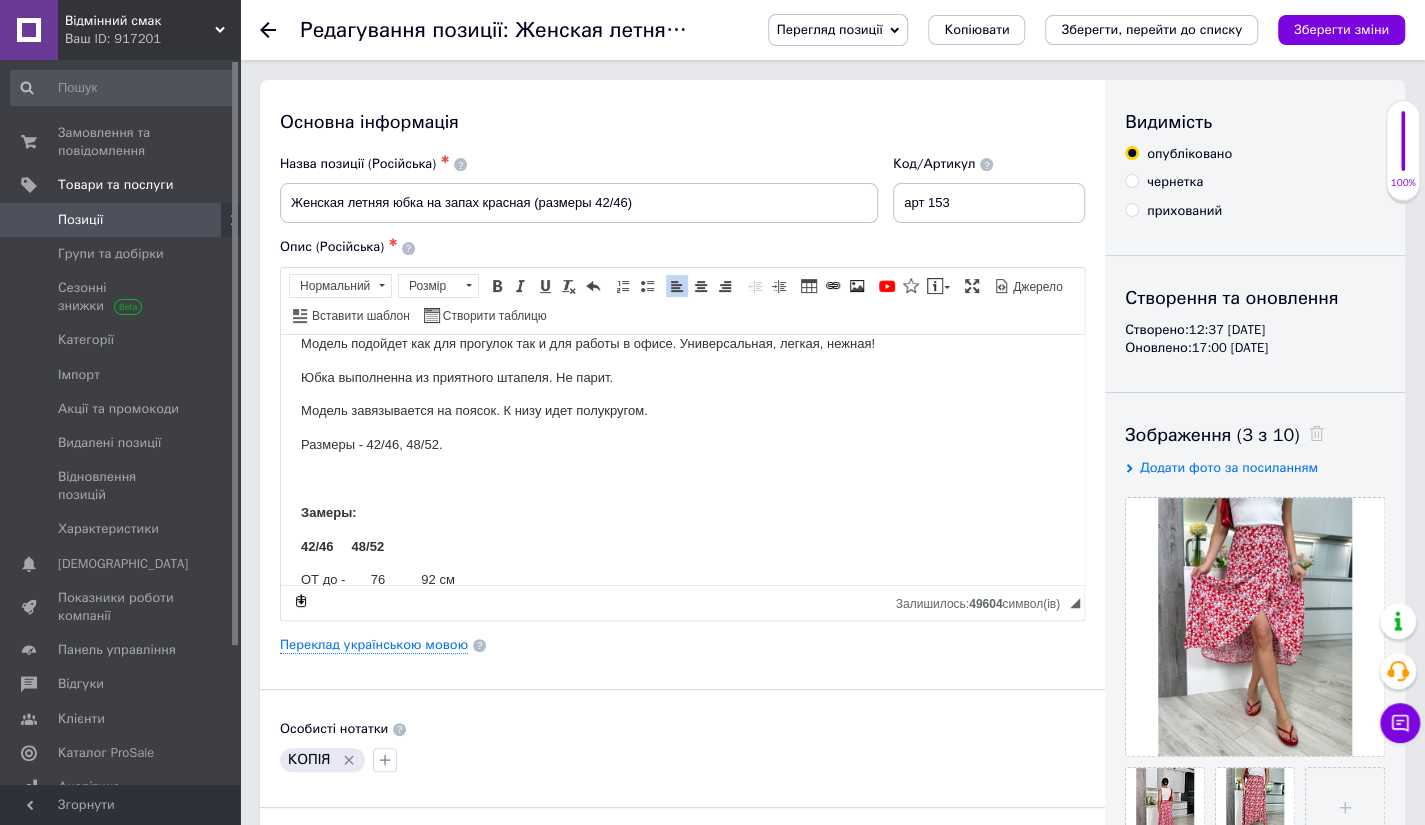 scroll, scrollTop: 71, scrollLeft: 0, axis: vertical 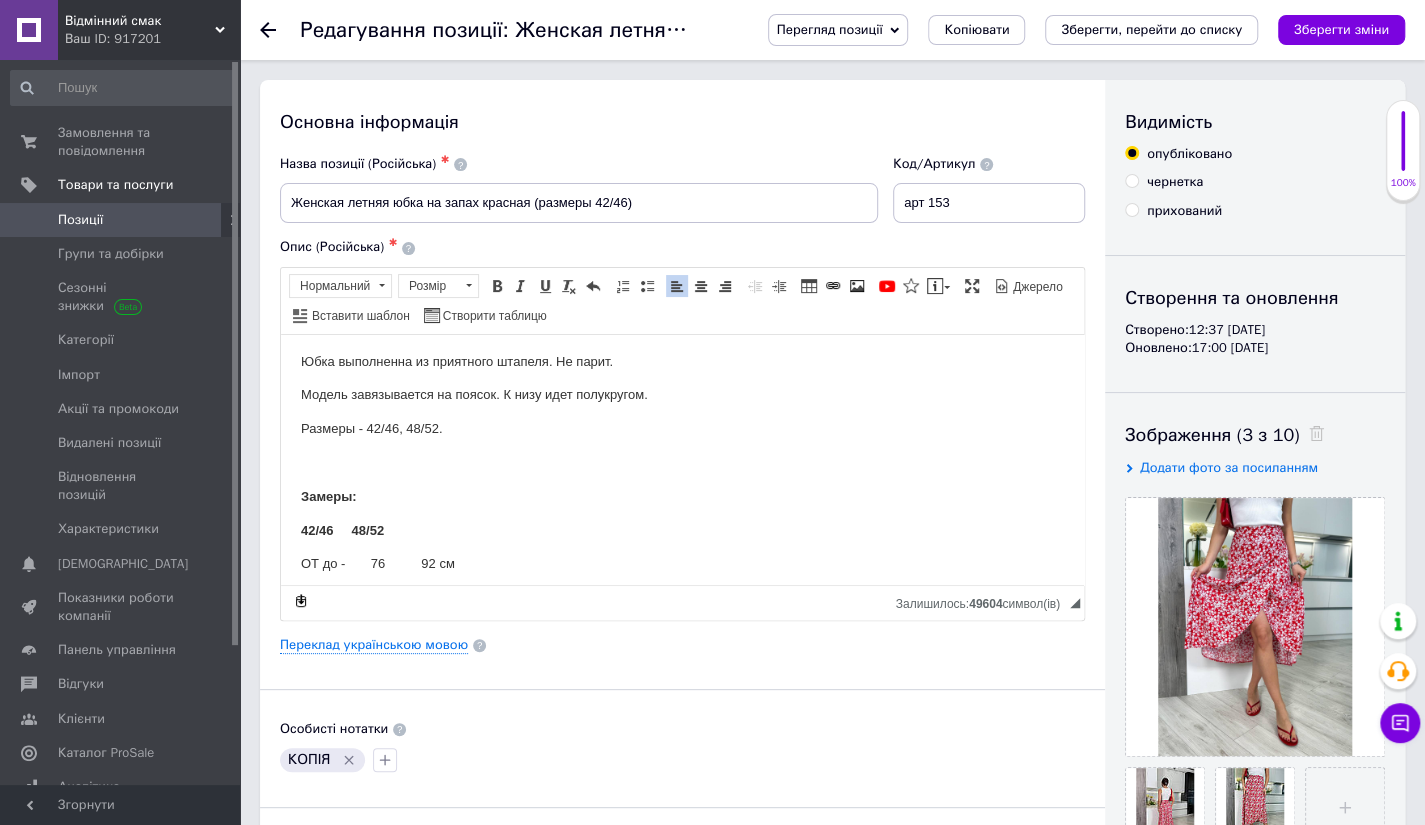 click on "Размеры - 42/46, 48/52." at bounding box center (682, 428) 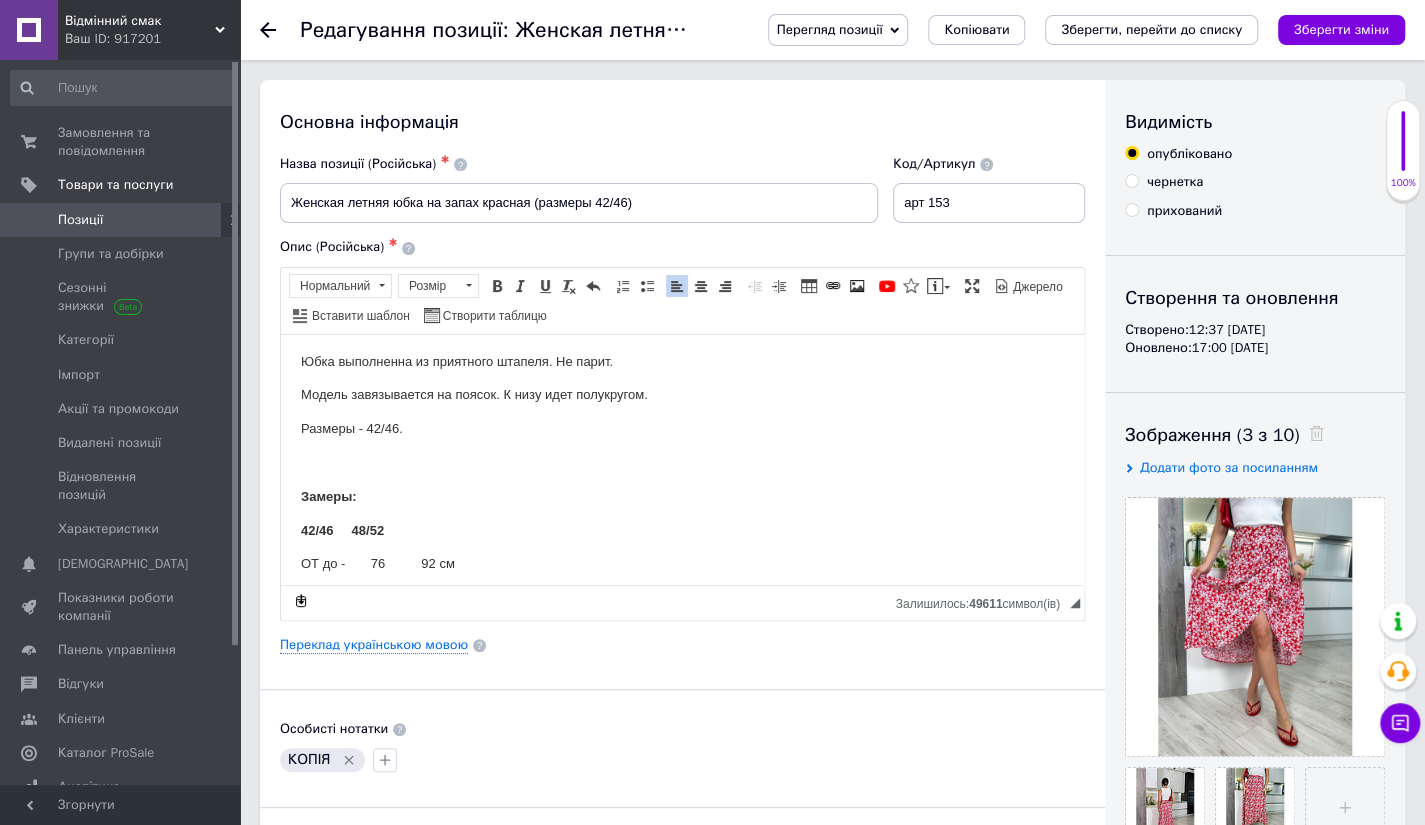 click on "42/46     48/52" at bounding box center [342, 529] 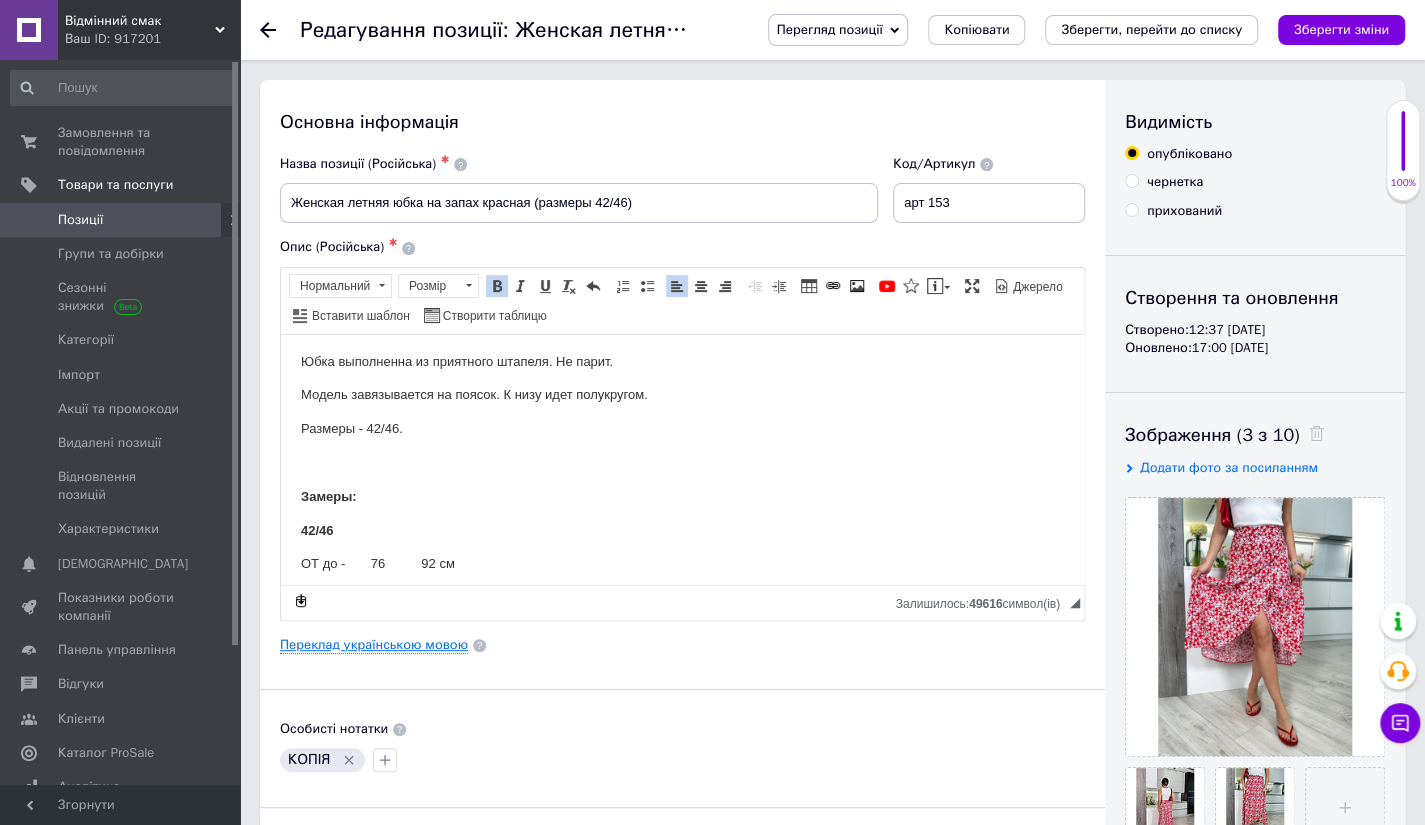 click on "Переклад українською мовою" at bounding box center (374, 645) 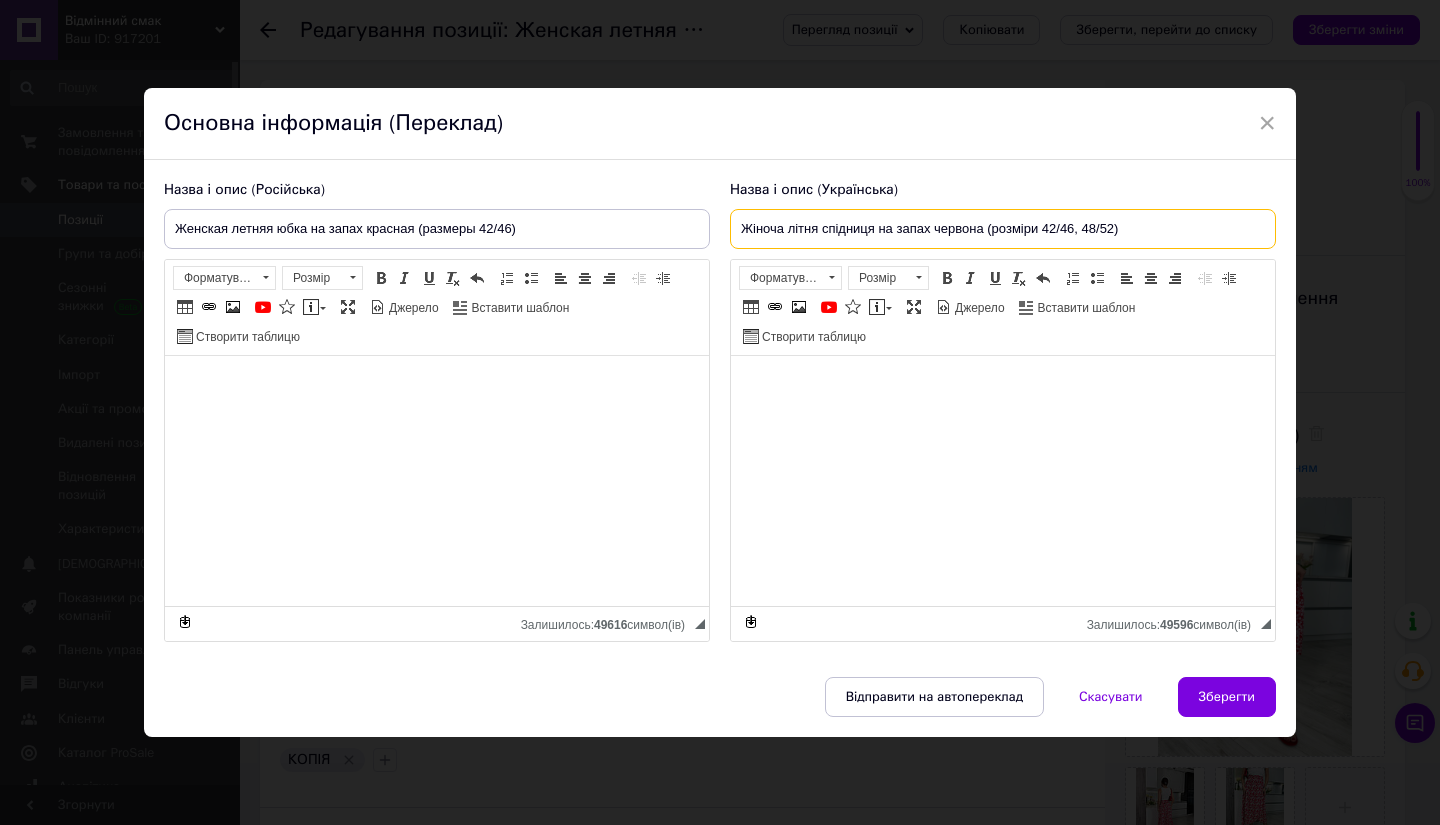 click on "Жіноча літня спідниця на запах червона (розміри 42/46, 48/52)" at bounding box center [1003, 229] 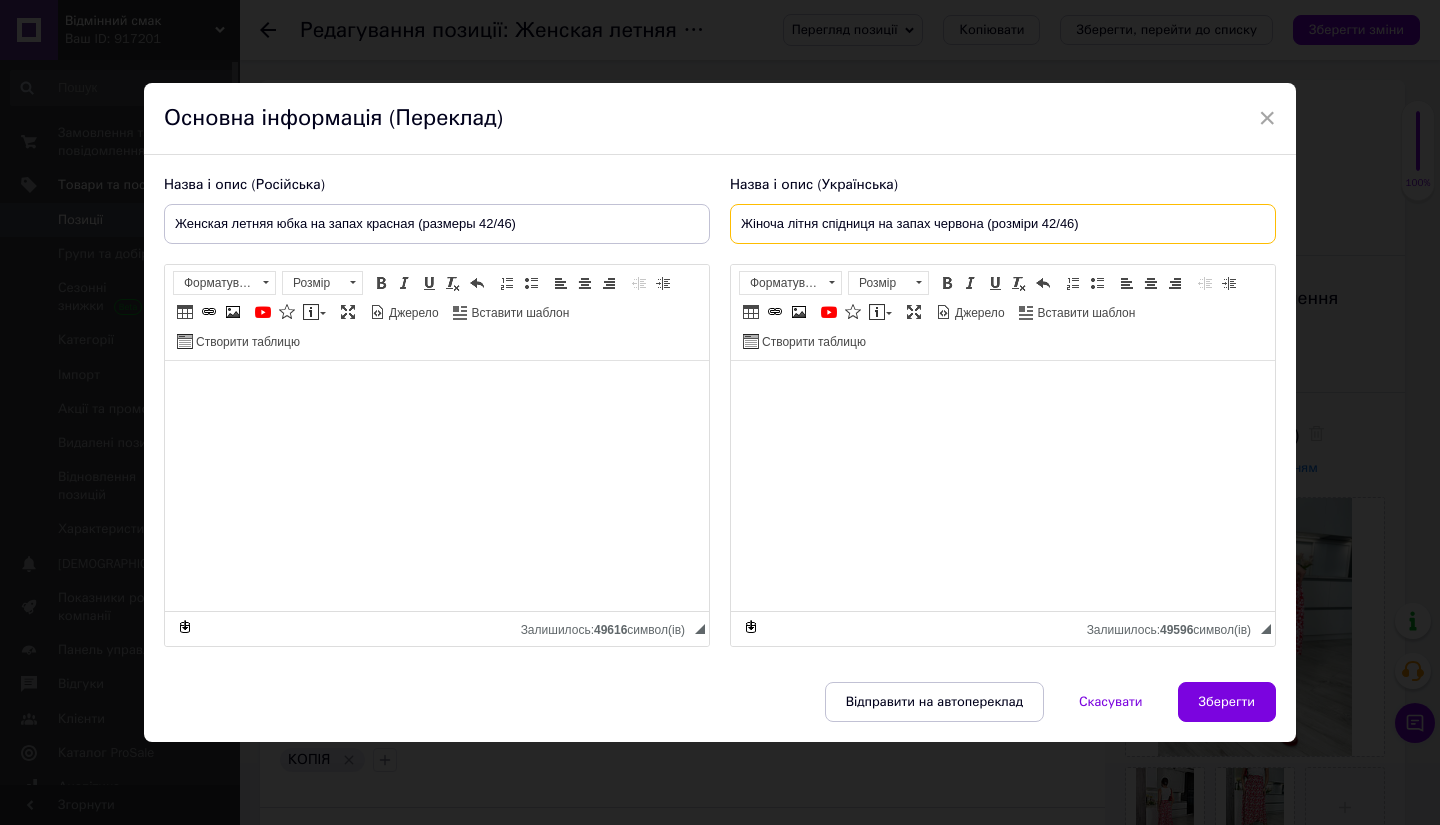 type on "Жіноча літня спідниця на запах червона (розміри 42/46)" 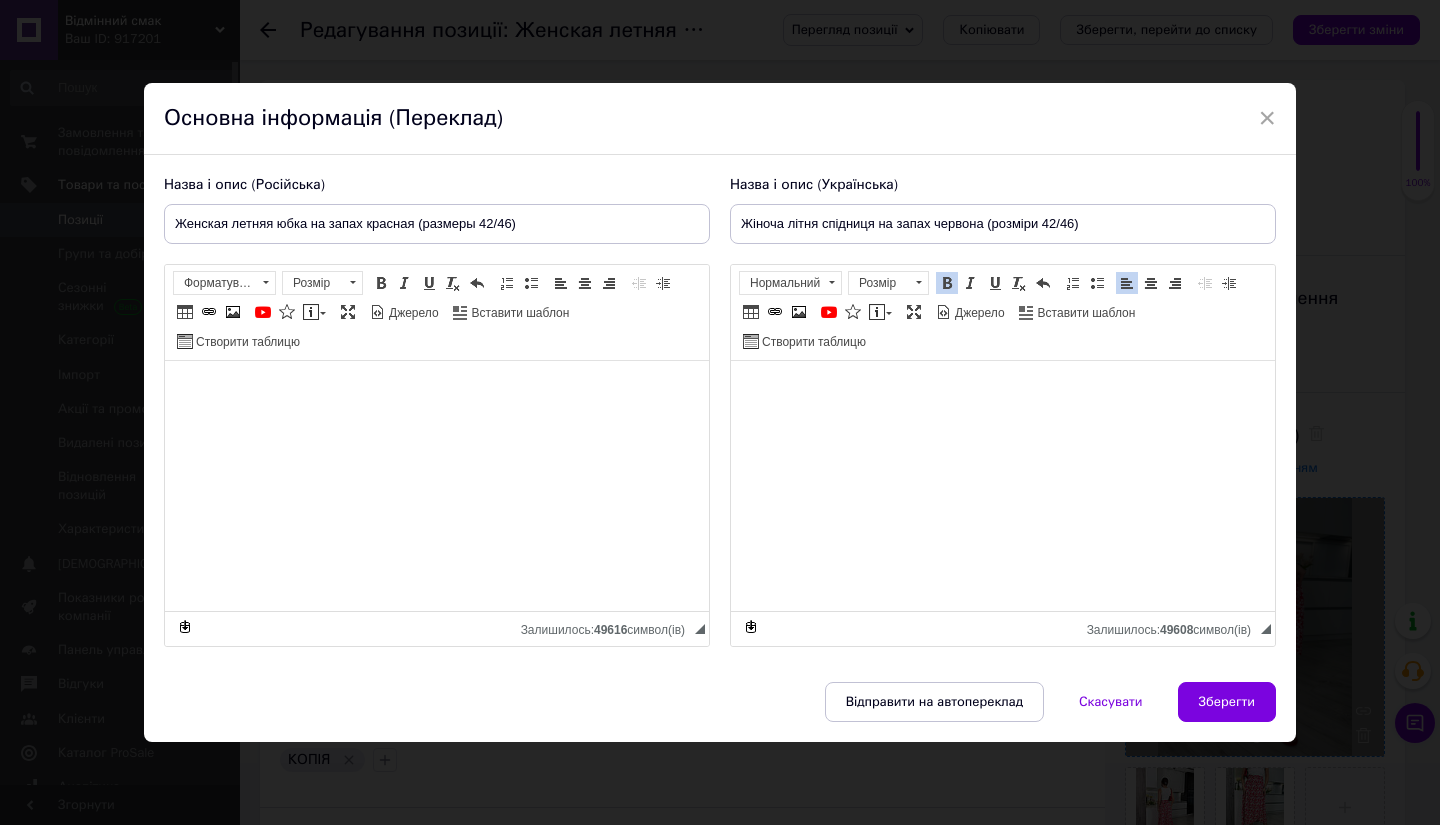 drag, startPoint x: 1216, startPoint y: 686, endPoint x: 1326, endPoint y: 577, distance: 154.858 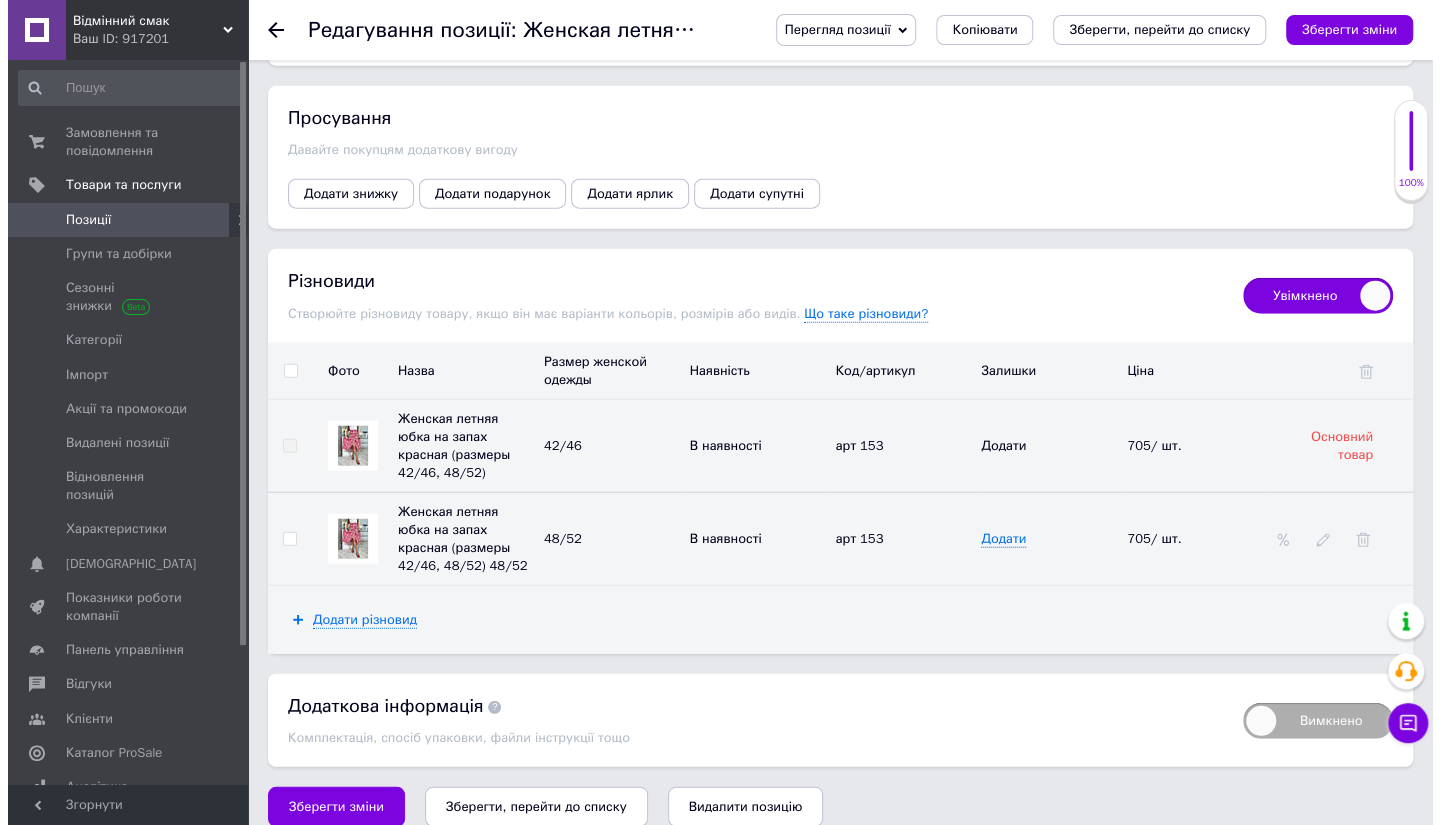 scroll, scrollTop: 2623, scrollLeft: 0, axis: vertical 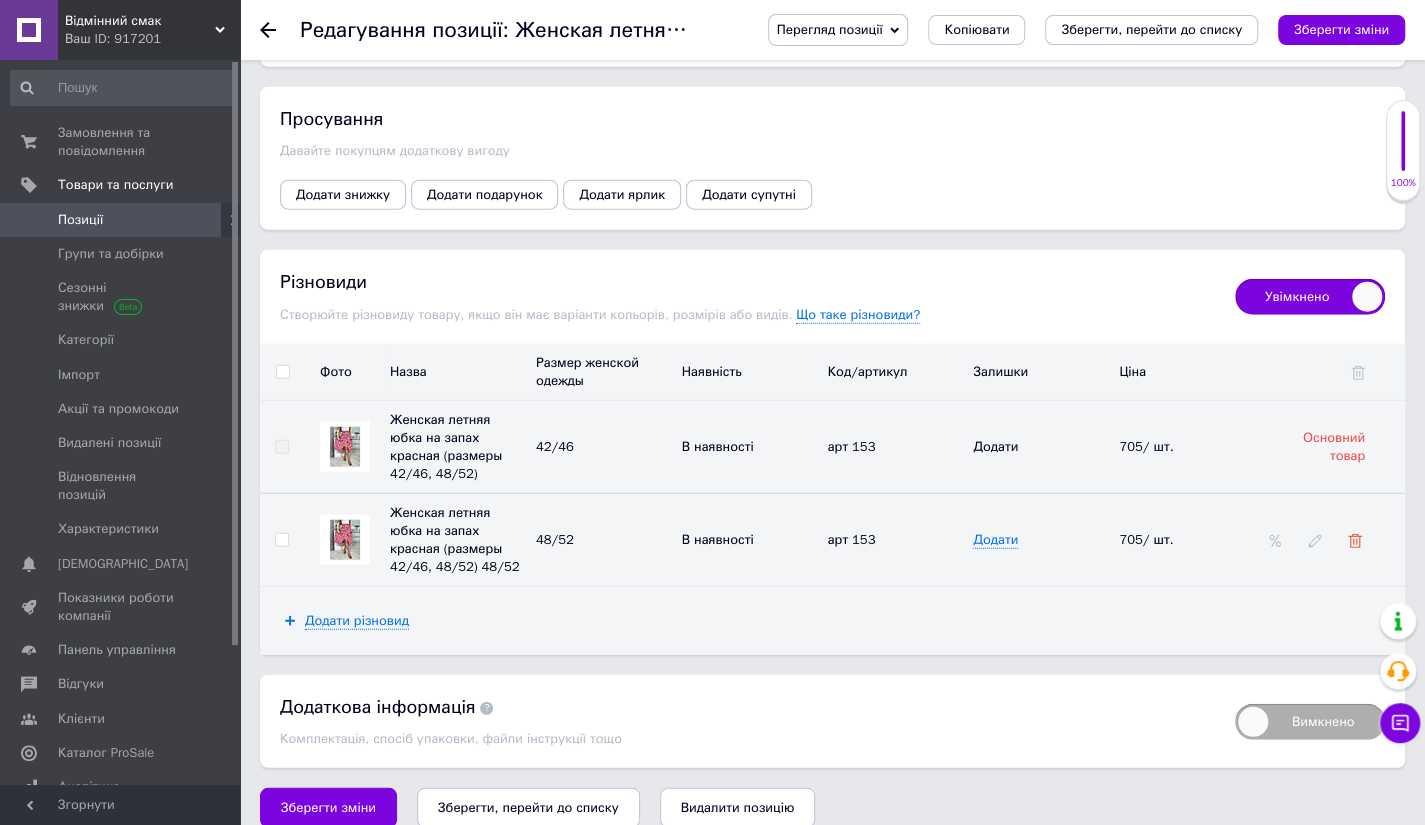 click 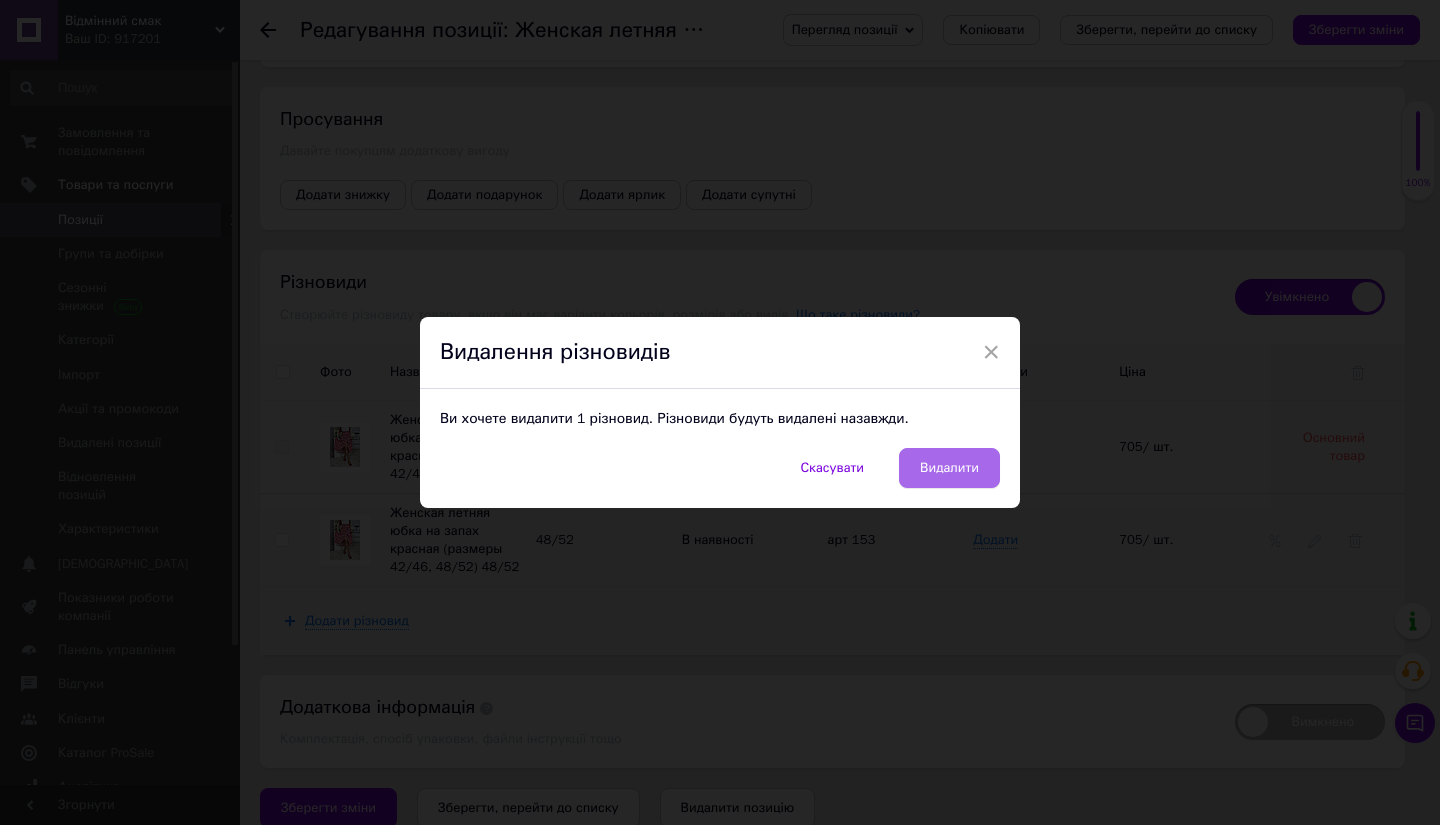 click on "Видалити" at bounding box center [949, 468] 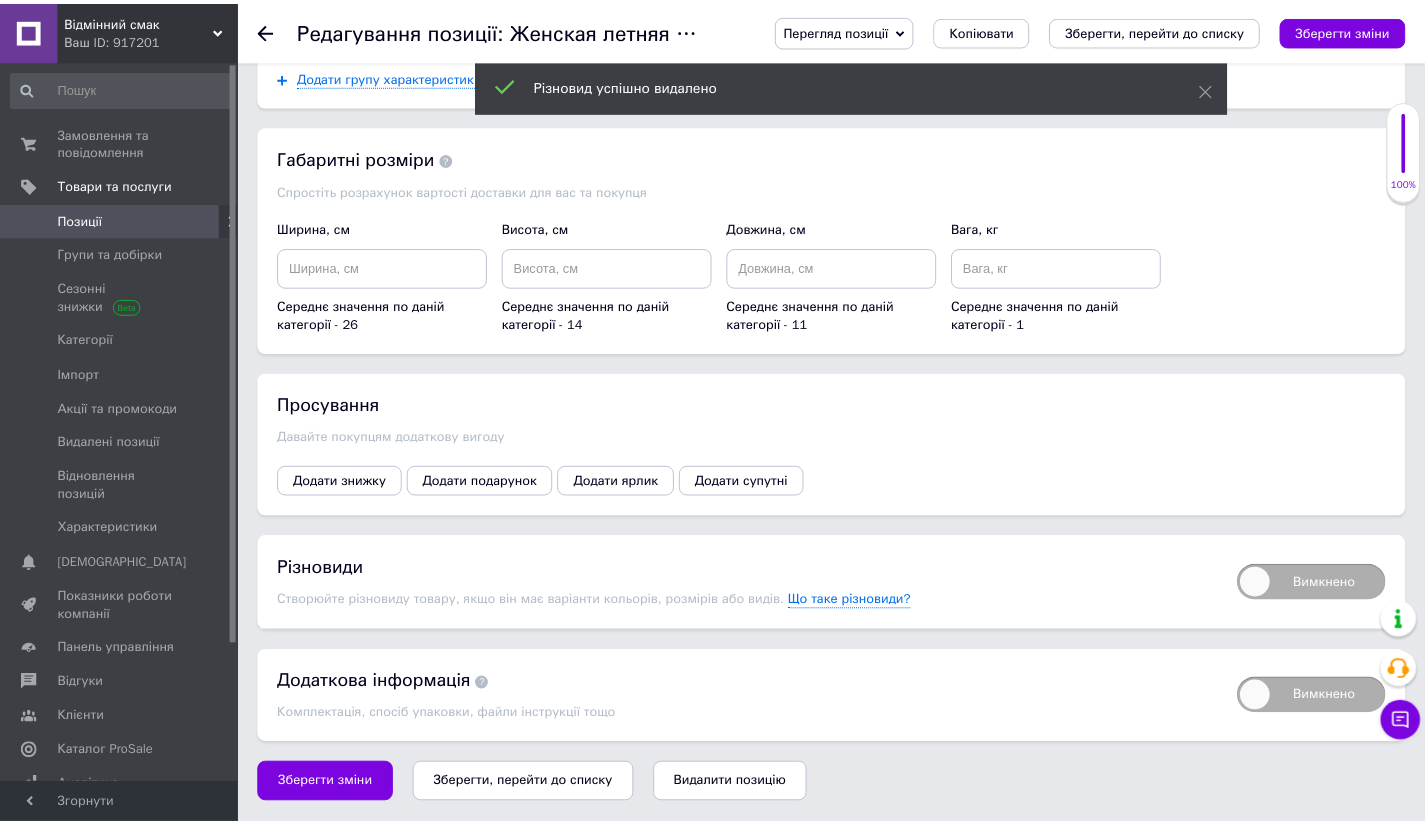 scroll, scrollTop: 2321, scrollLeft: 0, axis: vertical 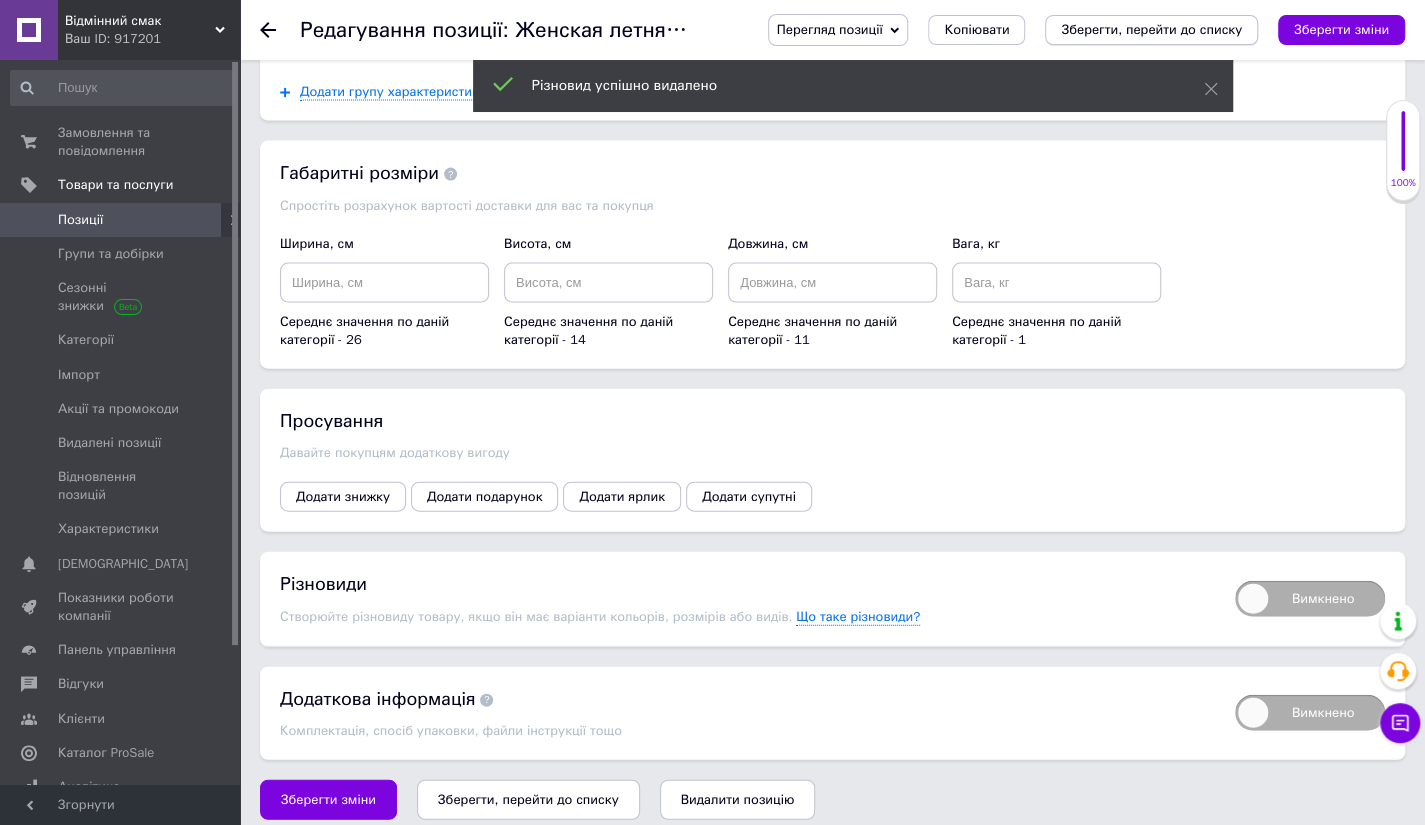 click on "Зберегти, перейти до списку" at bounding box center [1151, 29] 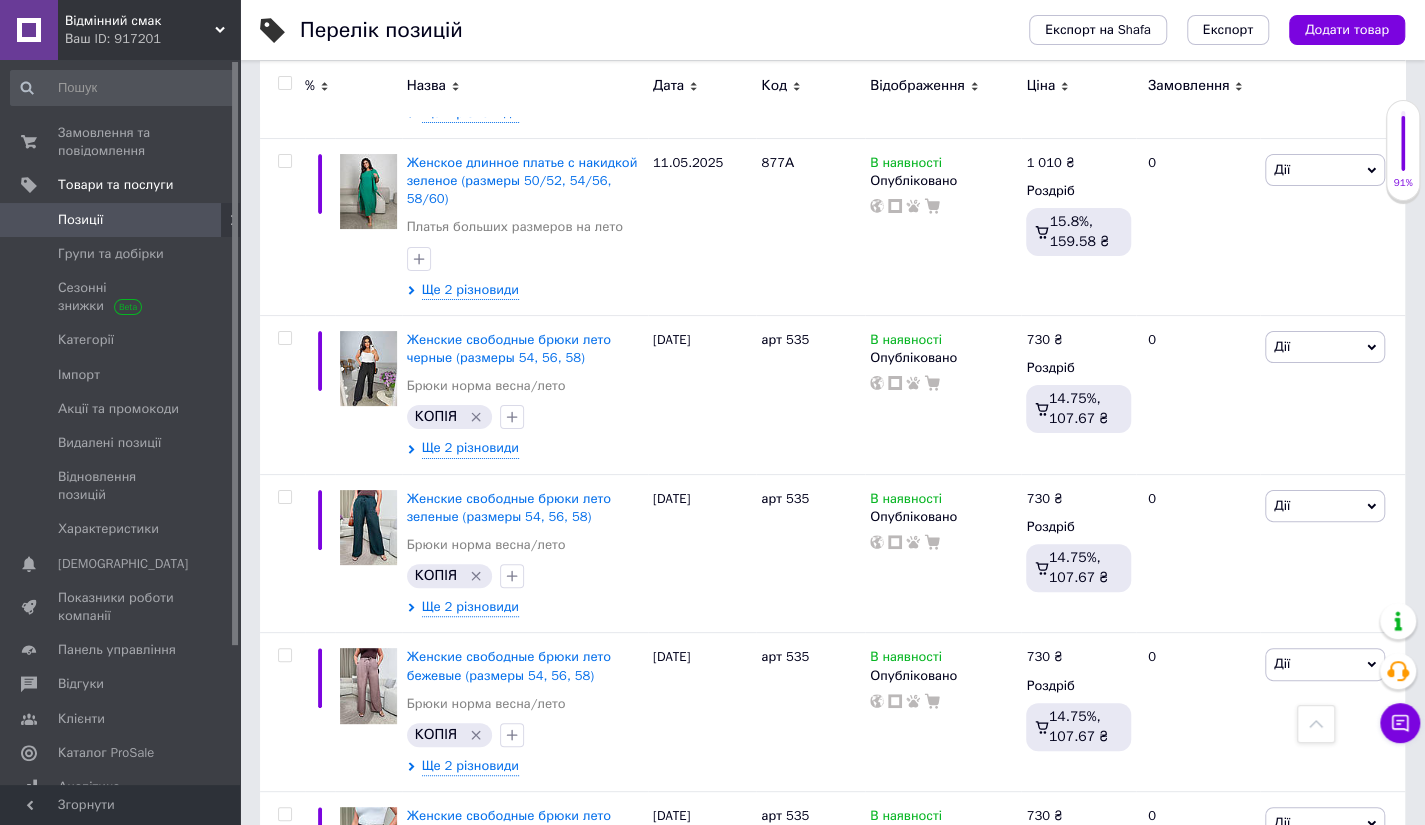 scroll, scrollTop: 4288, scrollLeft: 0, axis: vertical 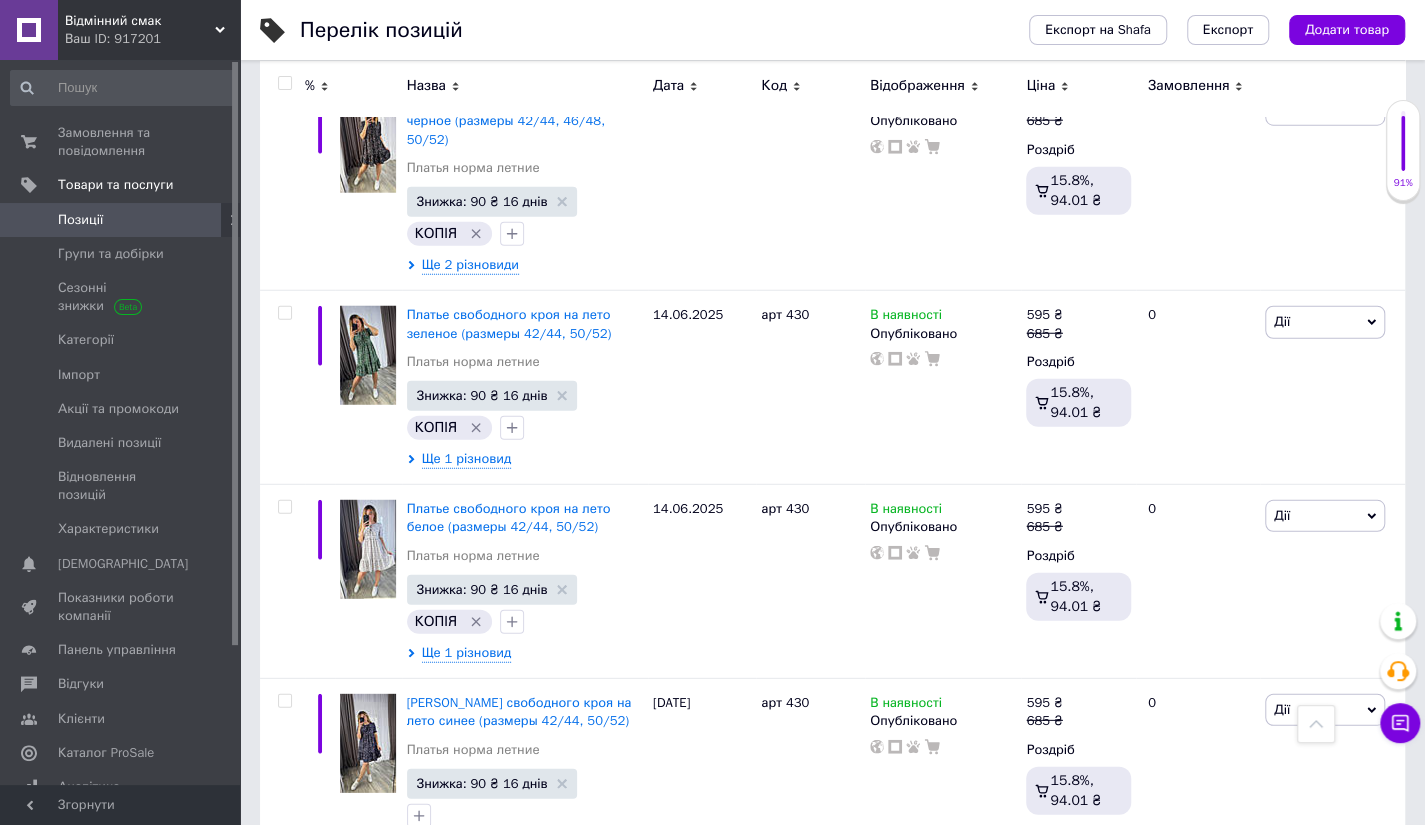 click on "Перелік позицій Експорт на Shafa Експорт Додати товар" at bounding box center [832, 30] 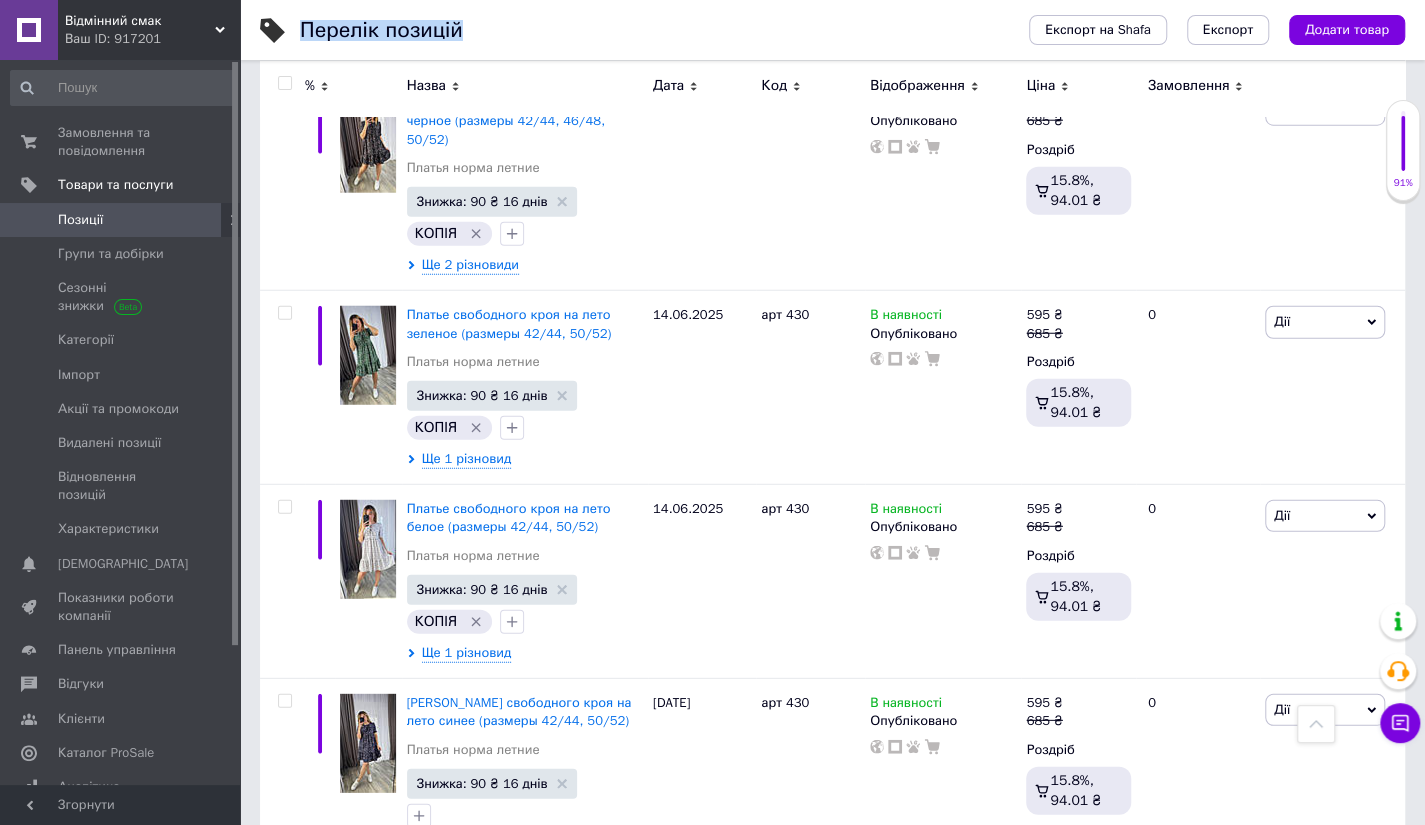click on "Перелік позицій Експорт на Shafa Експорт Додати товар" at bounding box center [832, 30] 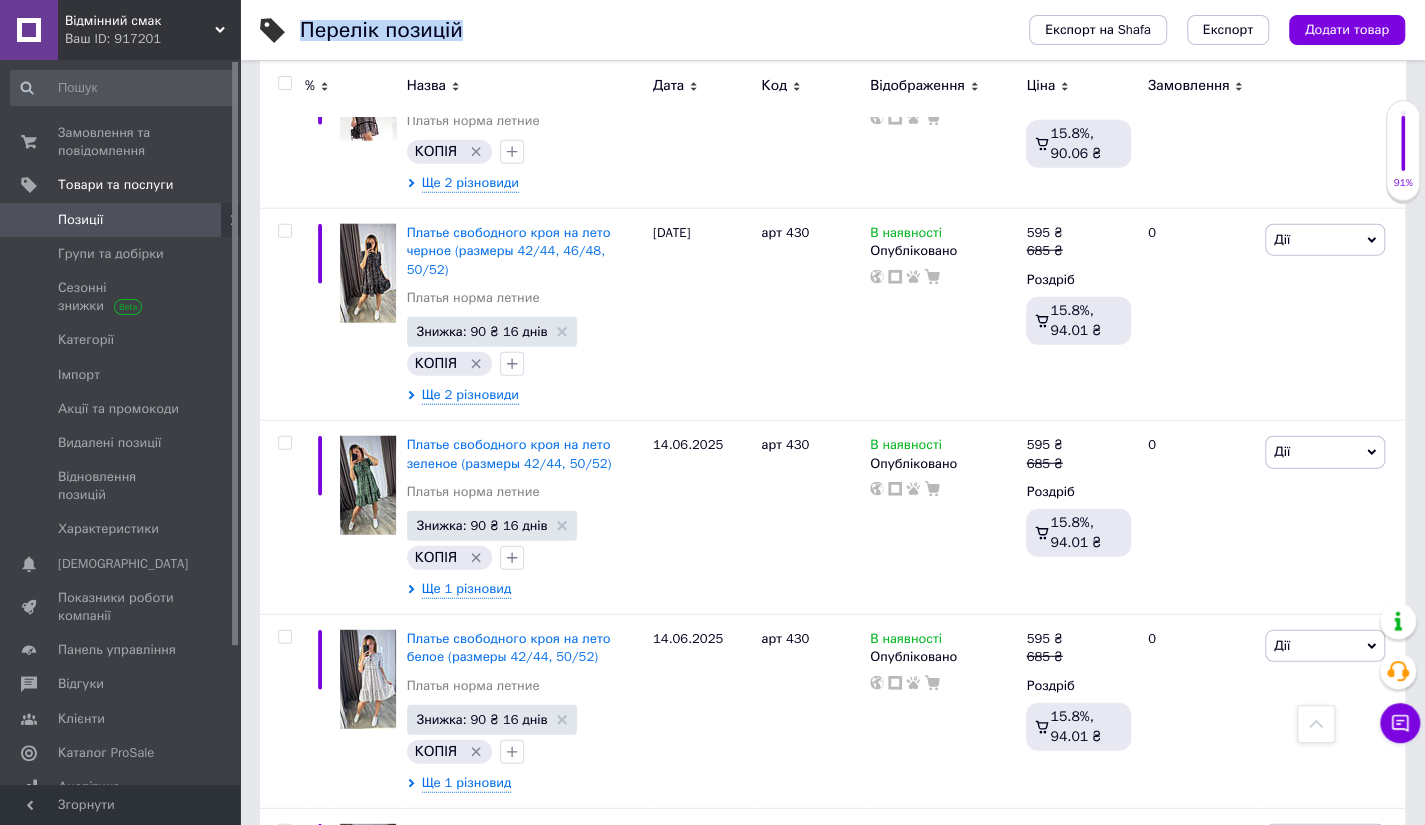 scroll, scrollTop: 2700, scrollLeft: 0, axis: vertical 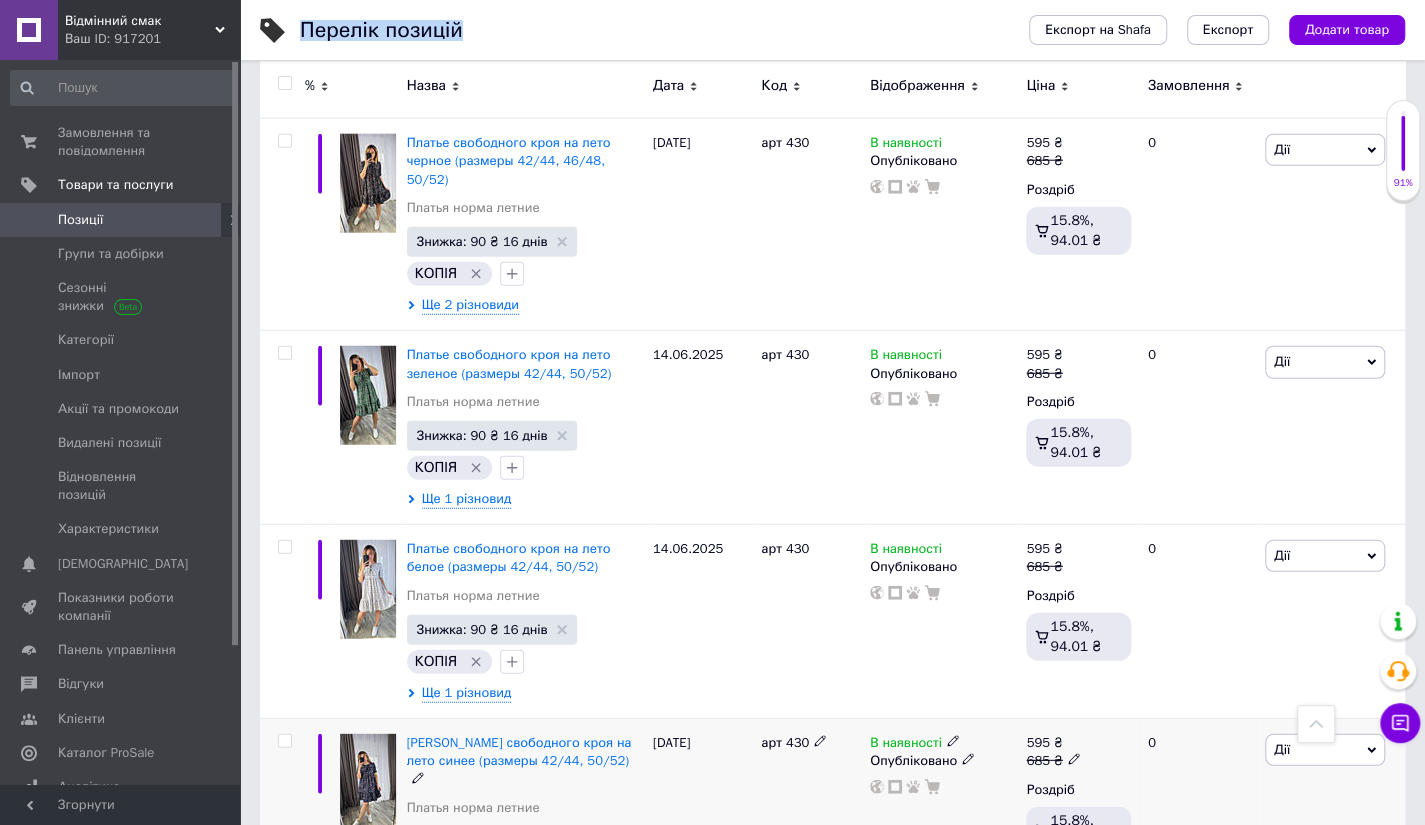 click at bounding box center (368, 783) 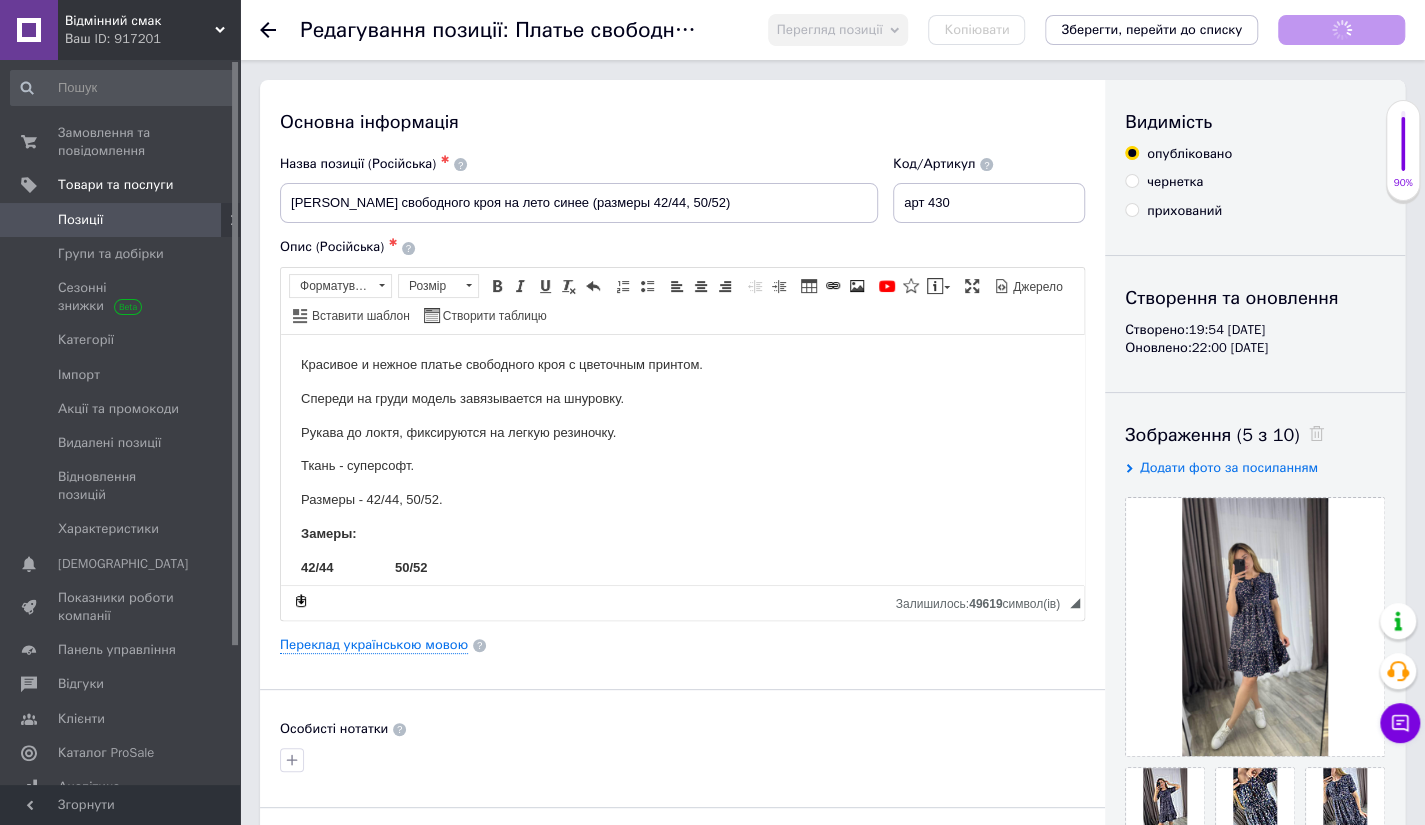 scroll, scrollTop: 0, scrollLeft: 0, axis: both 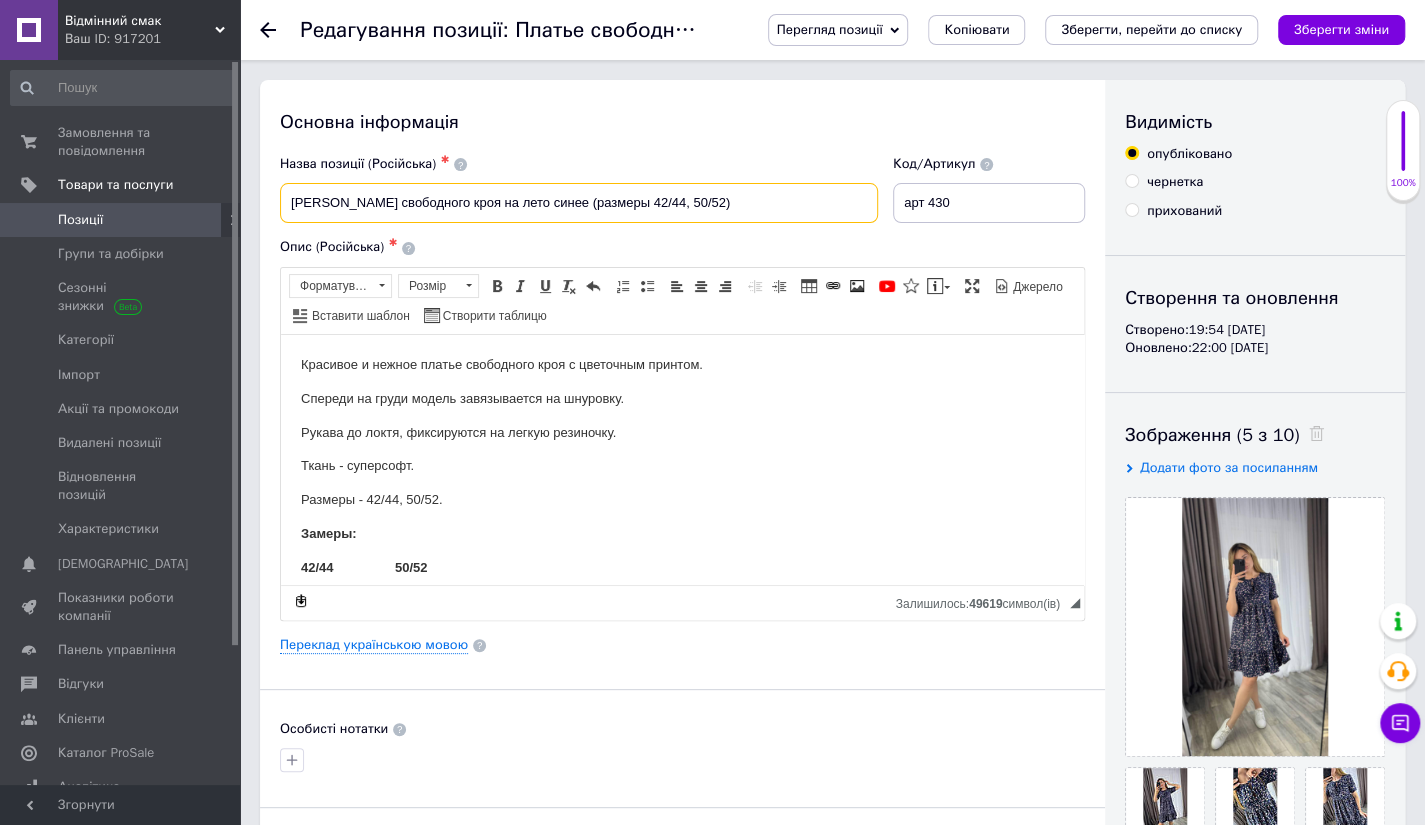 click on "[PERSON_NAME] свободного кроя на лето синее (размеры 42/44, 50/52)" at bounding box center (579, 203) 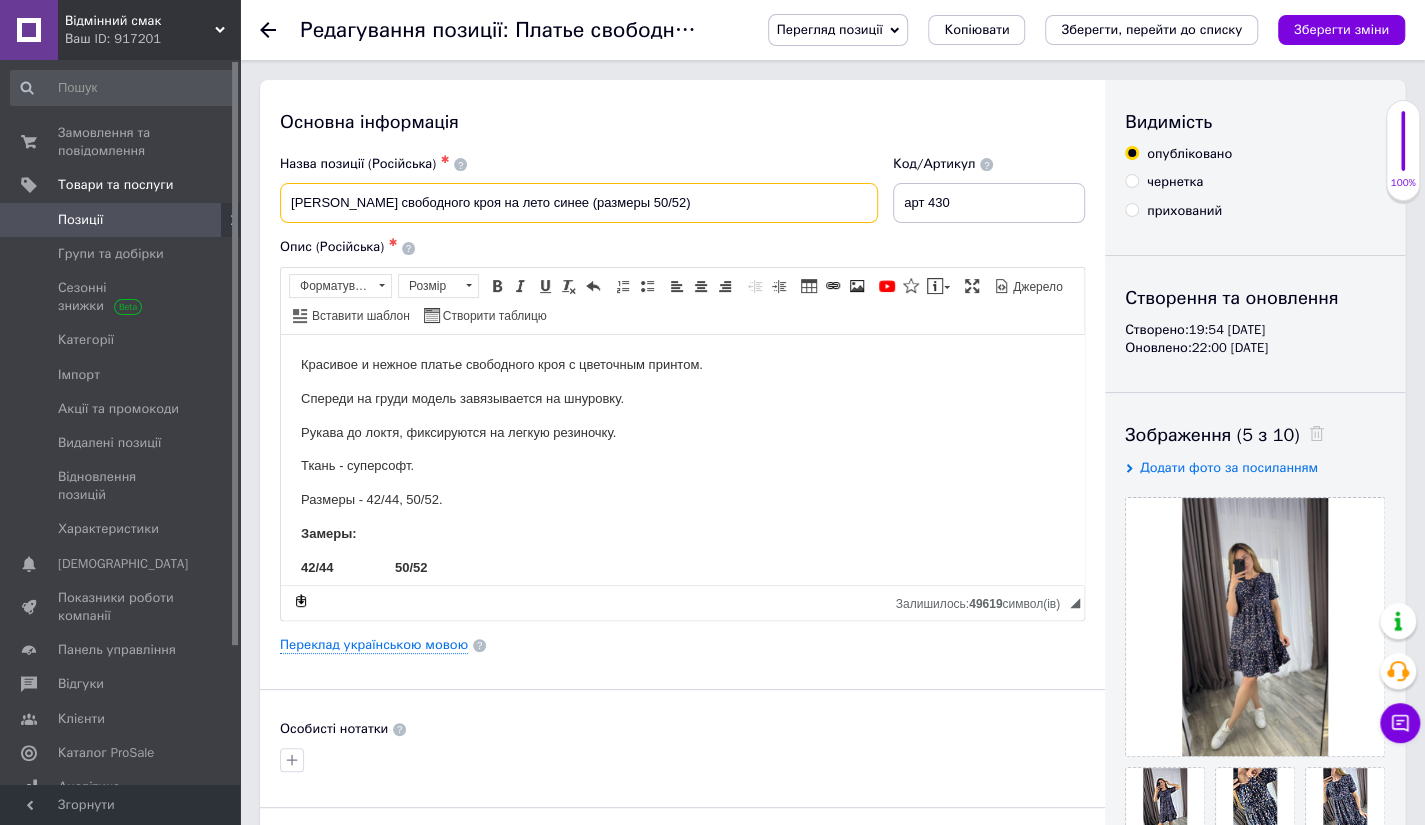 type on "[PERSON_NAME] свободного кроя на лето синее (размеры 50/52)" 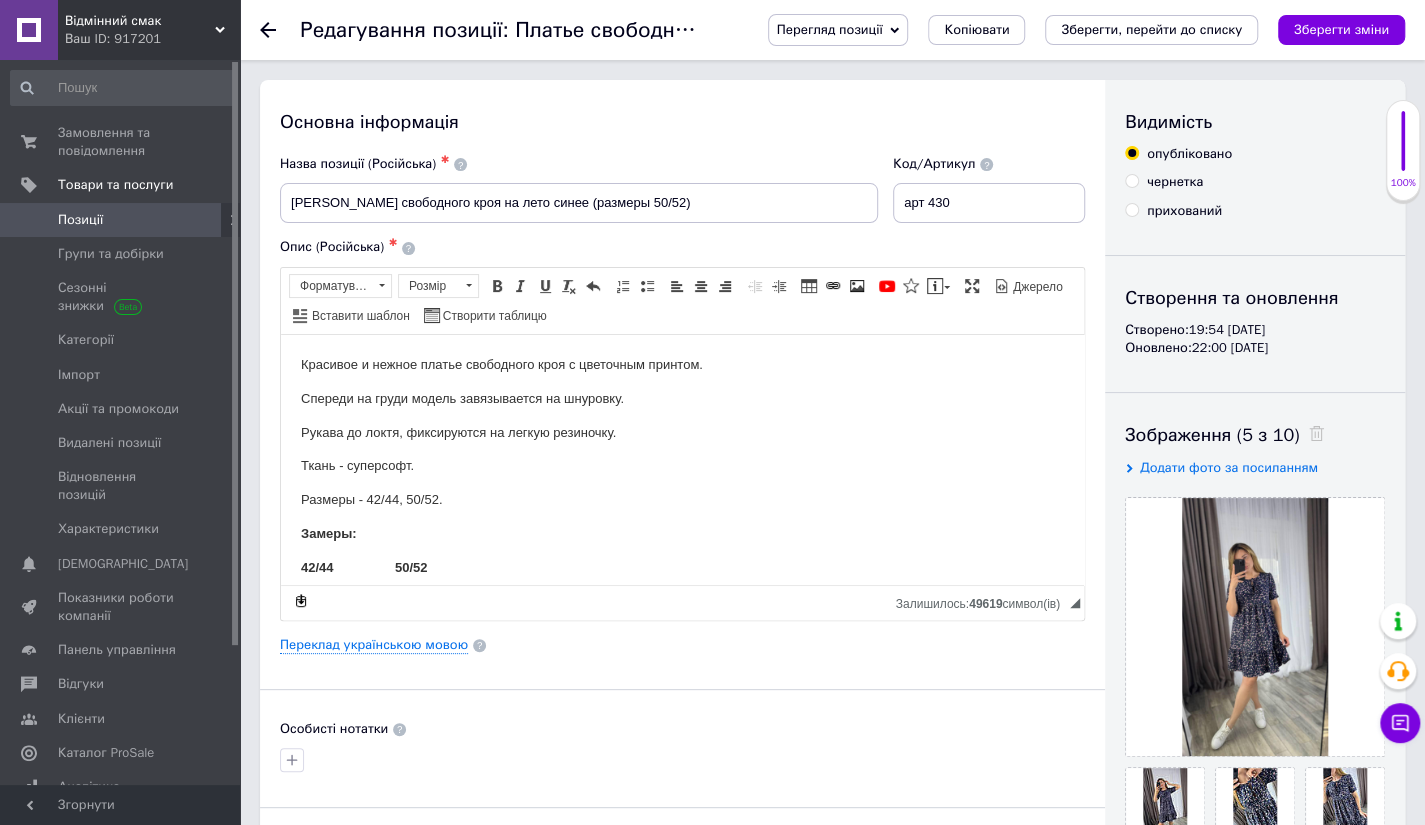 click on "Размеры - 42/44, 50/52." at bounding box center [682, 499] 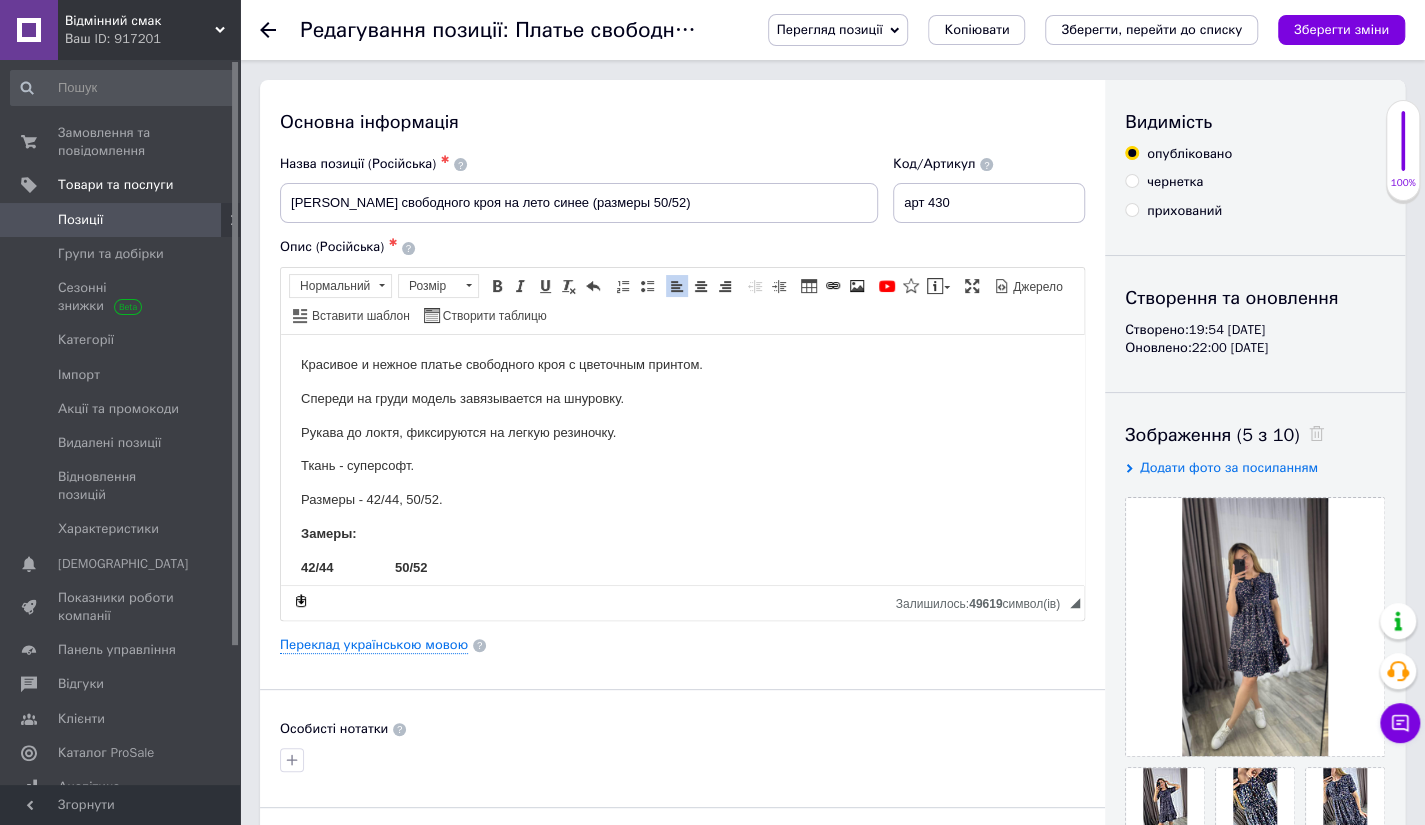 type 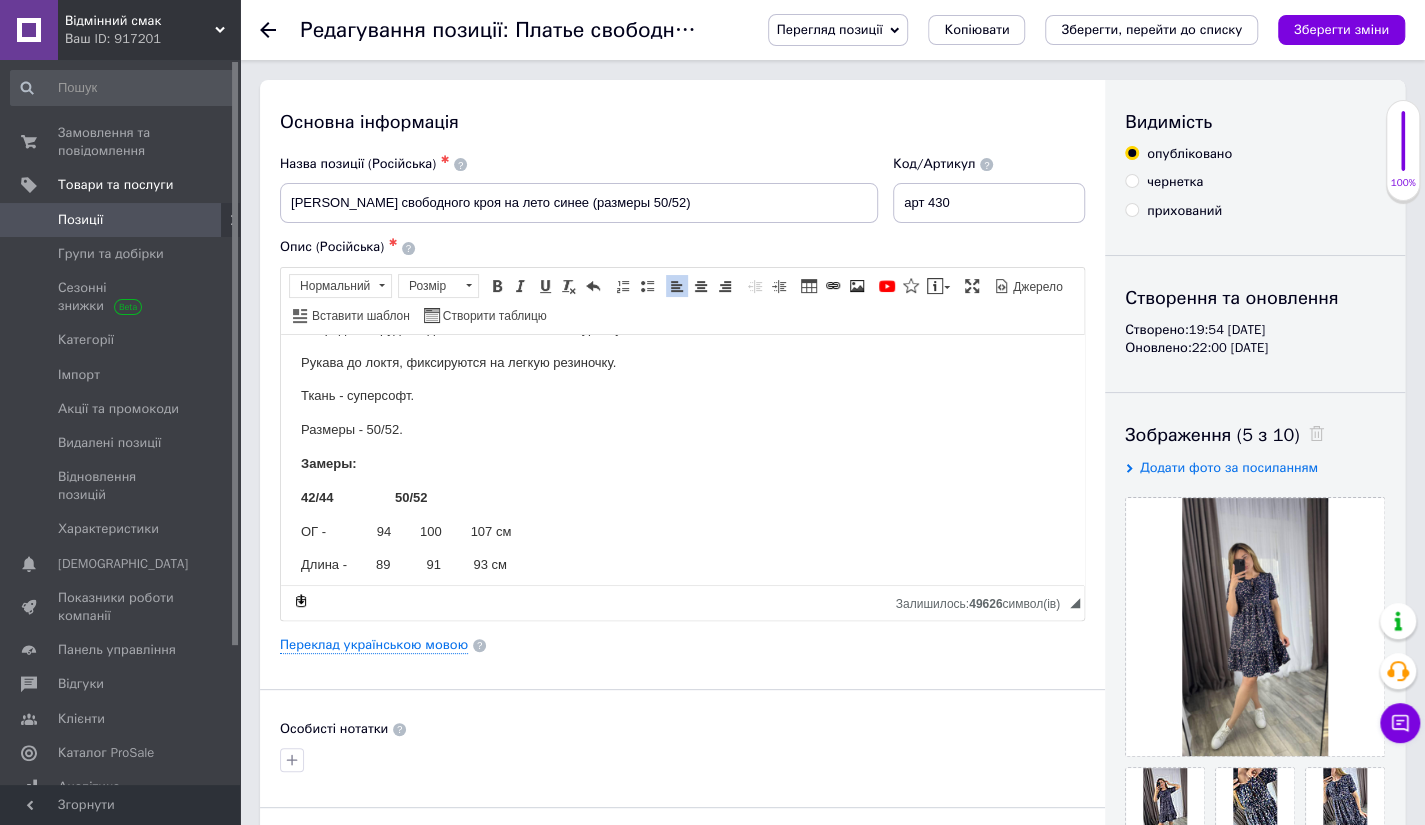 scroll, scrollTop: 81, scrollLeft: 0, axis: vertical 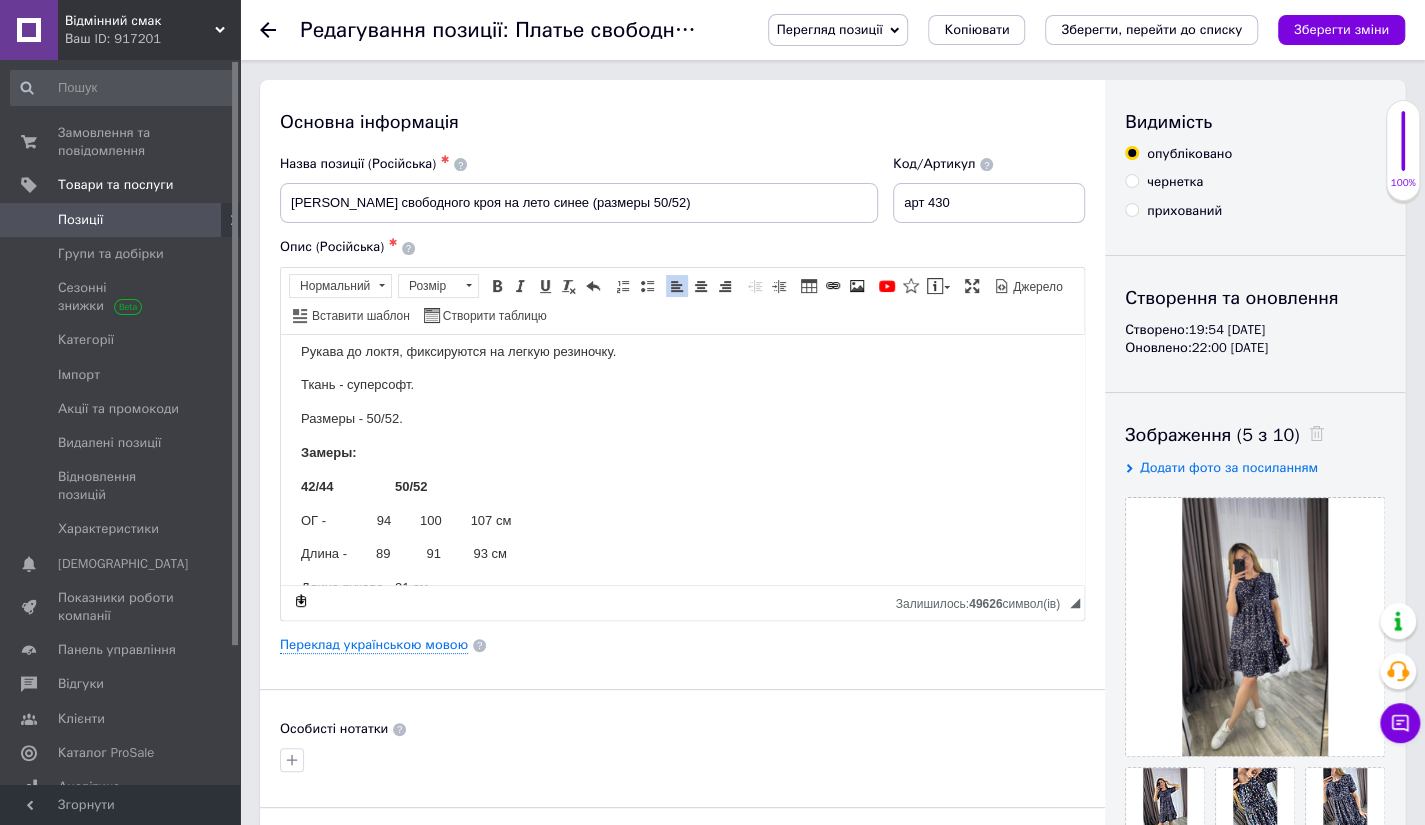 click on "42/44                 50/52" at bounding box center (364, 485) 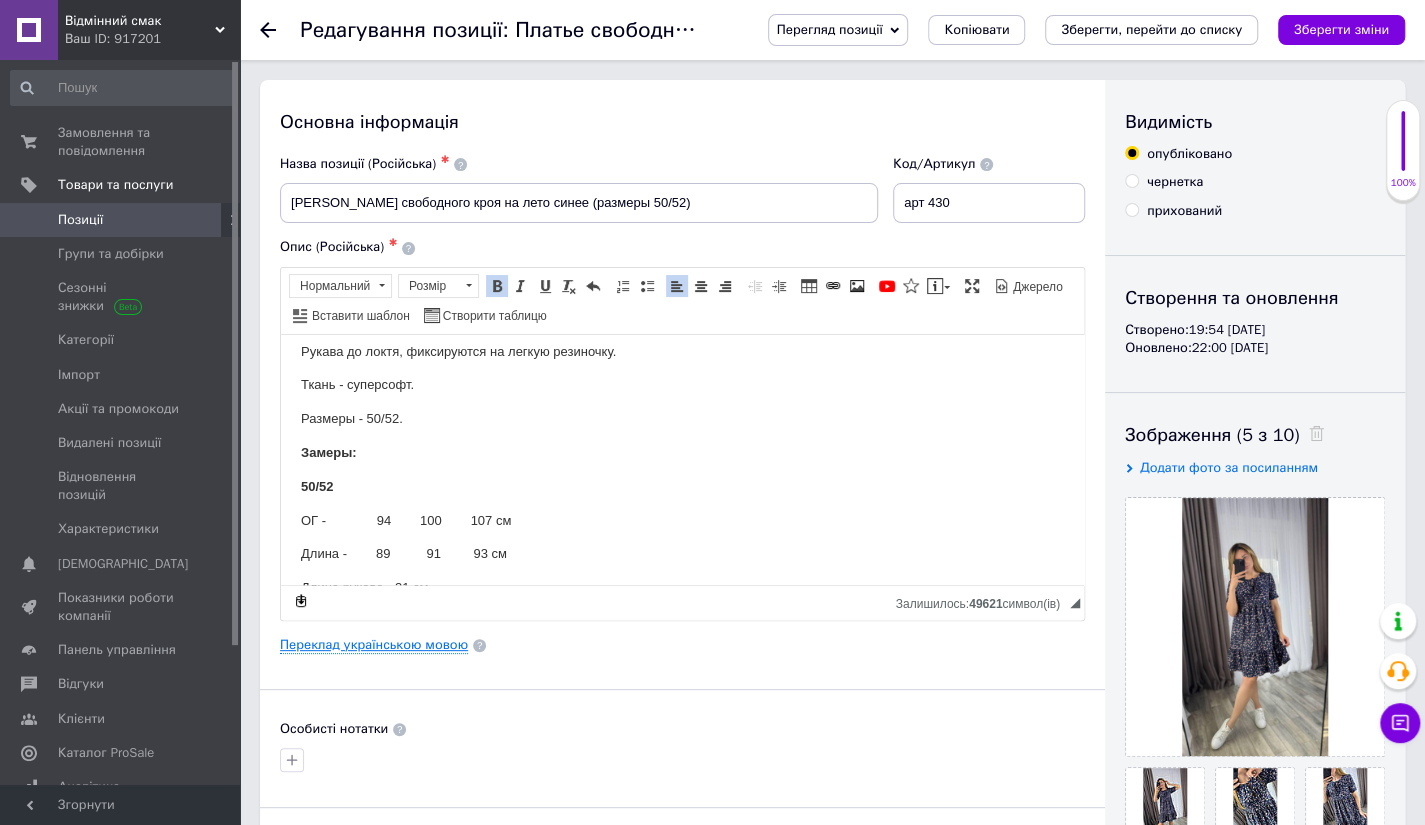 click on "Переклад українською мовою" at bounding box center (374, 645) 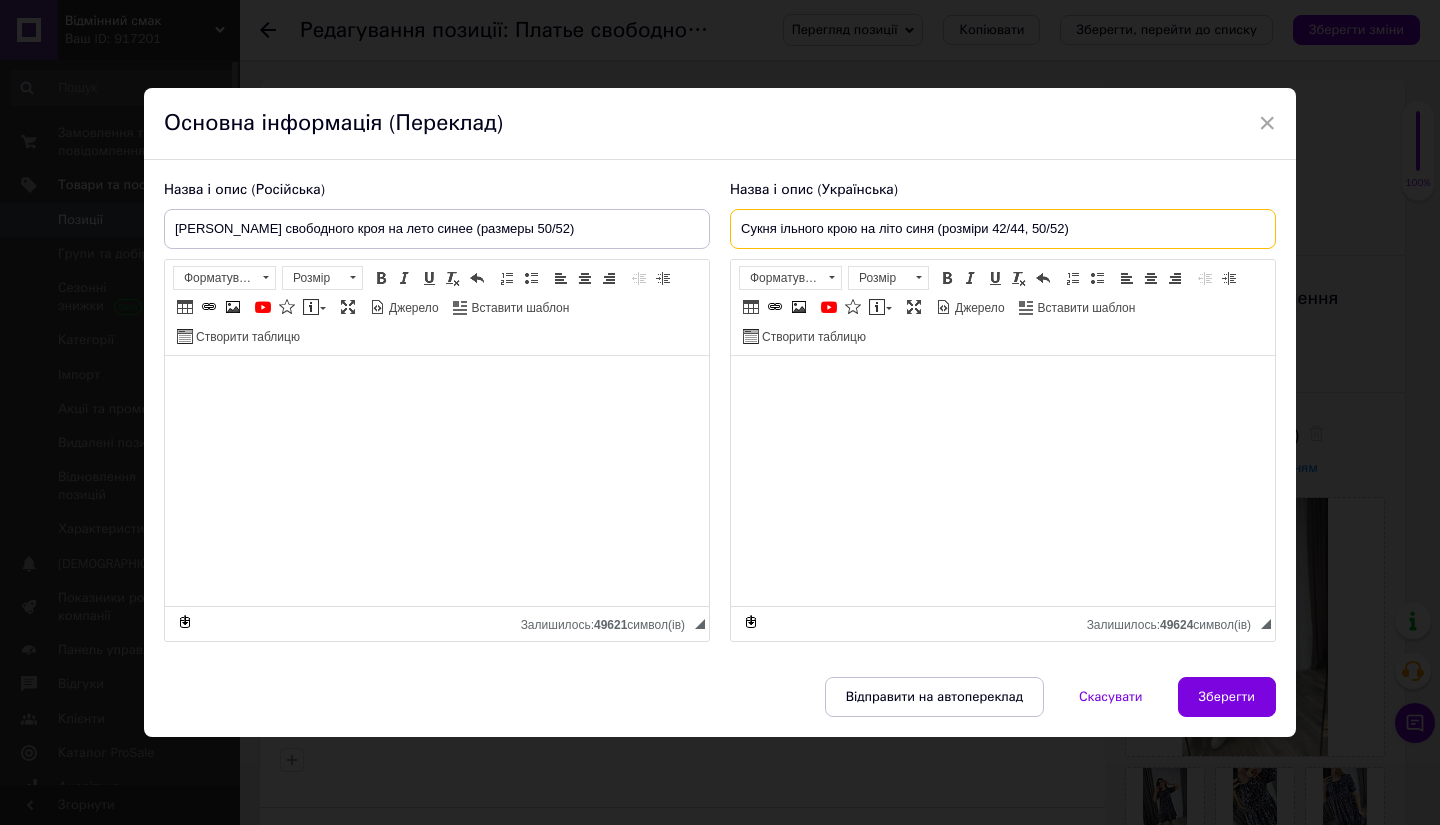 click on "Сукня ільного крою на літо синя (розміри 42/44, 50/52)" at bounding box center [1003, 229] 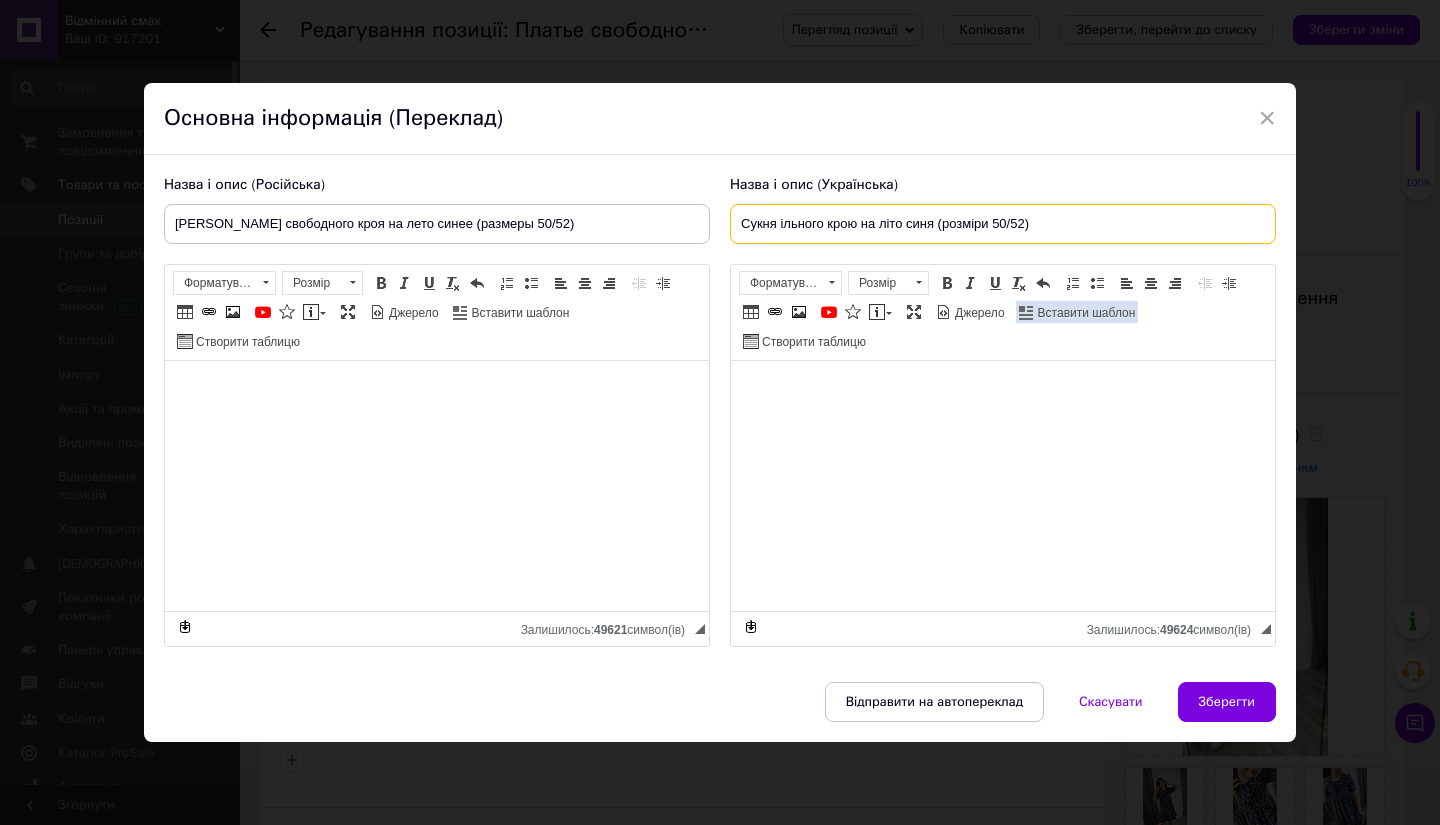 type on "Сукня ільного крою на літо синя (розміри 50/52)" 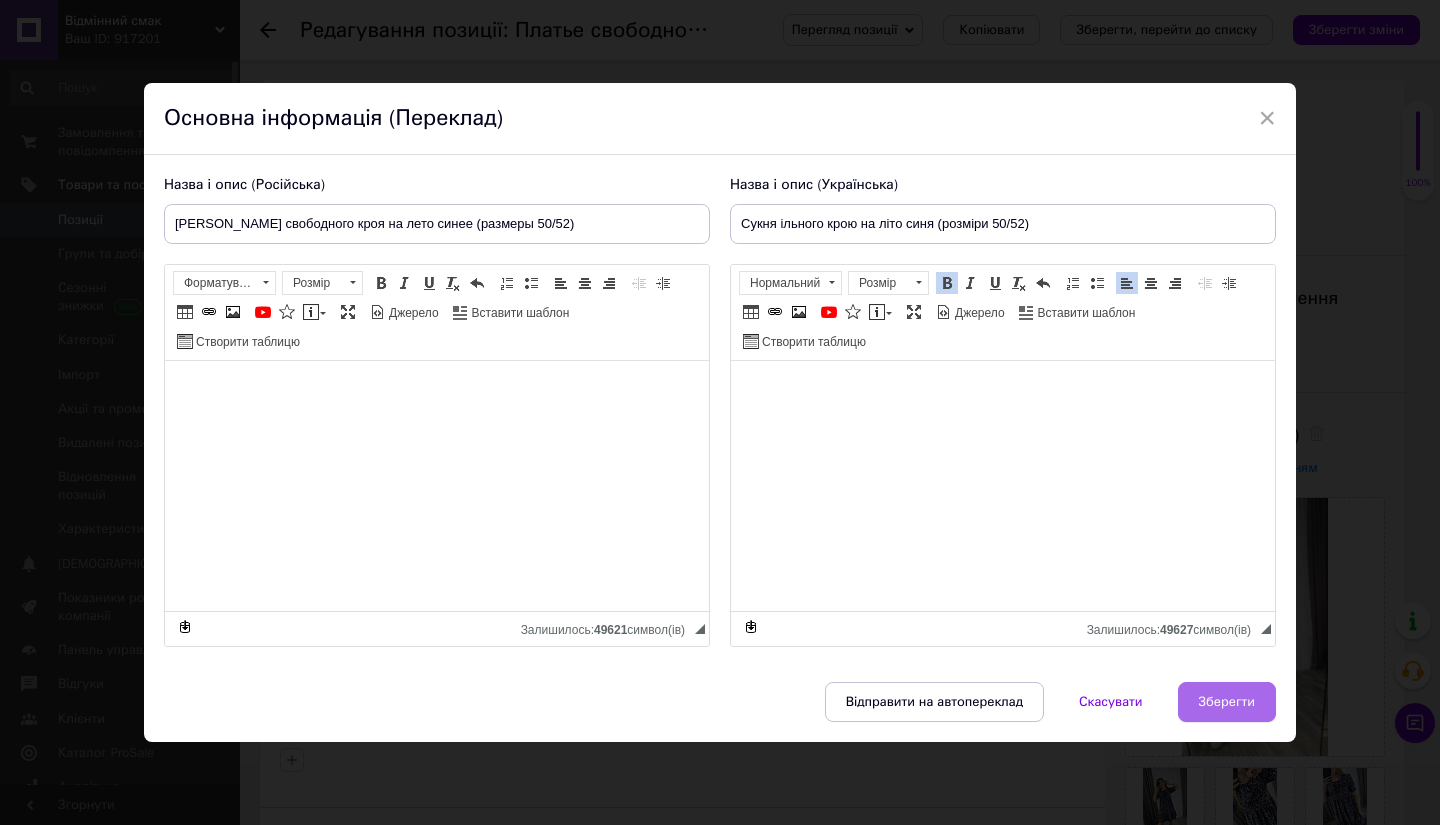 click on "Зберегти" at bounding box center [1227, 702] 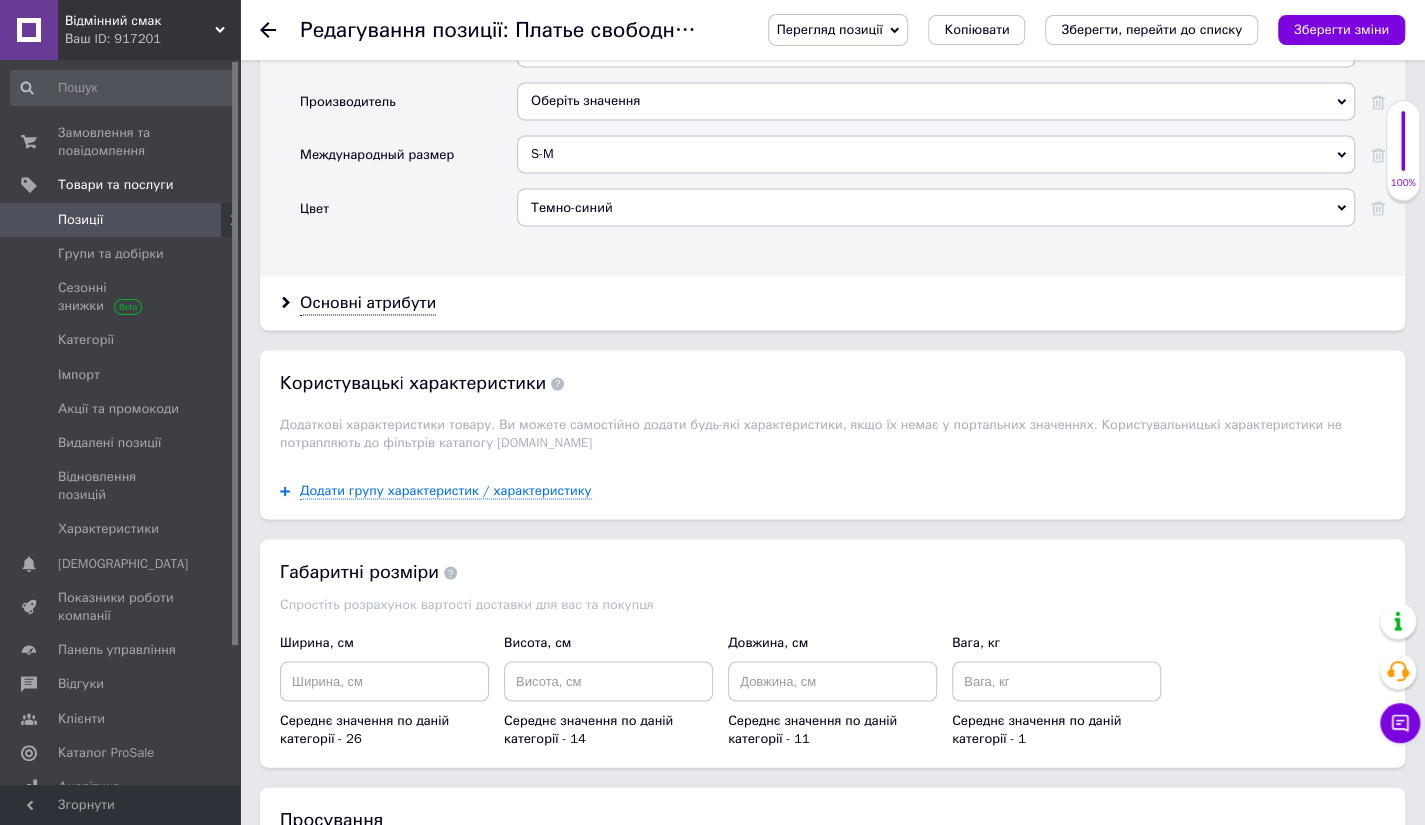 scroll, scrollTop: 1944, scrollLeft: 0, axis: vertical 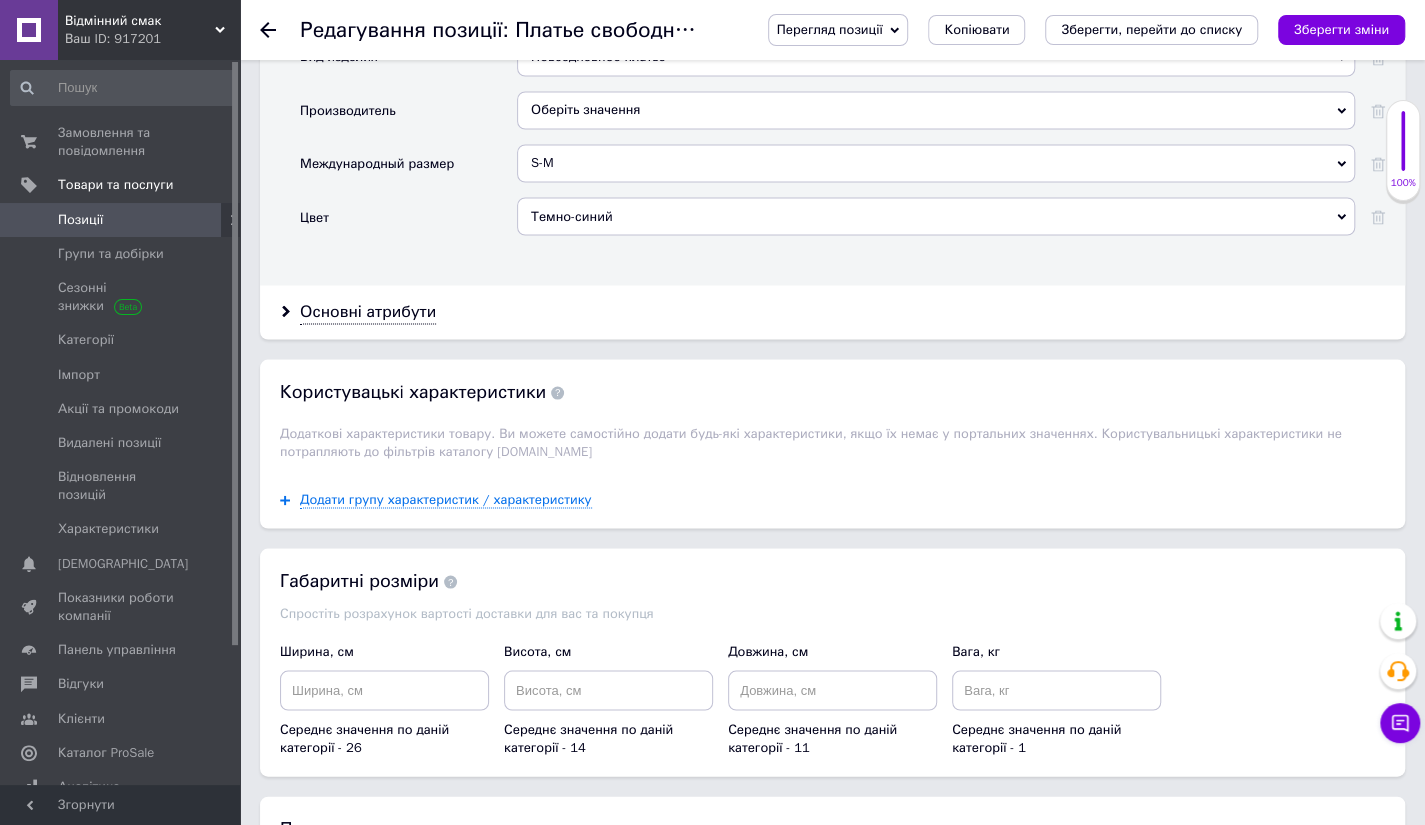 click on "S-M" at bounding box center [936, 163] 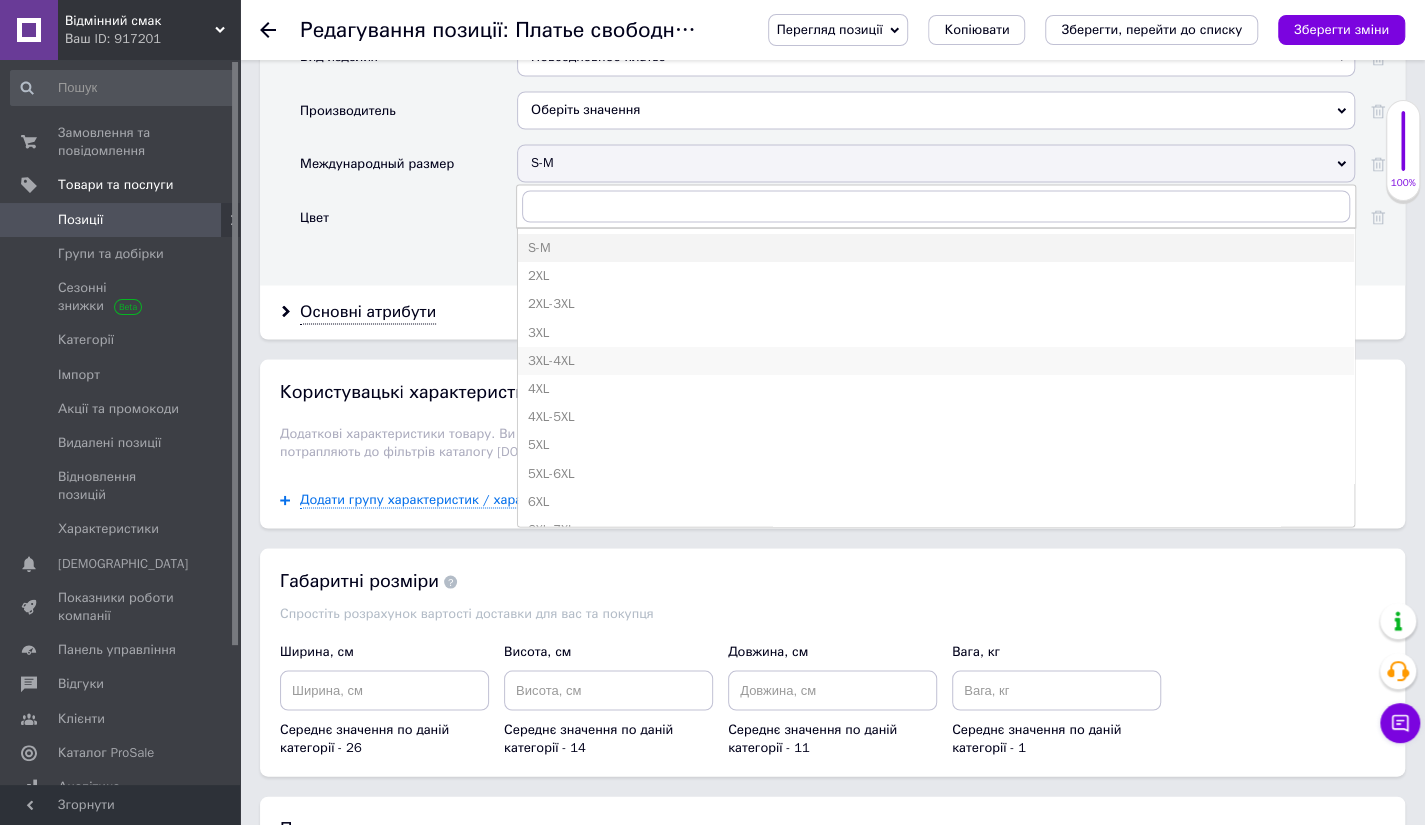 click on "3XL-4XL" at bounding box center [936, 360] 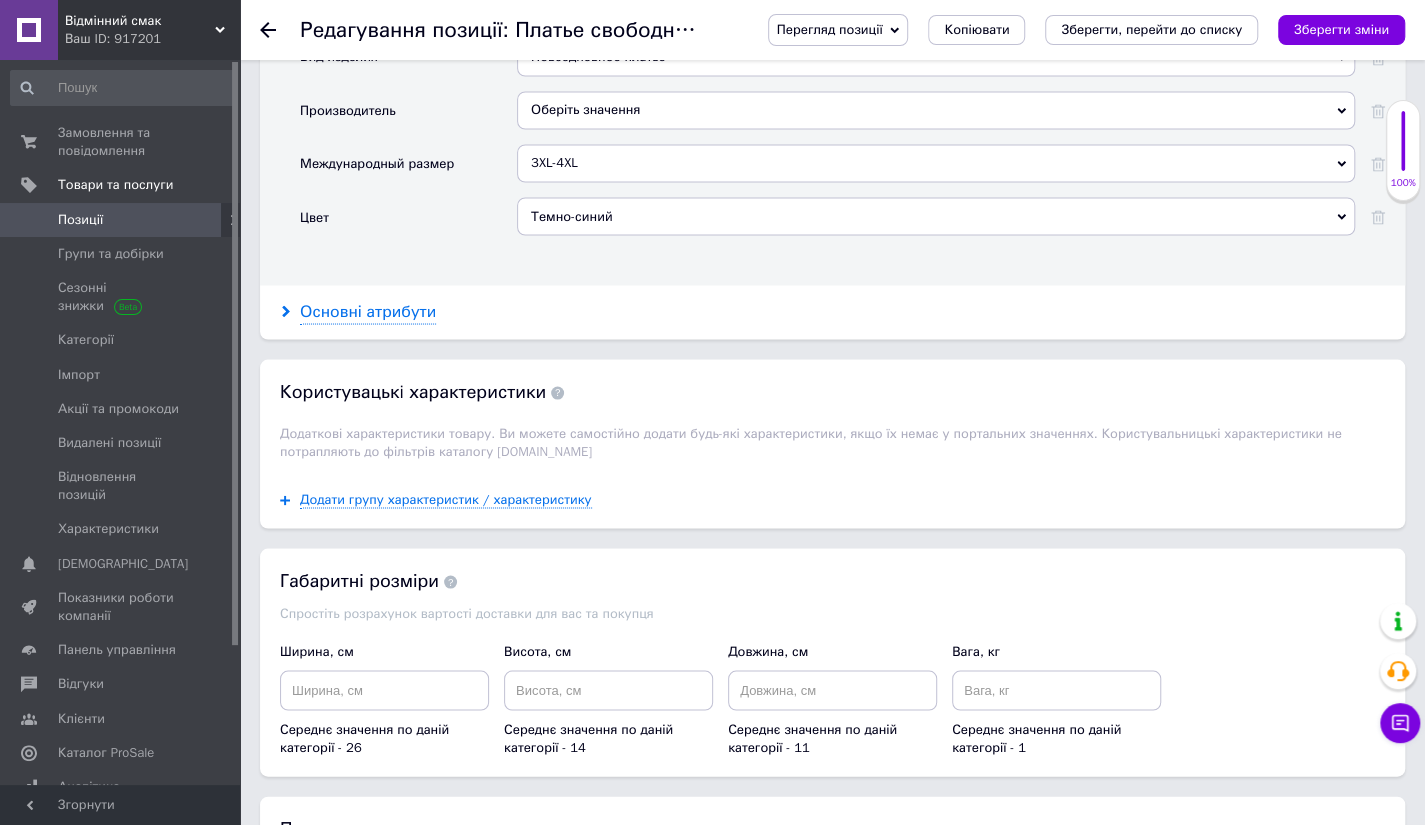 click on "Основні атрибути" at bounding box center (368, 311) 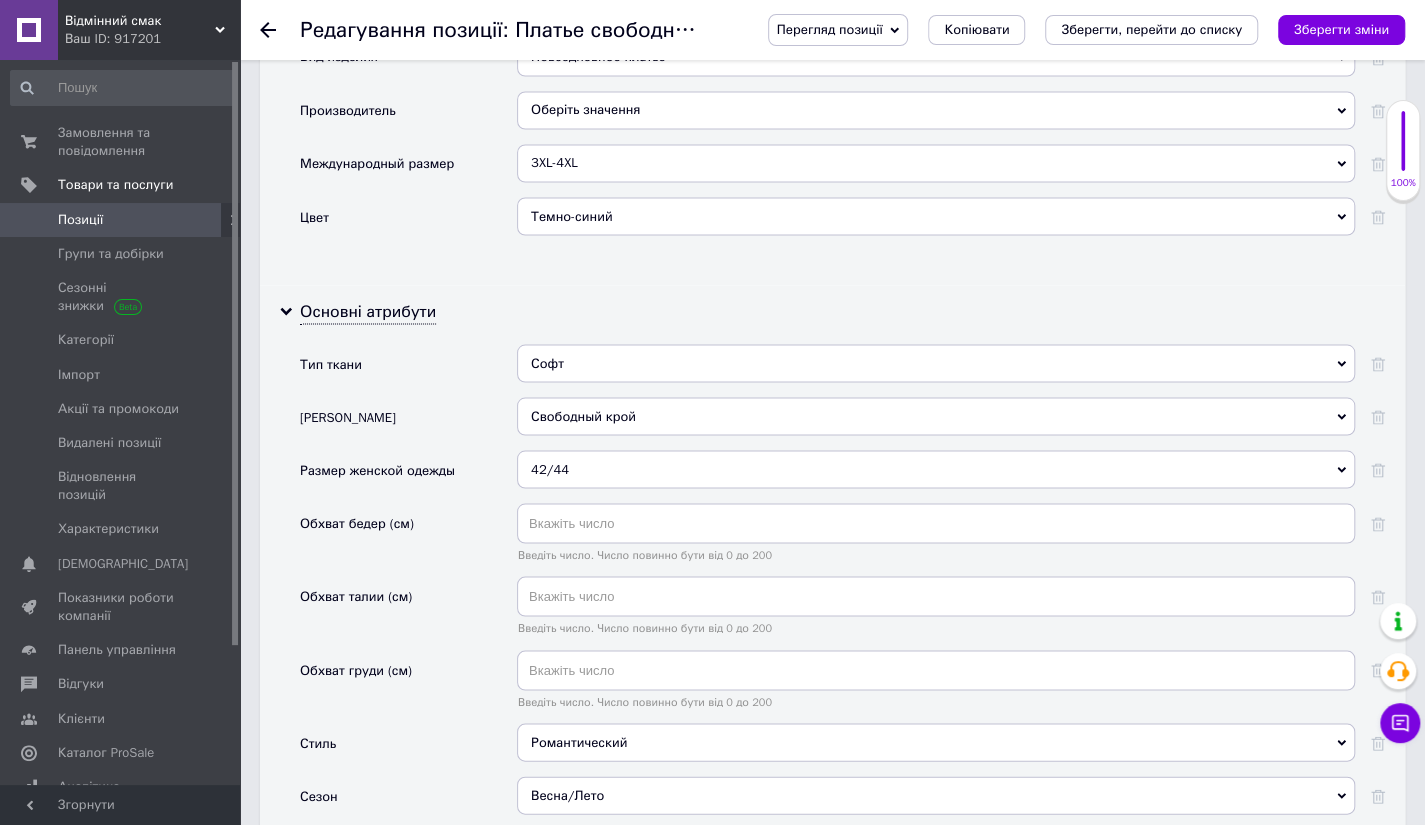 drag, startPoint x: 562, startPoint y: 455, endPoint x: 531, endPoint y: 481, distance: 40.459858 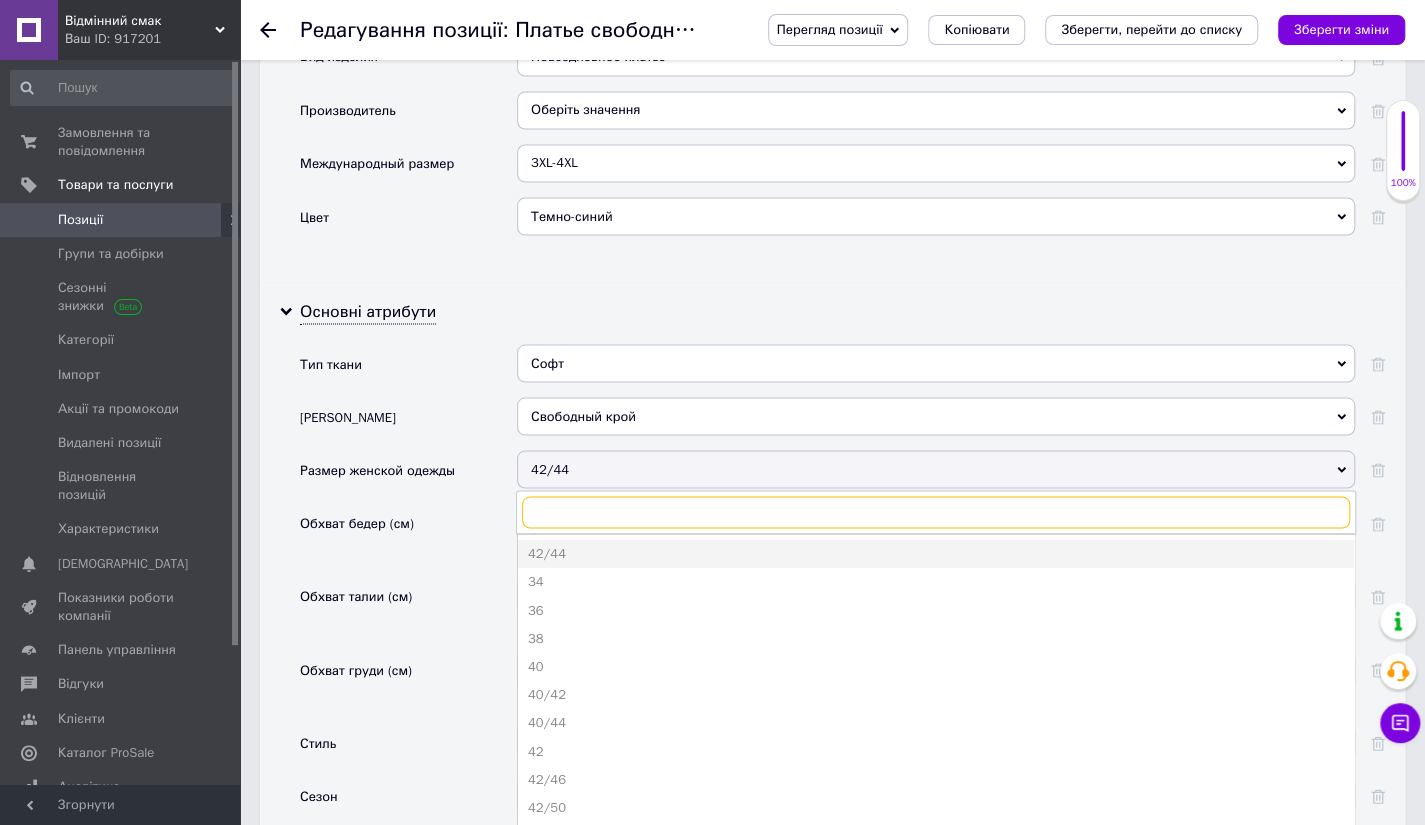 type on "6" 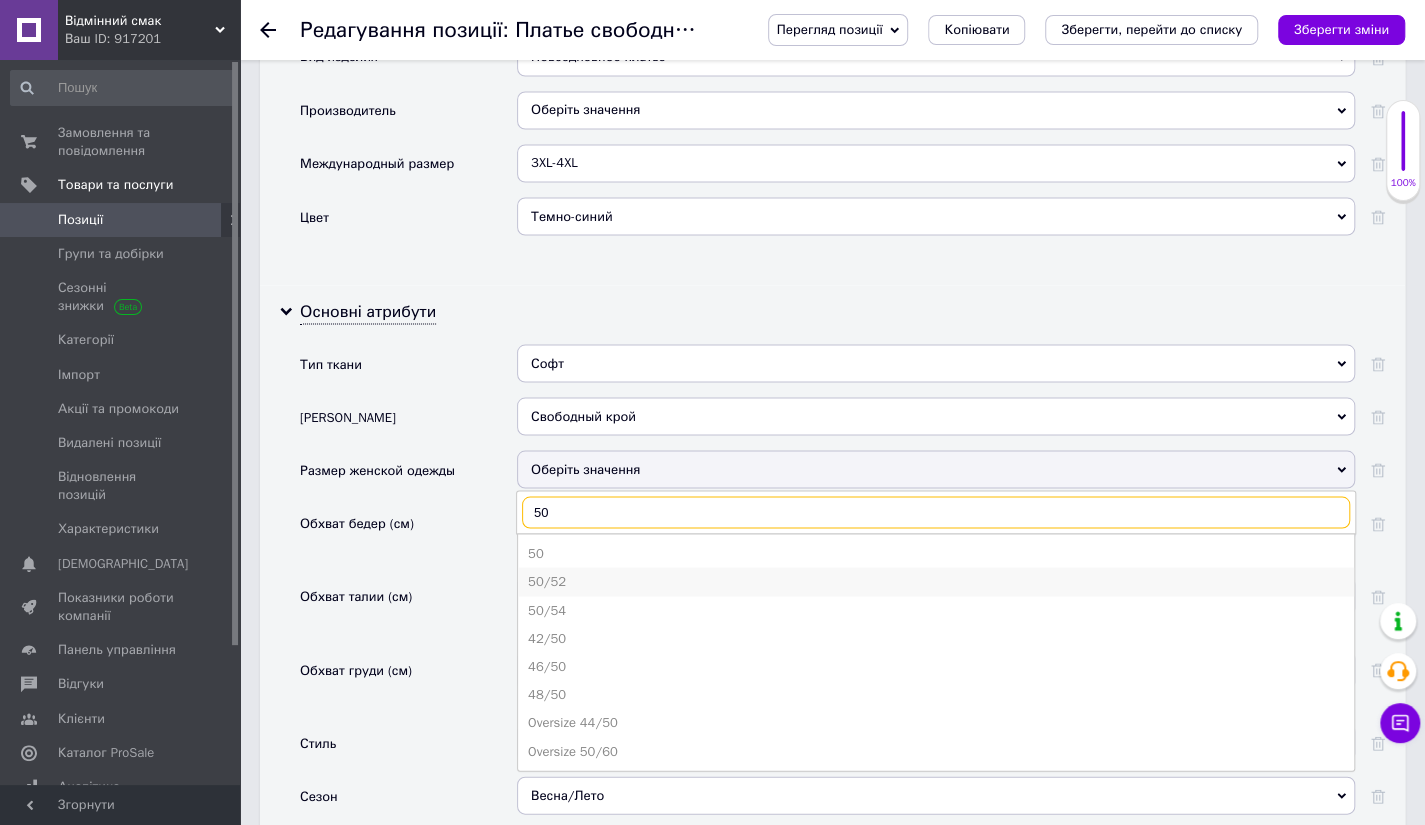 type on "50" 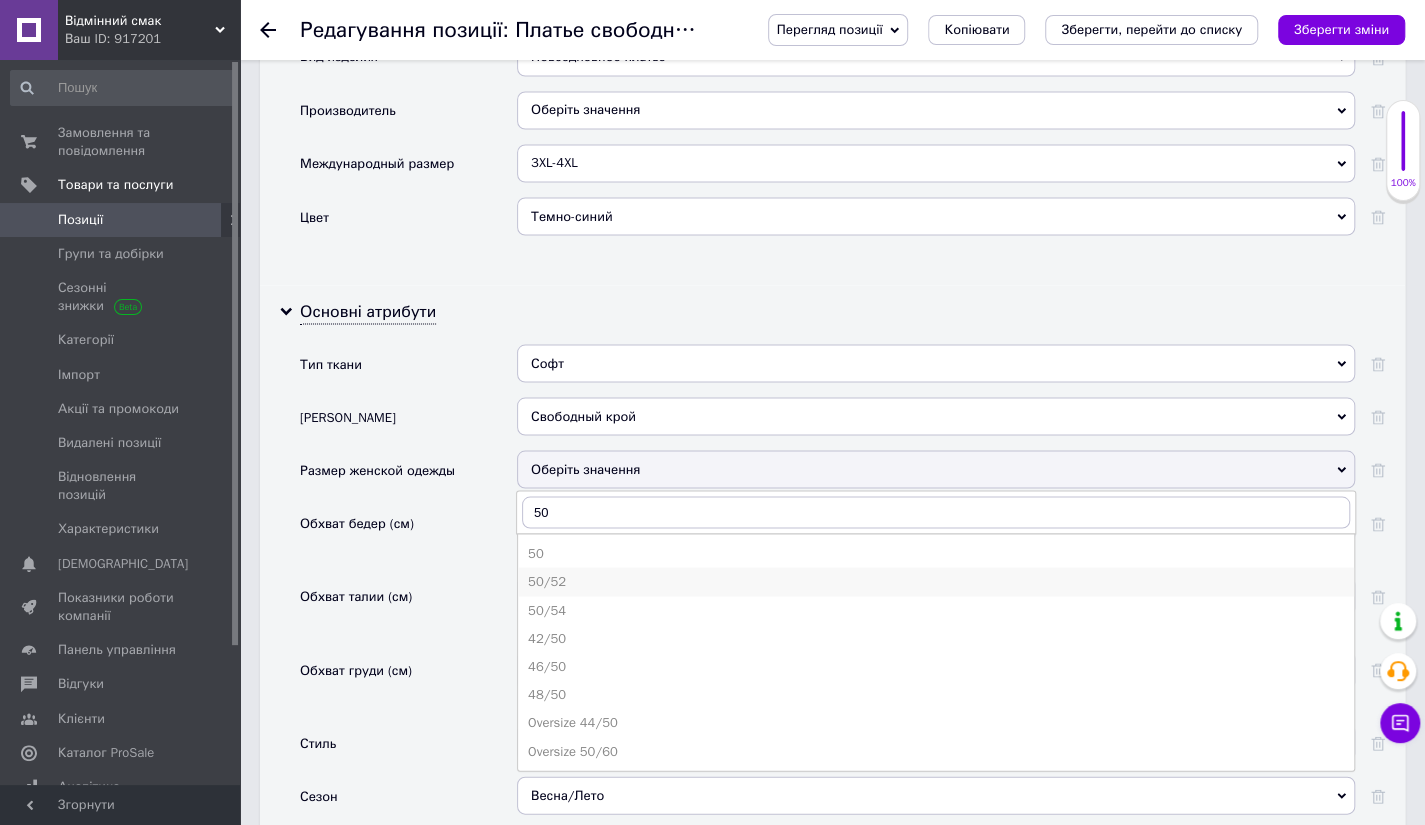 click on "50/52" at bounding box center [936, 581] 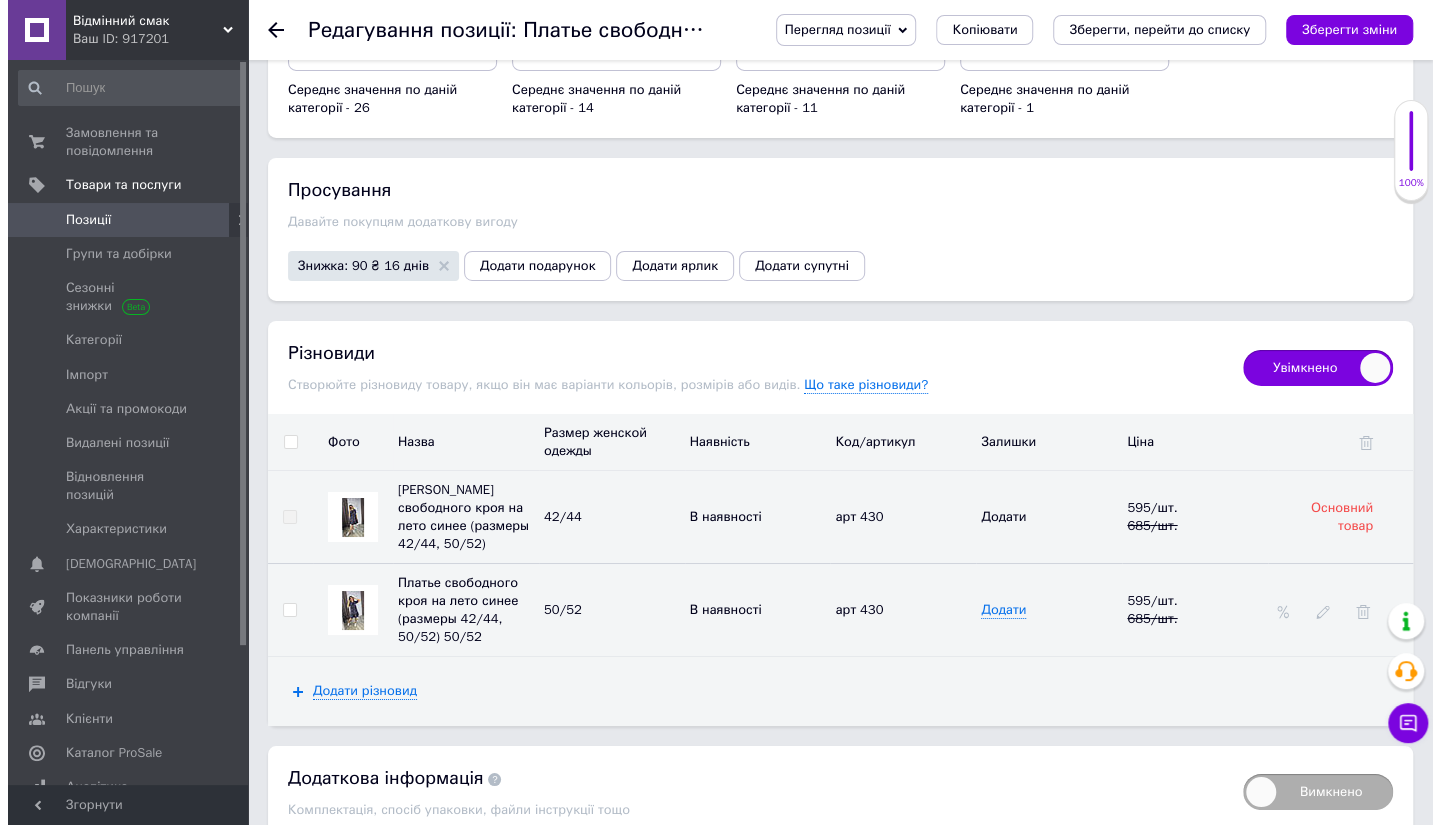 scroll, scrollTop: 3873, scrollLeft: 0, axis: vertical 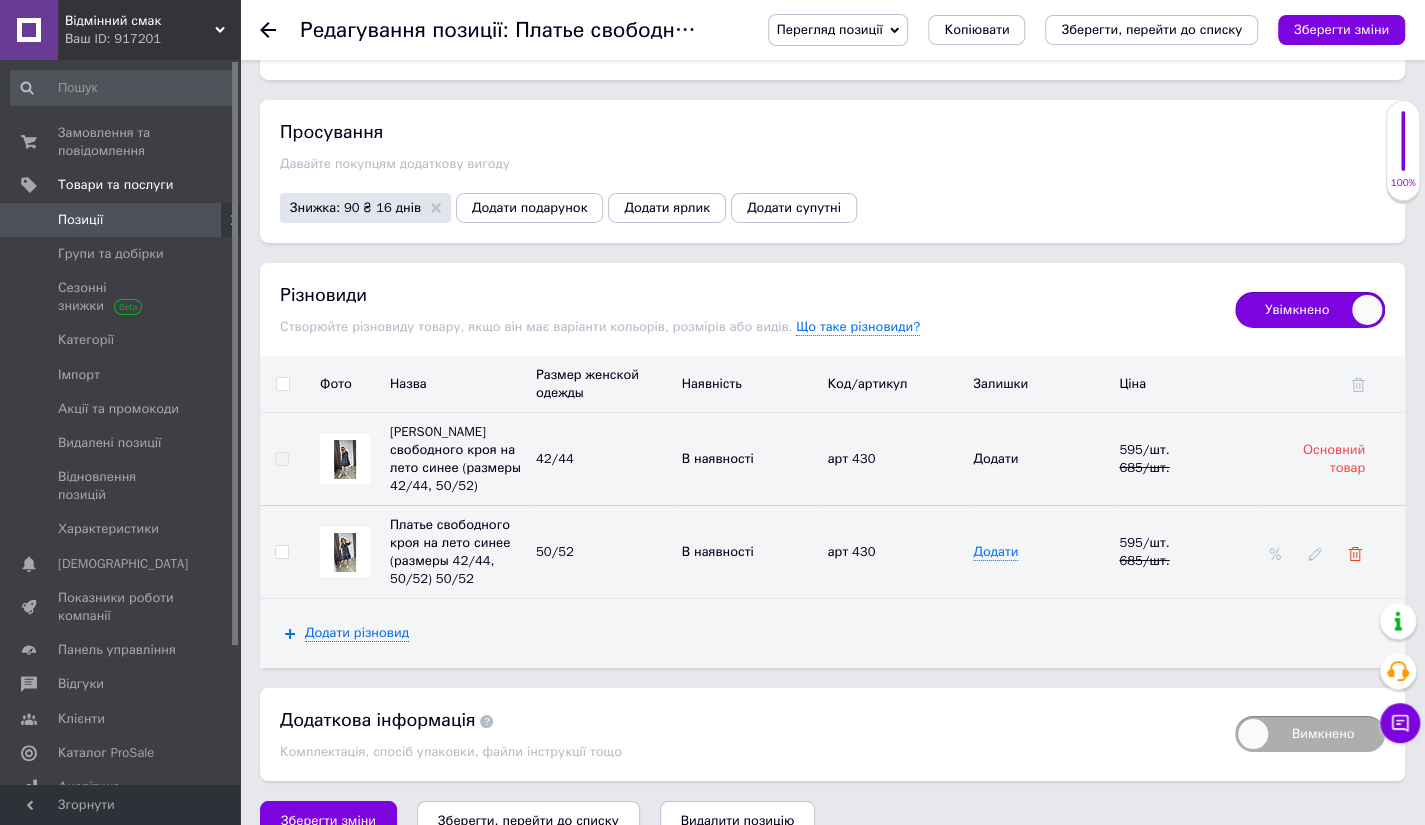 click 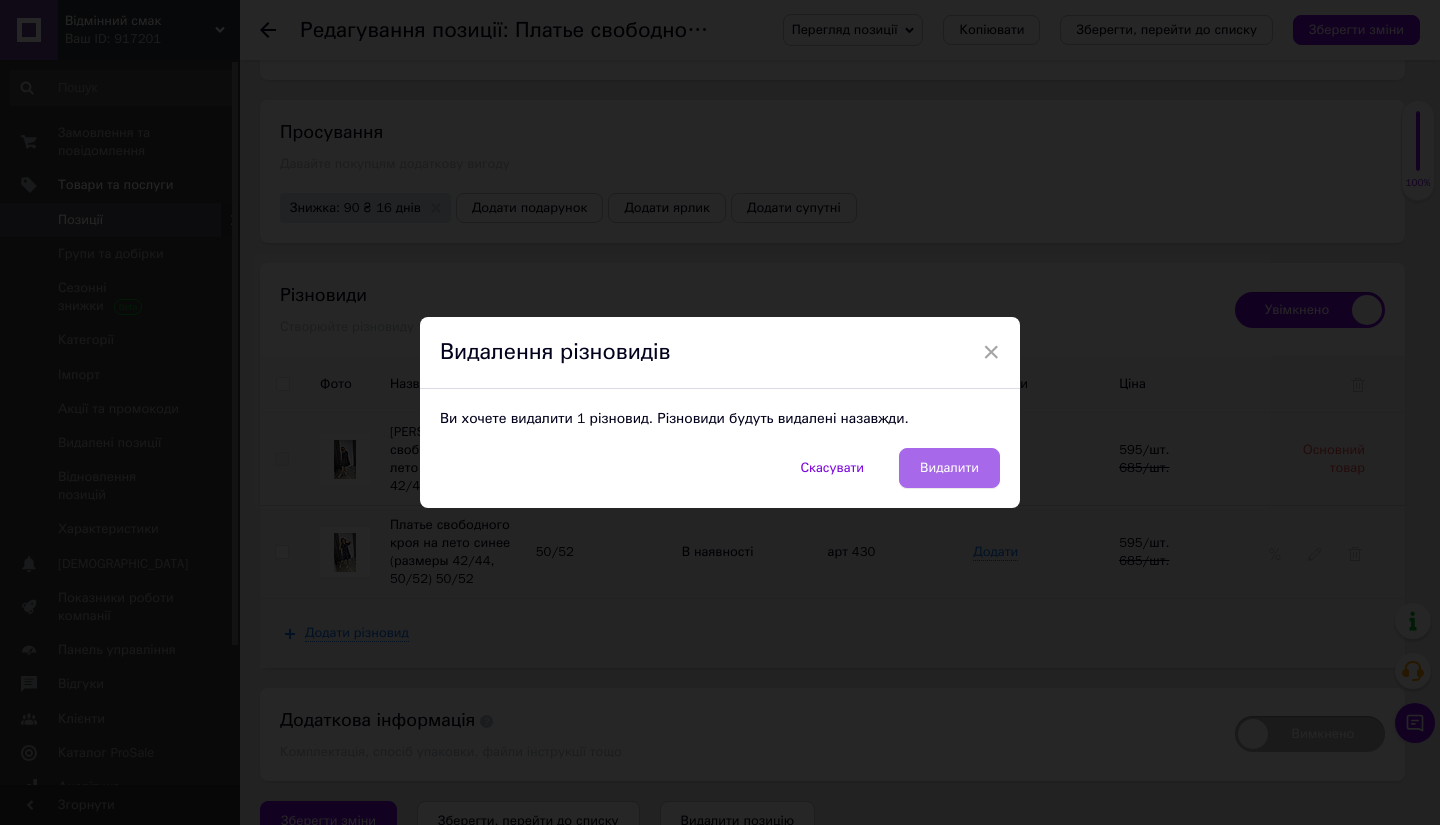 click on "Видалити" at bounding box center [949, 468] 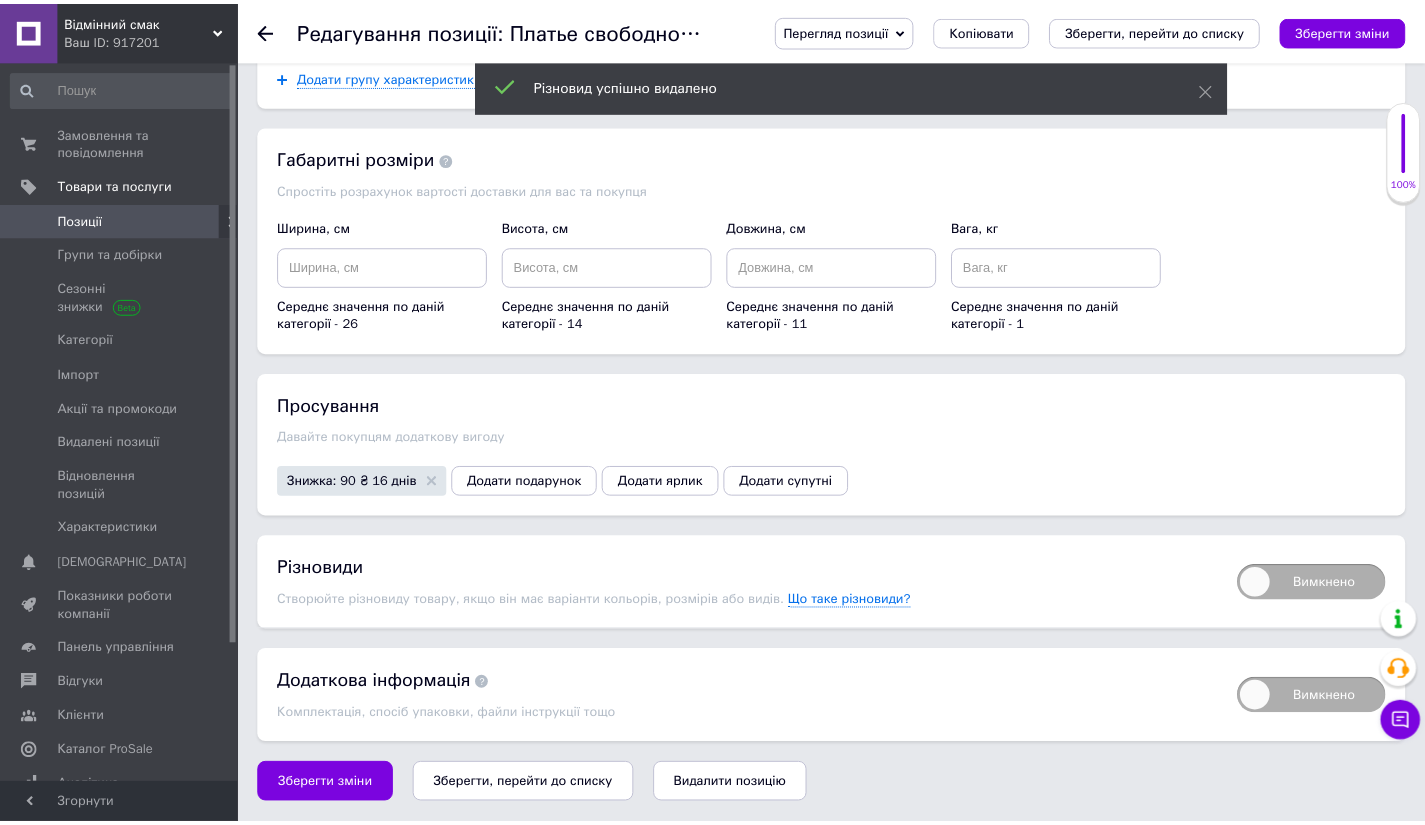scroll, scrollTop: 3541, scrollLeft: 0, axis: vertical 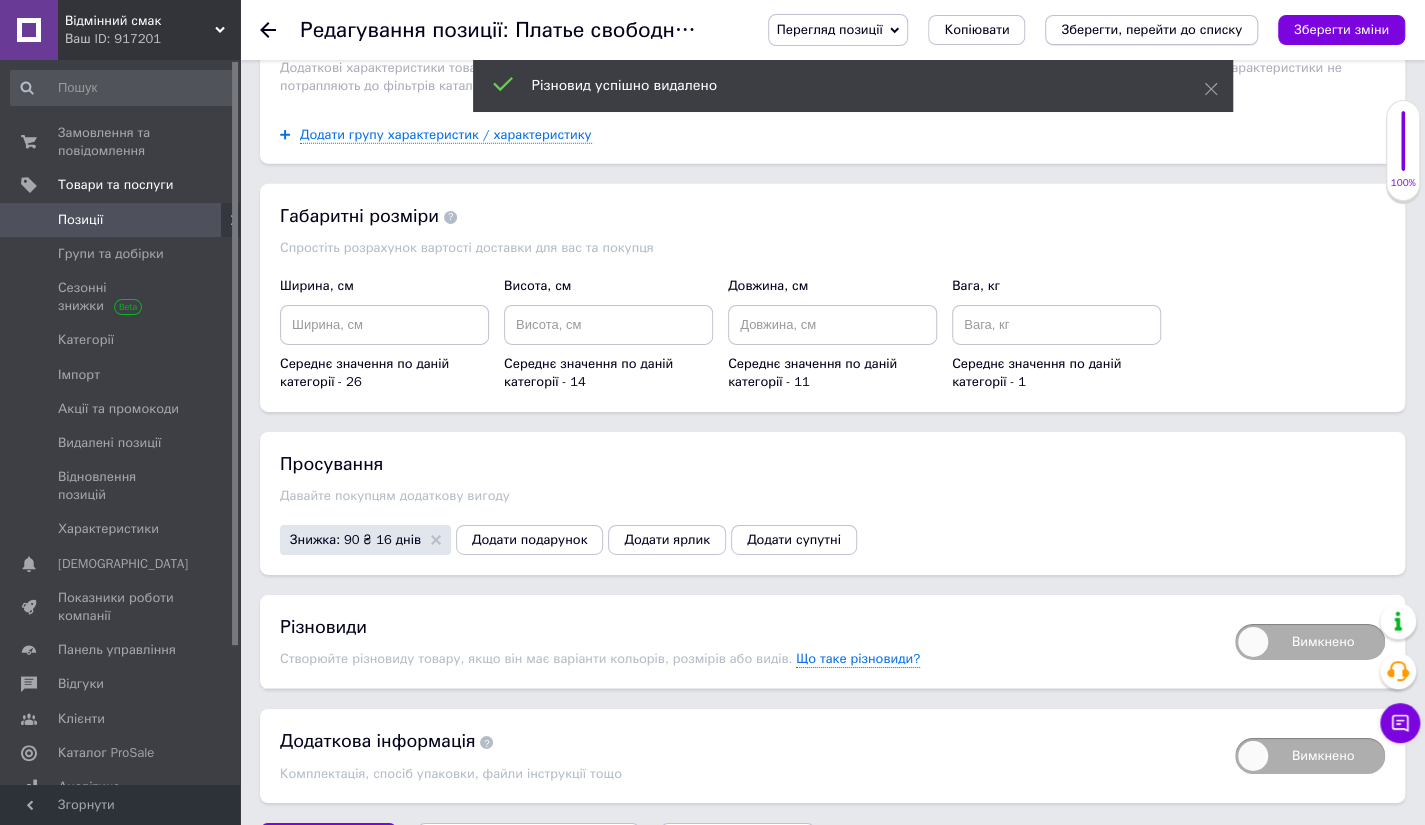 click on "Зберегти, перейти до списку" at bounding box center [1151, 29] 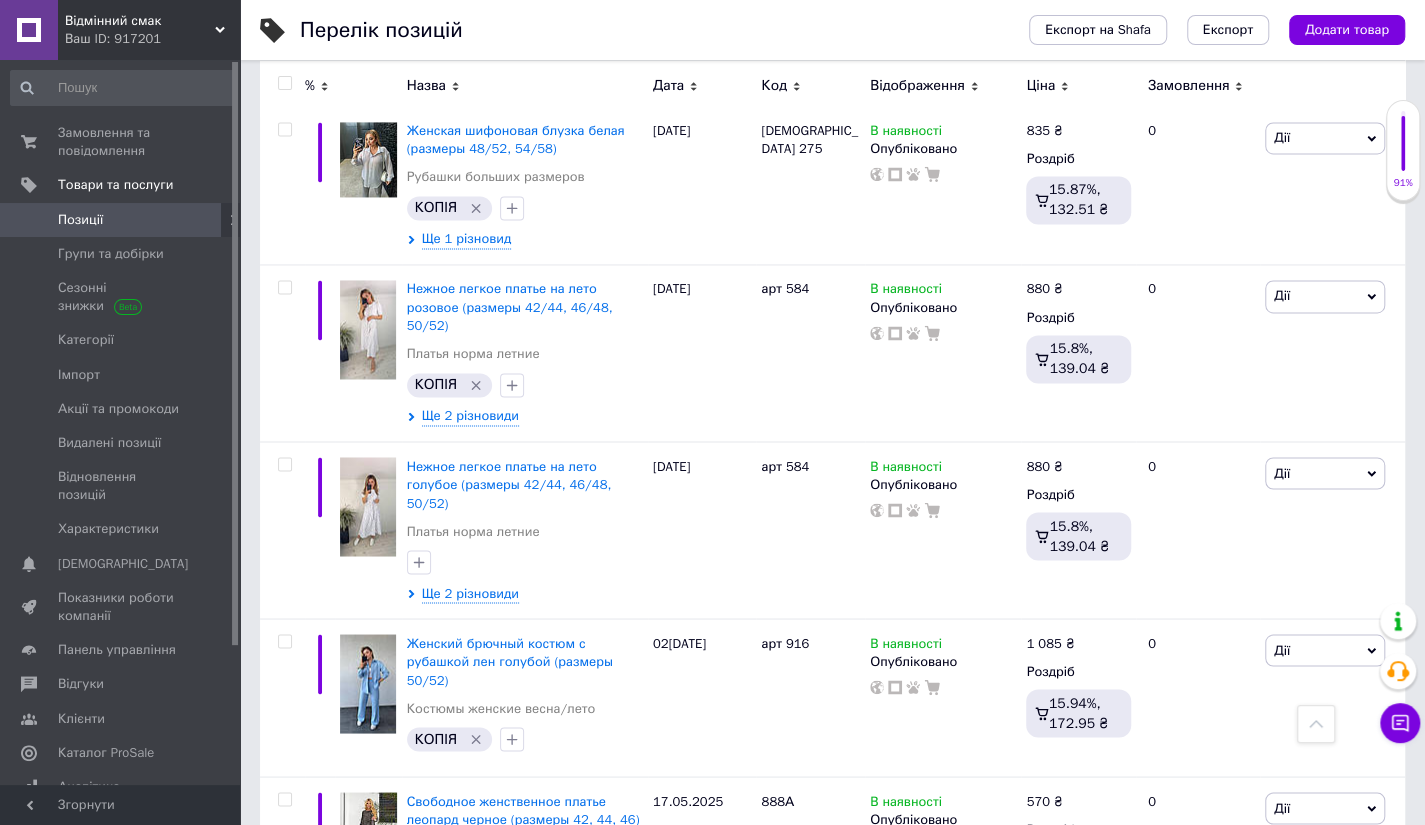 scroll, scrollTop: 1672, scrollLeft: 0, axis: vertical 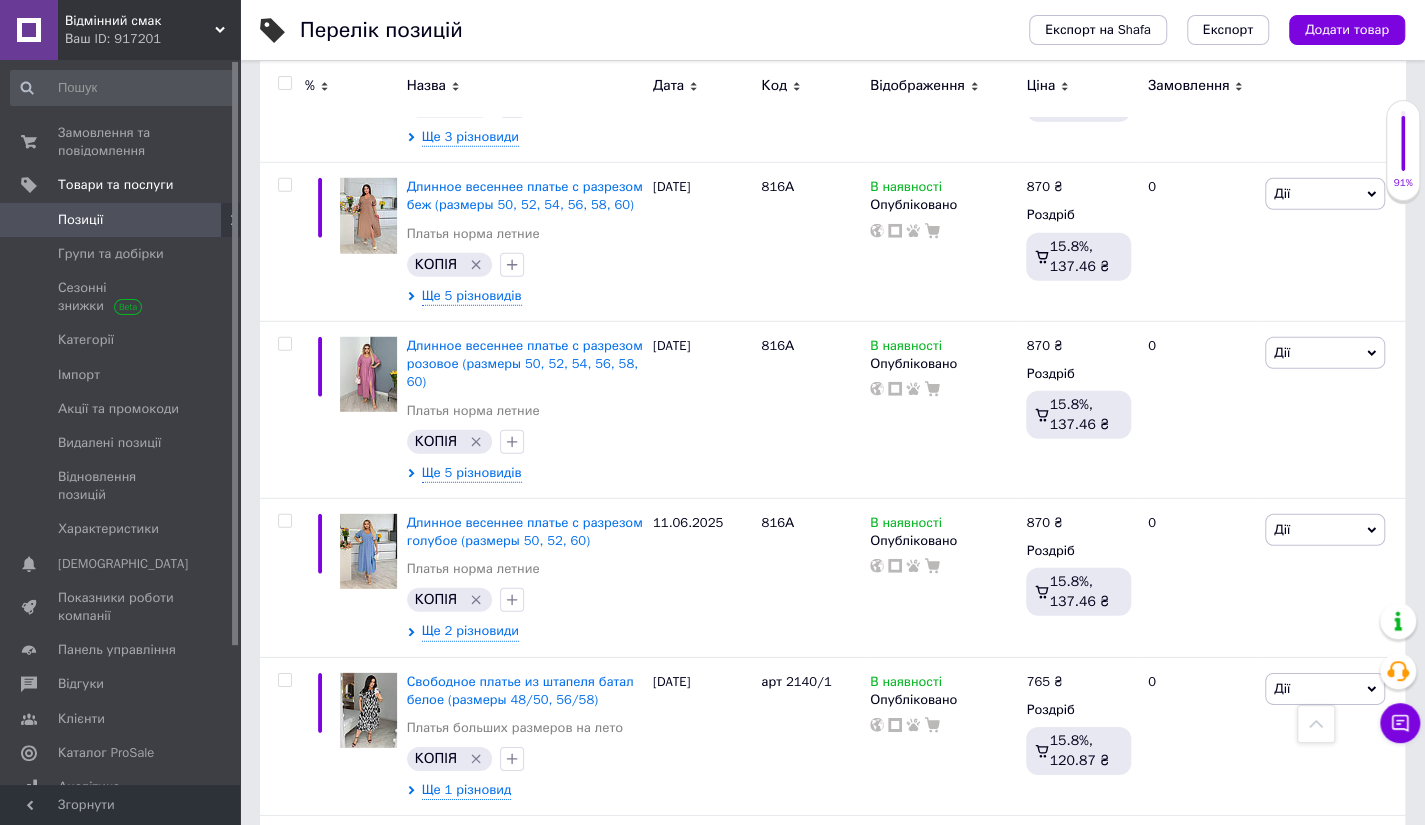 click on "1" at bounding box center [404, 1546] 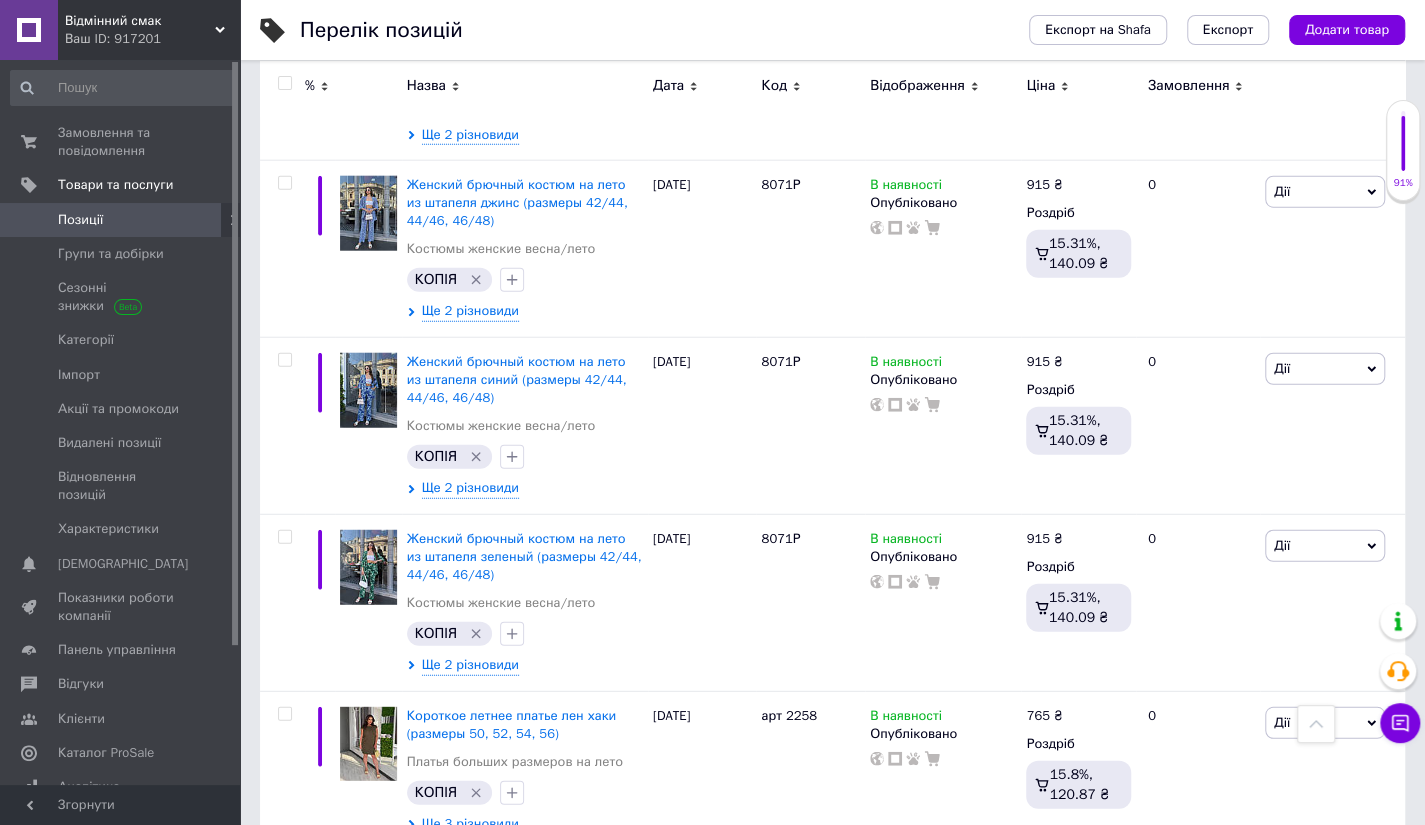scroll, scrollTop: 15476, scrollLeft: 0, axis: vertical 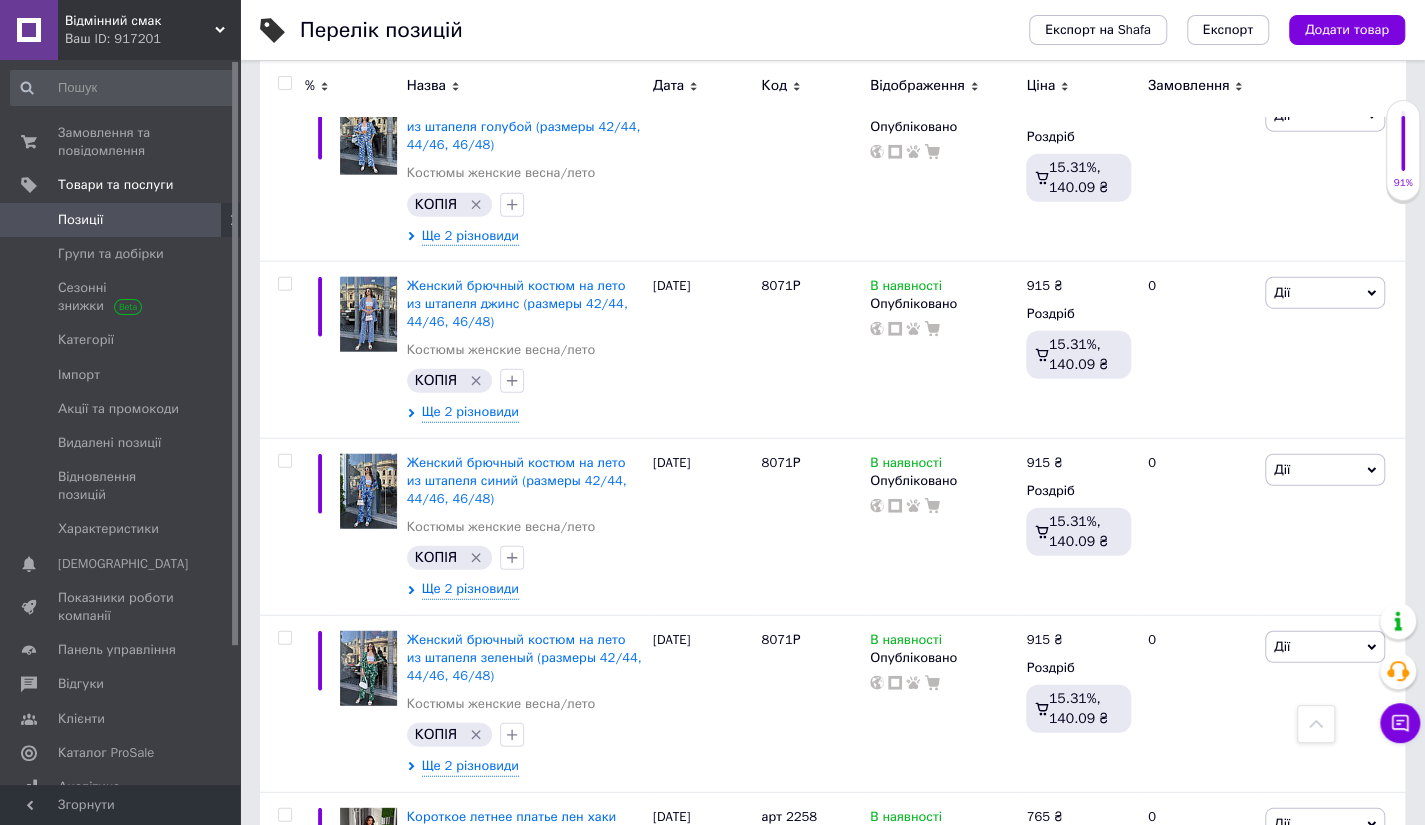 click at bounding box center [368, 1321] 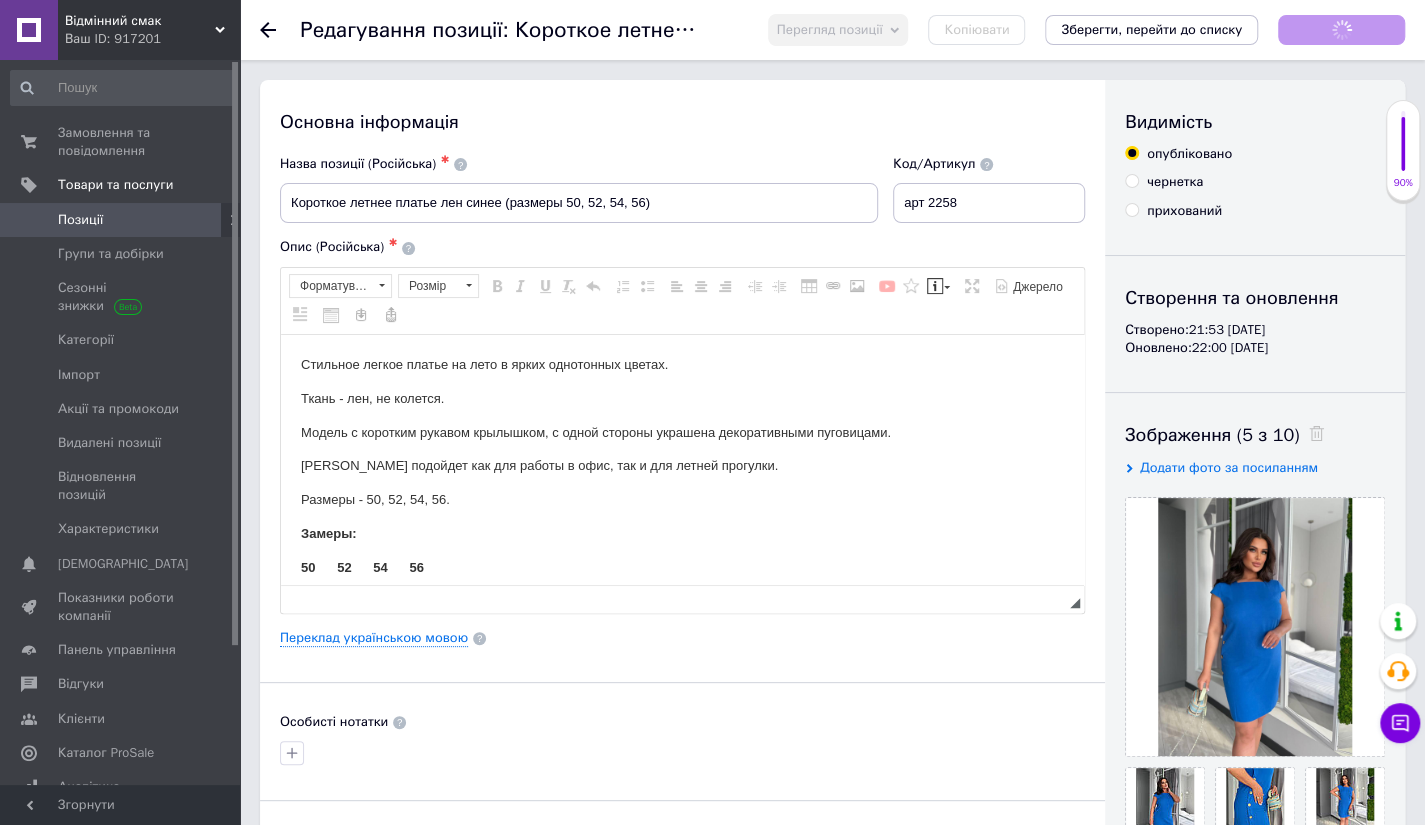 scroll, scrollTop: 0, scrollLeft: 0, axis: both 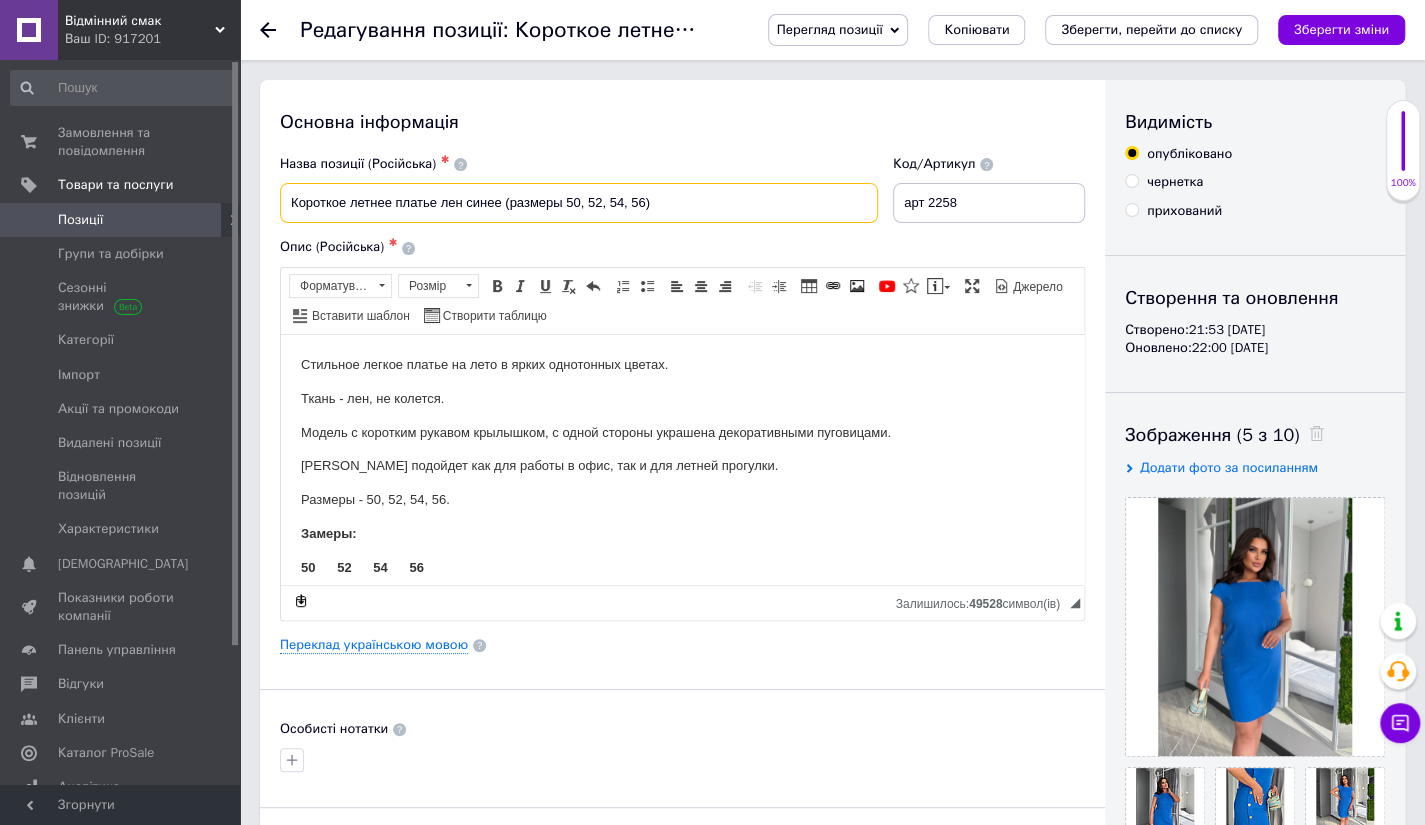 click on "Короткое летнее платье лен синее (размеры 50, 52, 54, 56)" at bounding box center [579, 203] 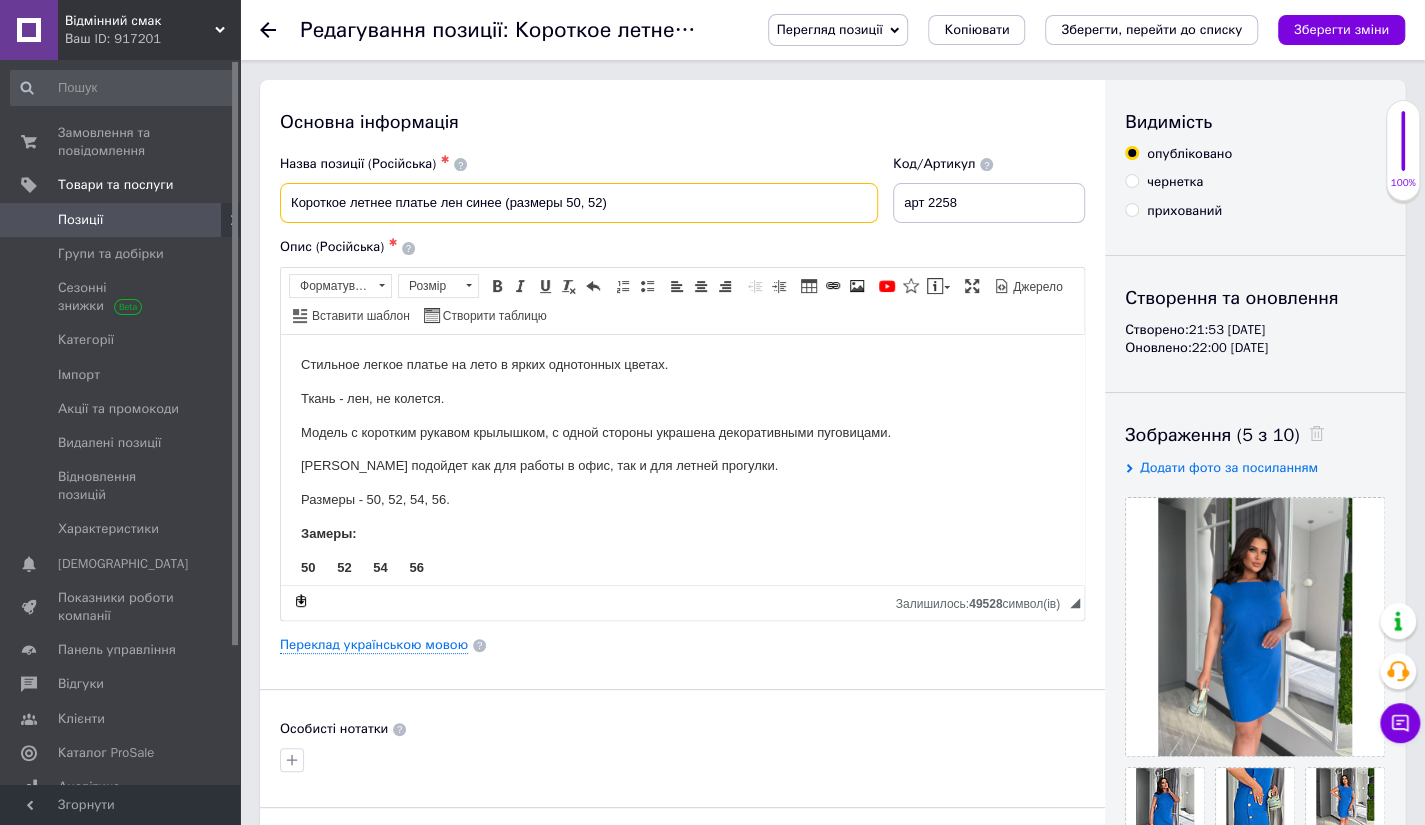 type on "Короткое летнее платье лен синее (размеры 50, 52)" 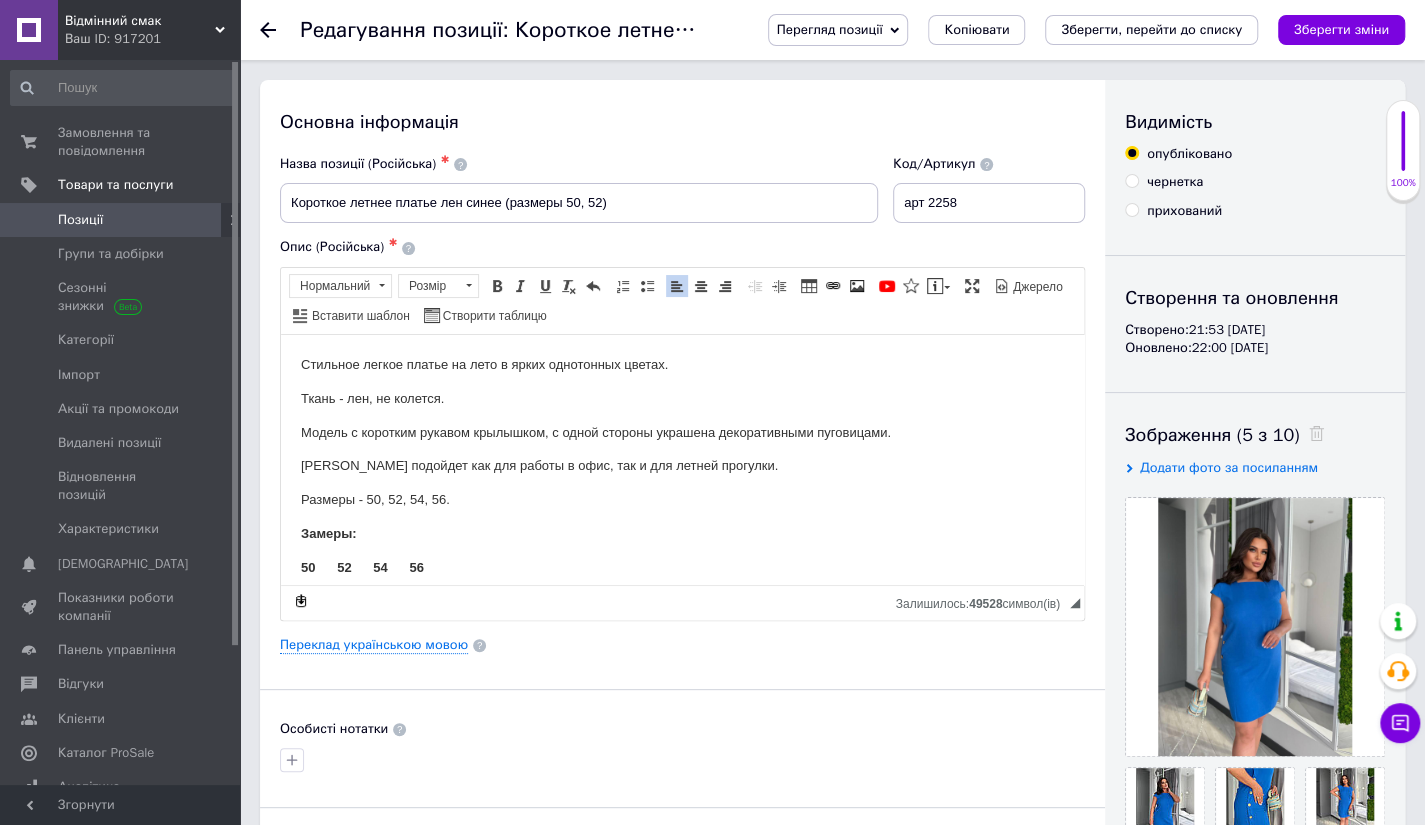 click on "Размеры - 50, 52, 54, 56." at bounding box center [682, 499] 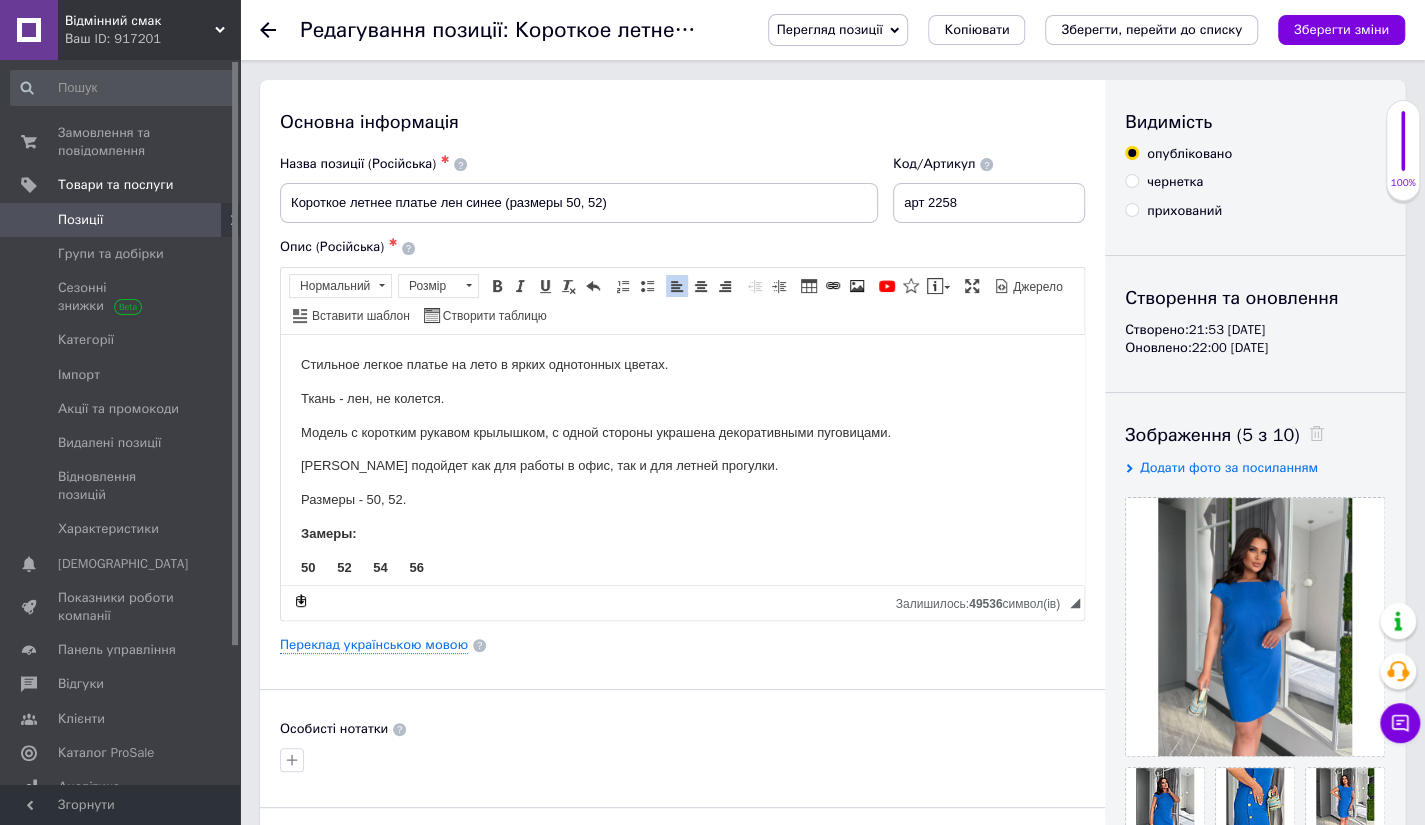 click on "50      52      54      56" at bounding box center (682, 567) 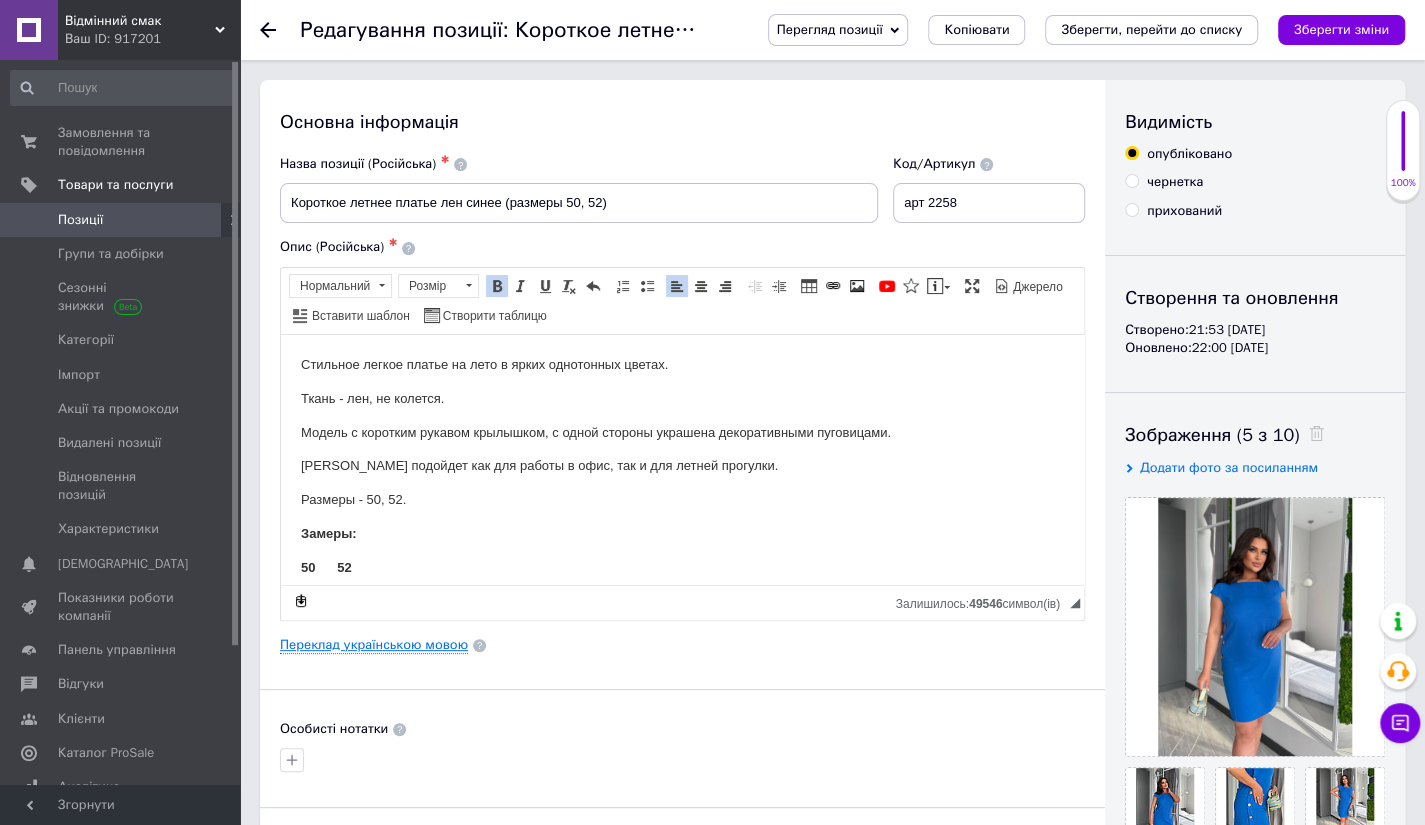 click on "Переклад українською мовою" at bounding box center (374, 645) 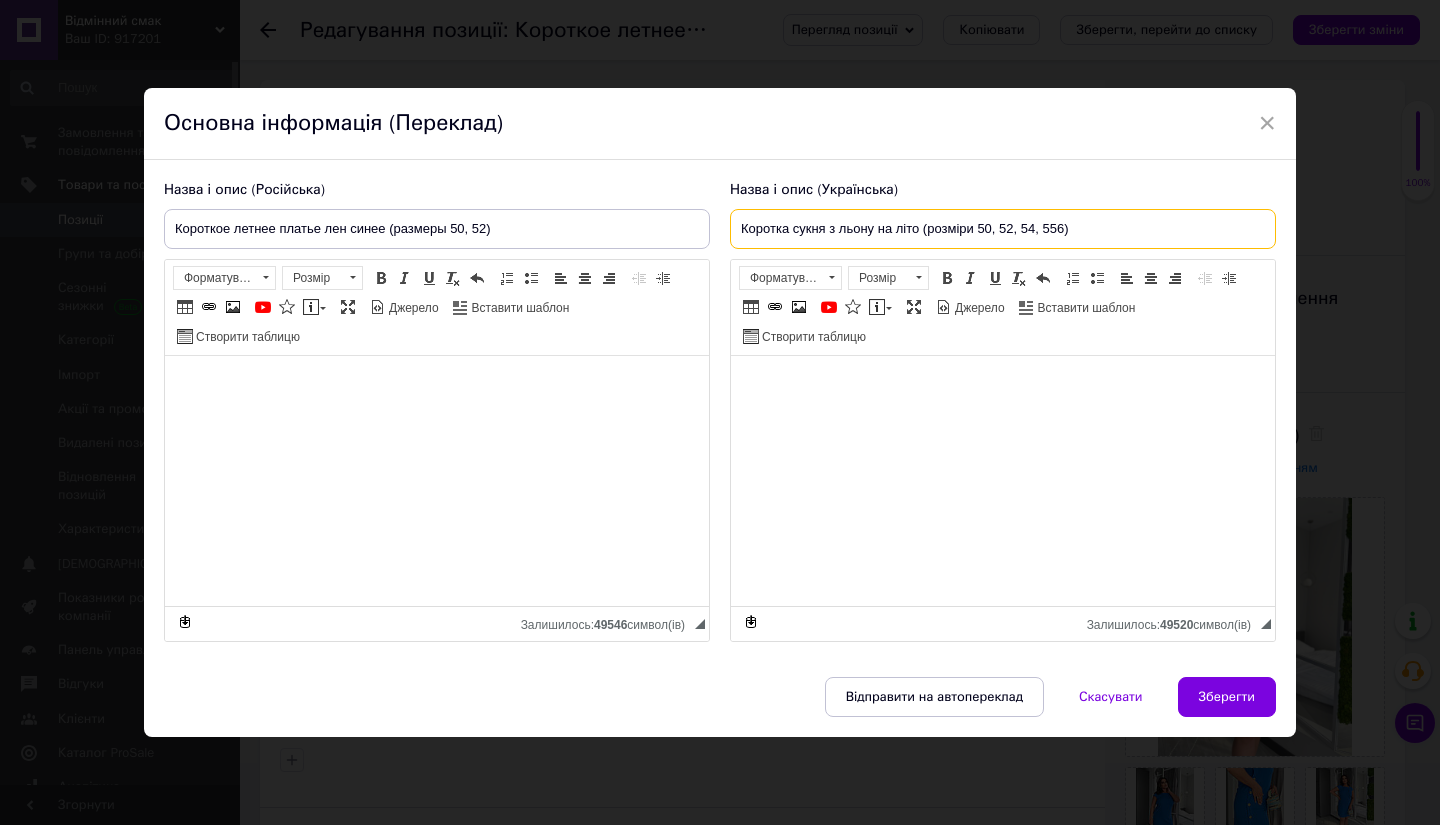 click on "Коротка сукня з льону на літо (розміри 50, 52, 54, 556)" at bounding box center [1003, 229] 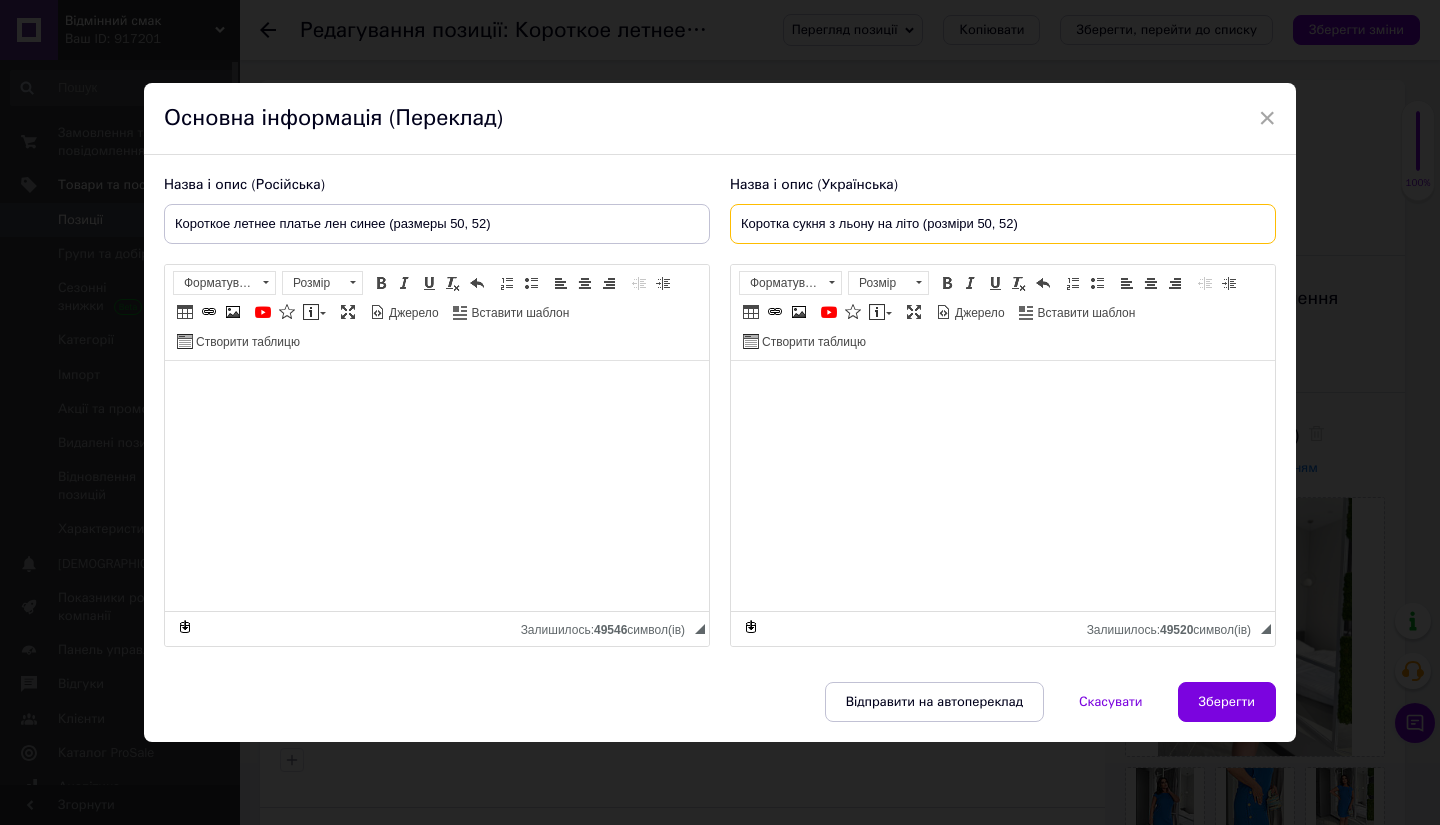 type on "Коротка сукня з льону на літо (розміри 50, 52)" 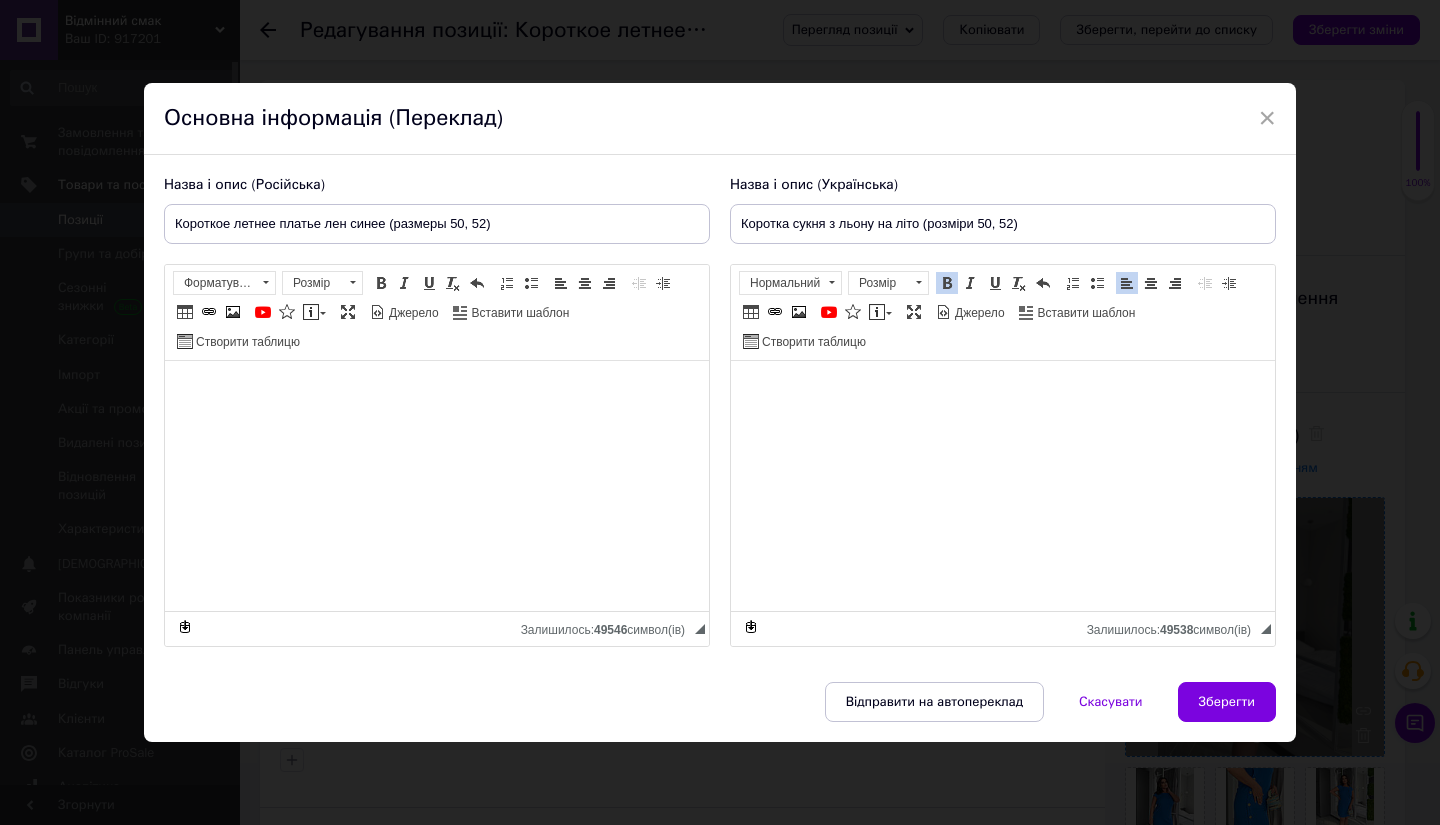 click on "Зберегти" at bounding box center (1227, 702) 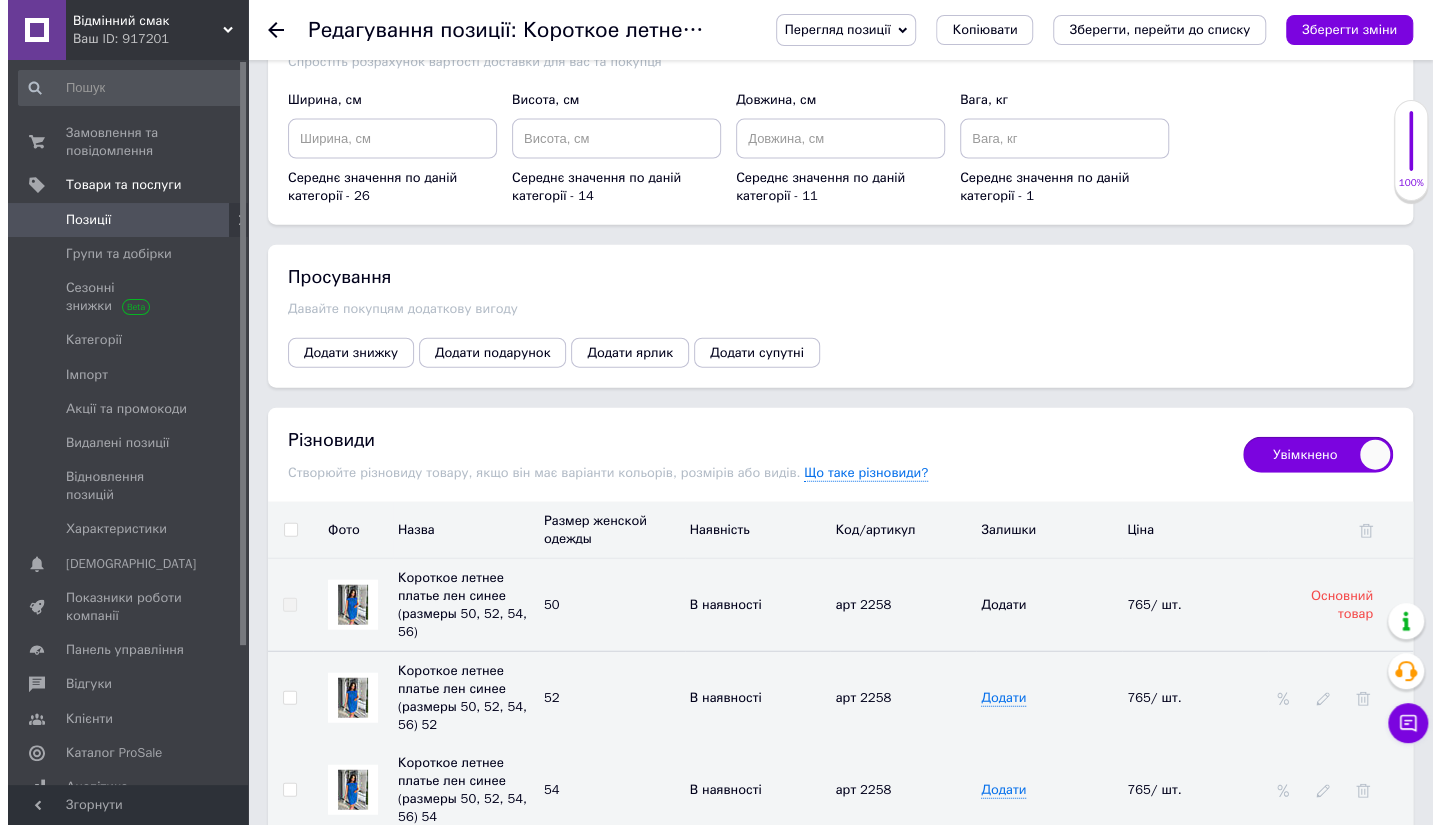 scroll, scrollTop: 2803, scrollLeft: 0, axis: vertical 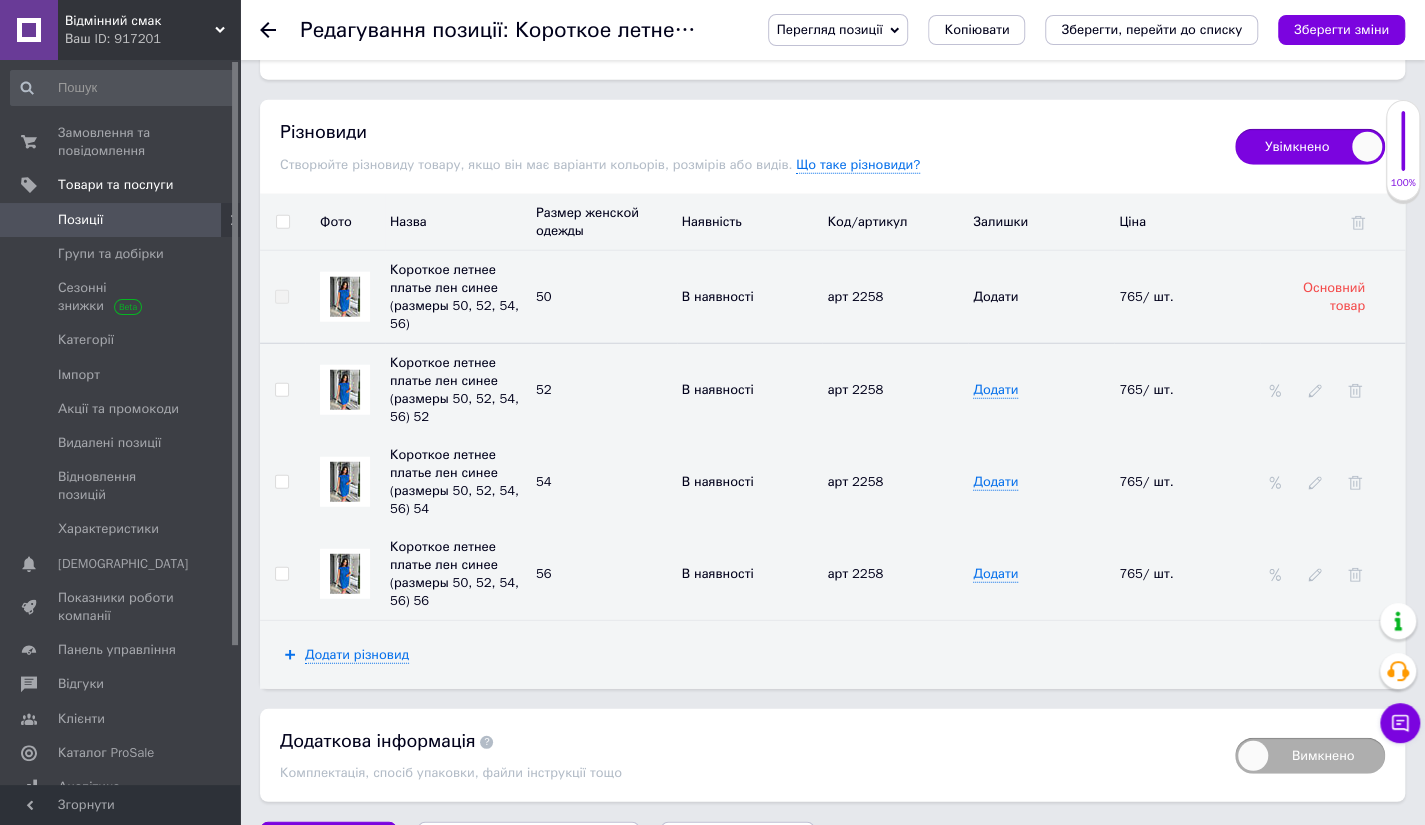 click at bounding box center (1355, 574) 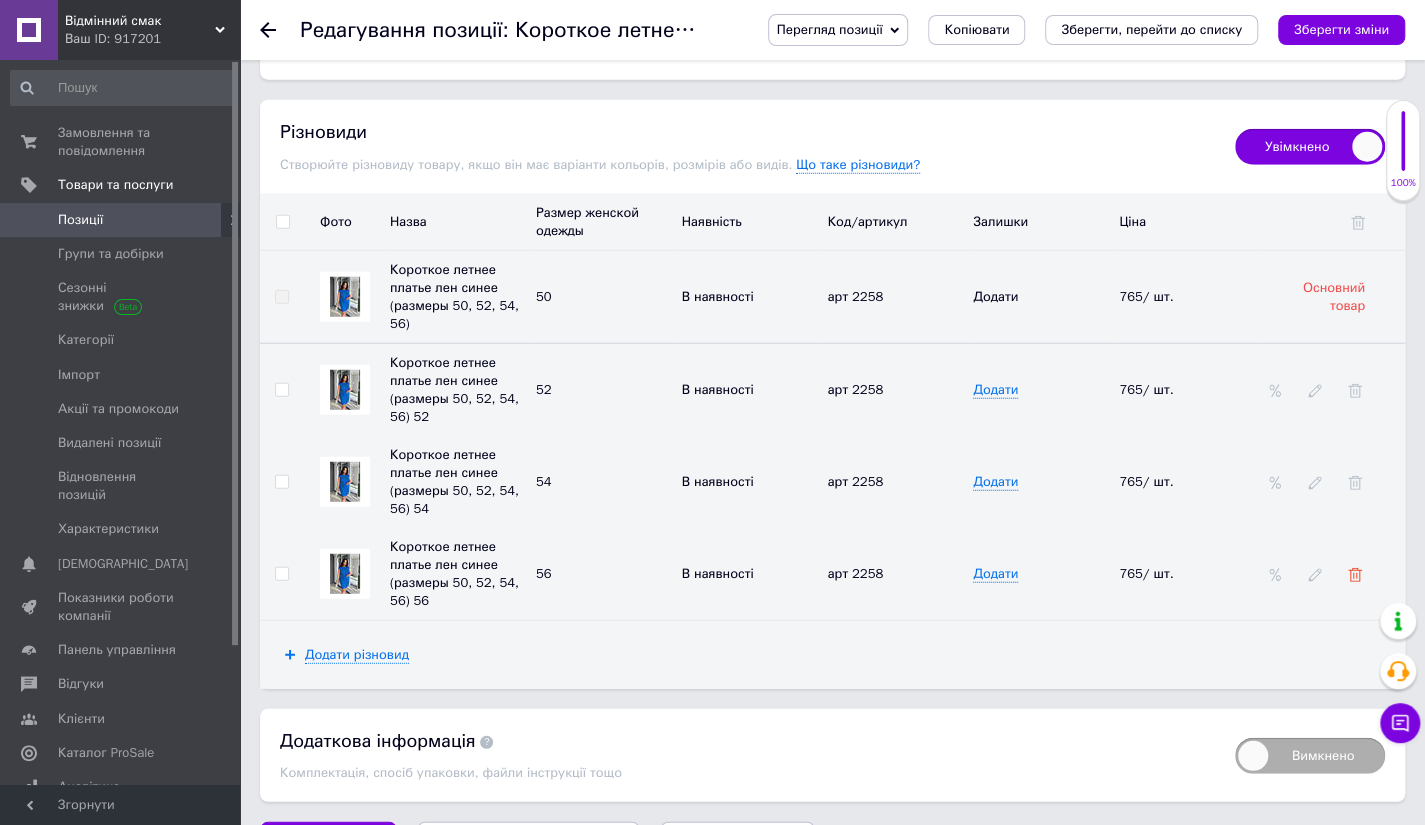 click 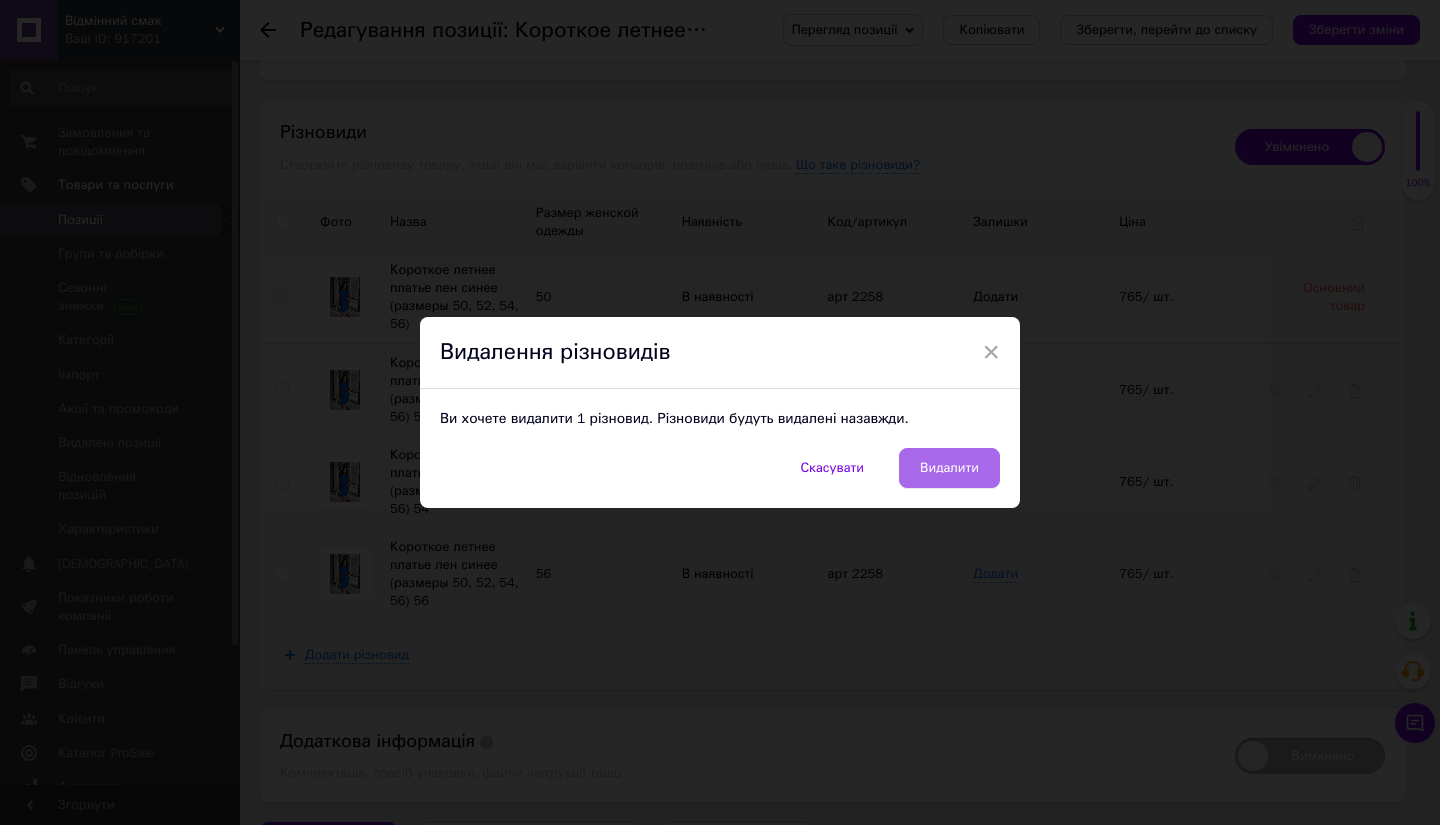 click on "Видалити" at bounding box center (949, 468) 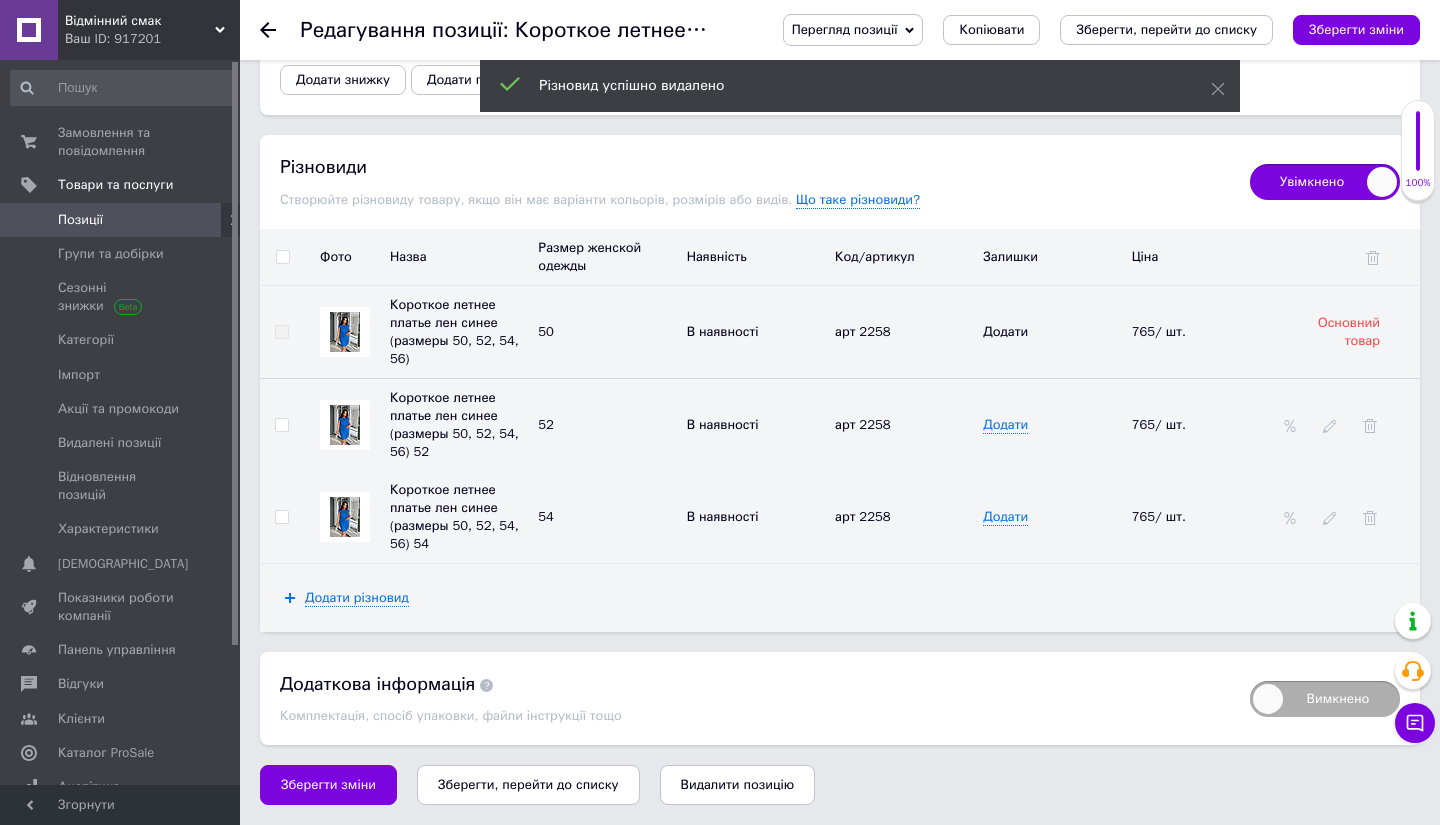 scroll, scrollTop: 2714, scrollLeft: 0, axis: vertical 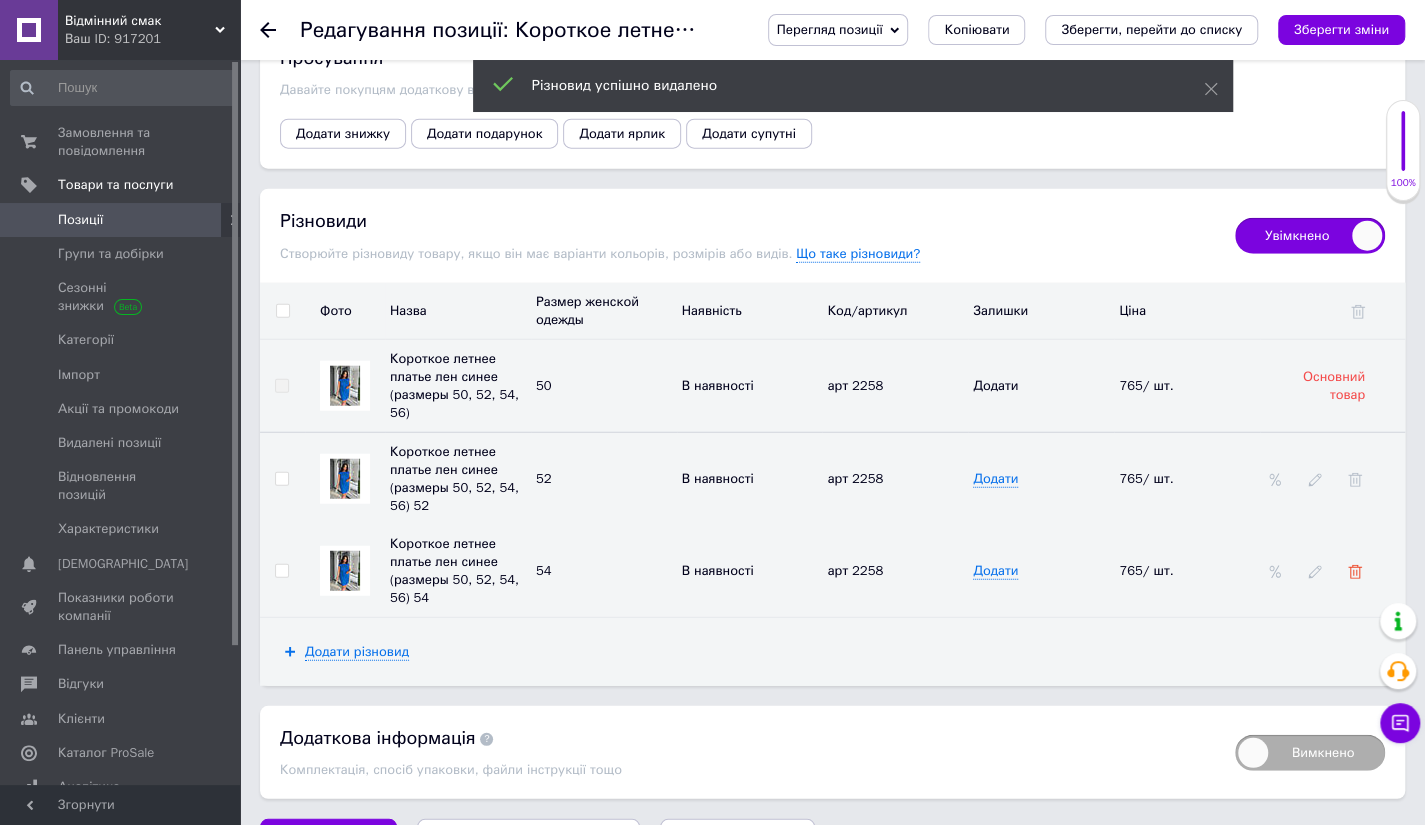click 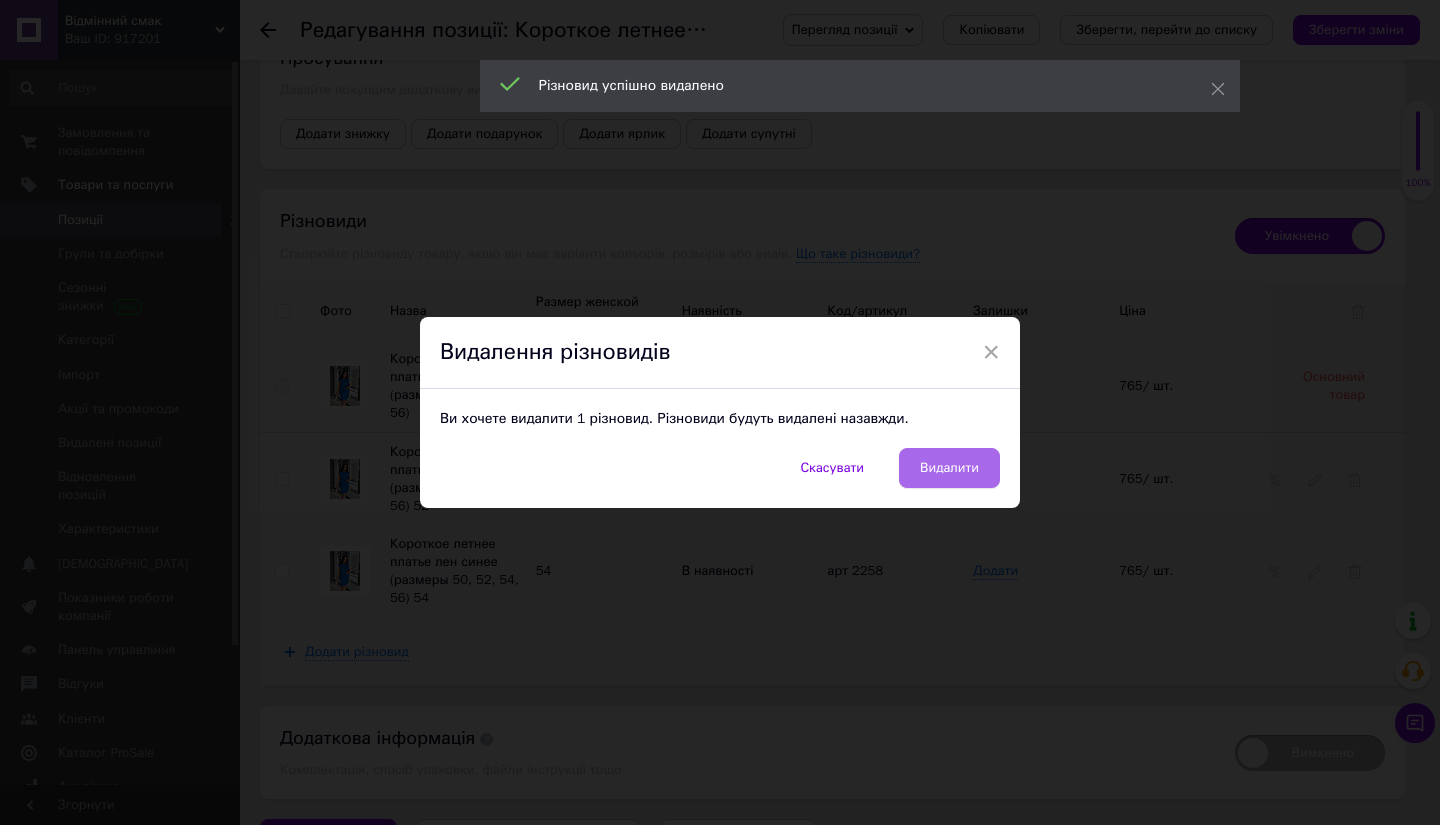 click on "Видалити" at bounding box center (949, 468) 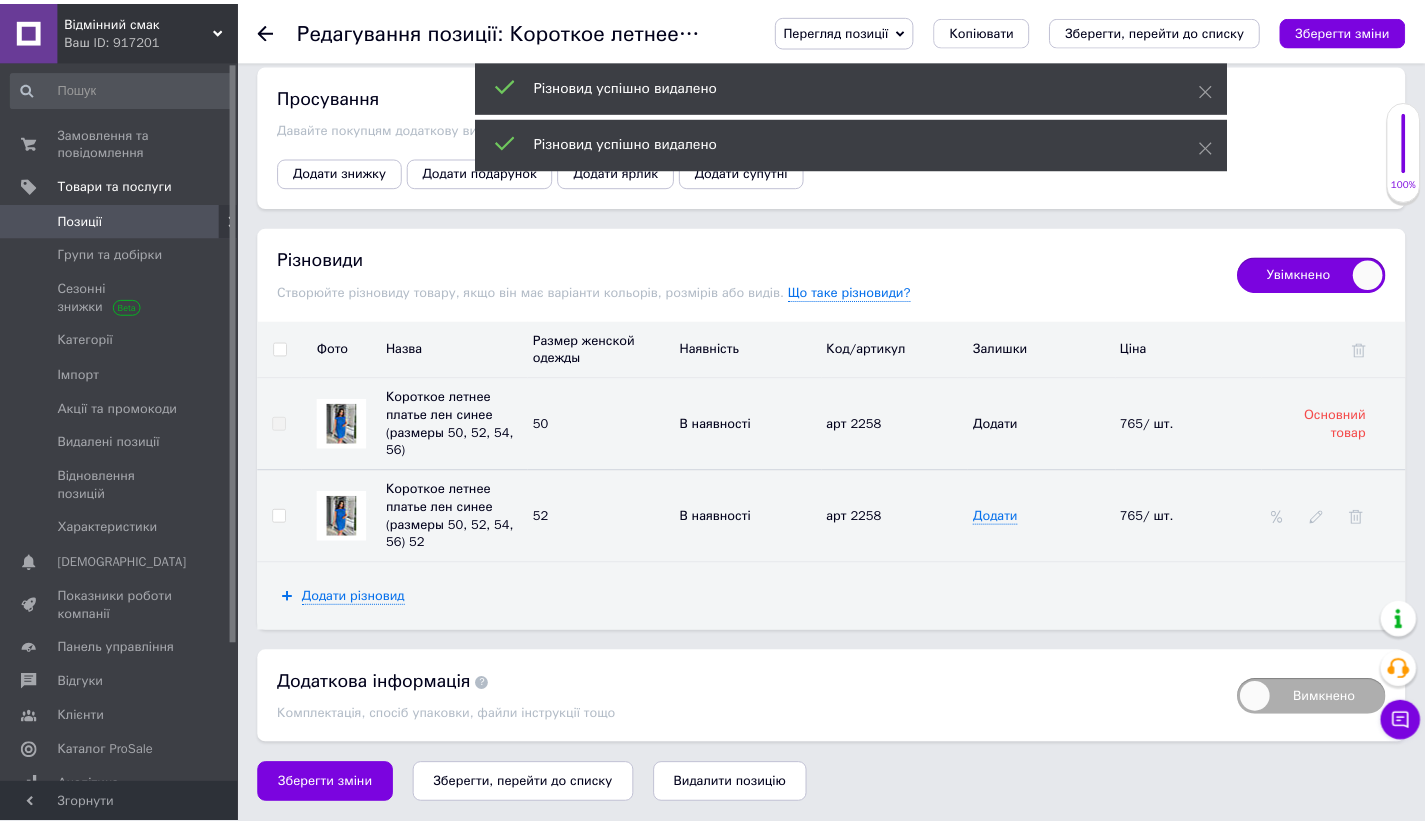 scroll, scrollTop: 2624, scrollLeft: 0, axis: vertical 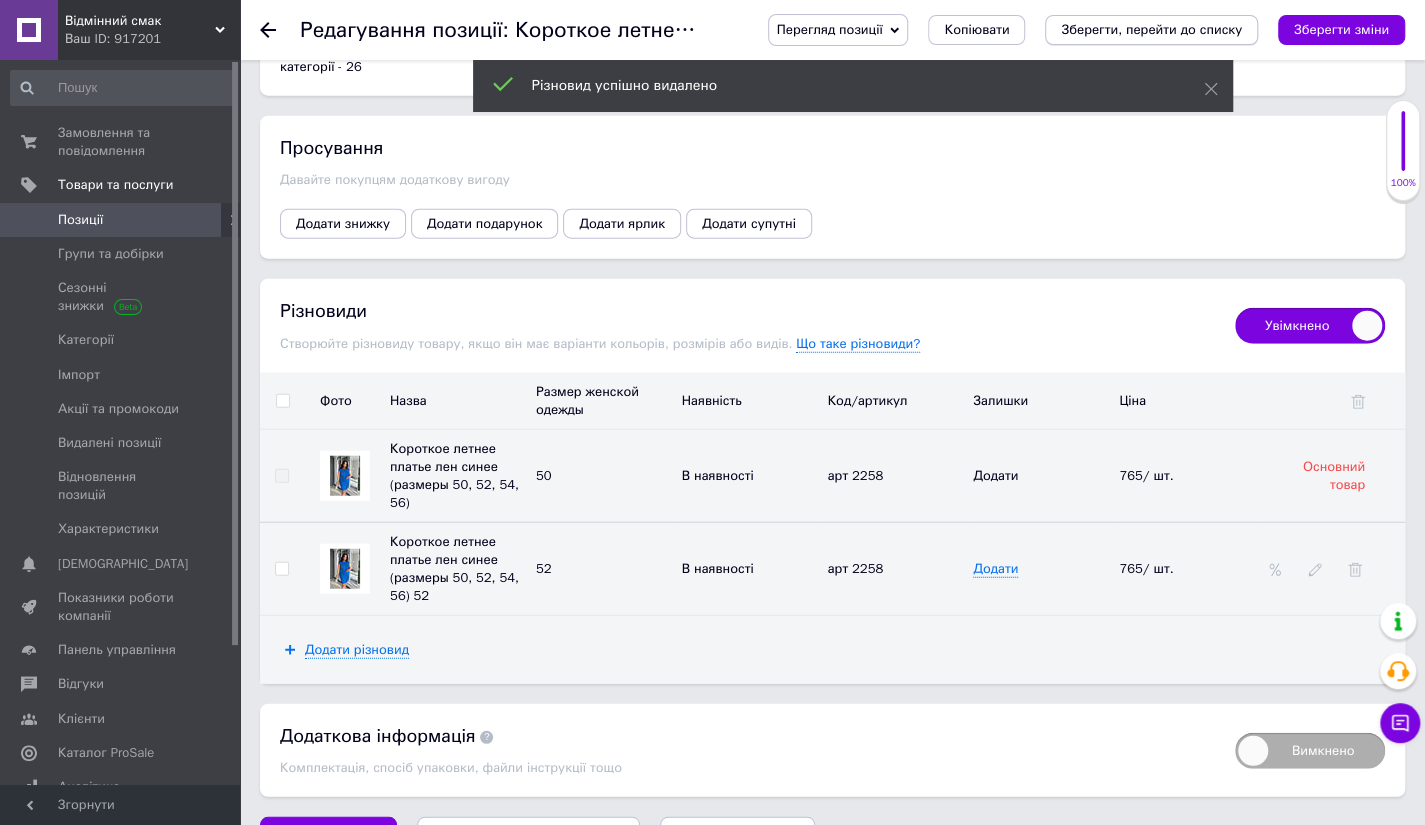 click on "Зберегти, перейти до списку" at bounding box center (1151, 29) 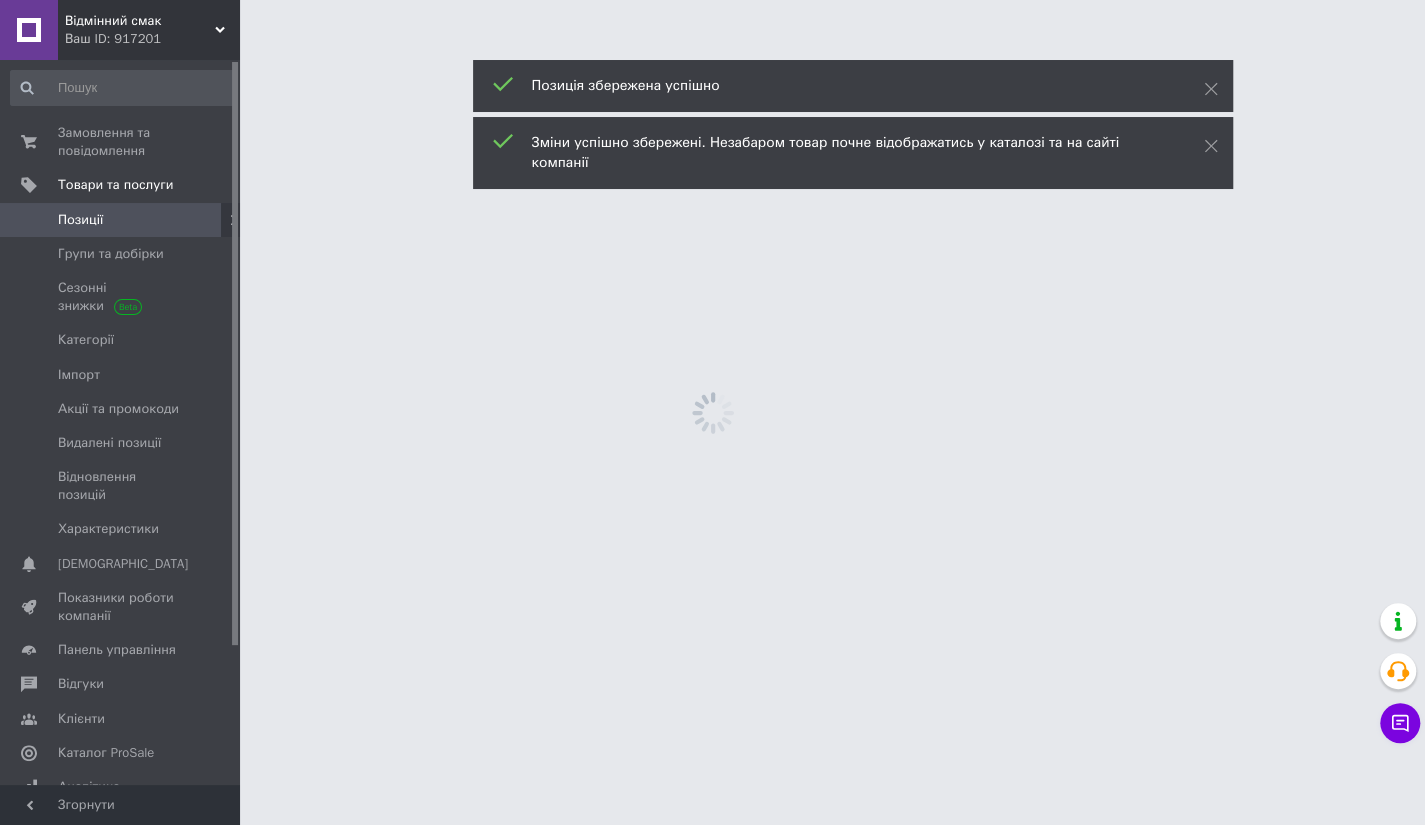 scroll, scrollTop: 0, scrollLeft: 0, axis: both 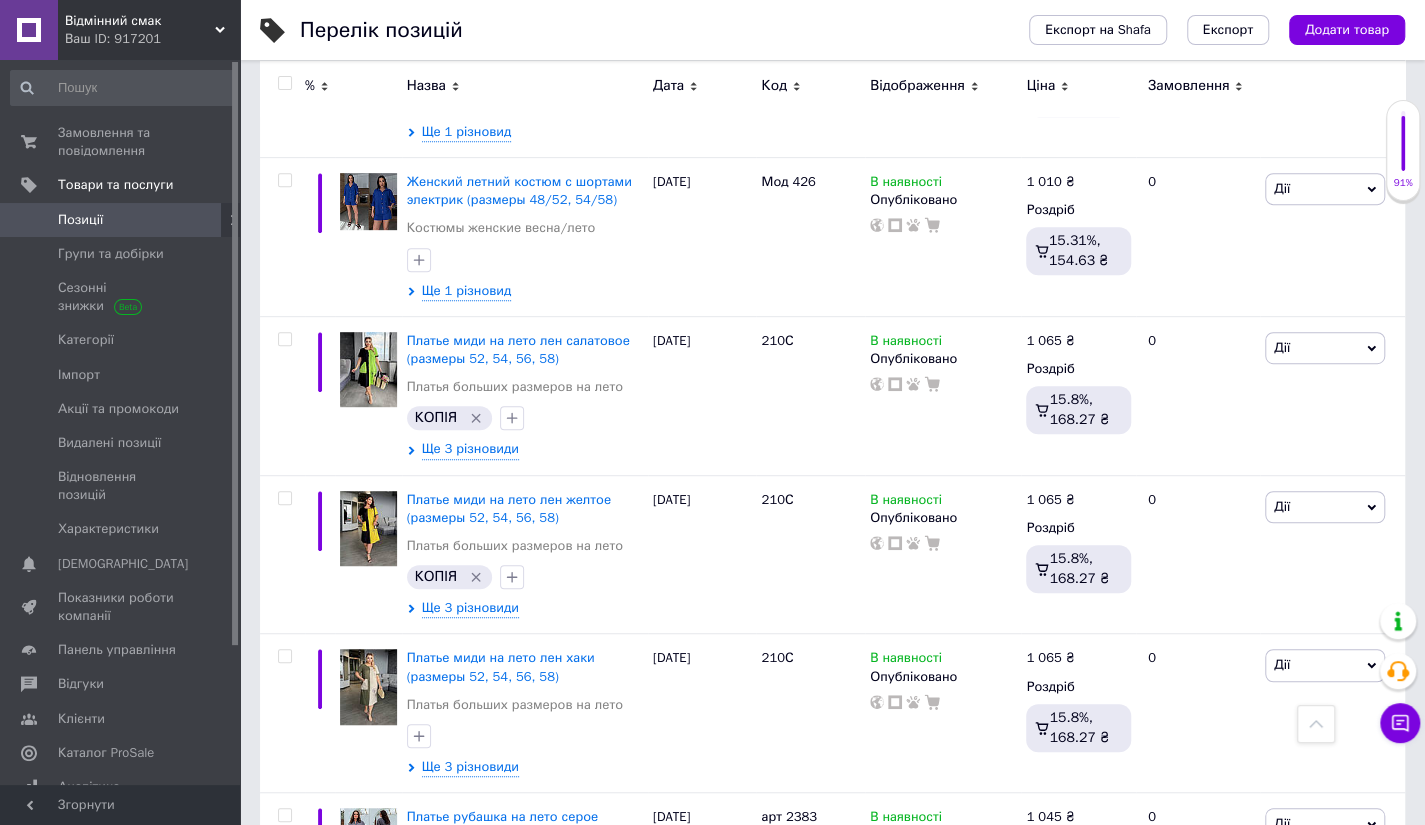 click on "Дії" at bounding box center (1325, 1300) 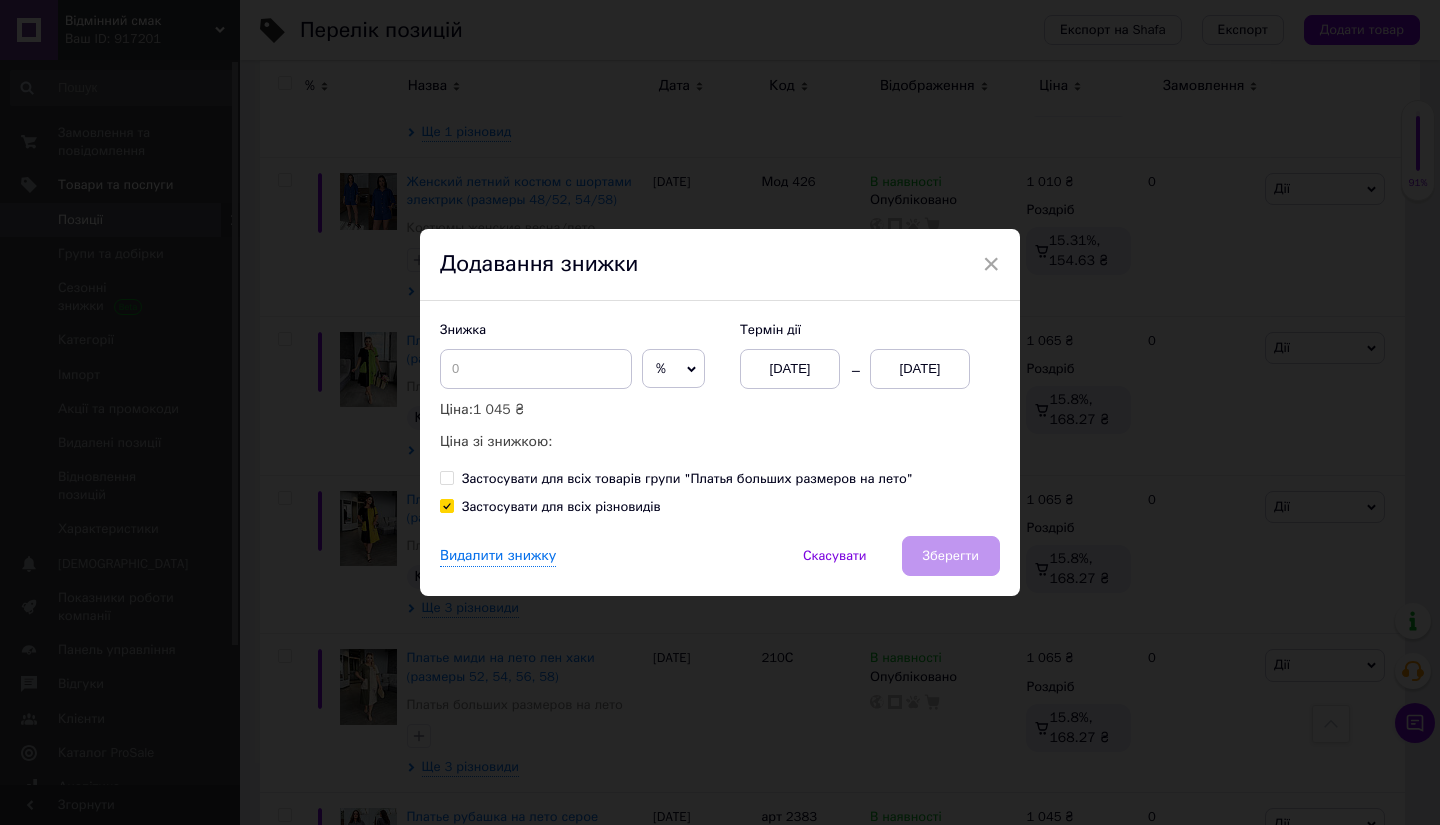 click on "%" at bounding box center (673, 369) 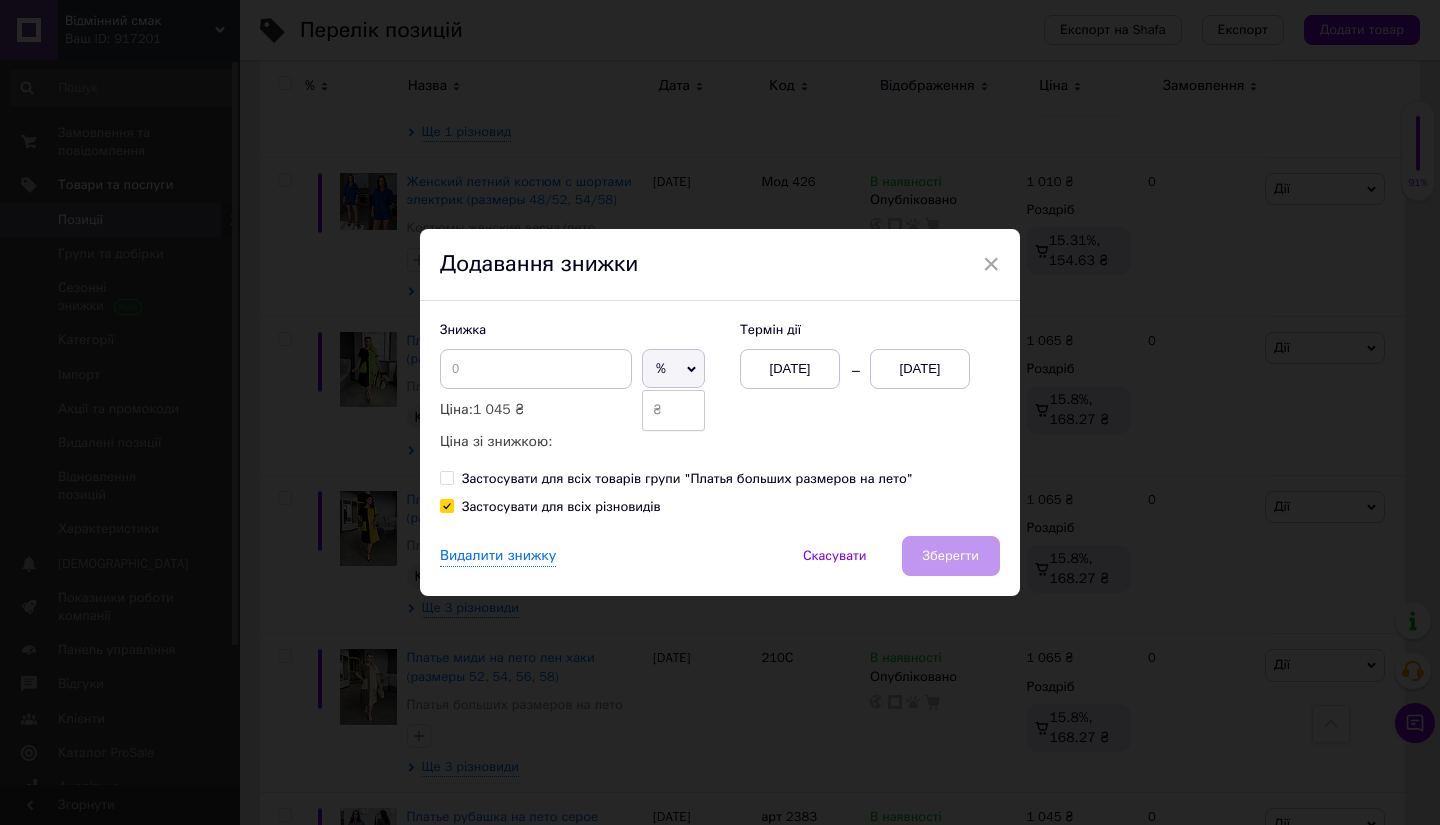 drag, startPoint x: 662, startPoint y: 405, endPoint x: 542, endPoint y: 372, distance: 124.45481 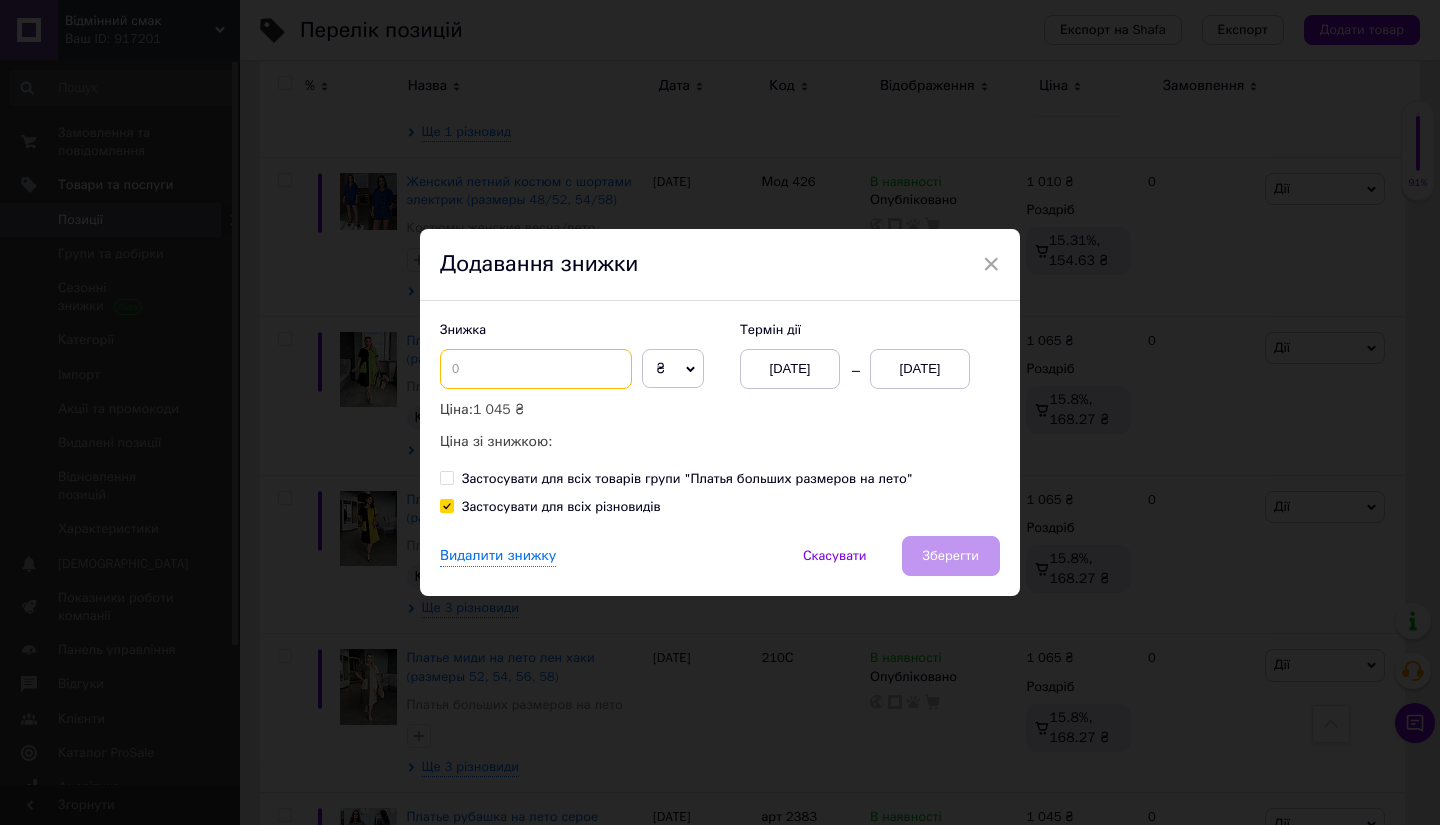 click at bounding box center [536, 369] 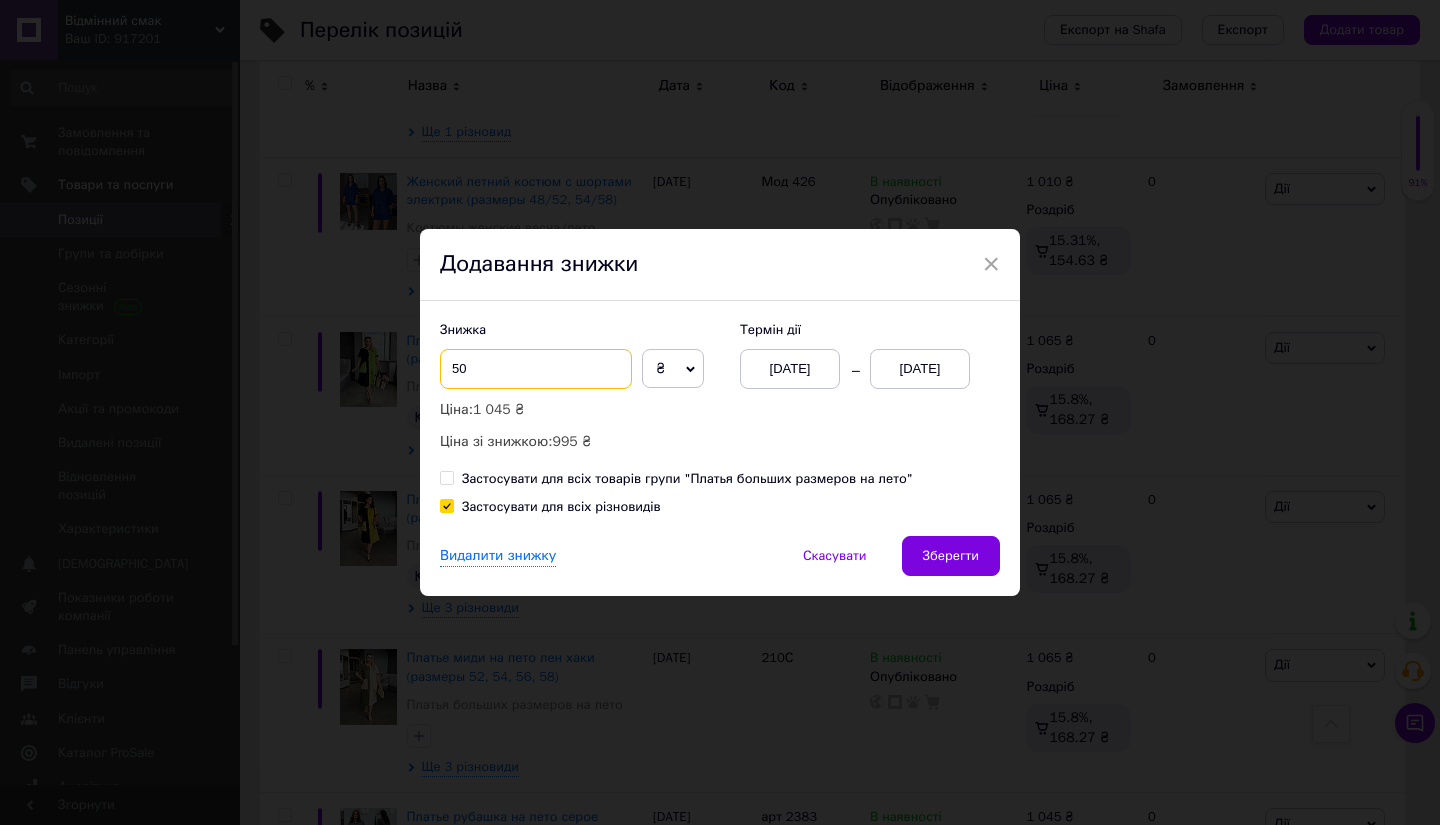 type on "50" 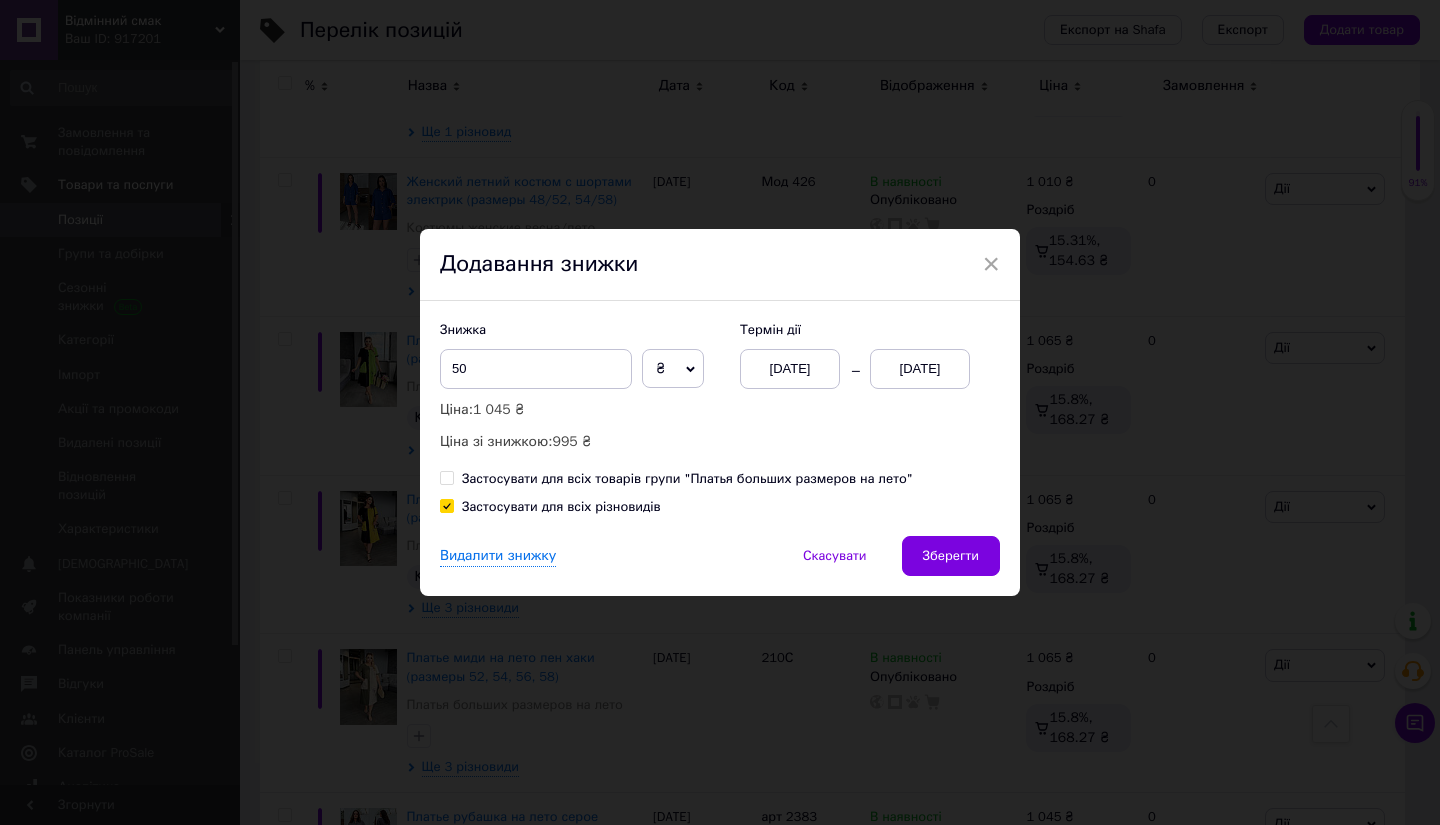 click on "[DATE]" at bounding box center [920, 369] 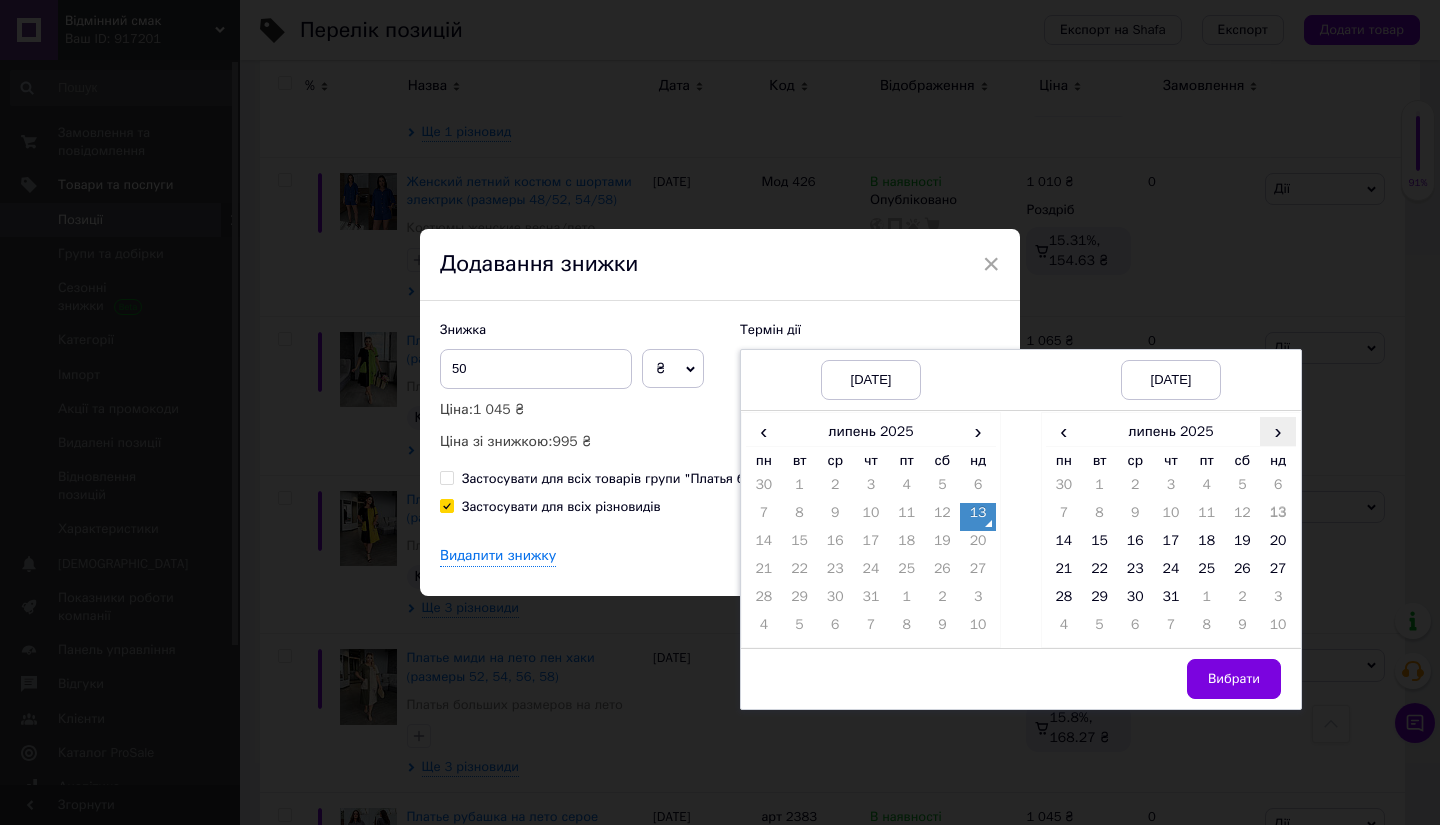 click on "›" at bounding box center (1278, 431) 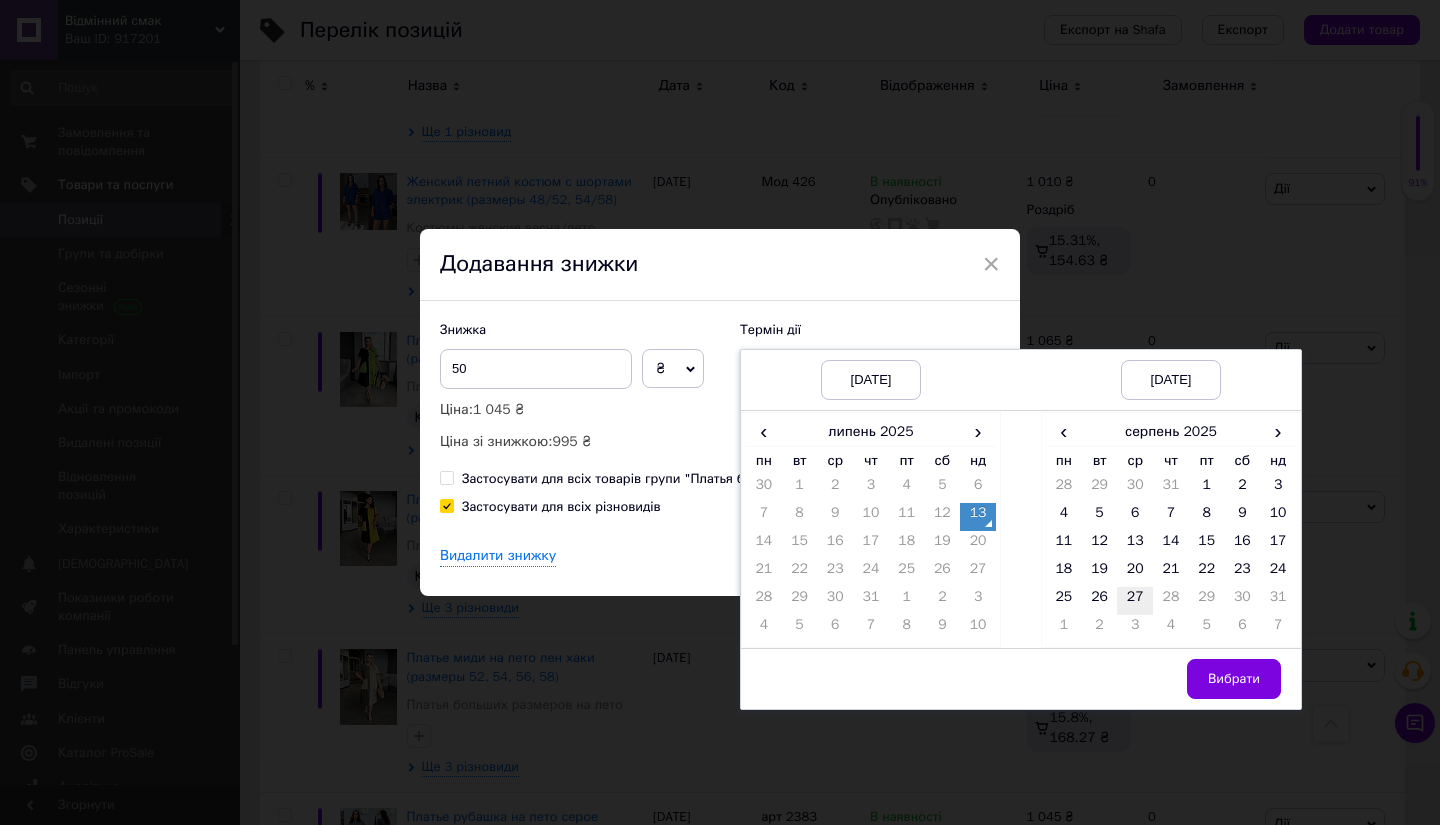 click on "27" at bounding box center [1135, 601] 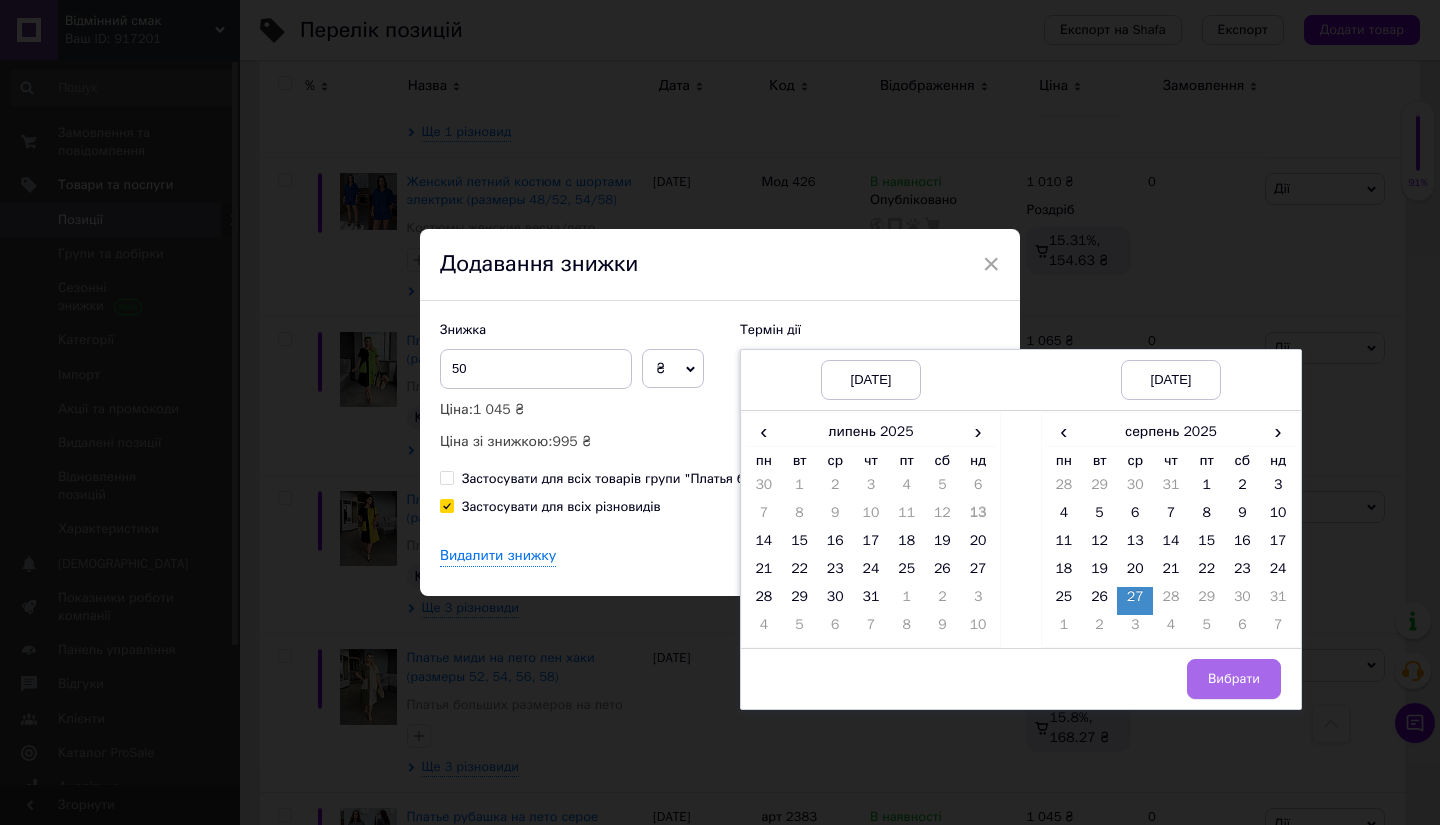 click on "Вибрати" at bounding box center [1234, 679] 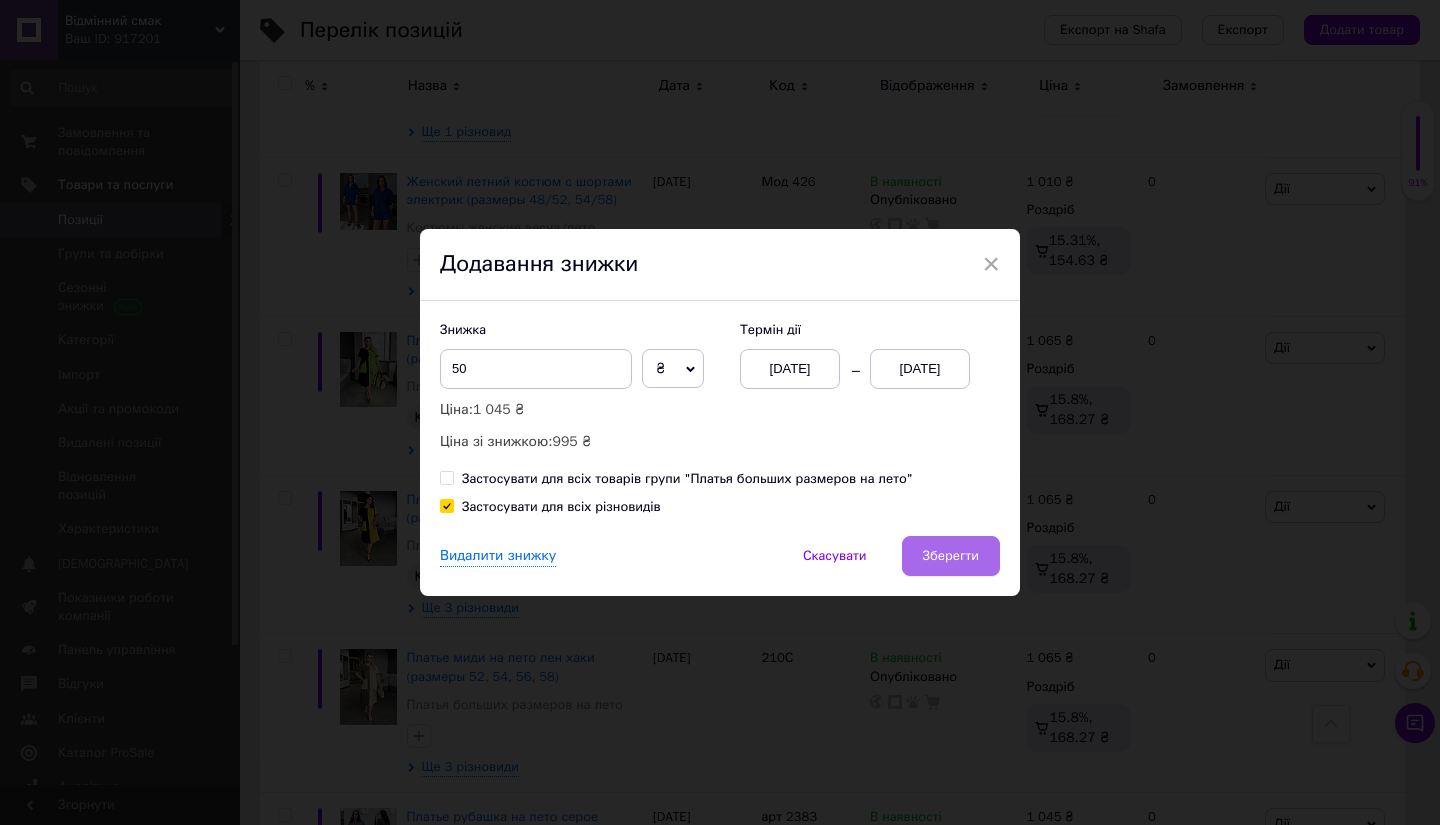 click on "Зберегти" at bounding box center (951, 556) 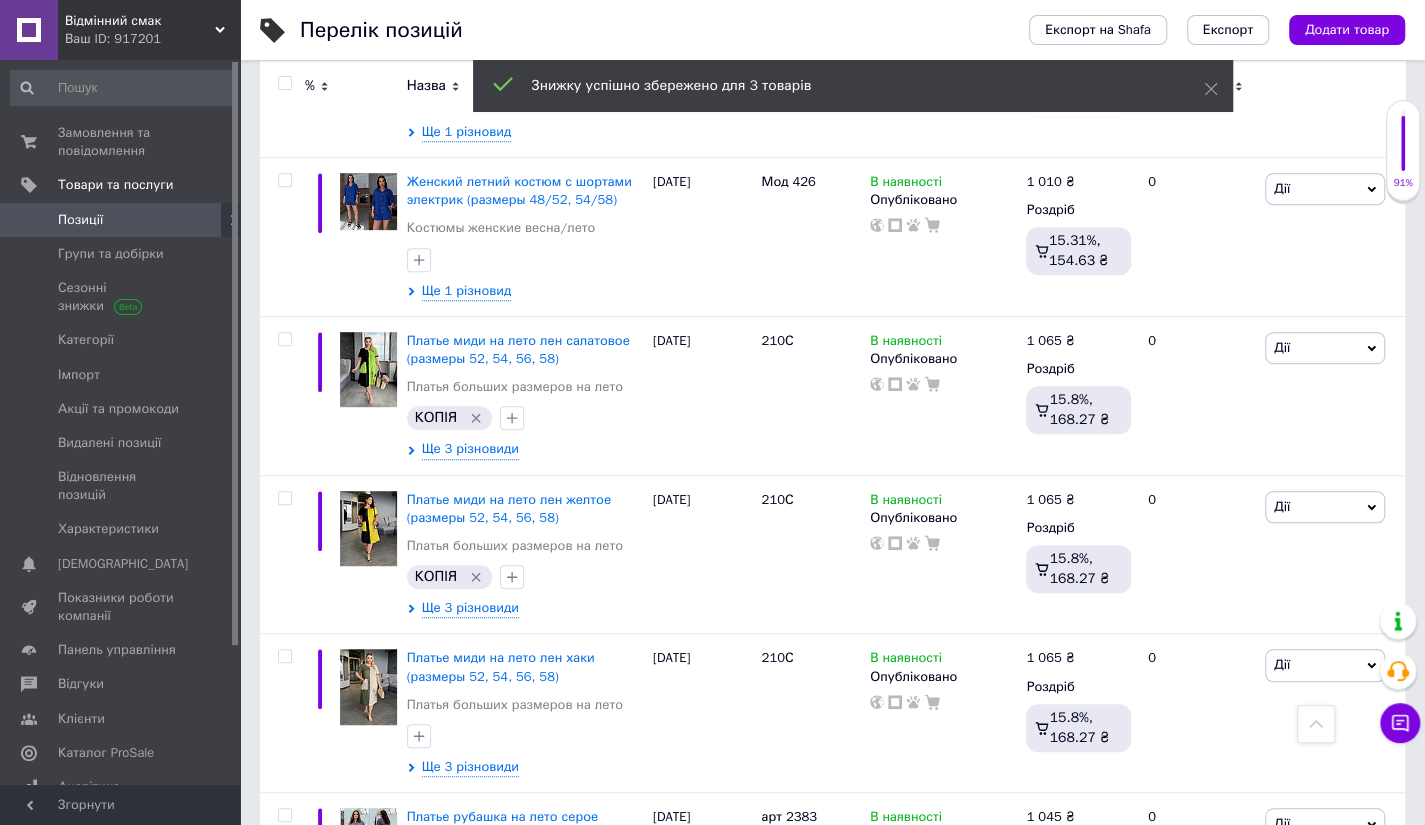drag, startPoint x: 1305, startPoint y: 511, endPoint x: 1274, endPoint y: 527, distance: 34.88553 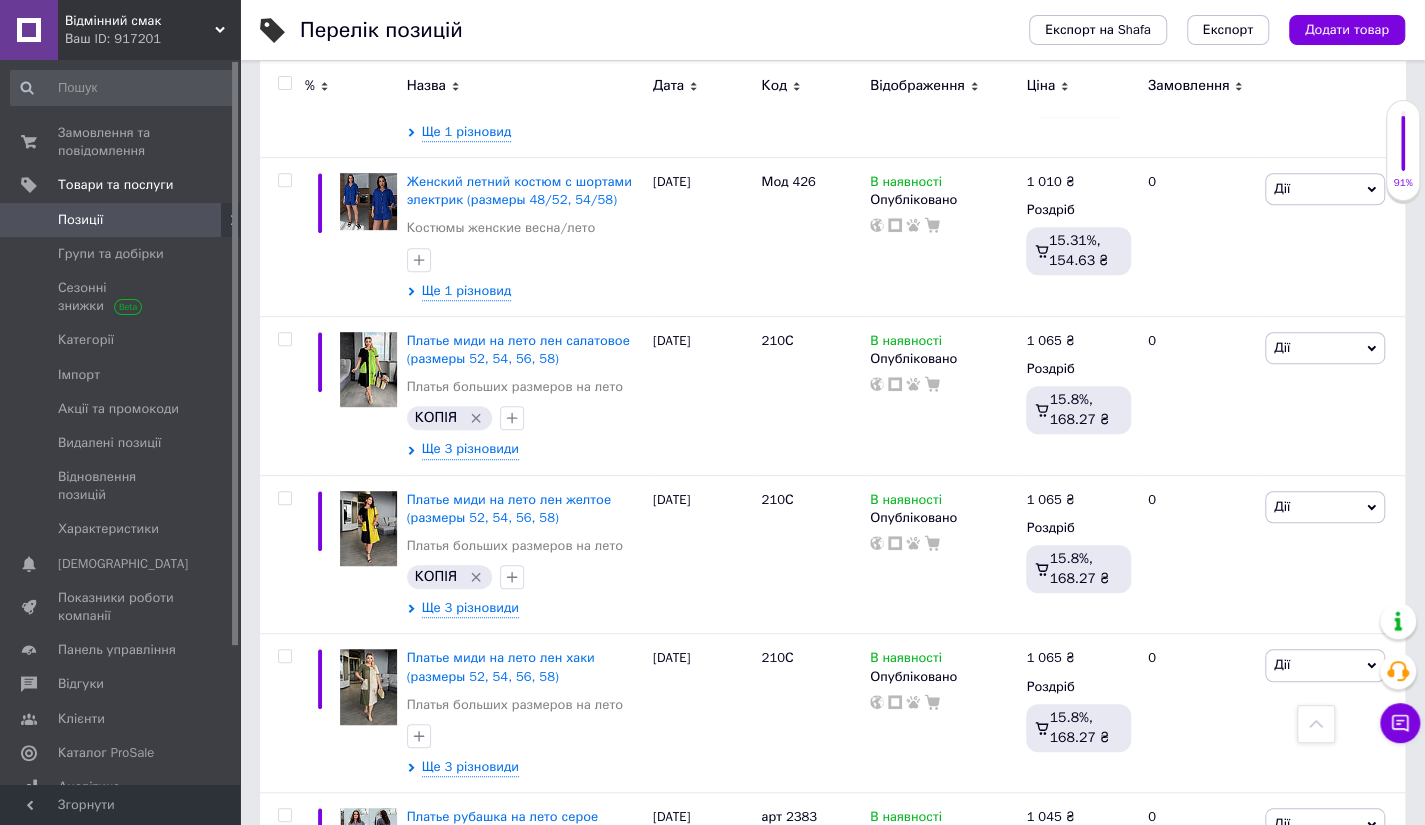 click on "Знижка" at bounding box center [1264, 1264] 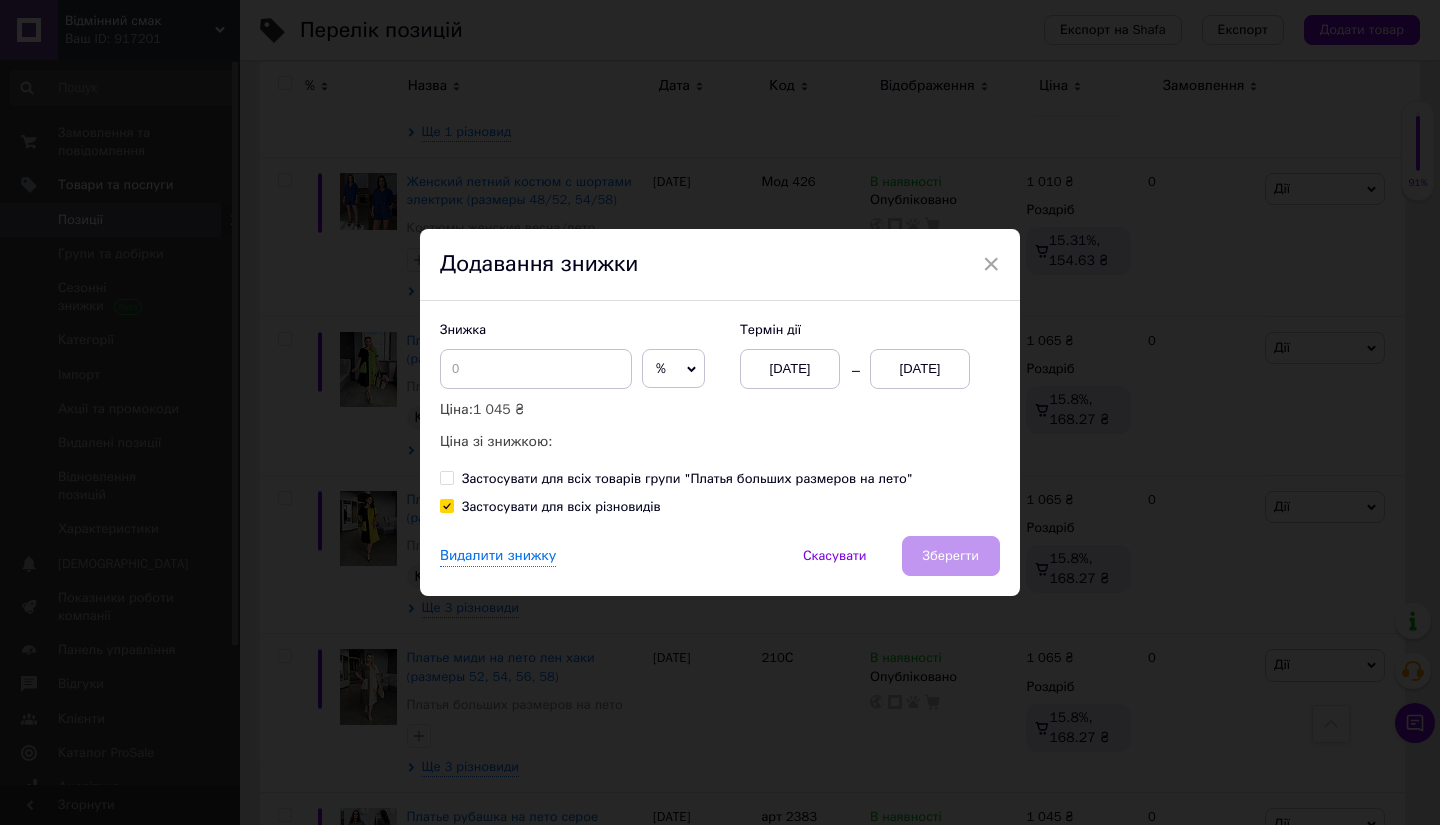 click on "%" at bounding box center [673, 369] 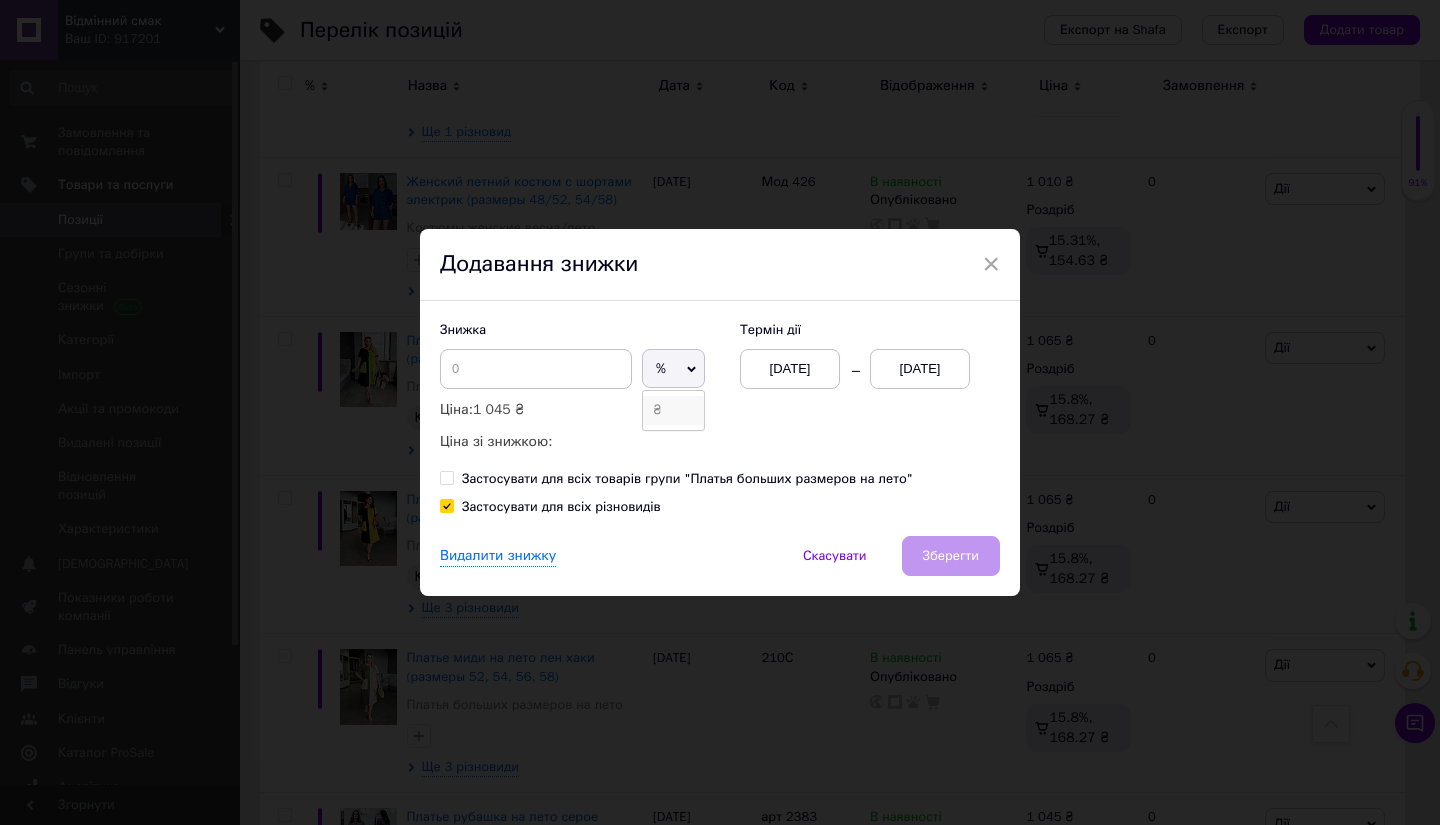 click on "₴" at bounding box center [673, 410] 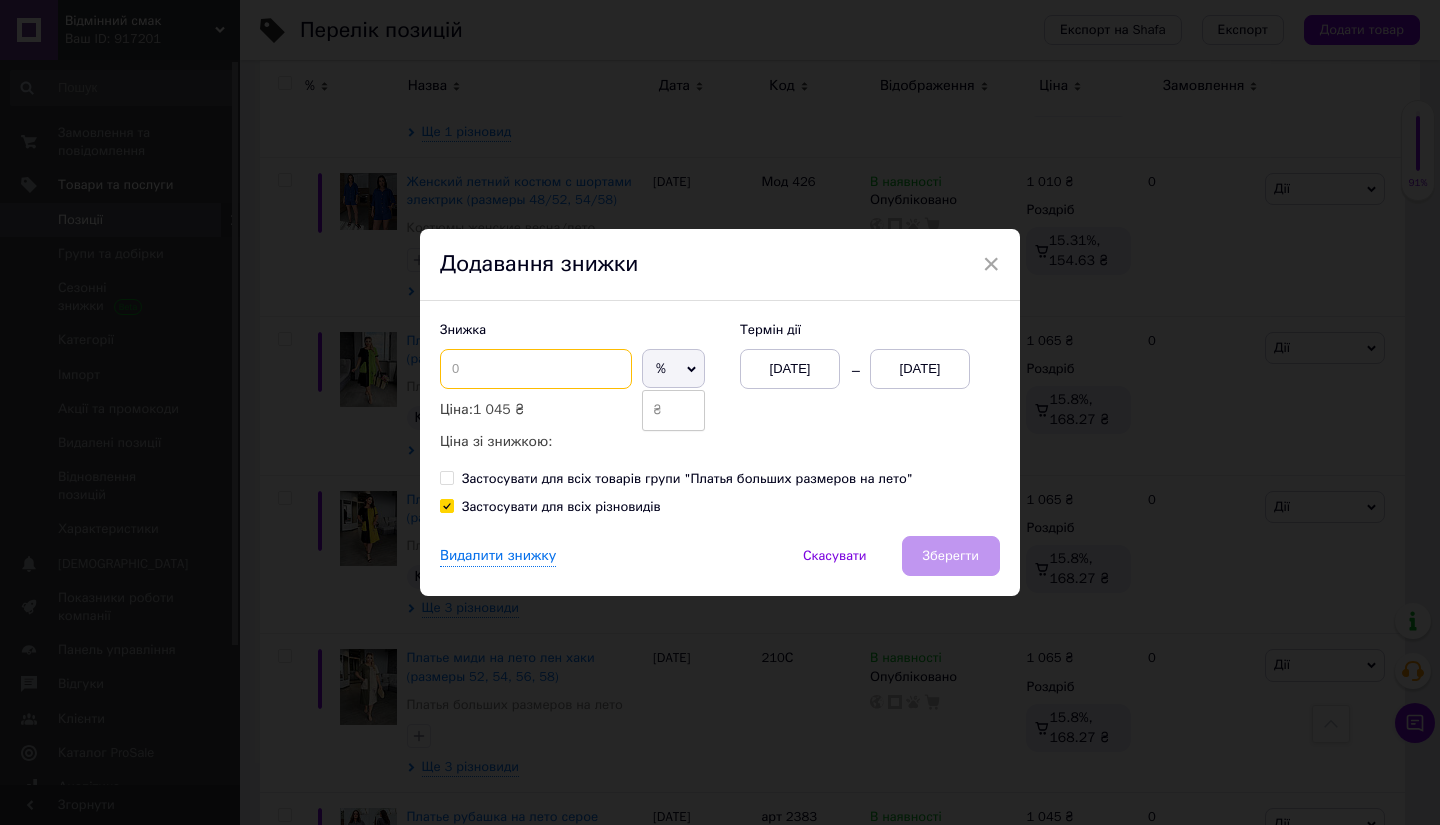 click at bounding box center (536, 369) 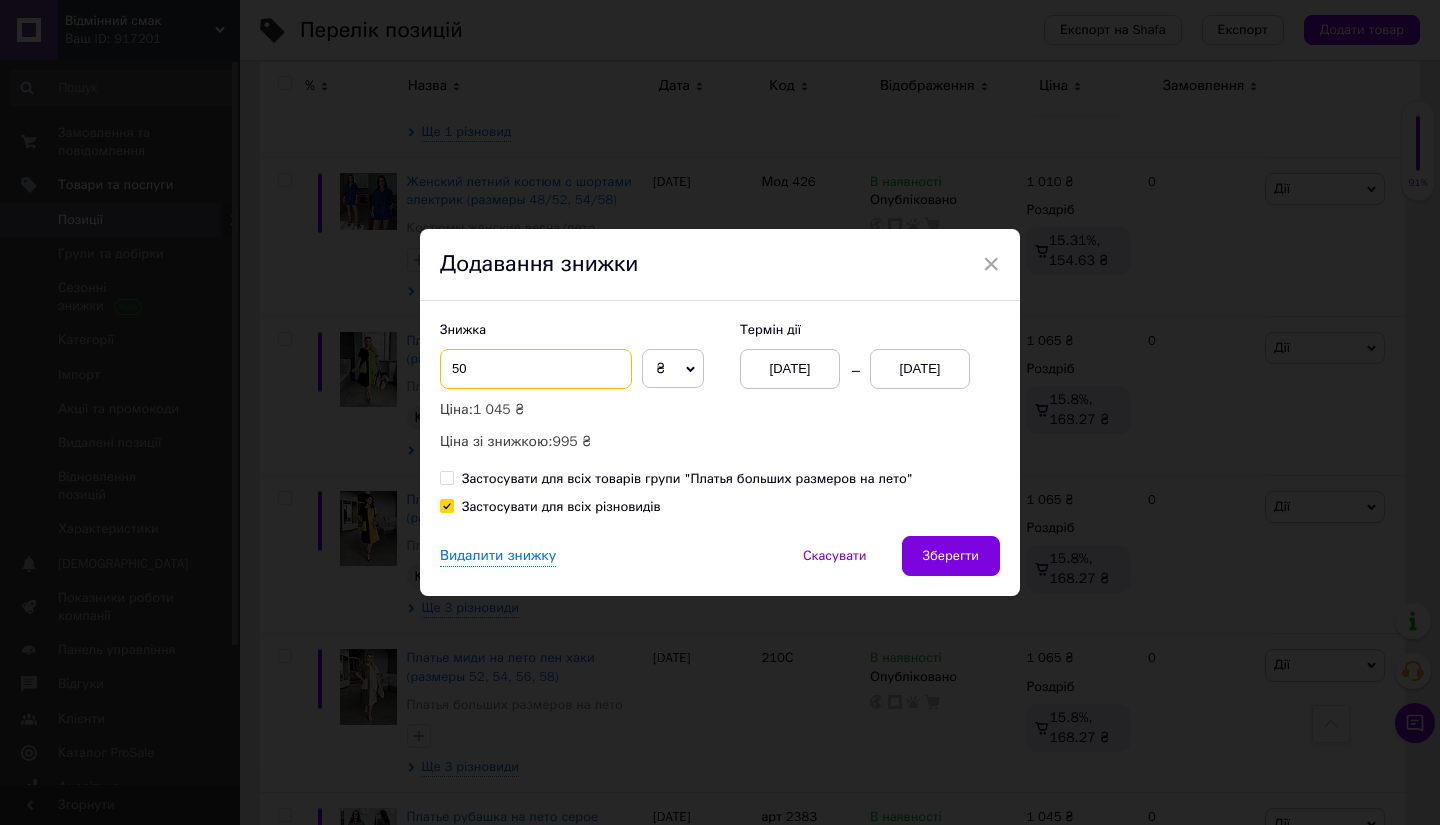 type on "50" 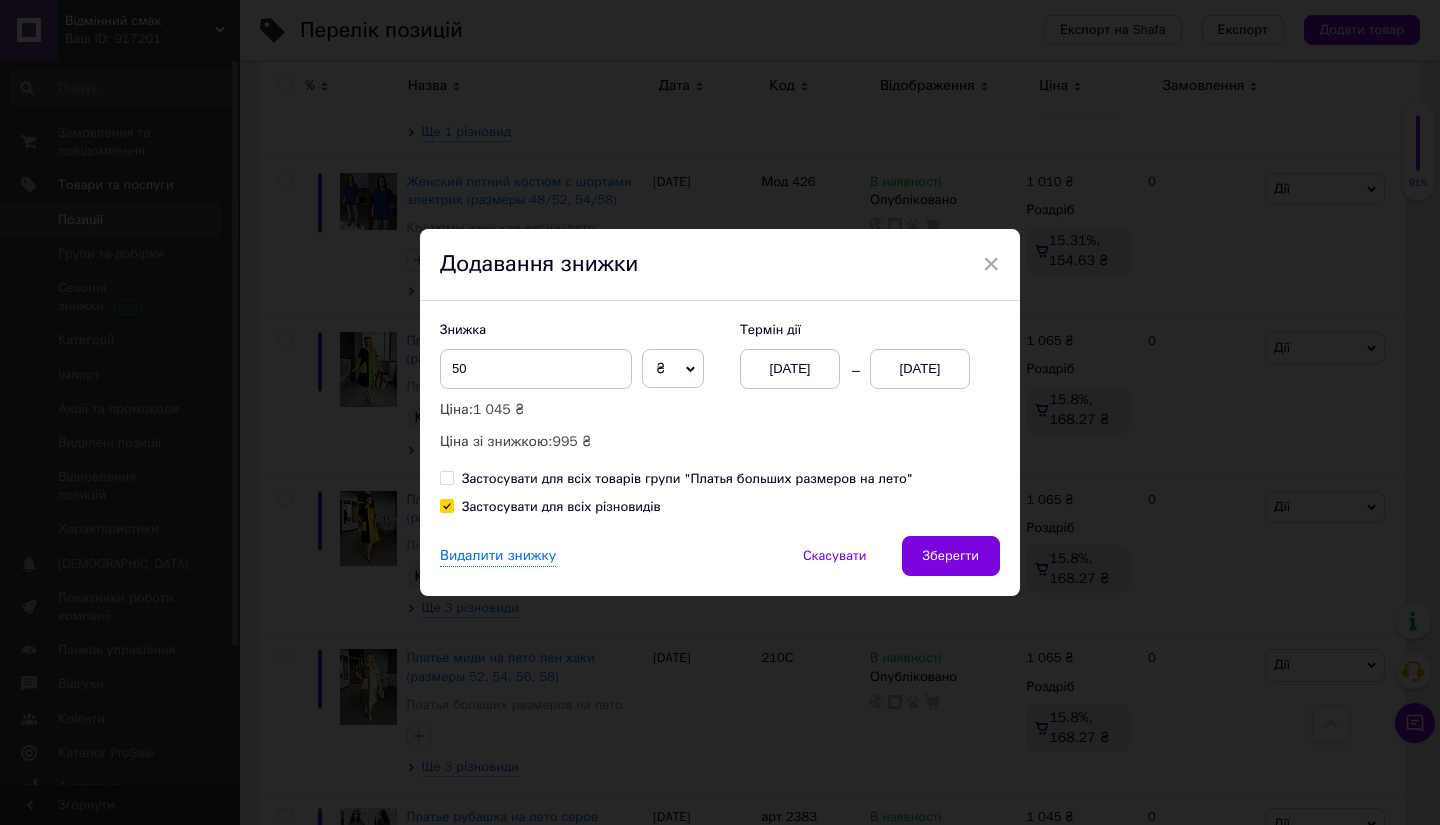 click on "[DATE]" at bounding box center [920, 369] 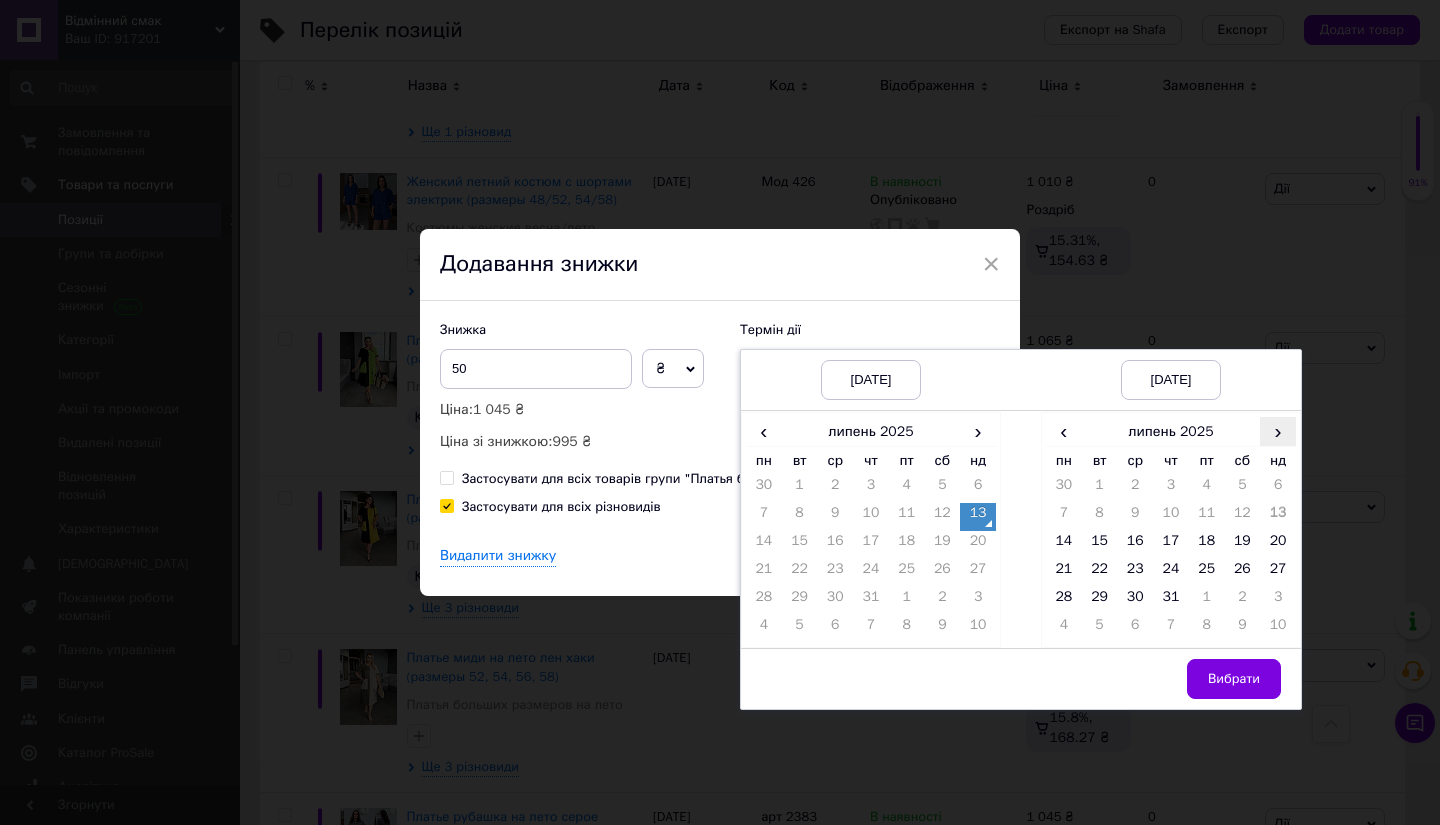 click on "›" at bounding box center (1278, 431) 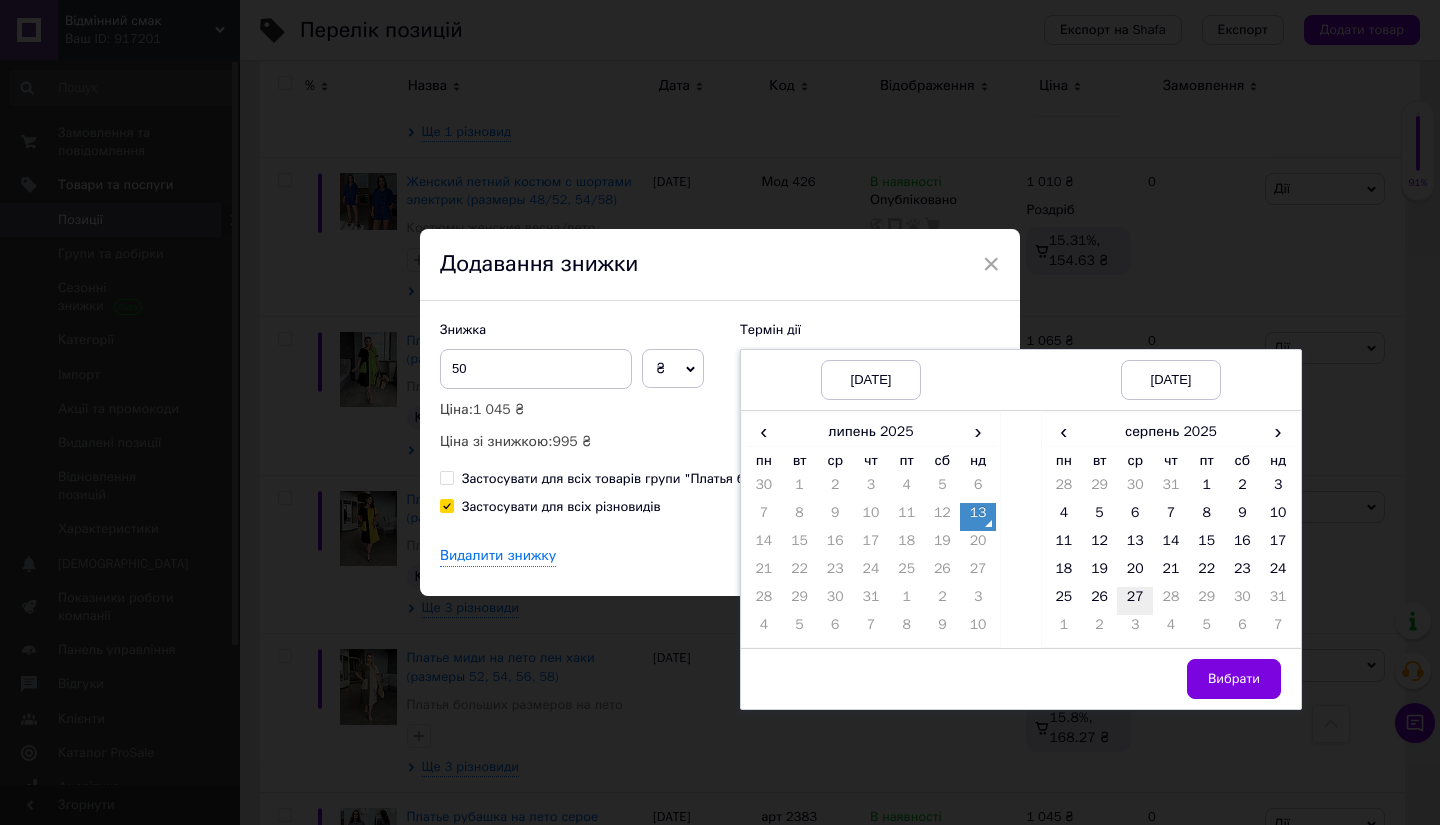 click on "27" at bounding box center (1135, 601) 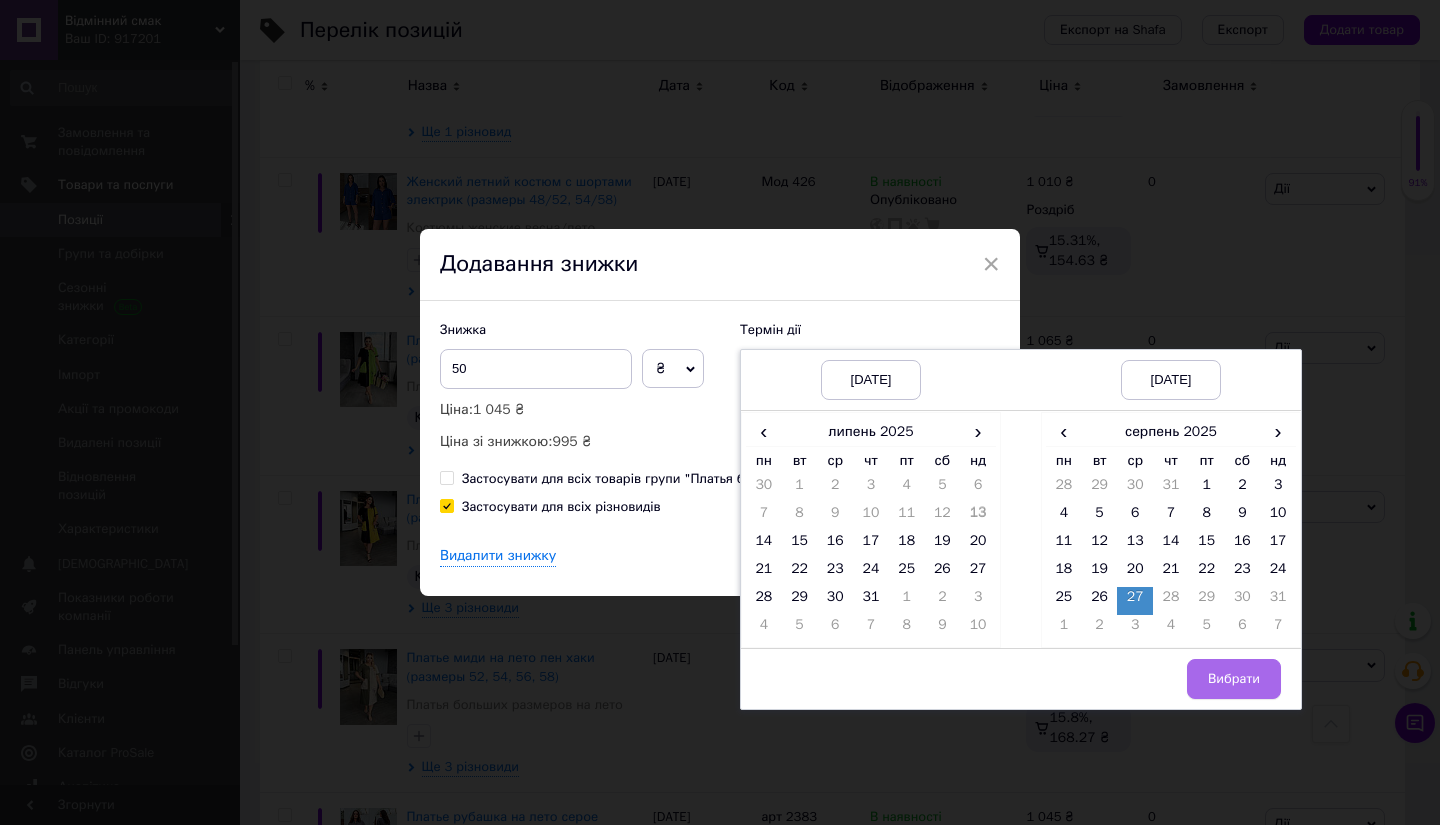 click on "Вибрати" at bounding box center (1234, 679) 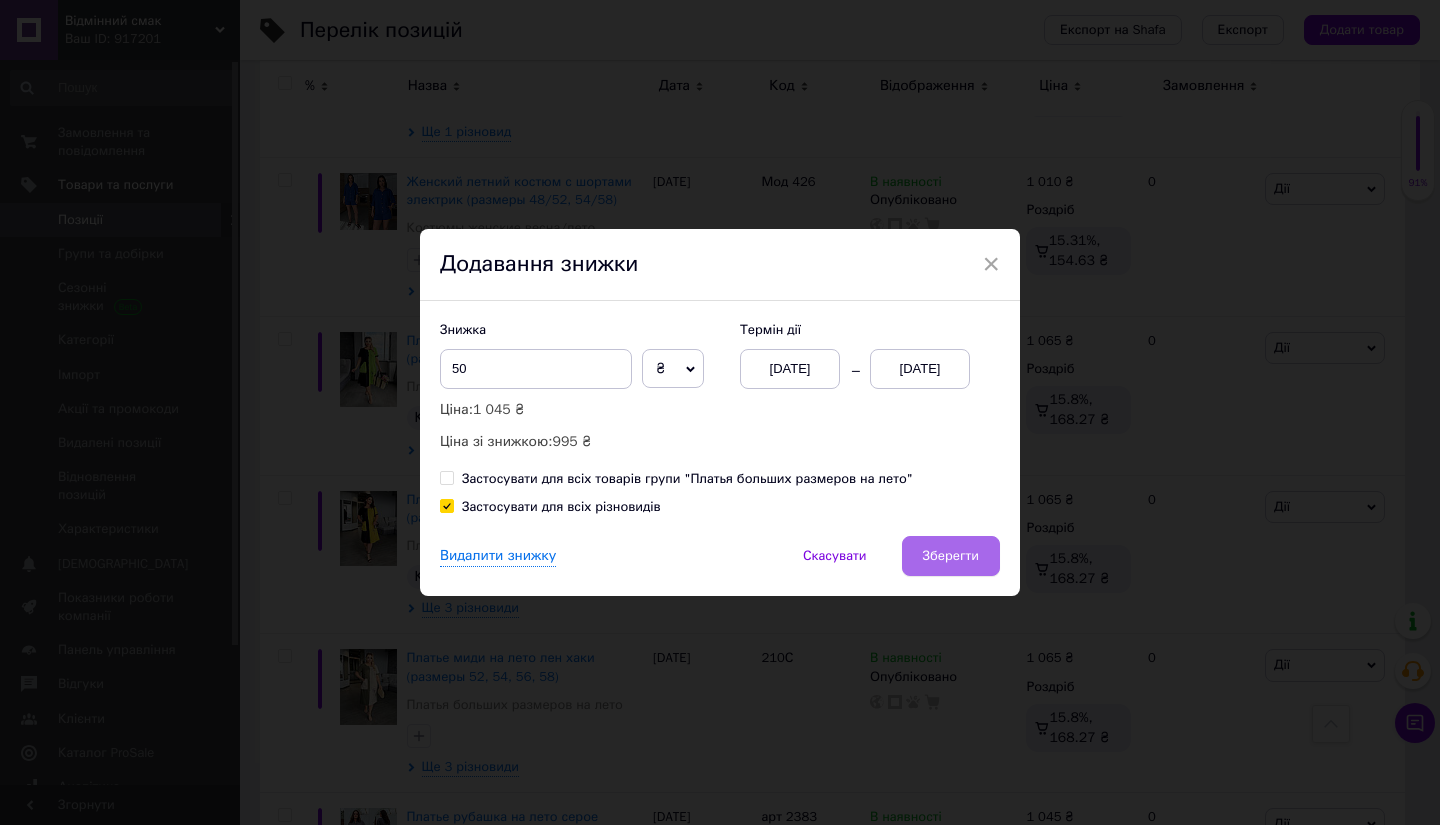 click on "Зберегти" at bounding box center [951, 556] 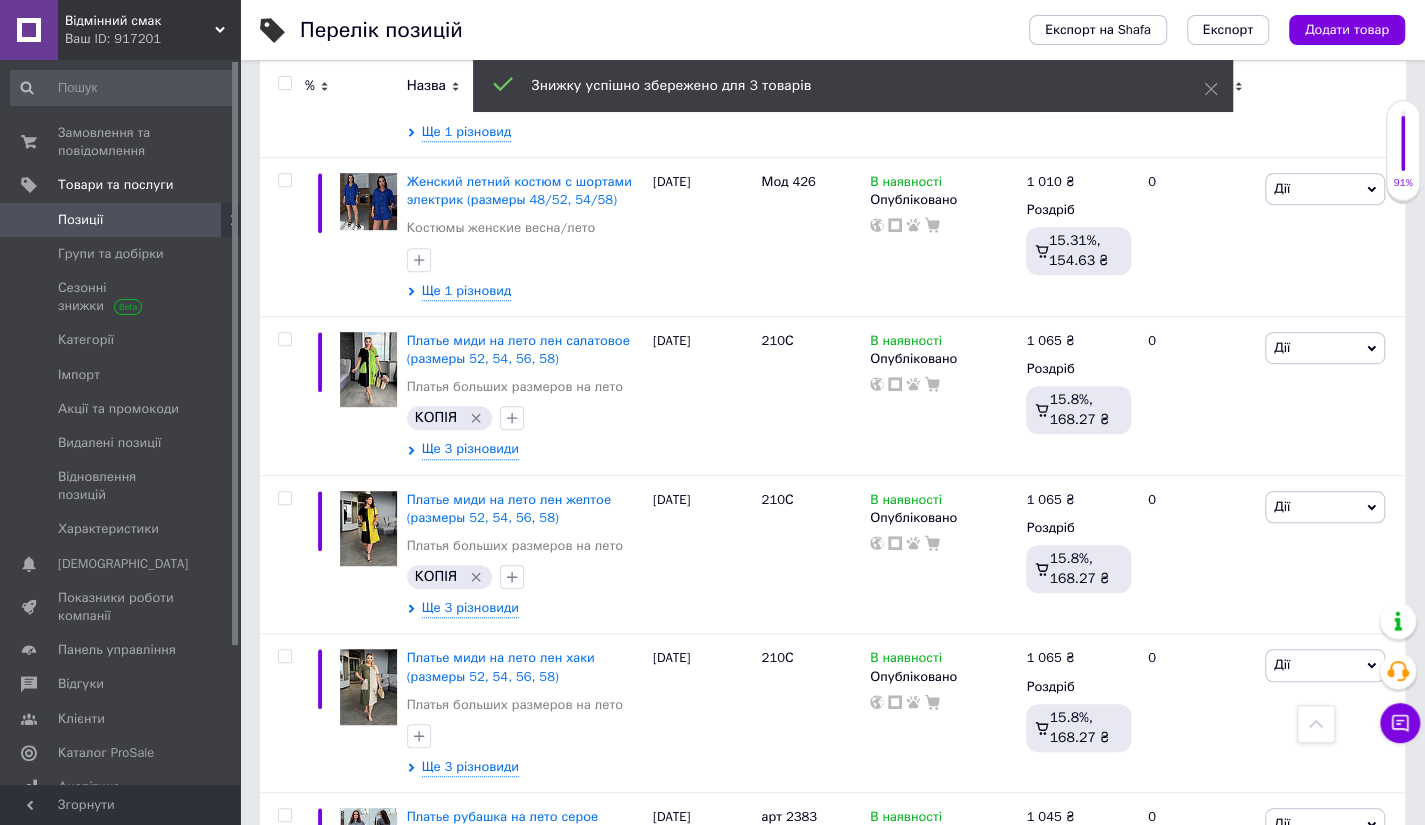 click on "Дії" at bounding box center (1325, 983) 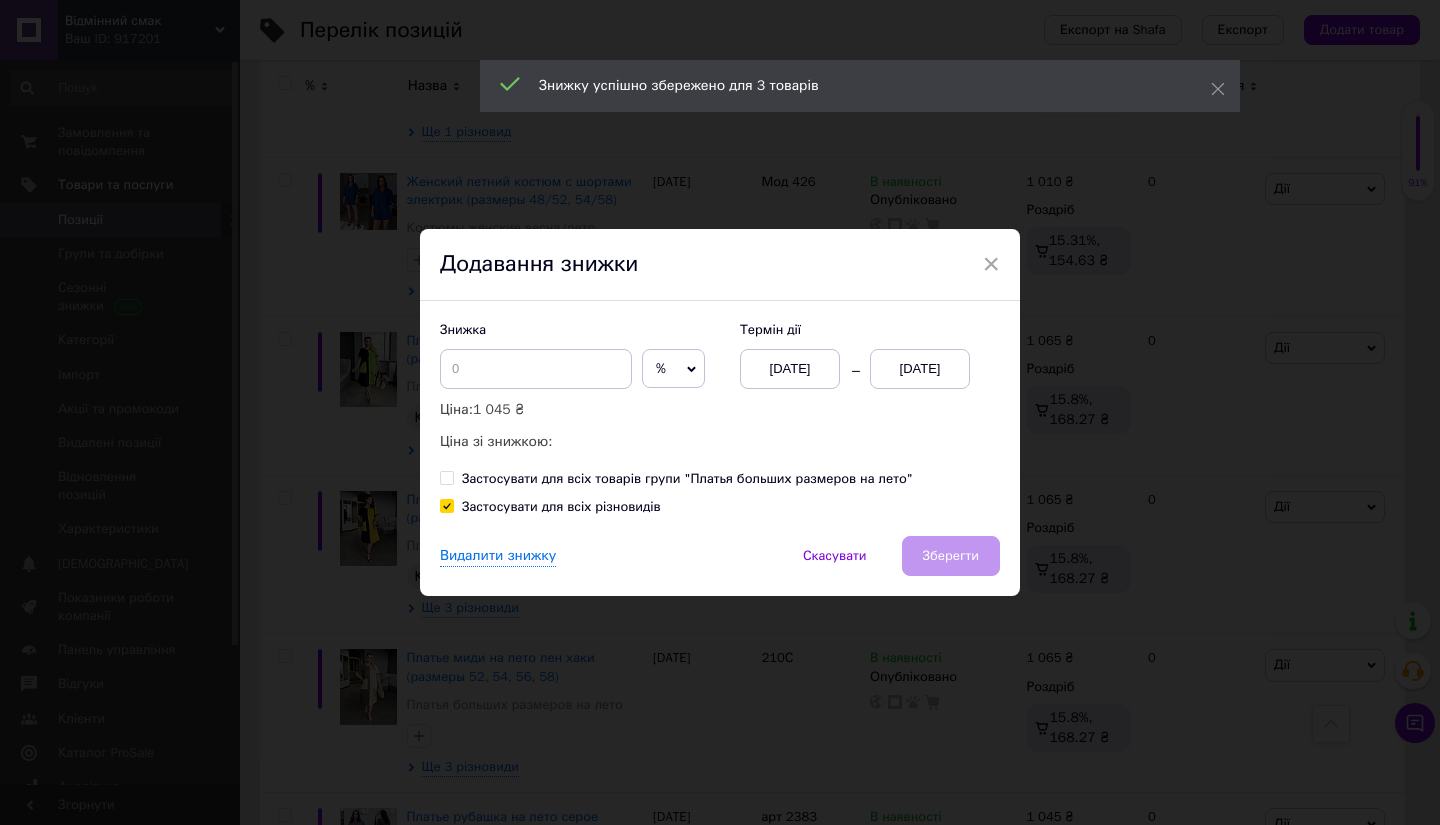 click 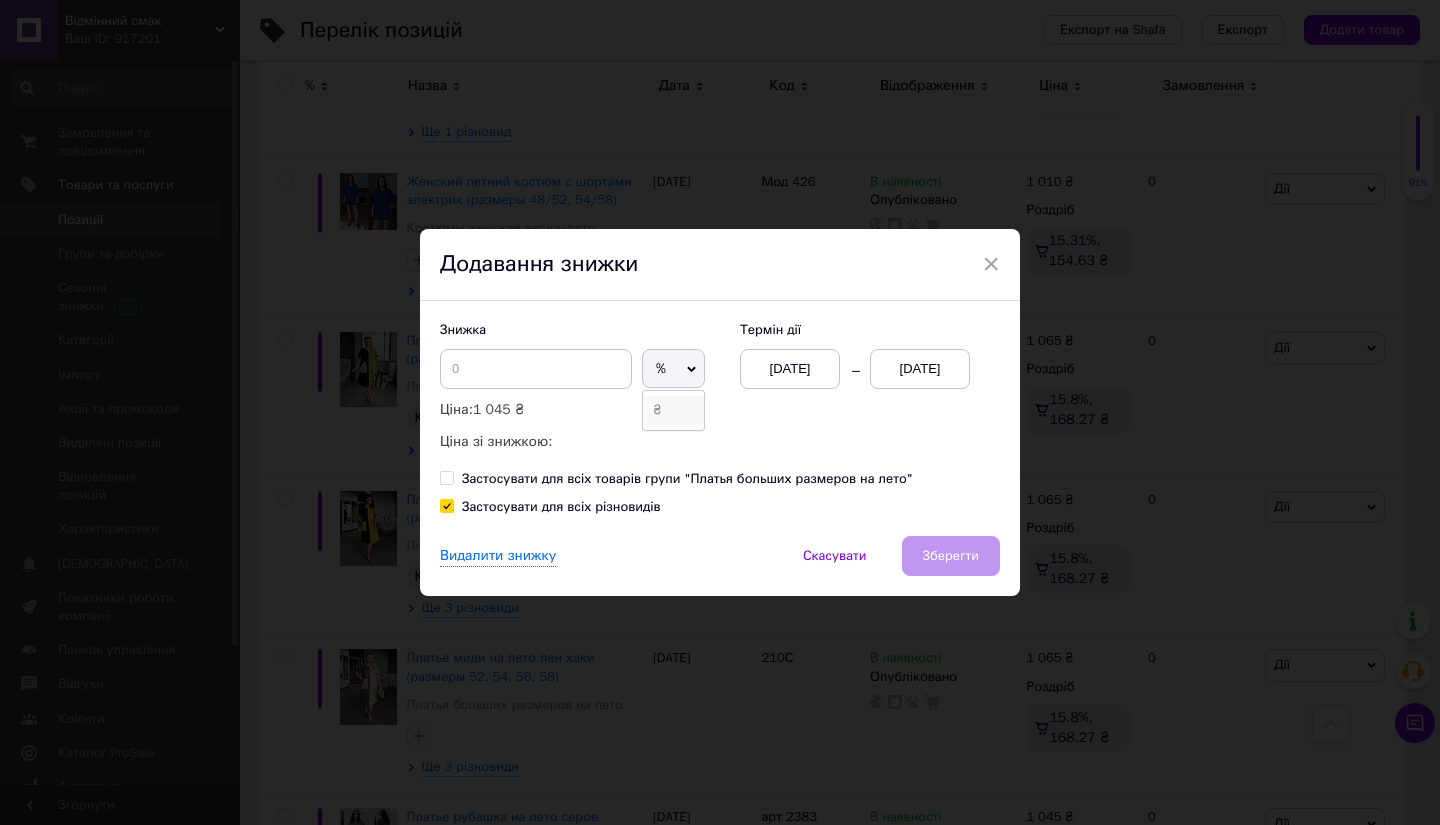click on "₴" at bounding box center (673, 410) 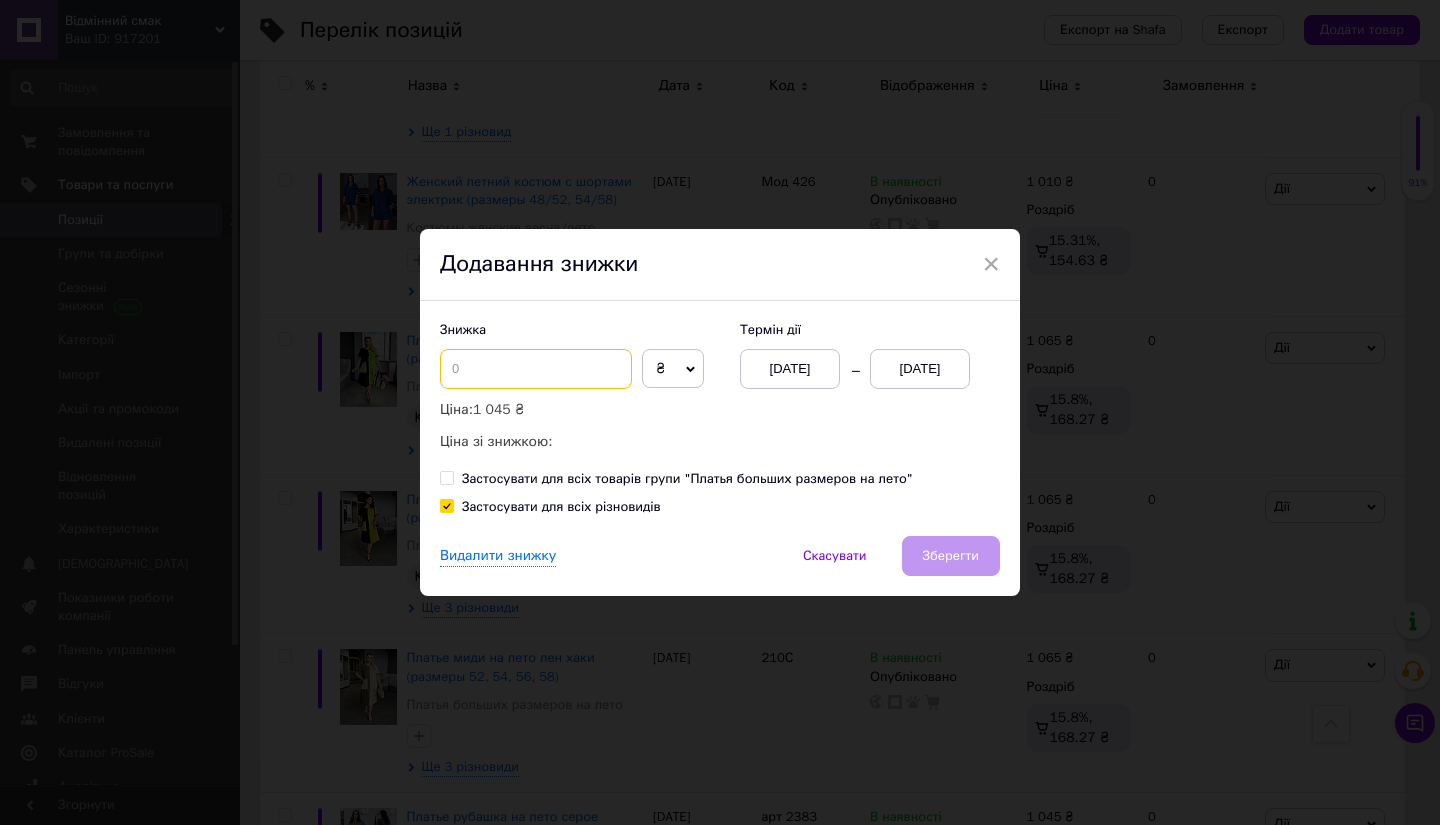 click at bounding box center (536, 369) 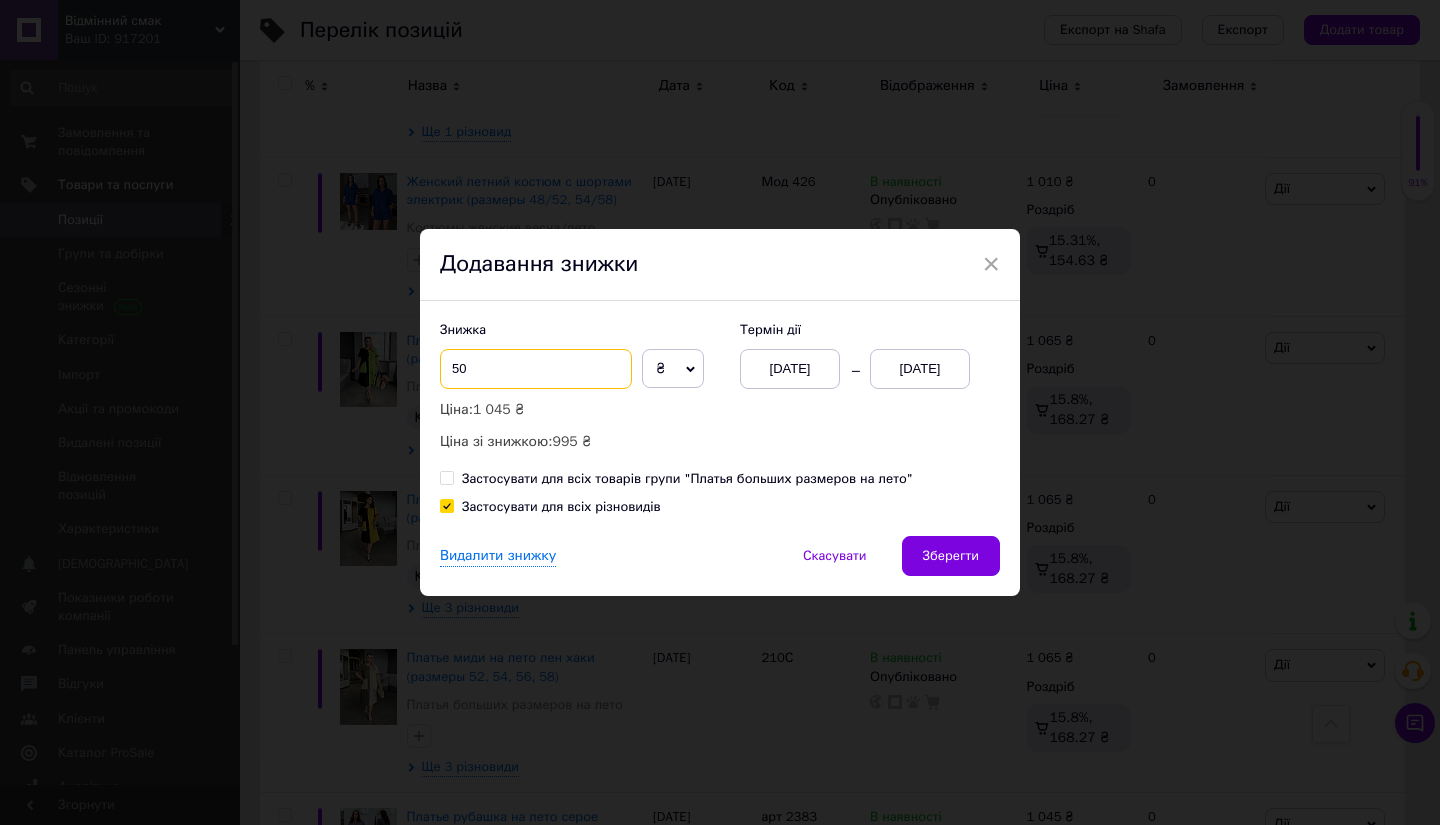 type on "50" 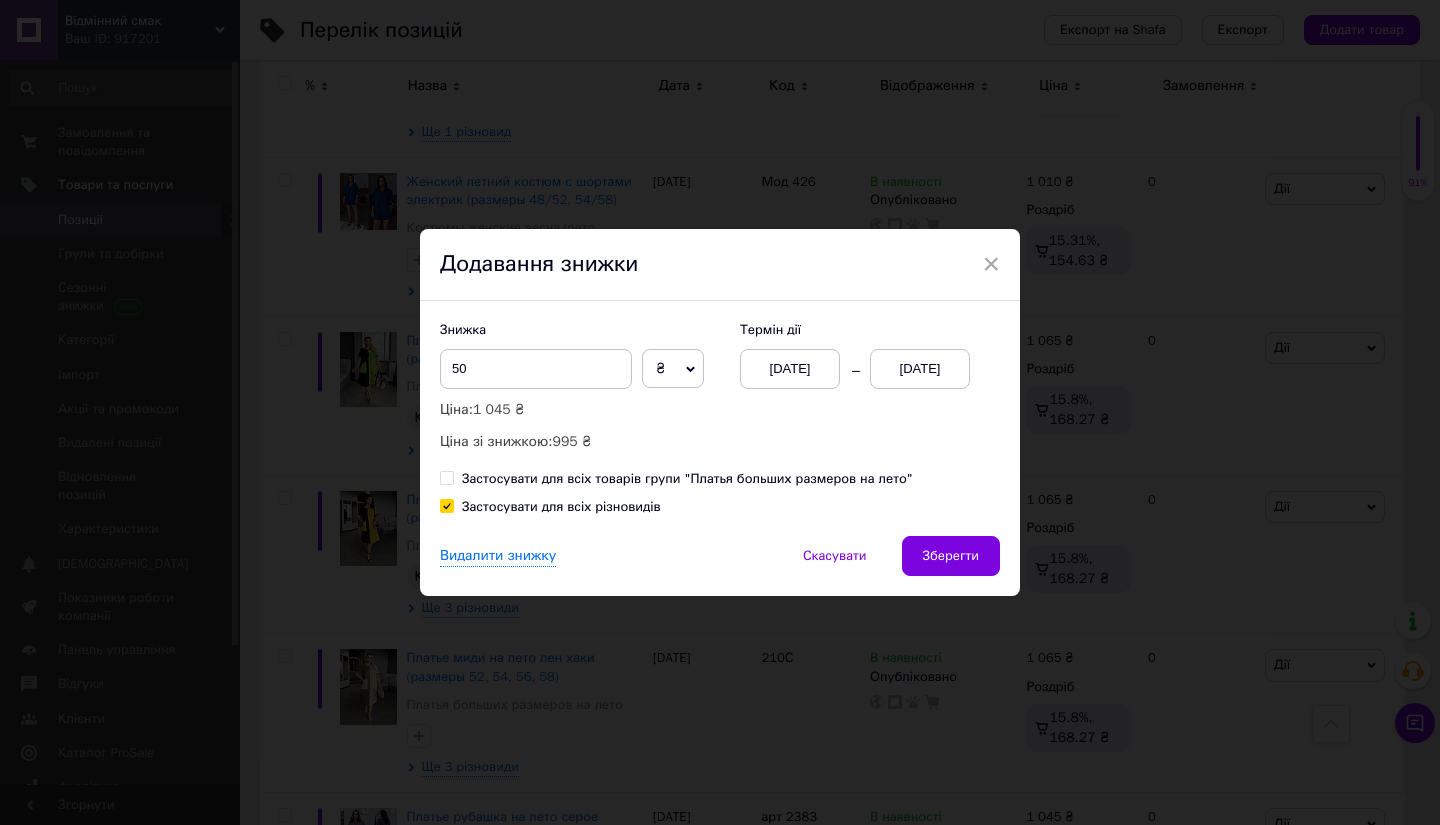 click on "[DATE]" at bounding box center [920, 369] 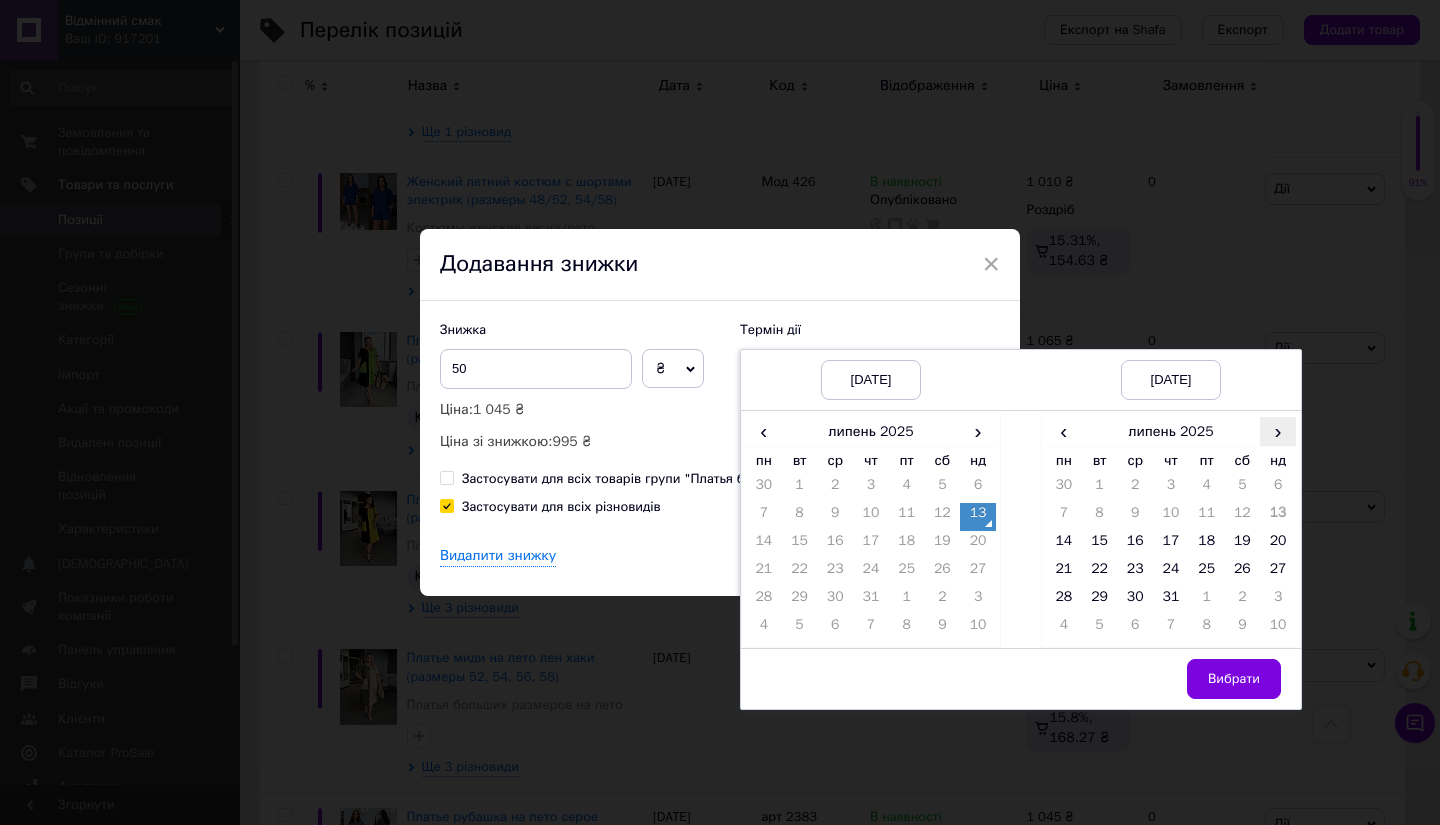 click on "›" at bounding box center (1278, 431) 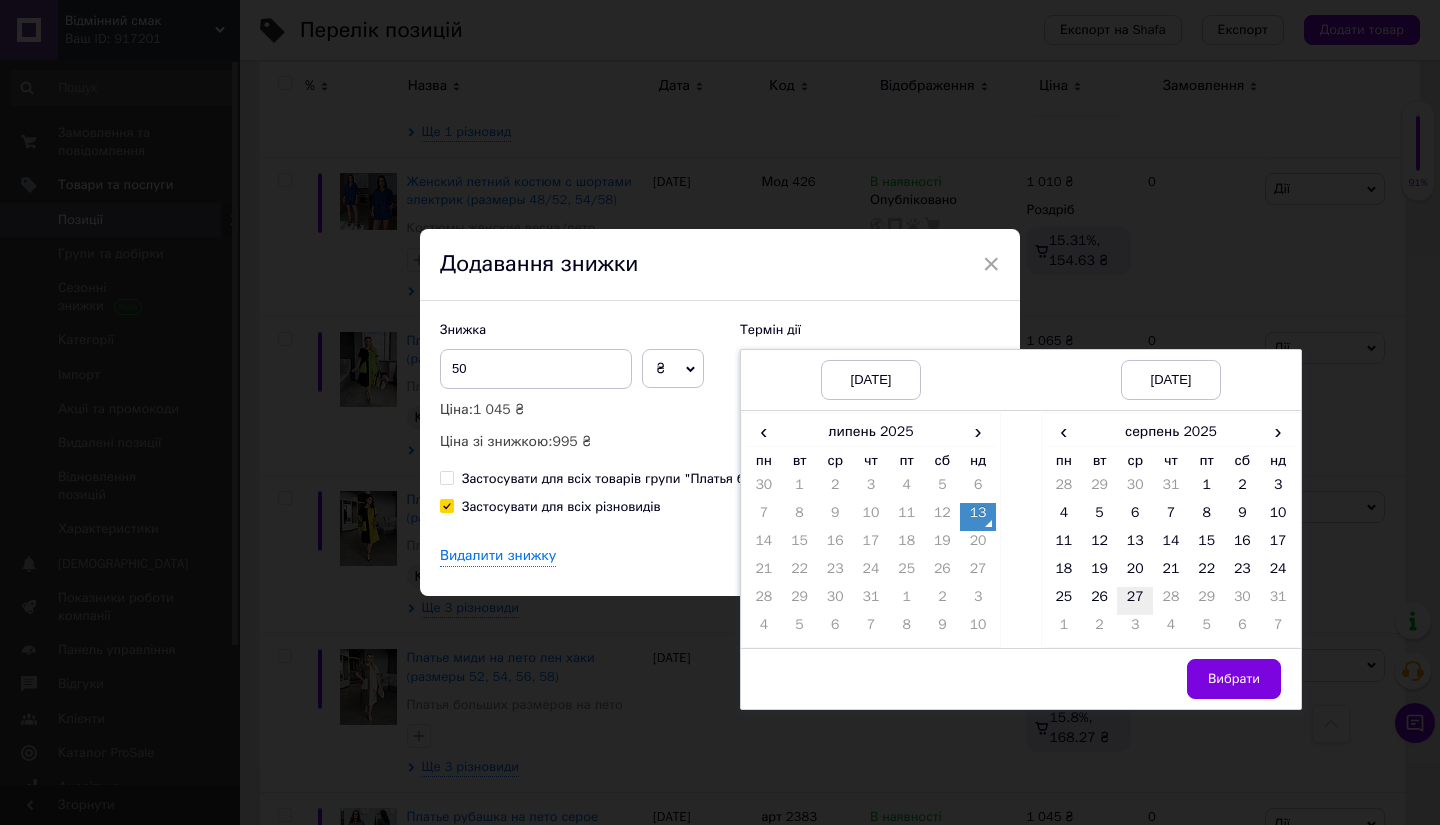 click on "27" at bounding box center (1135, 601) 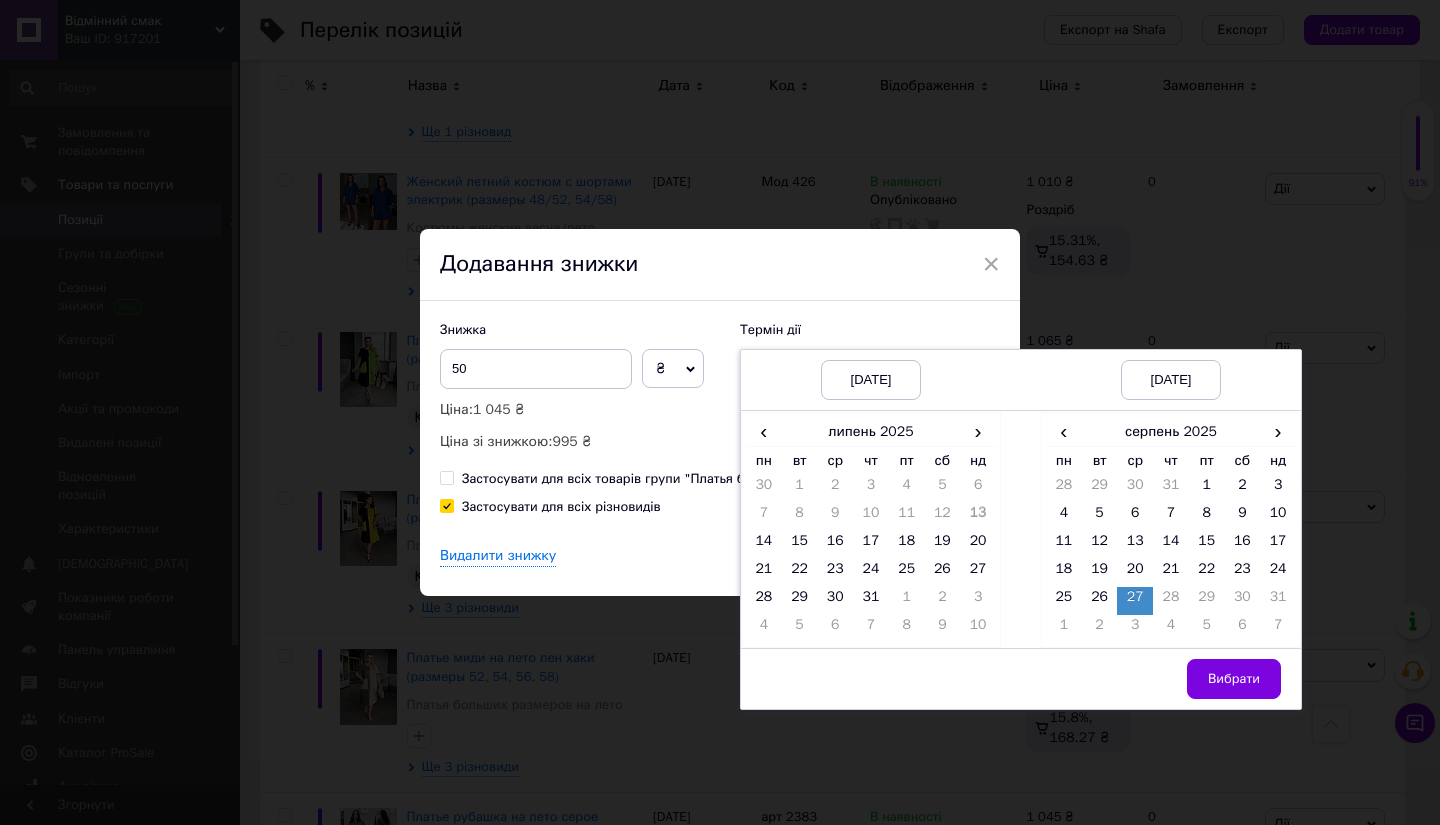 drag, startPoint x: 1242, startPoint y: 658, endPoint x: 1230, endPoint y: 661, distance: 12.369317 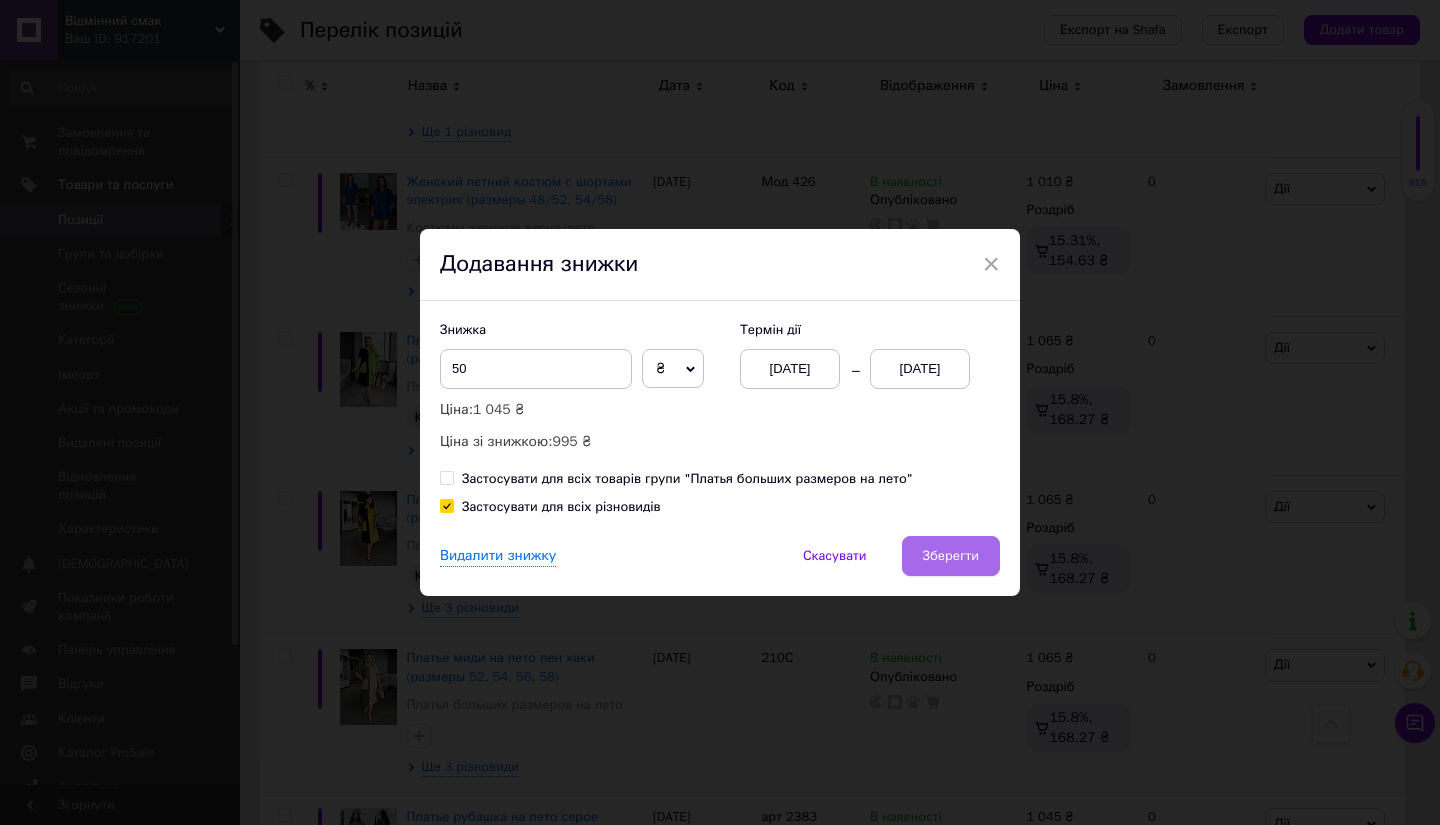 click on "Зберегти" at bounding box center [951, 556] 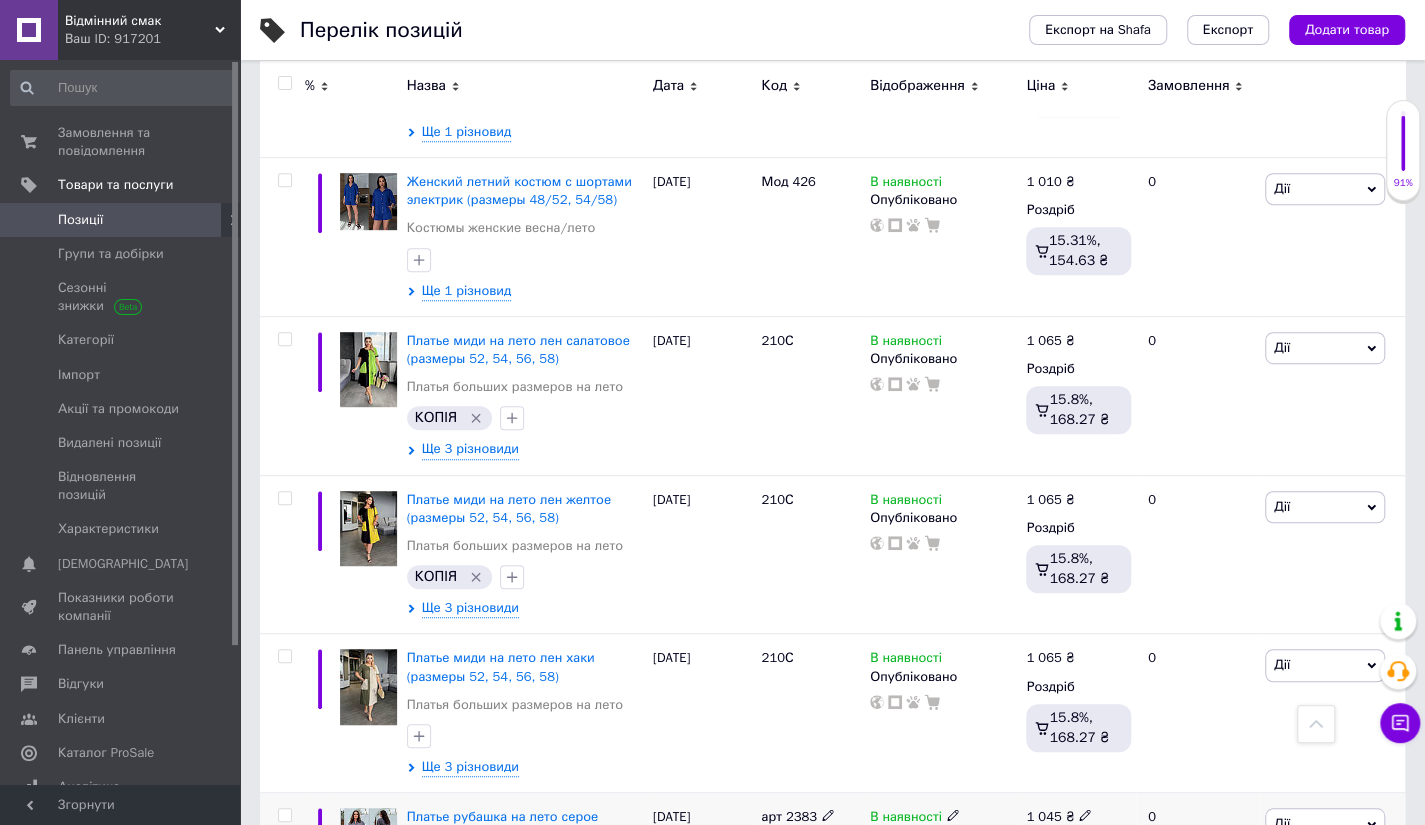 click on "Дії" at bounding box center [1325, 824] 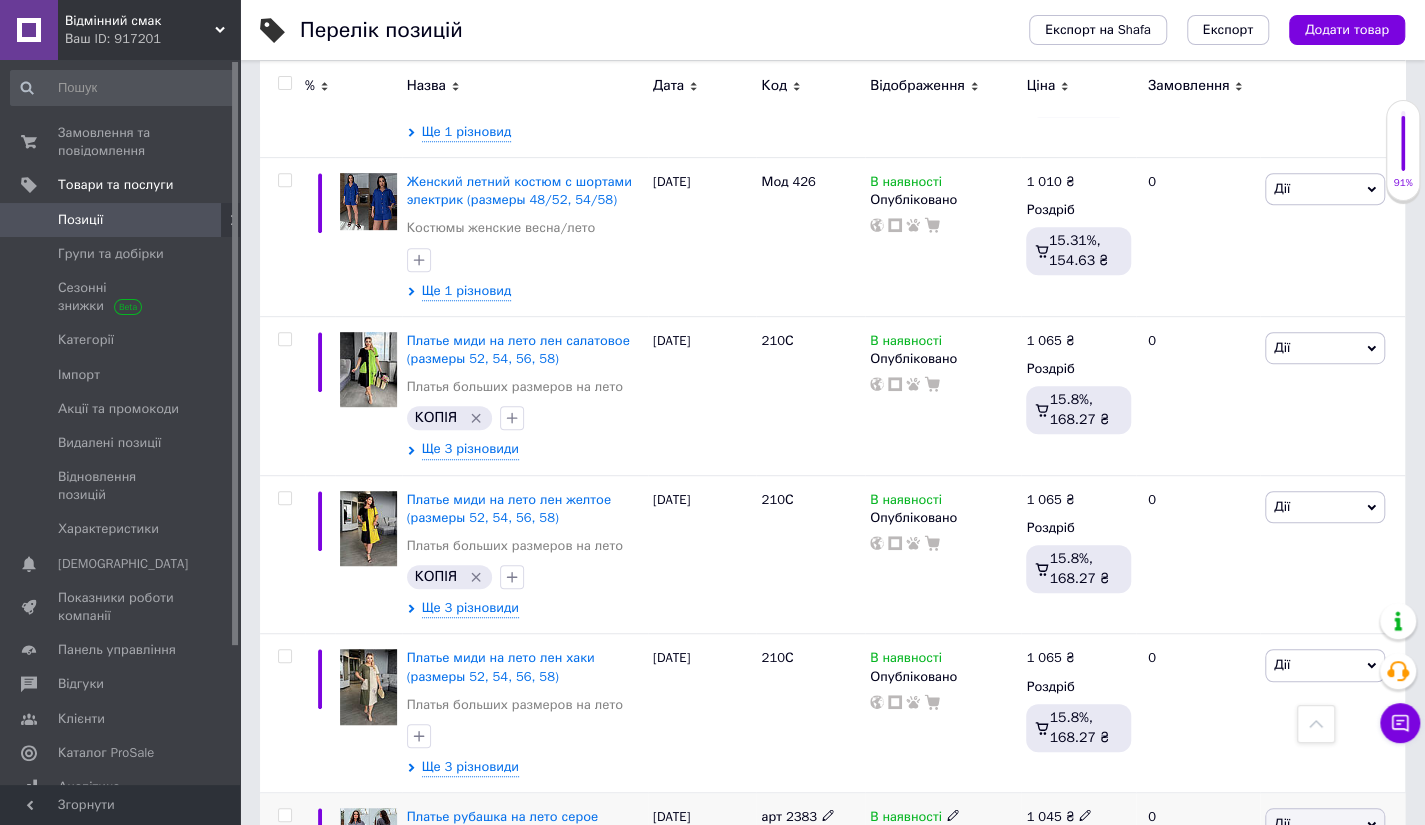 click on "Знижка" at bounding box center [1264, 947] 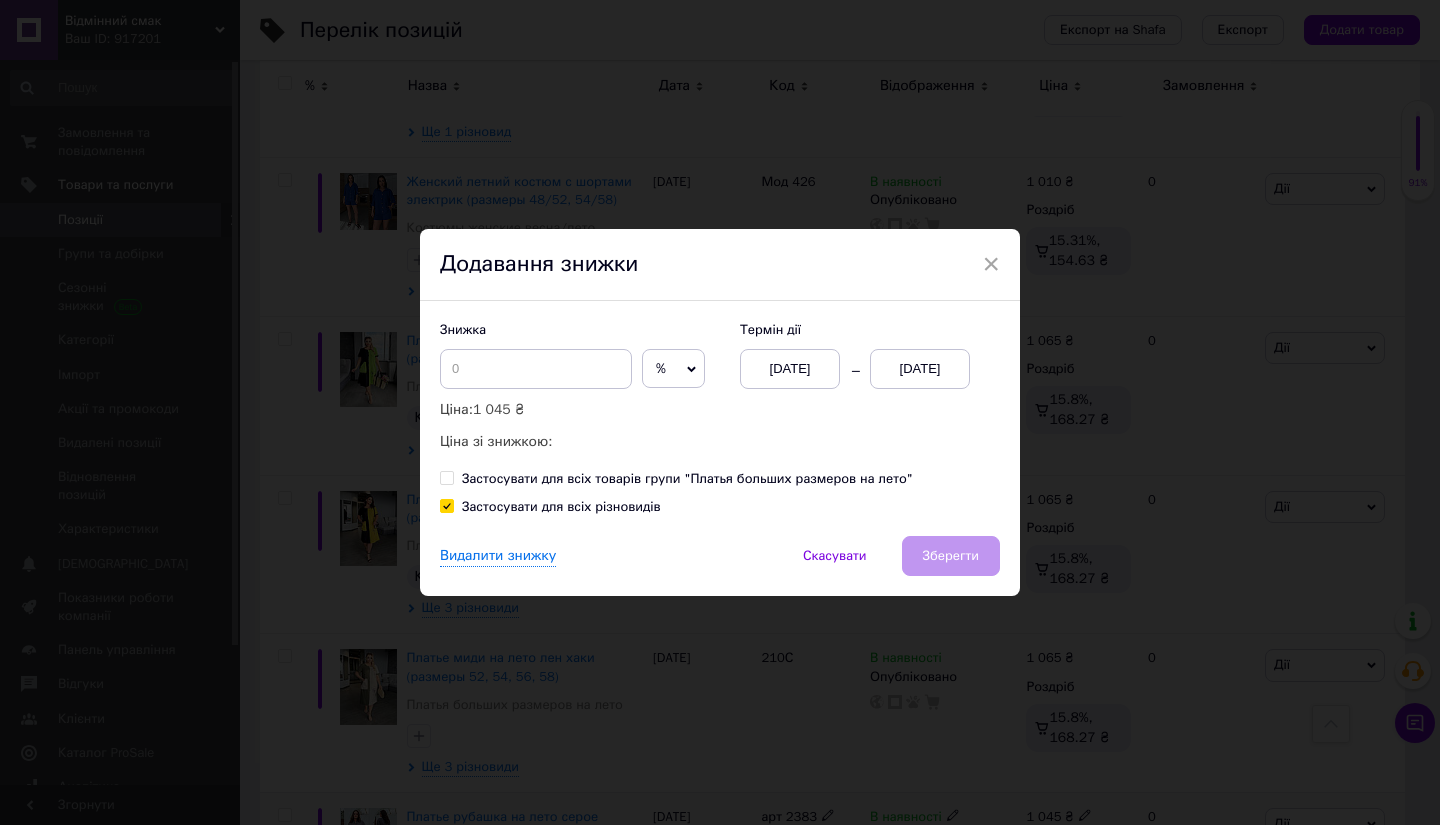 click on "%" at bounding box center (673, 369) 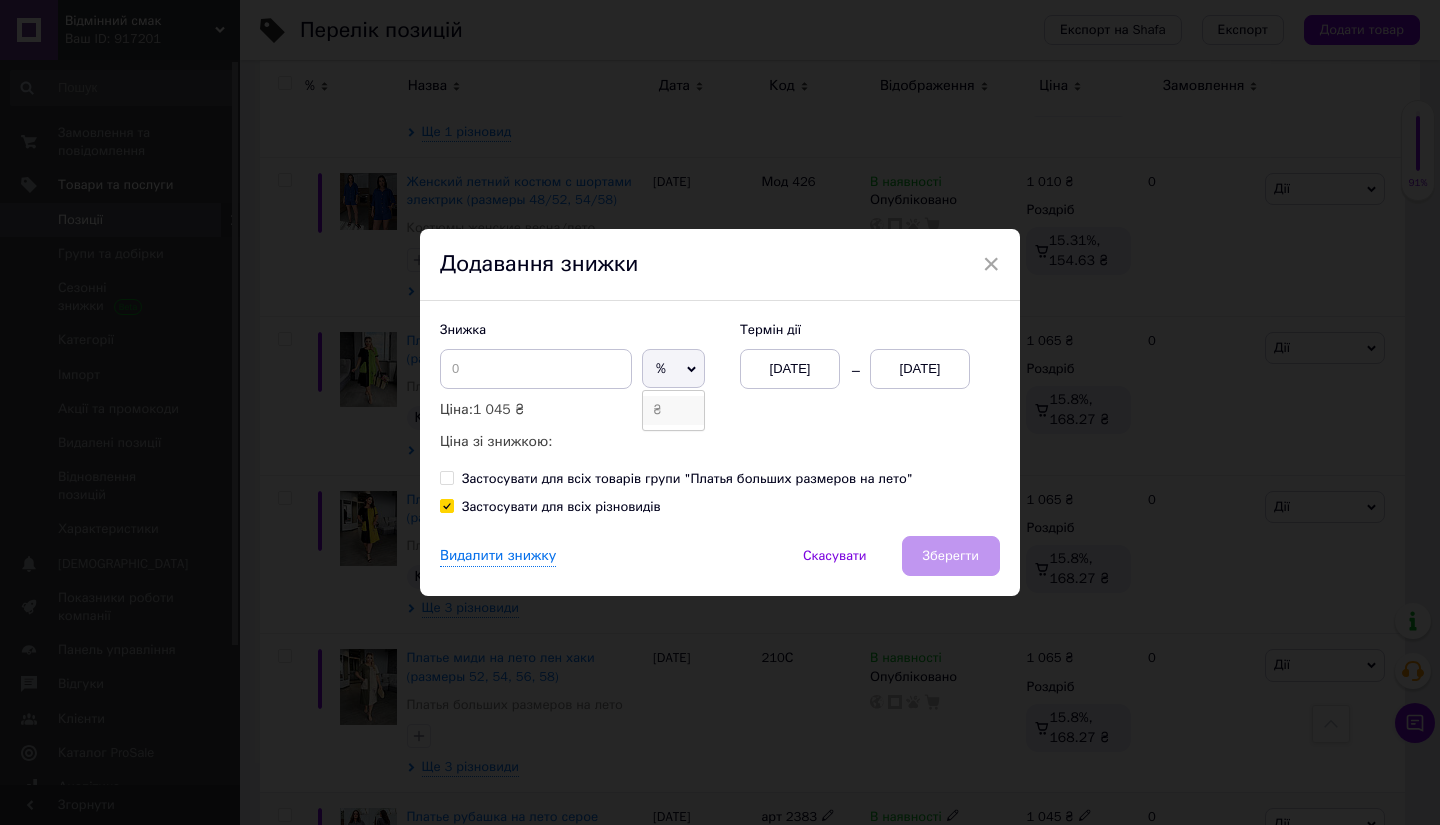 click on "₴" at bounding box center (673, 410) 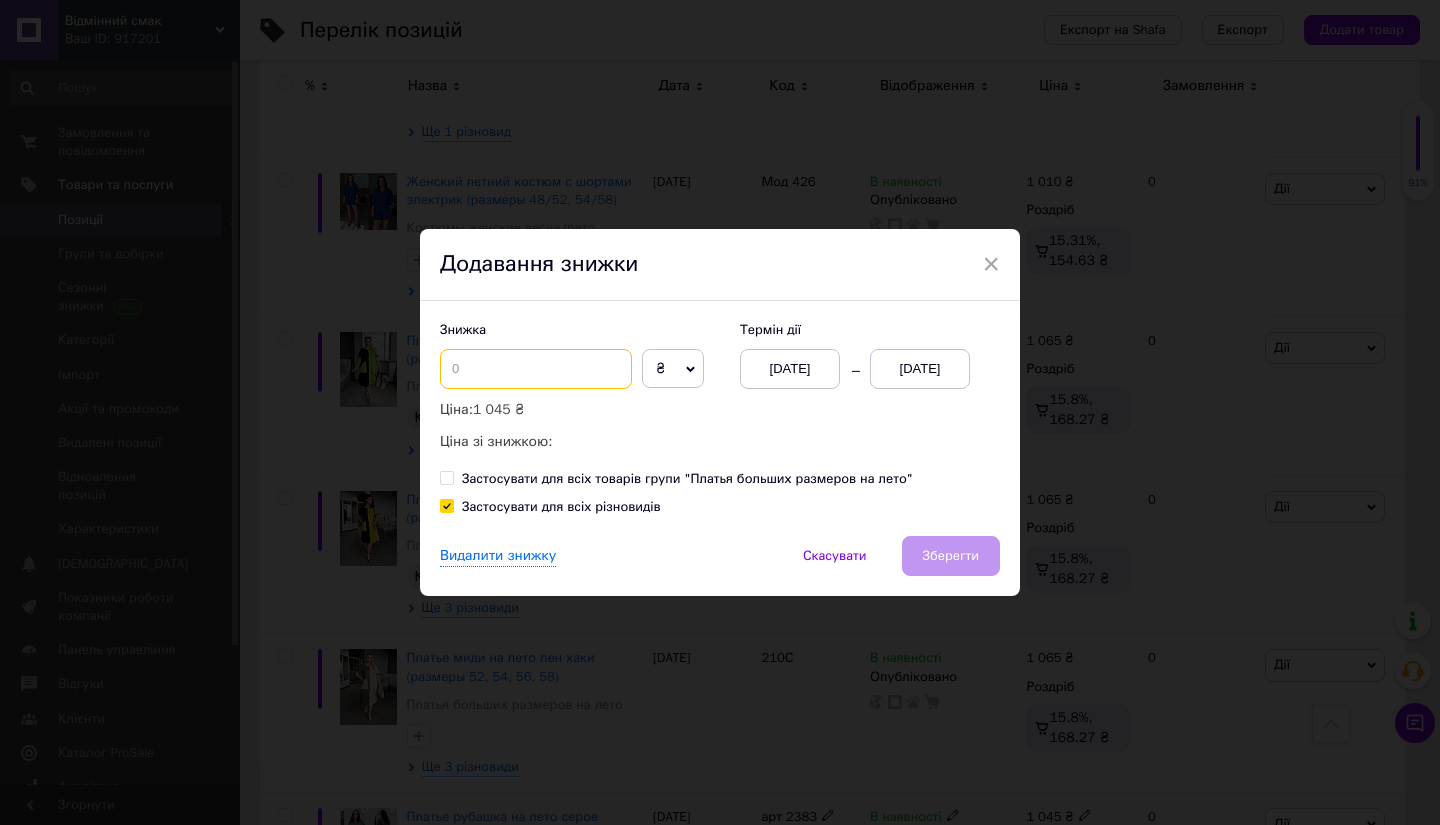 click at bounding box center (536, 369) 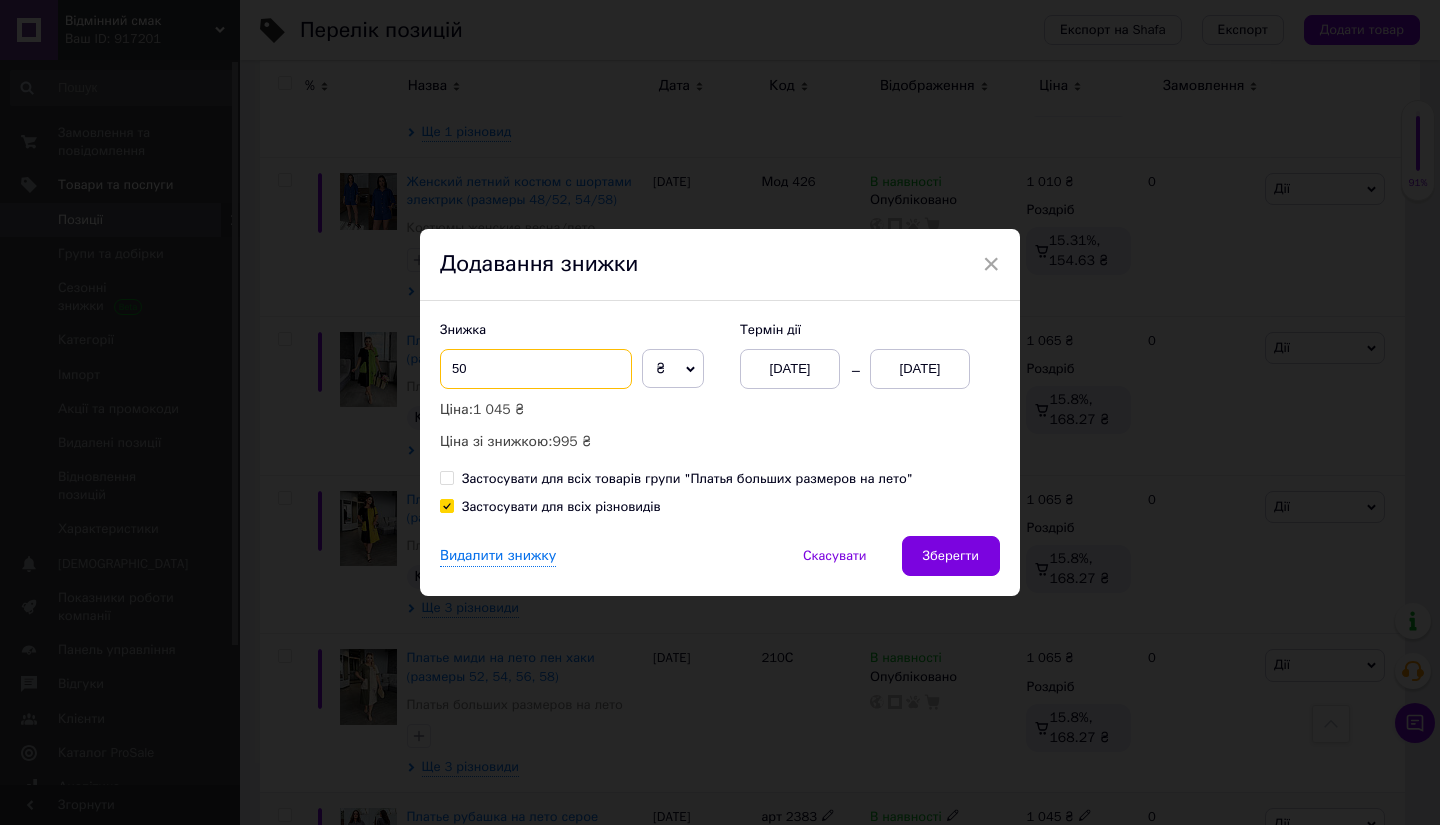 type on "50" 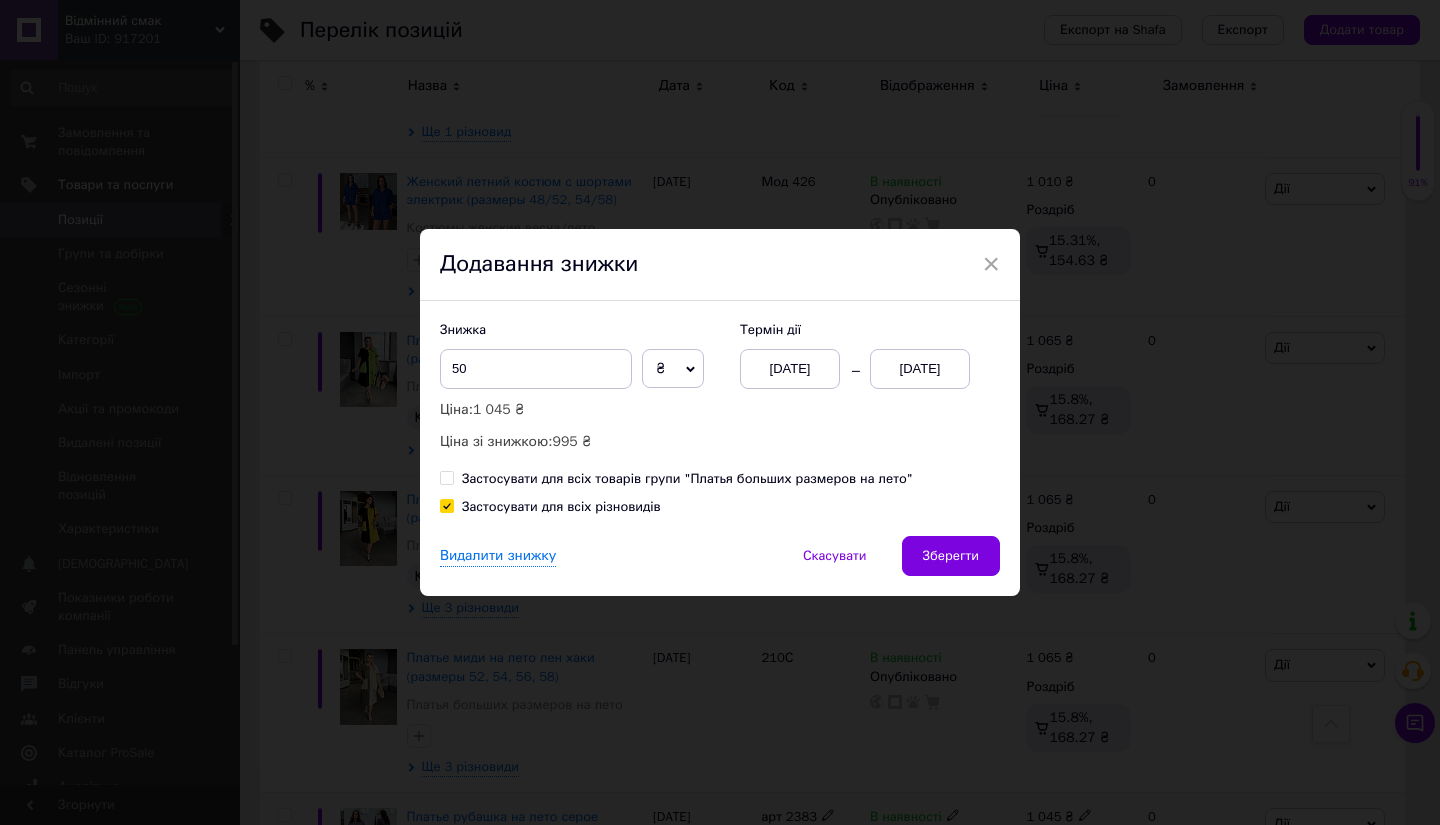 click on "[DATE]" at bounding box center (920, 369) 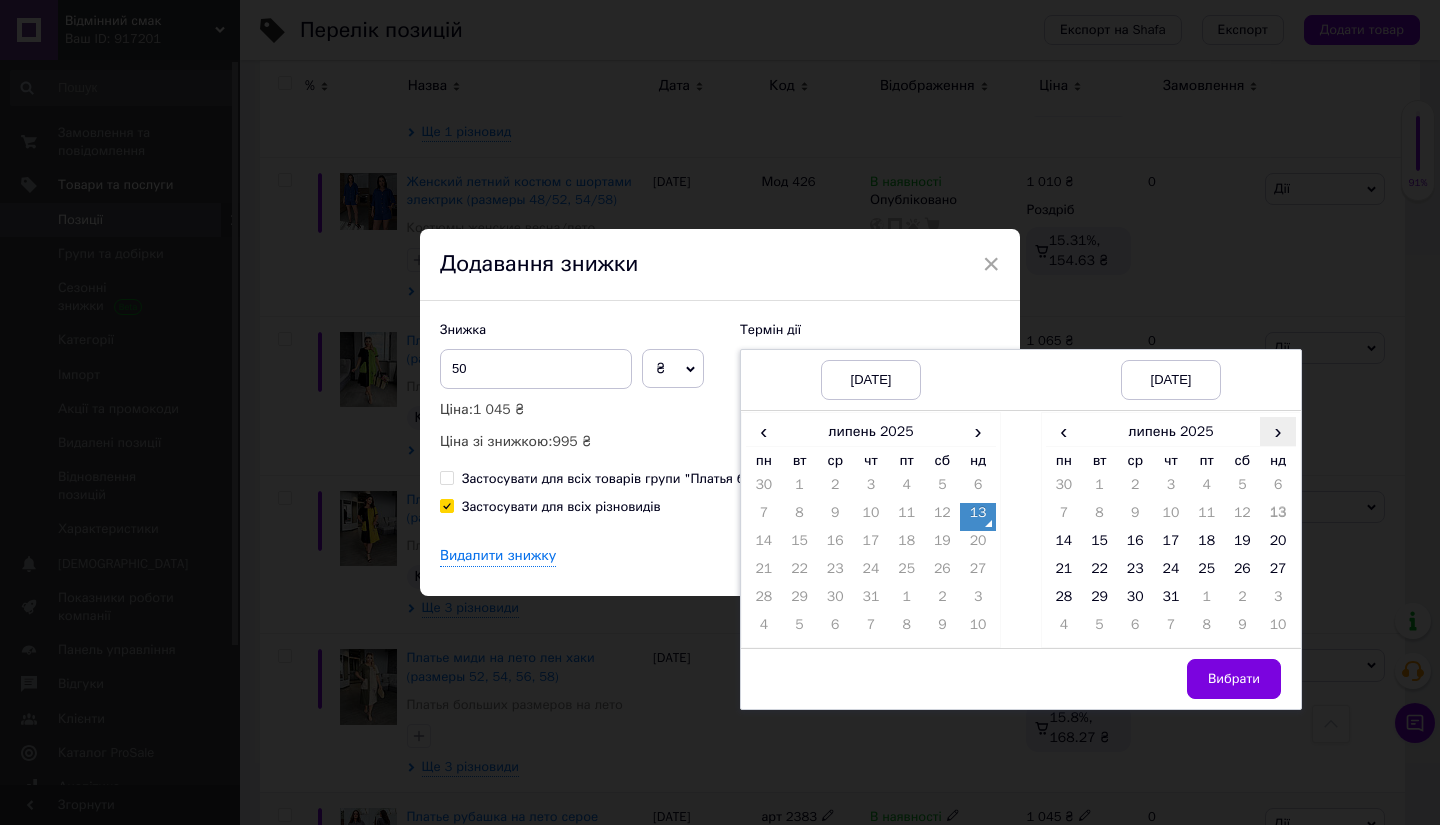 click on "›" at bounding box center (1278, 431) 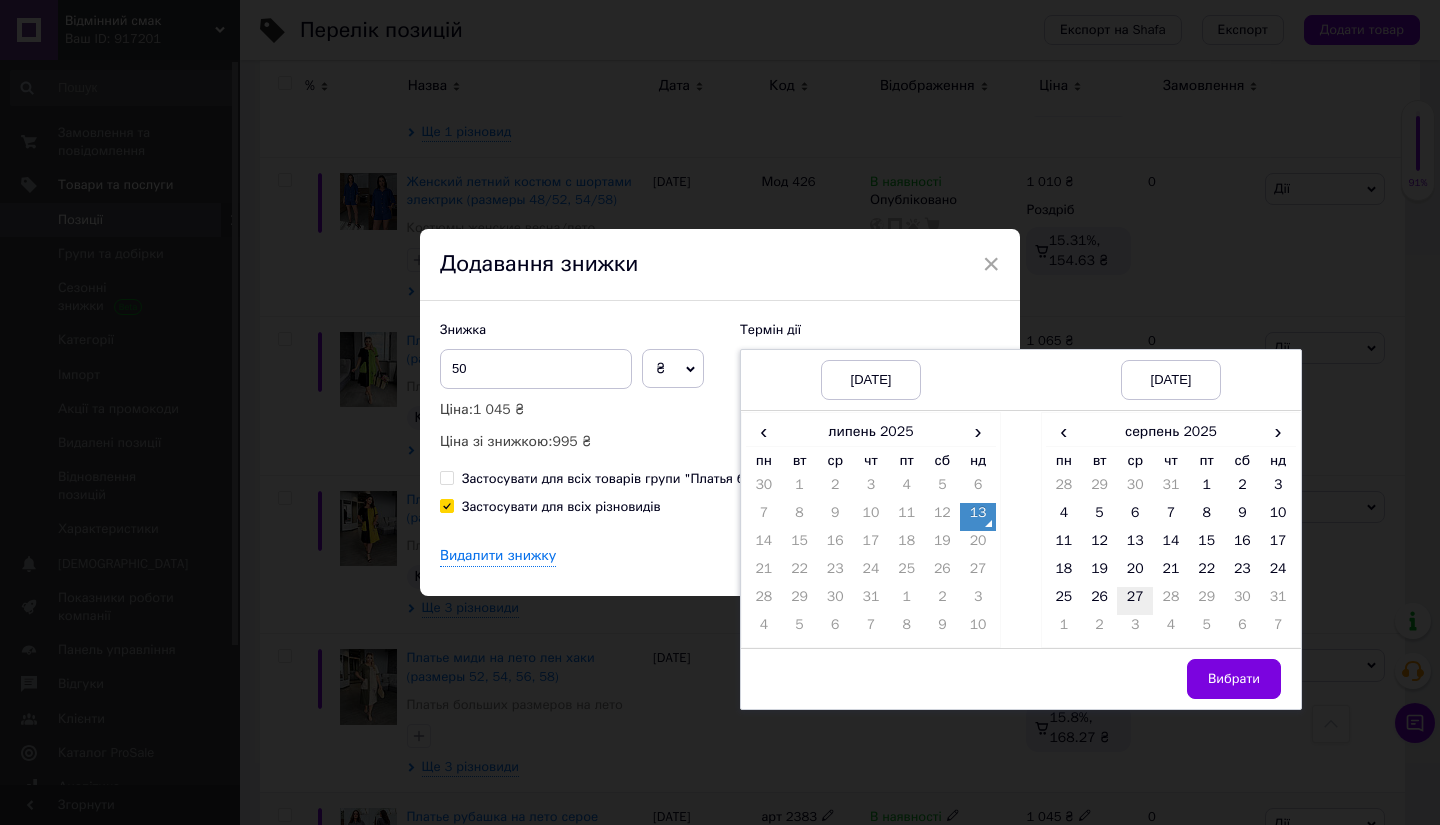 click on "27" at bounding box center [1135, 601] 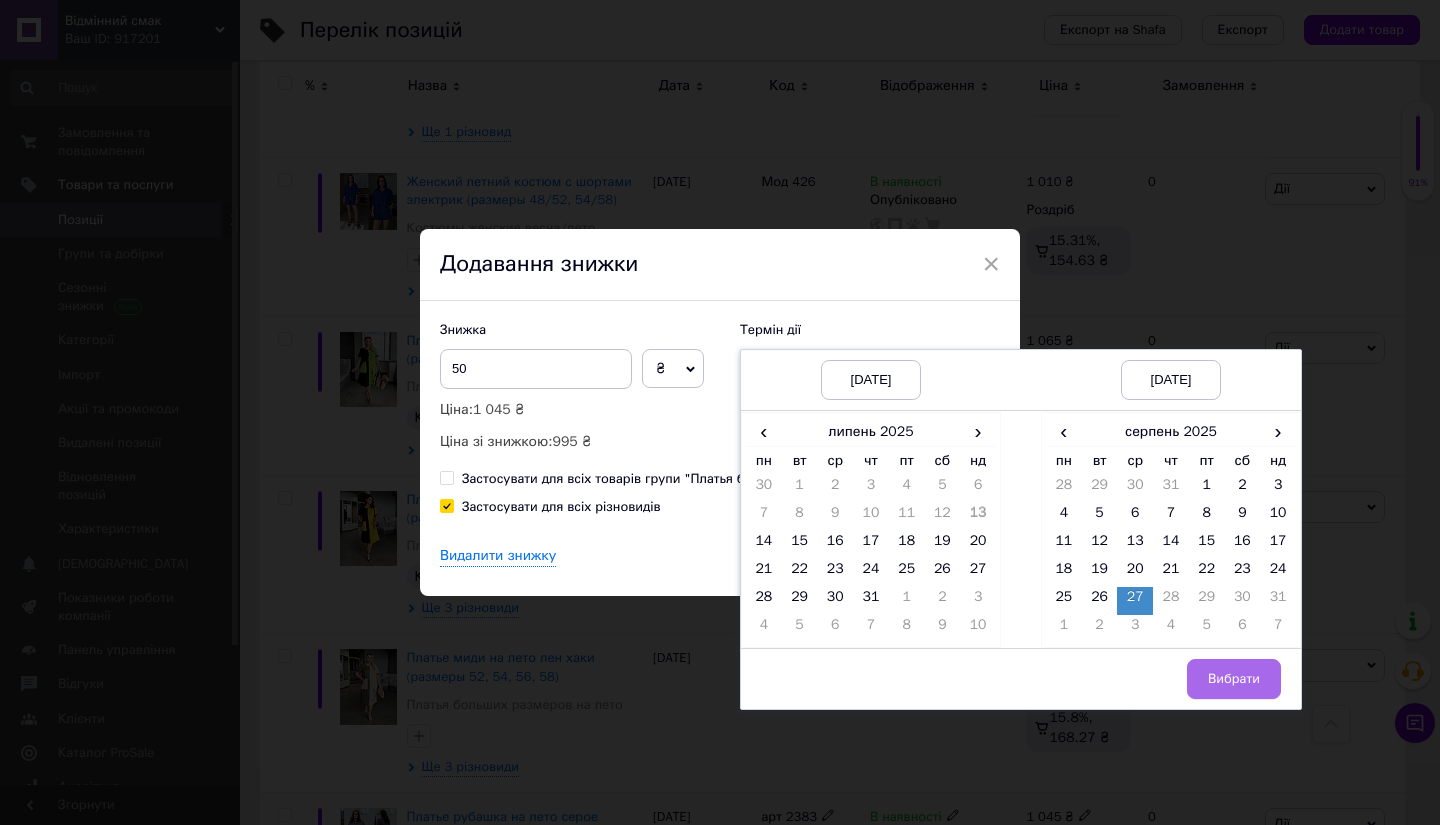 click on "Вибрати" at bounding box center (1234, 679) 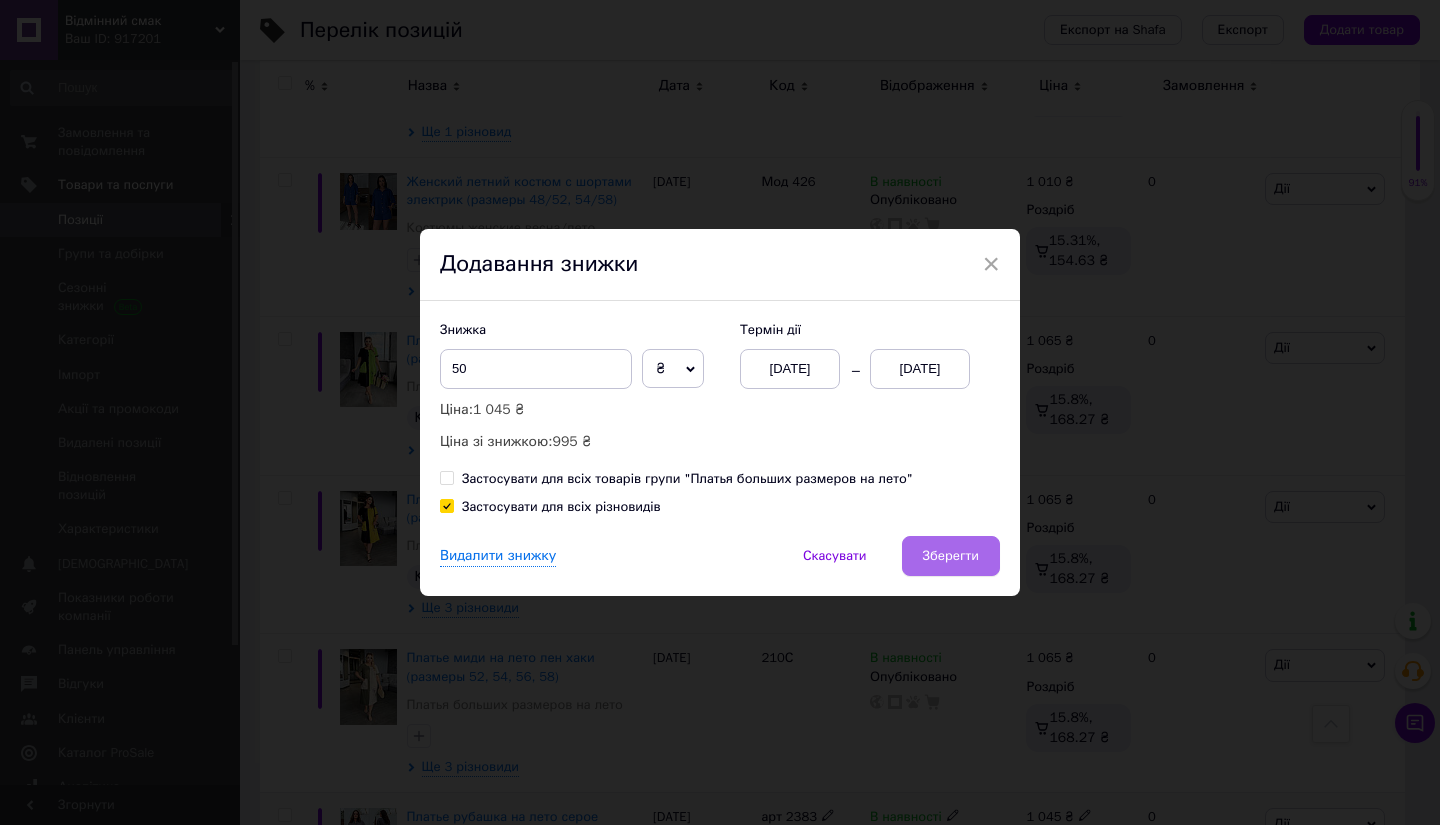click on "Зберегти" at bounding box center (951, 556) 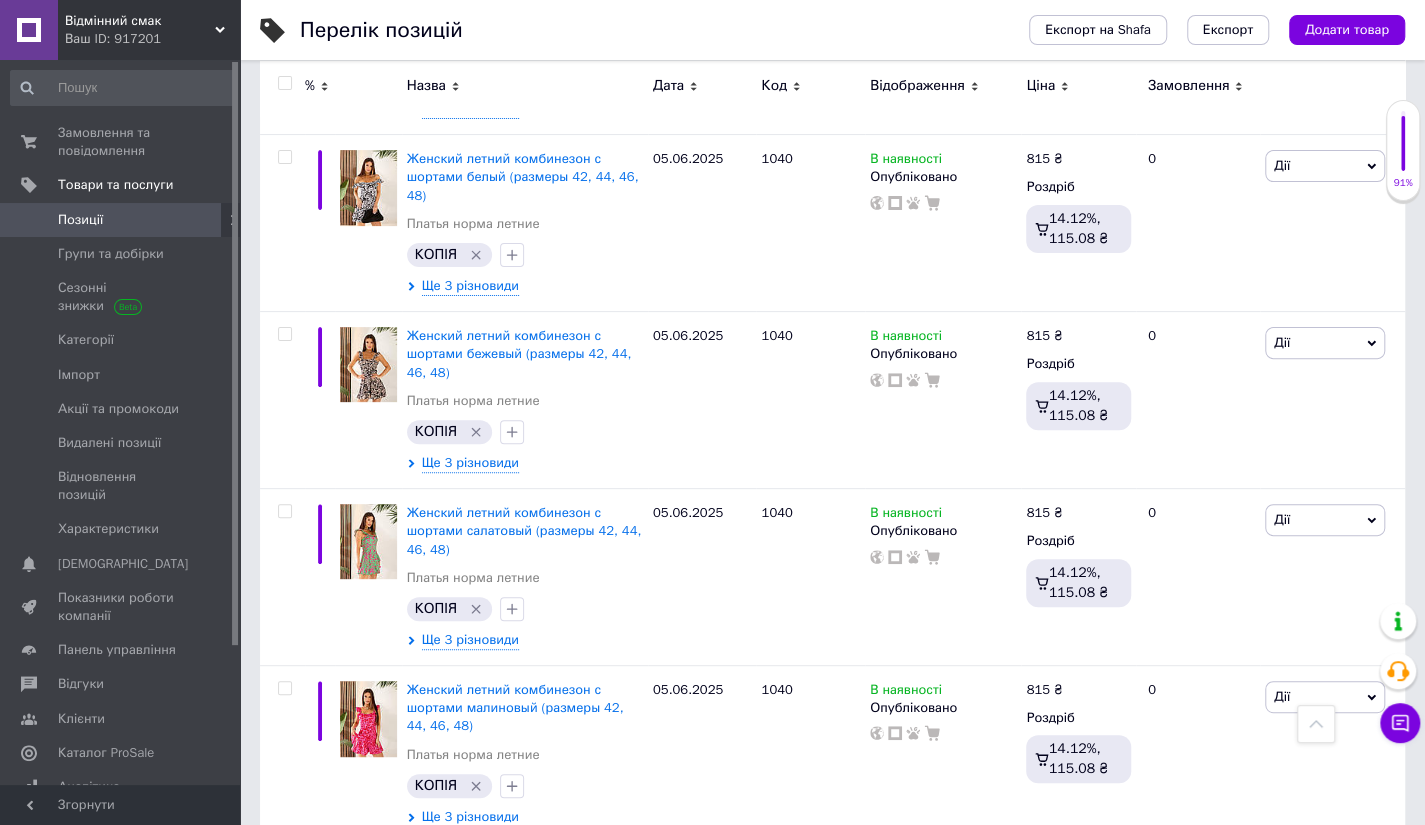 scroll, scrollTop: 8672, scrollLeft: 0, axis: vertical 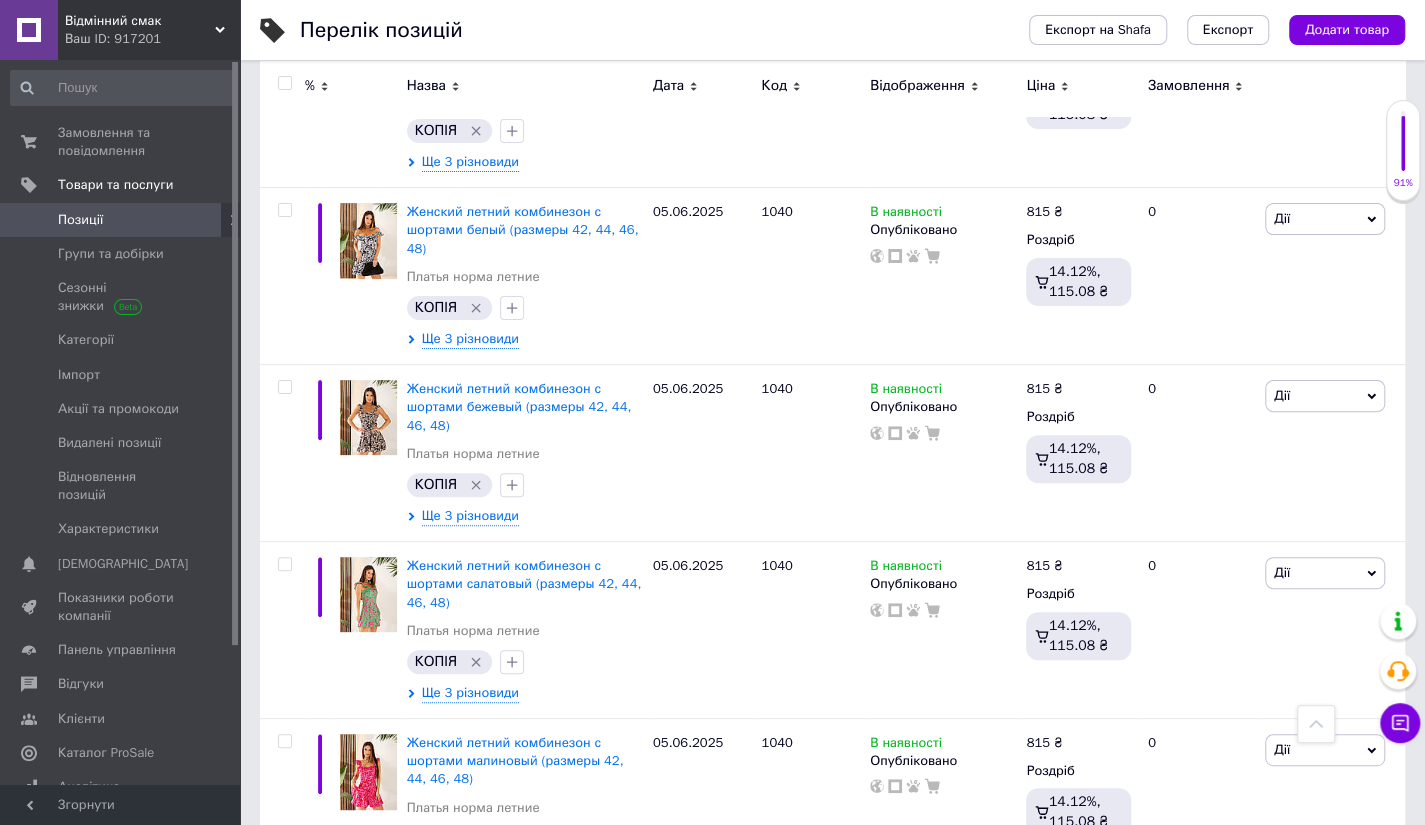 click at bounding box center (368, 1137) 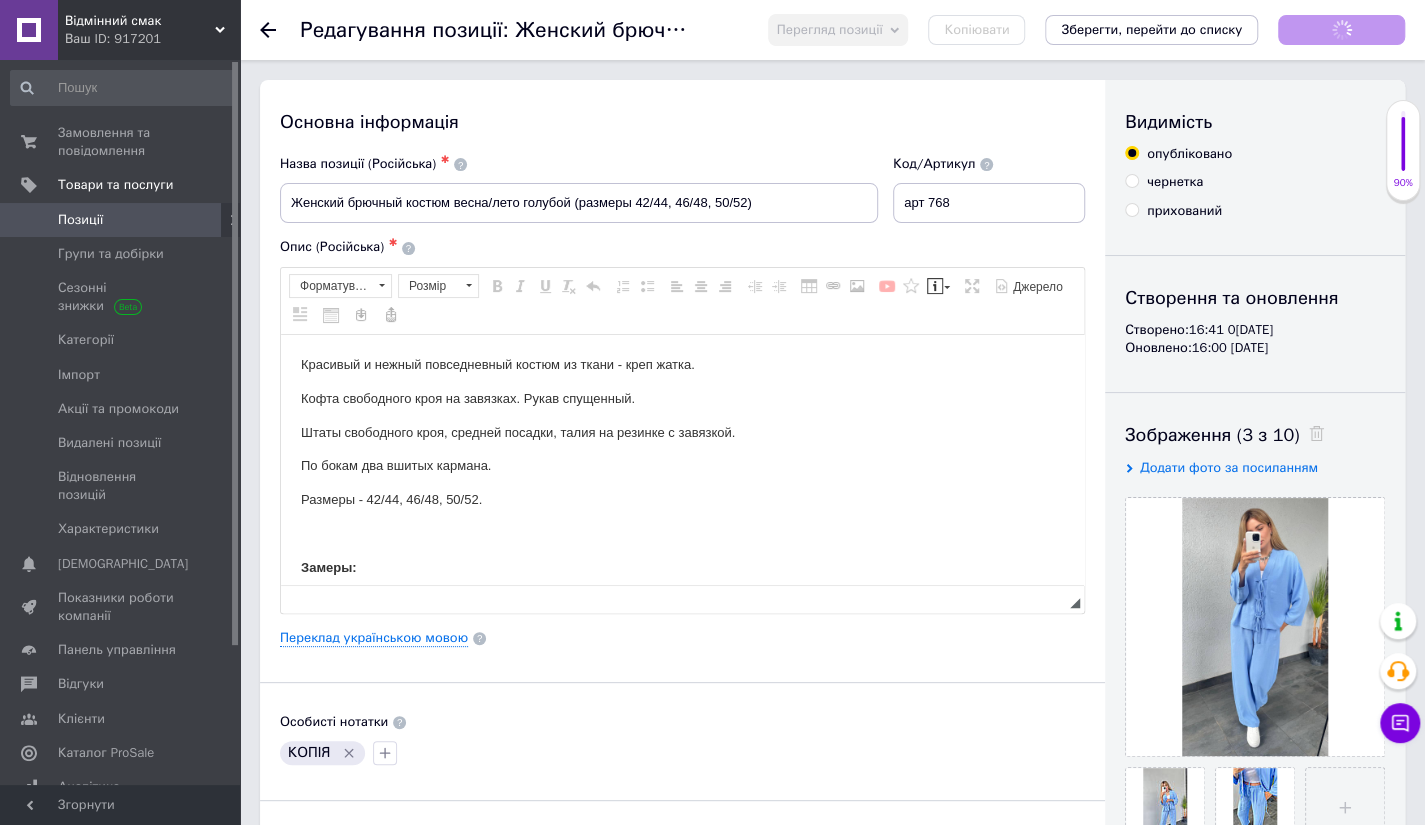 scroll, scrollTop: 0, scrollLeft: 0, axis: both 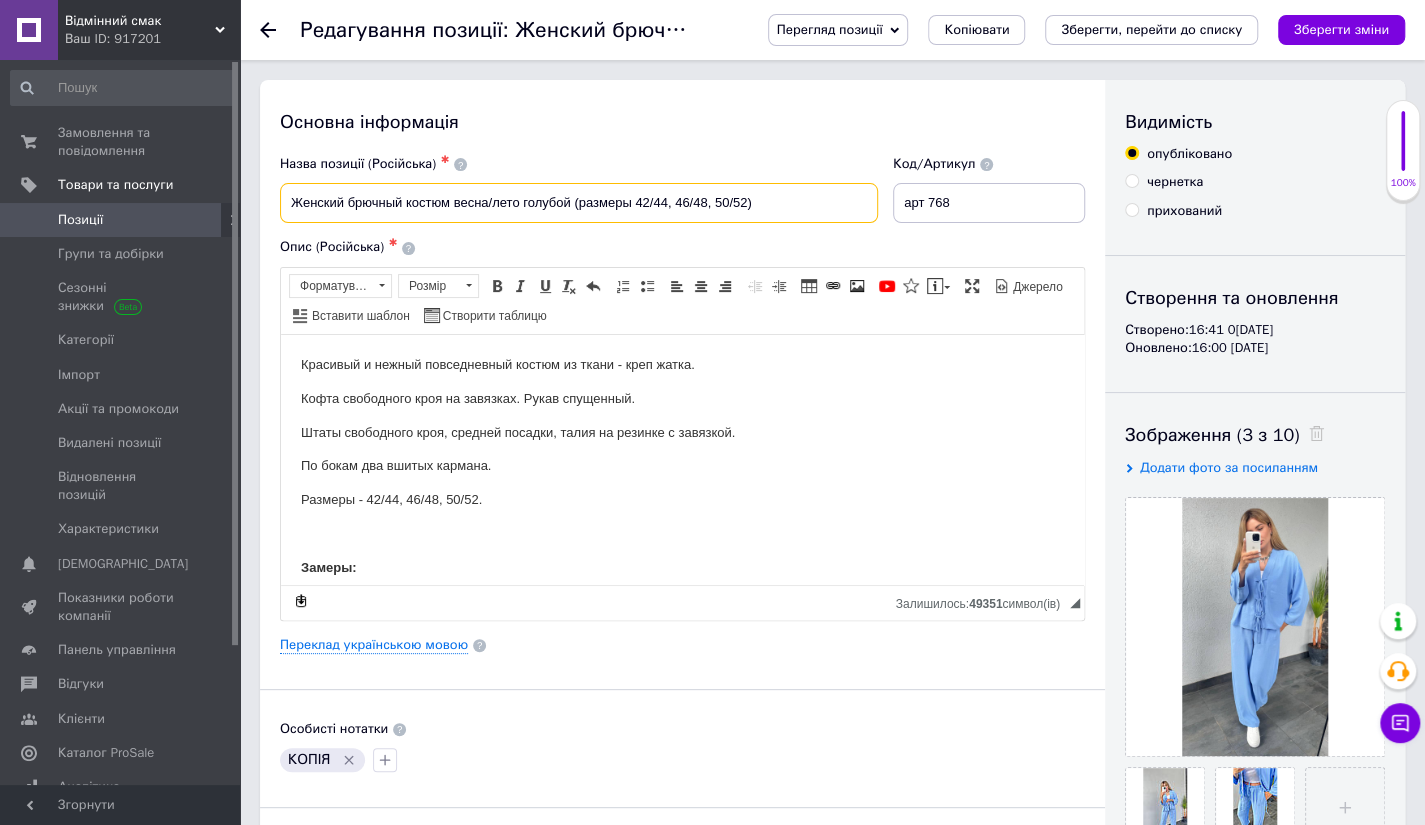 click on "Женский брючный костюм весна/лето голубой (размеры 42/44, 46/48, 50/52)" at bounding box center (579, 203) 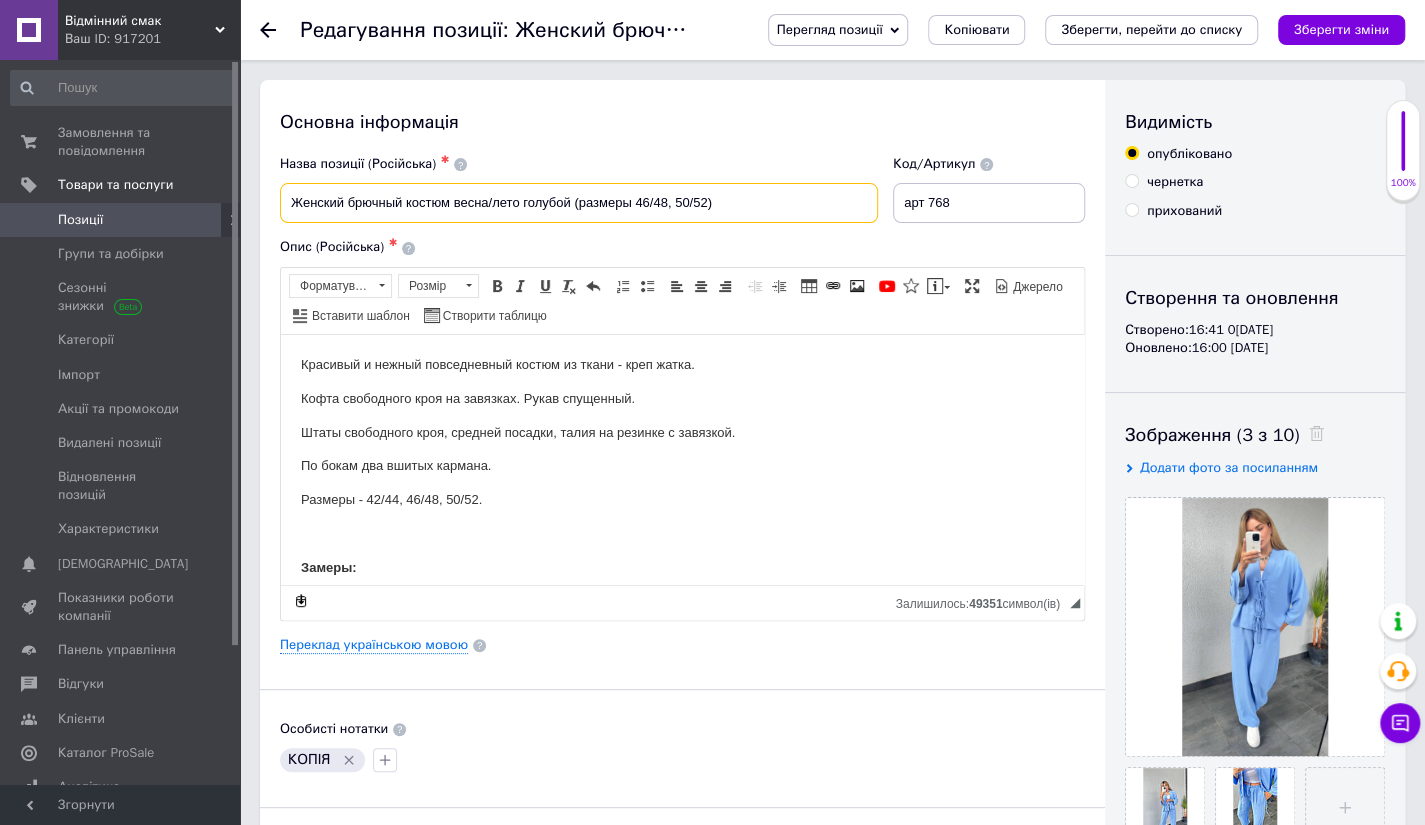 type on "Женский брючный костюм весна/лето голубой (размеры 46/48, 50/52)" 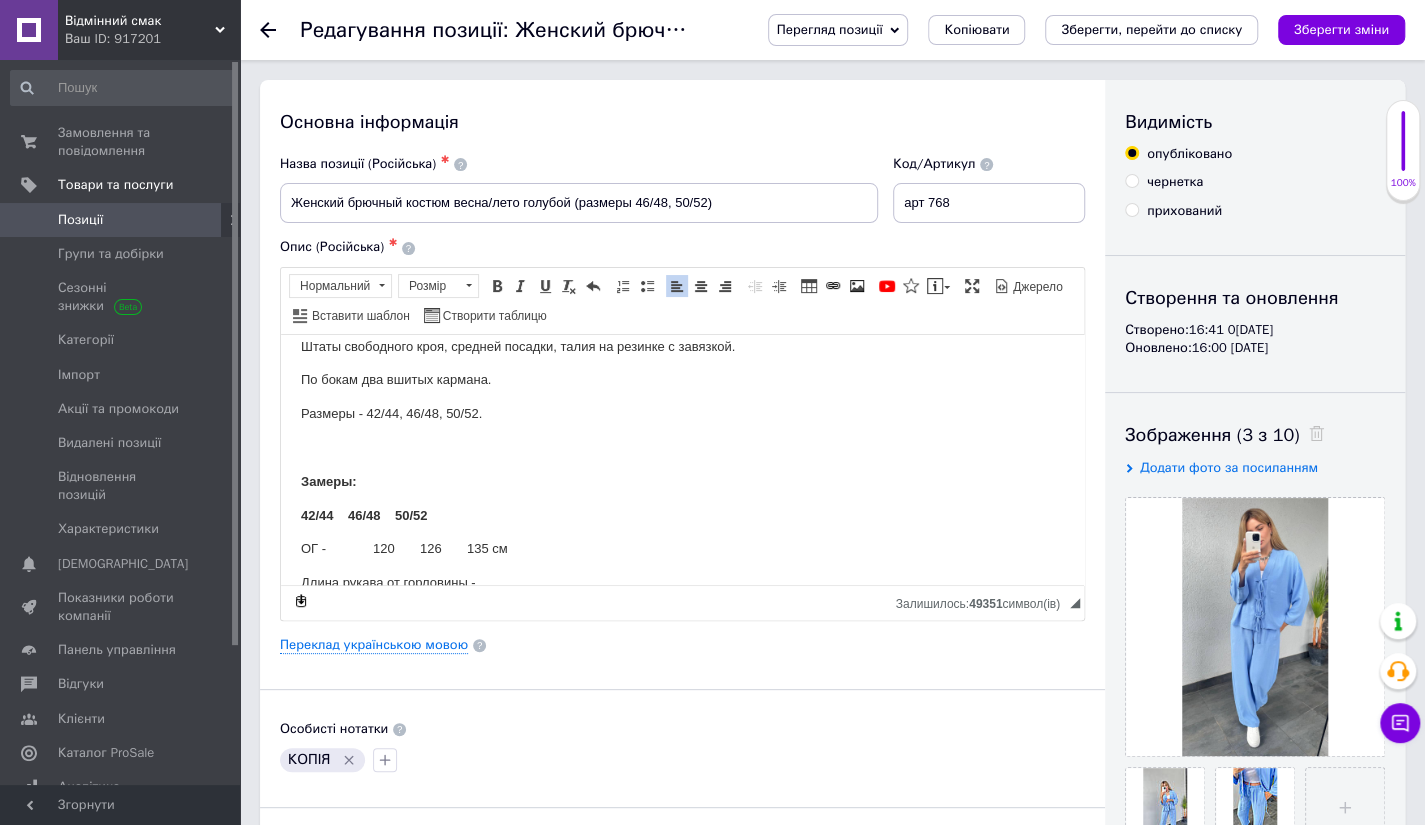 scroll, scrollTop: 98, scrollLeft: 0, axis: vertical 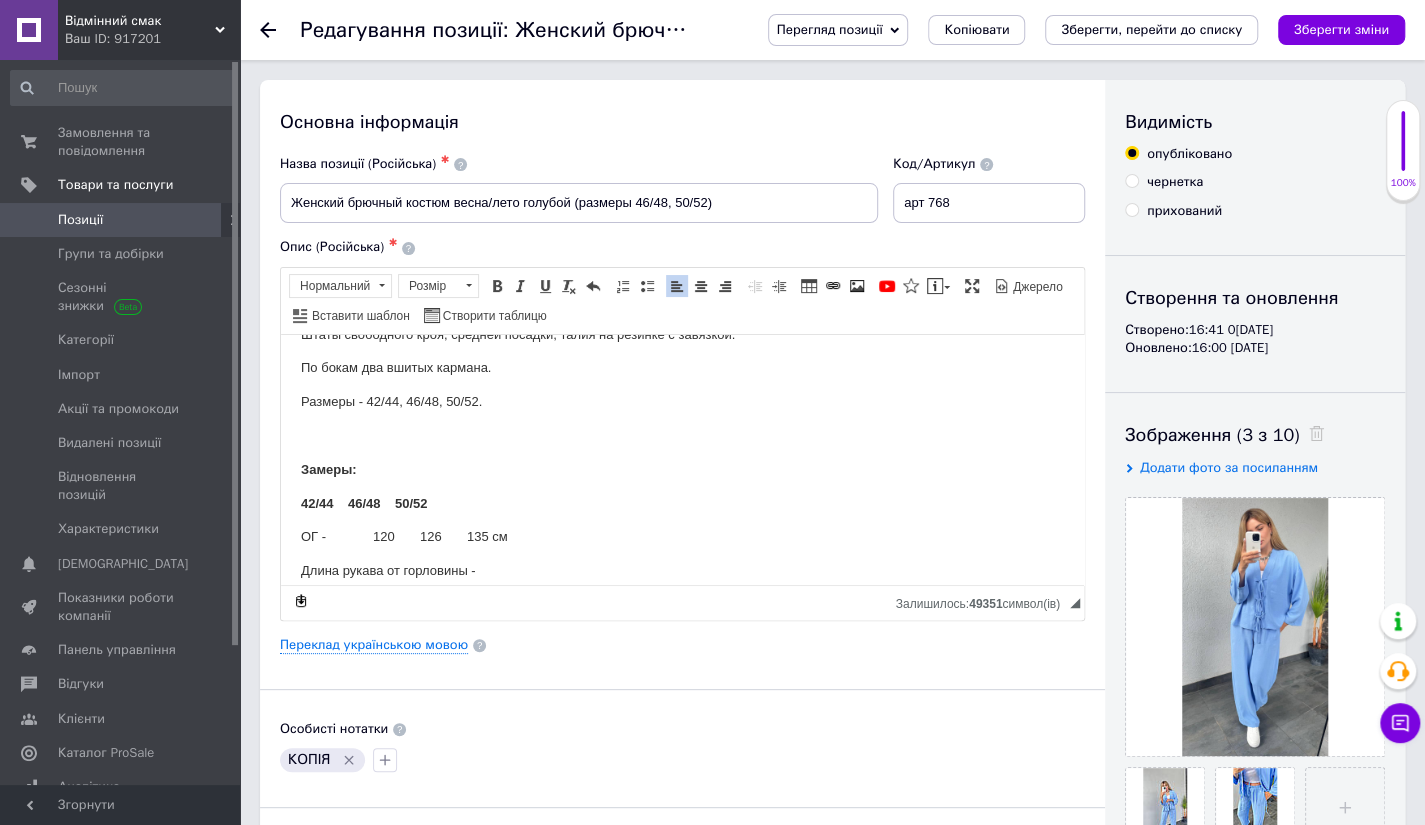click on "Размеры - 42/44, 46/48, 50/52." at bounding box center [682, 401] 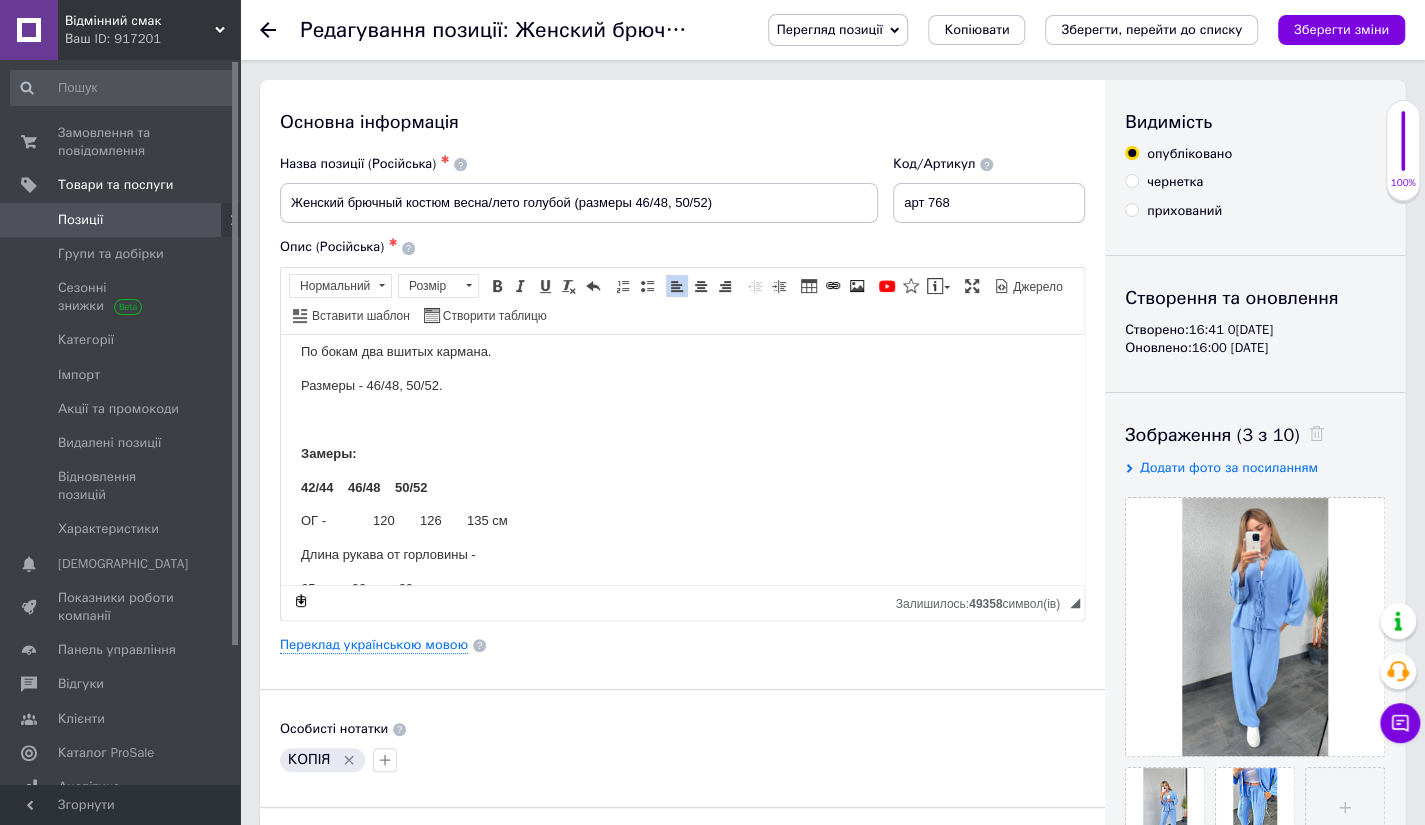 scroll, scrollTop: 98, scrollLeft: 0, axis: vertical 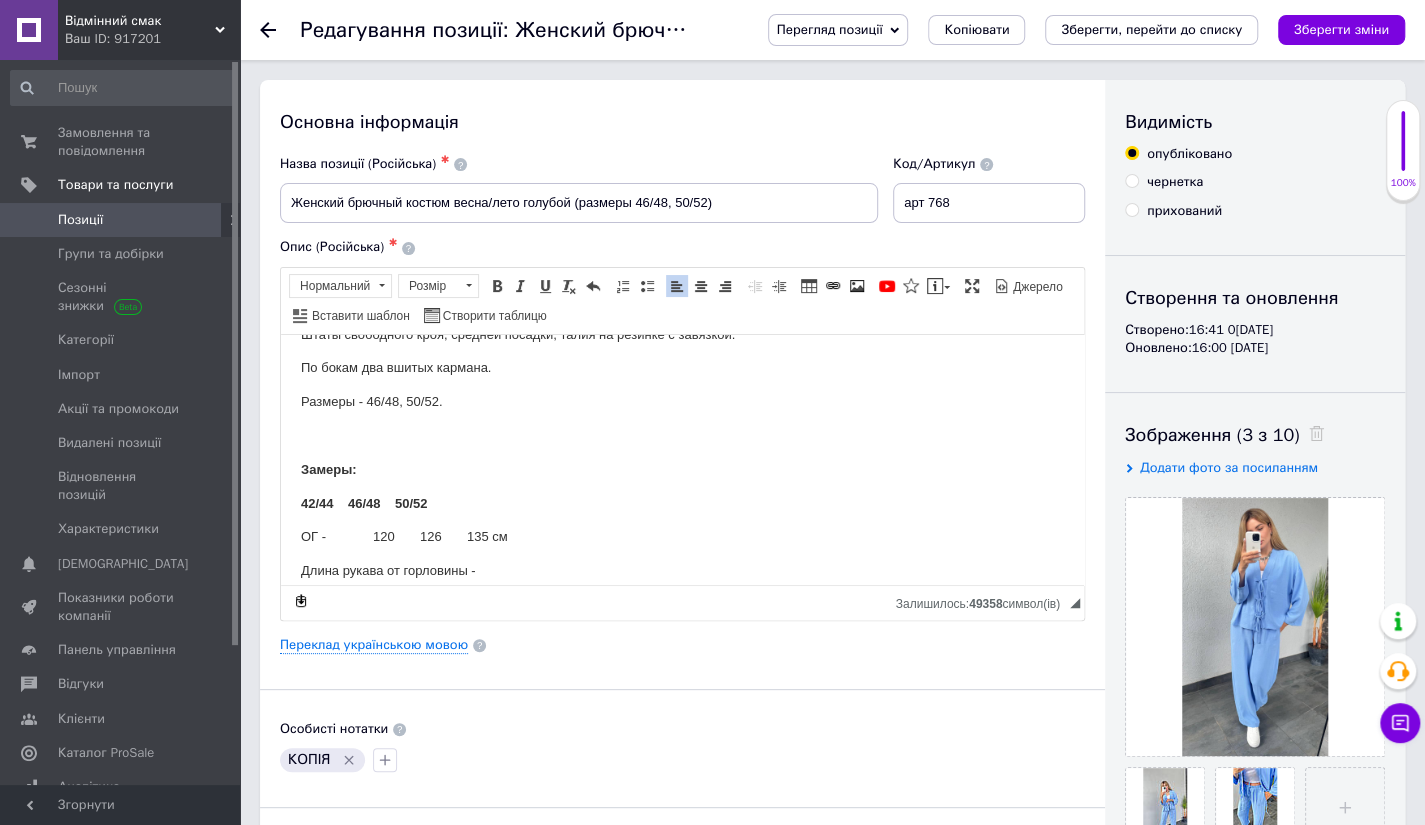 click on "42/44    46/48    50/52" at bounding box center (364, 502) 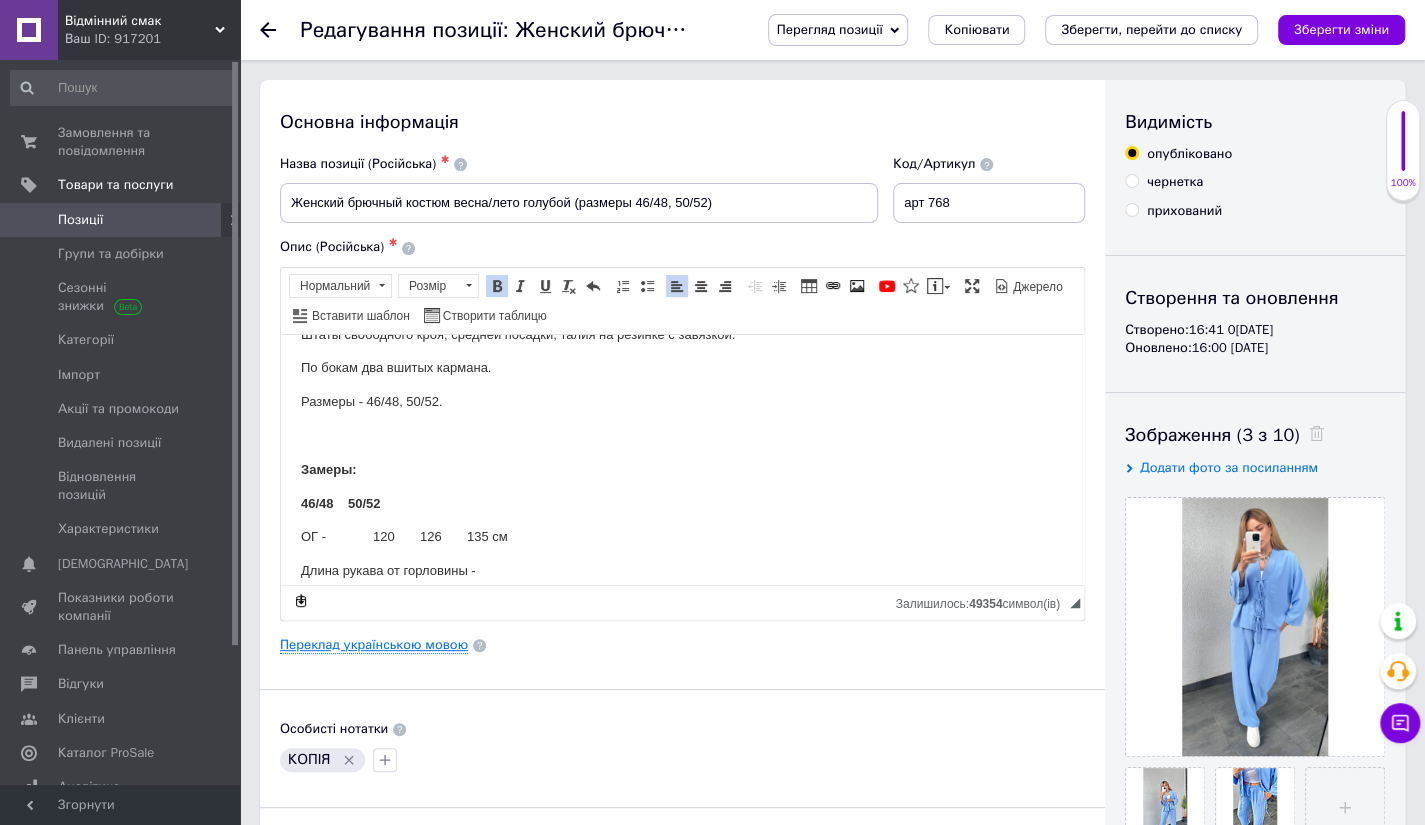 click on "Переклад українською мовою" at bounding box center (374, 645) 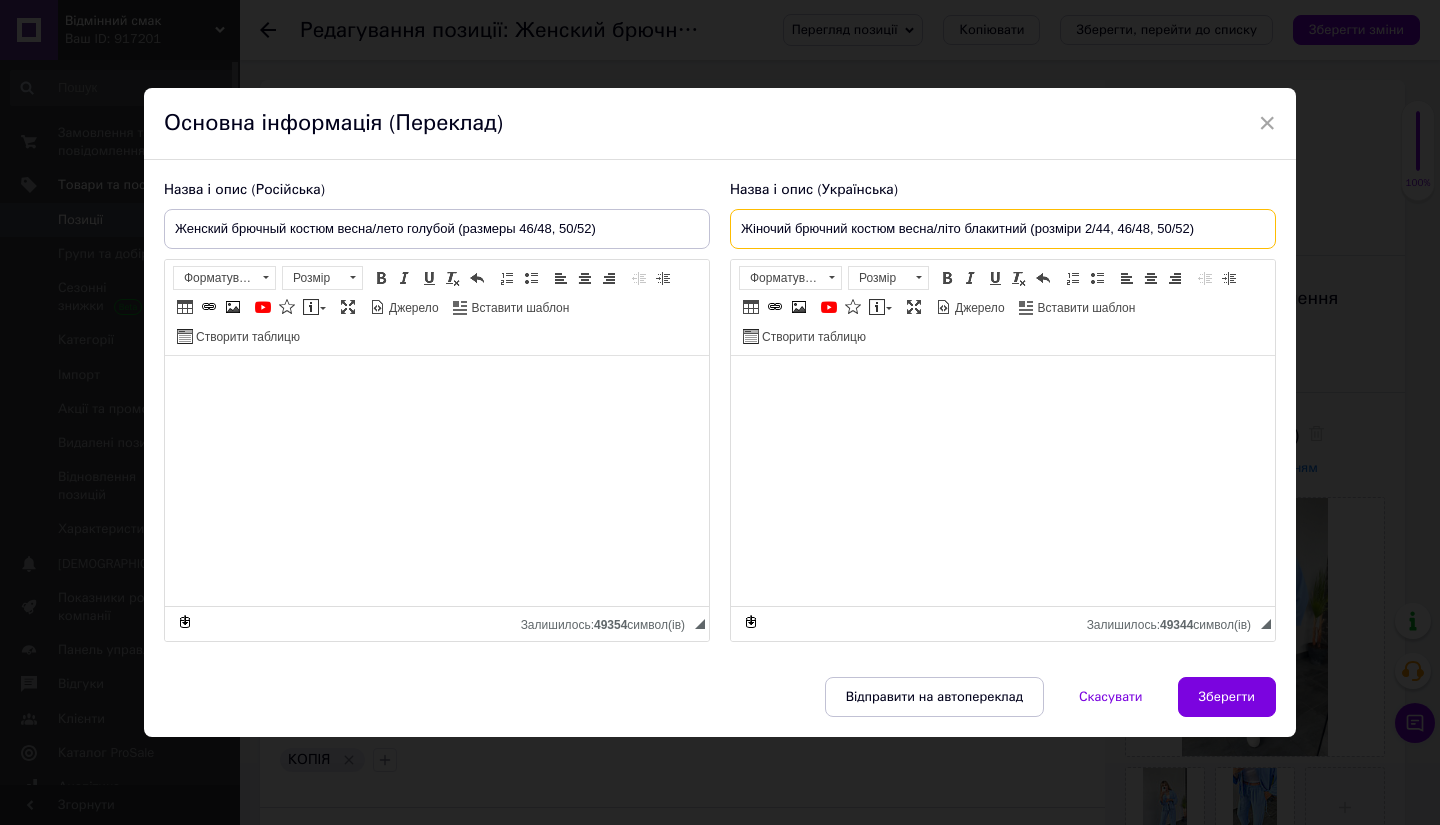 click on "Жіночий брючний костюм весна/літо блакитний (розміри 2/44, 46/48, 50/52)" at bounding box center [1003, 229] 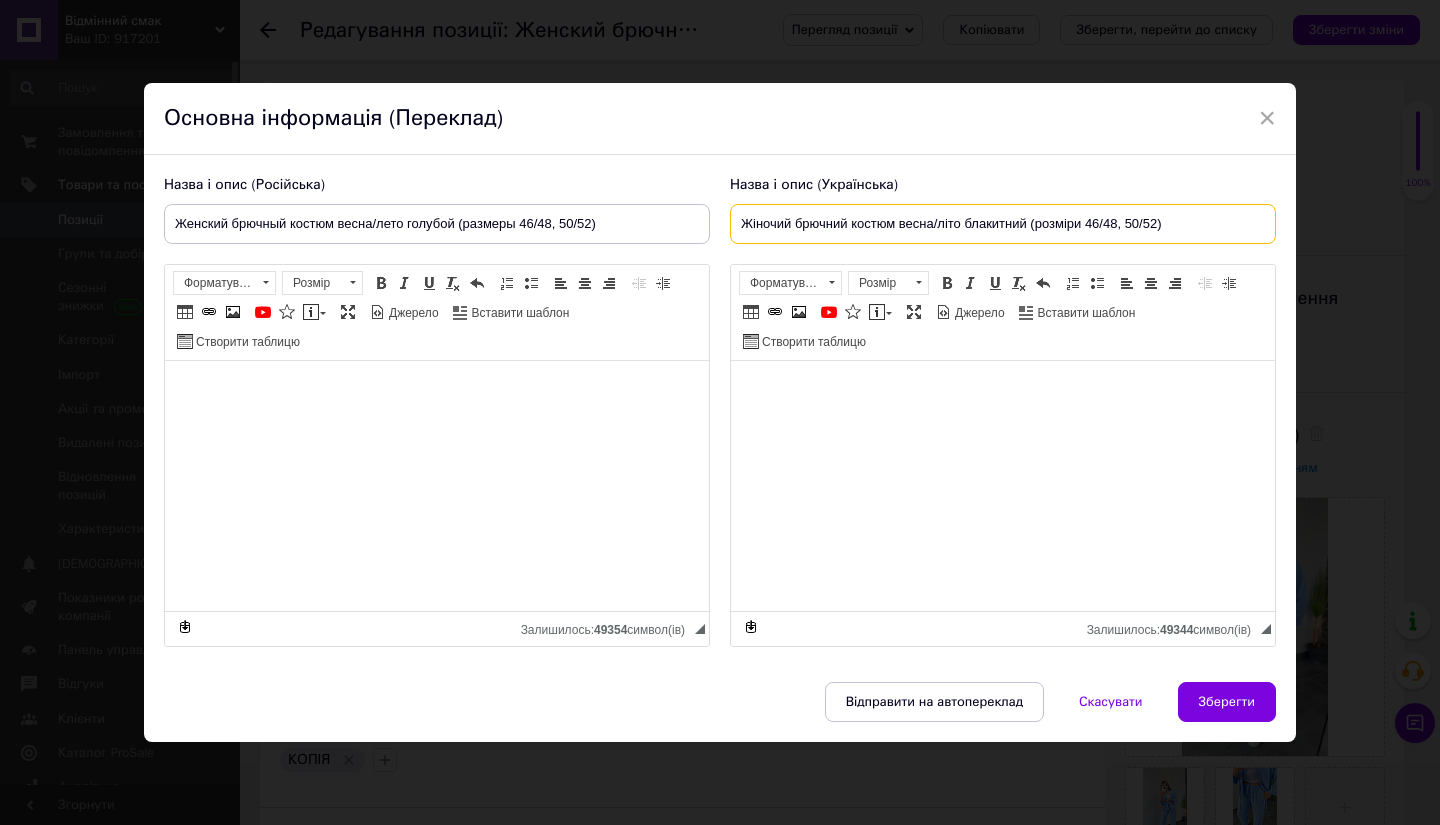 type on "Жіночий брючний костюм весна/літо блакитний (розміри 46/48, 50/52)" 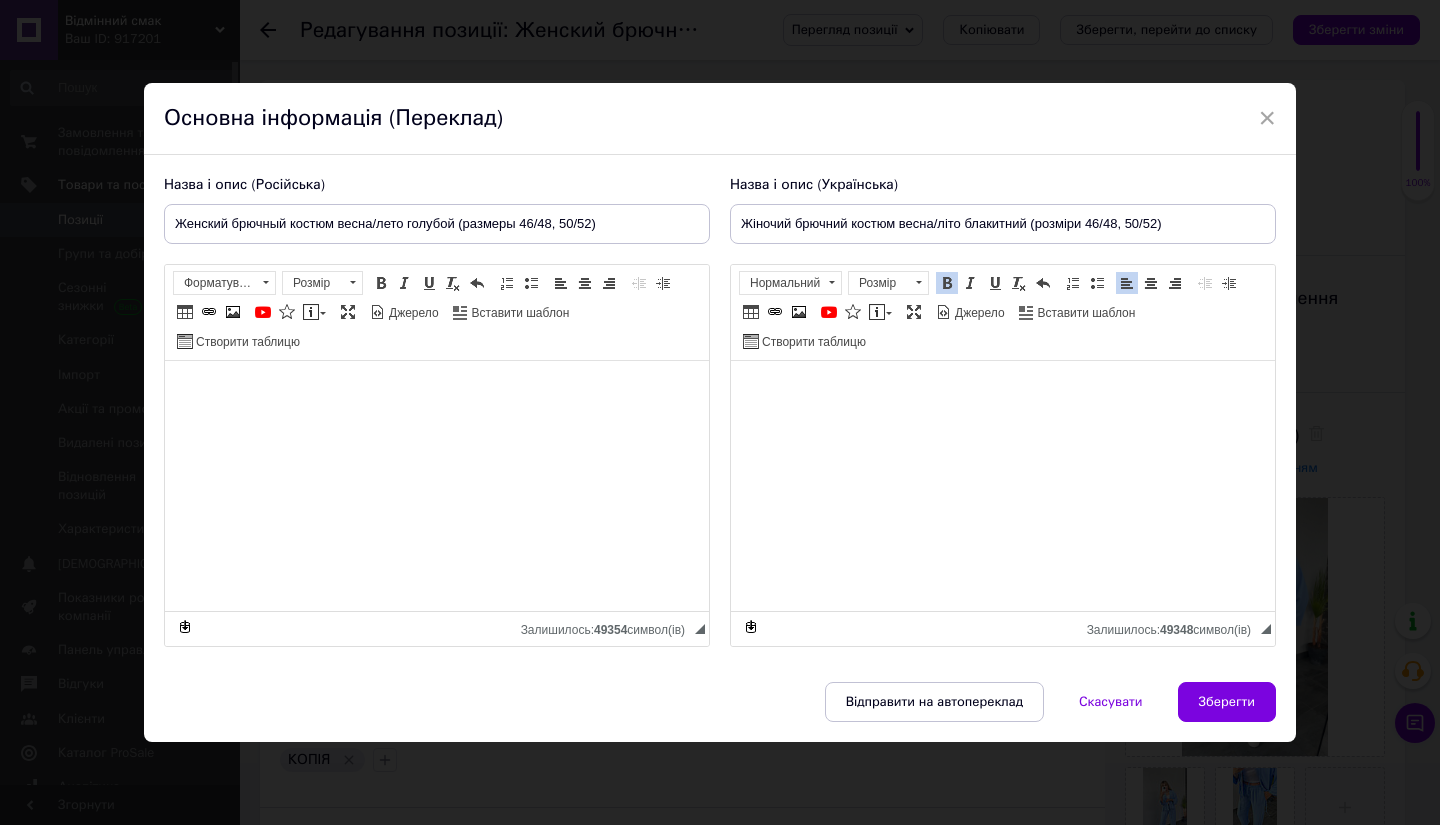 drag, startPoint x: 1206, startPoint y: 687, endPoint x: 1439, endPoint y: 551, distance: 269.78696 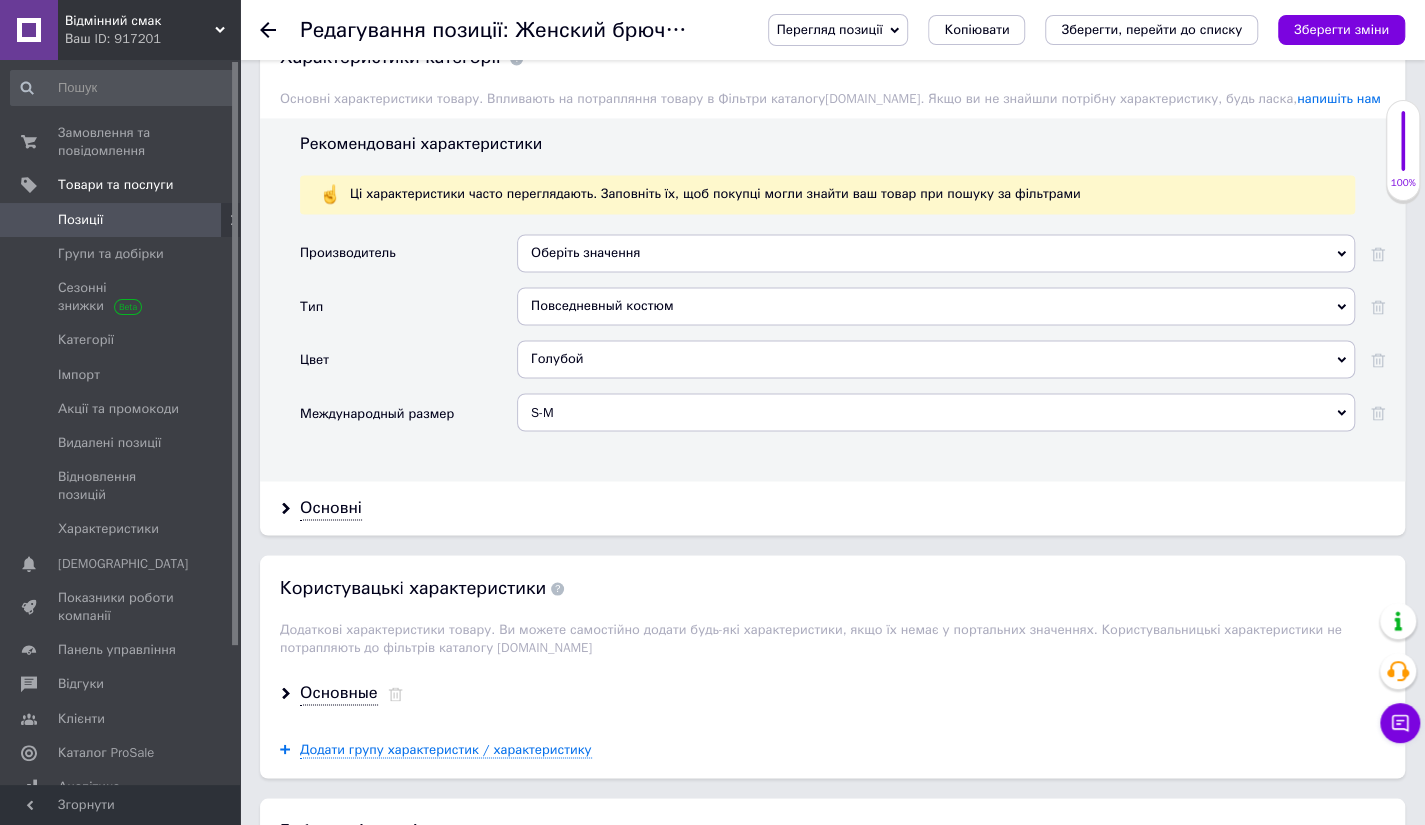 scroll, scrollTop: 1742, scrollLeft: 0, axis: vertical 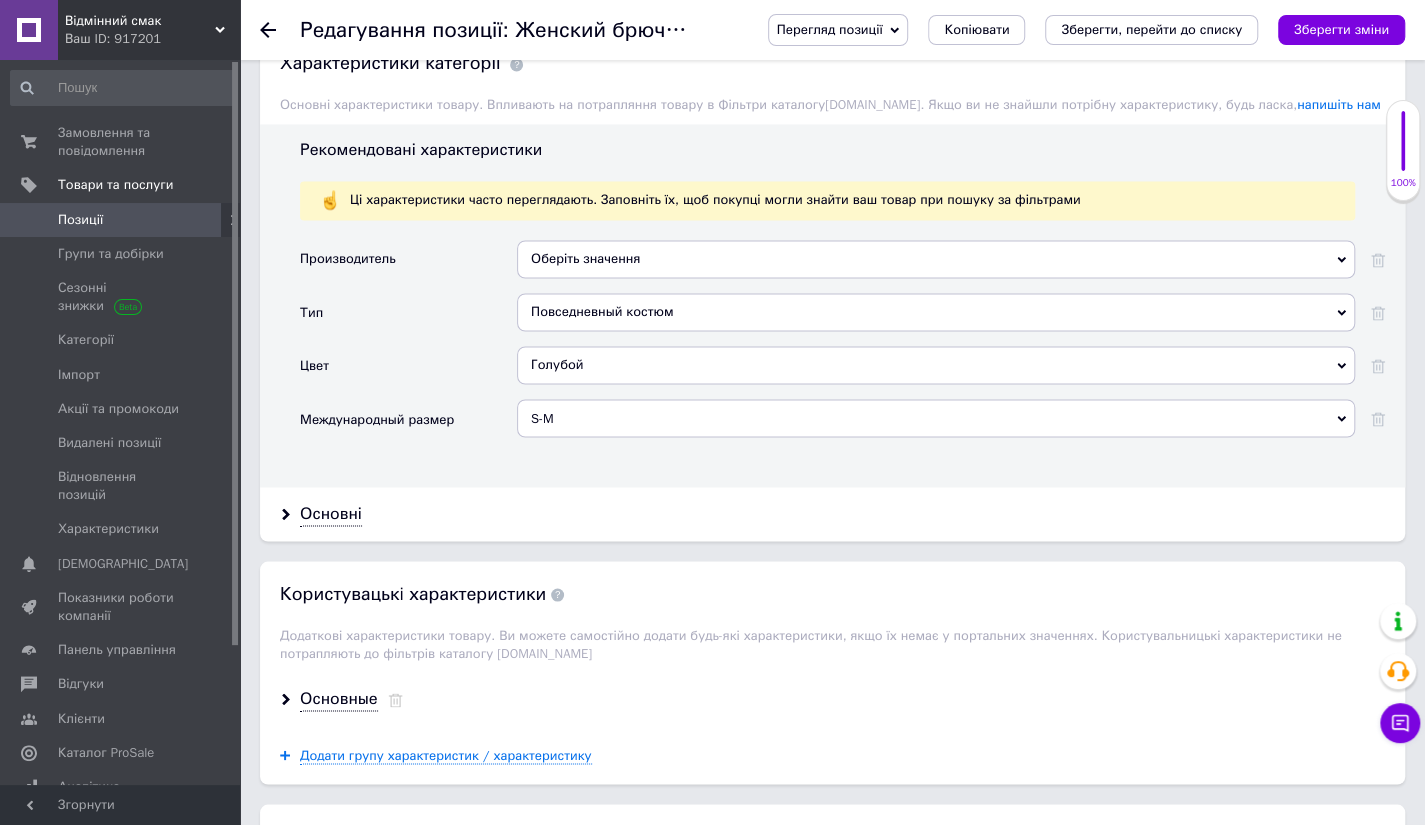 click on "S-M" at bounding box center [936, 418] 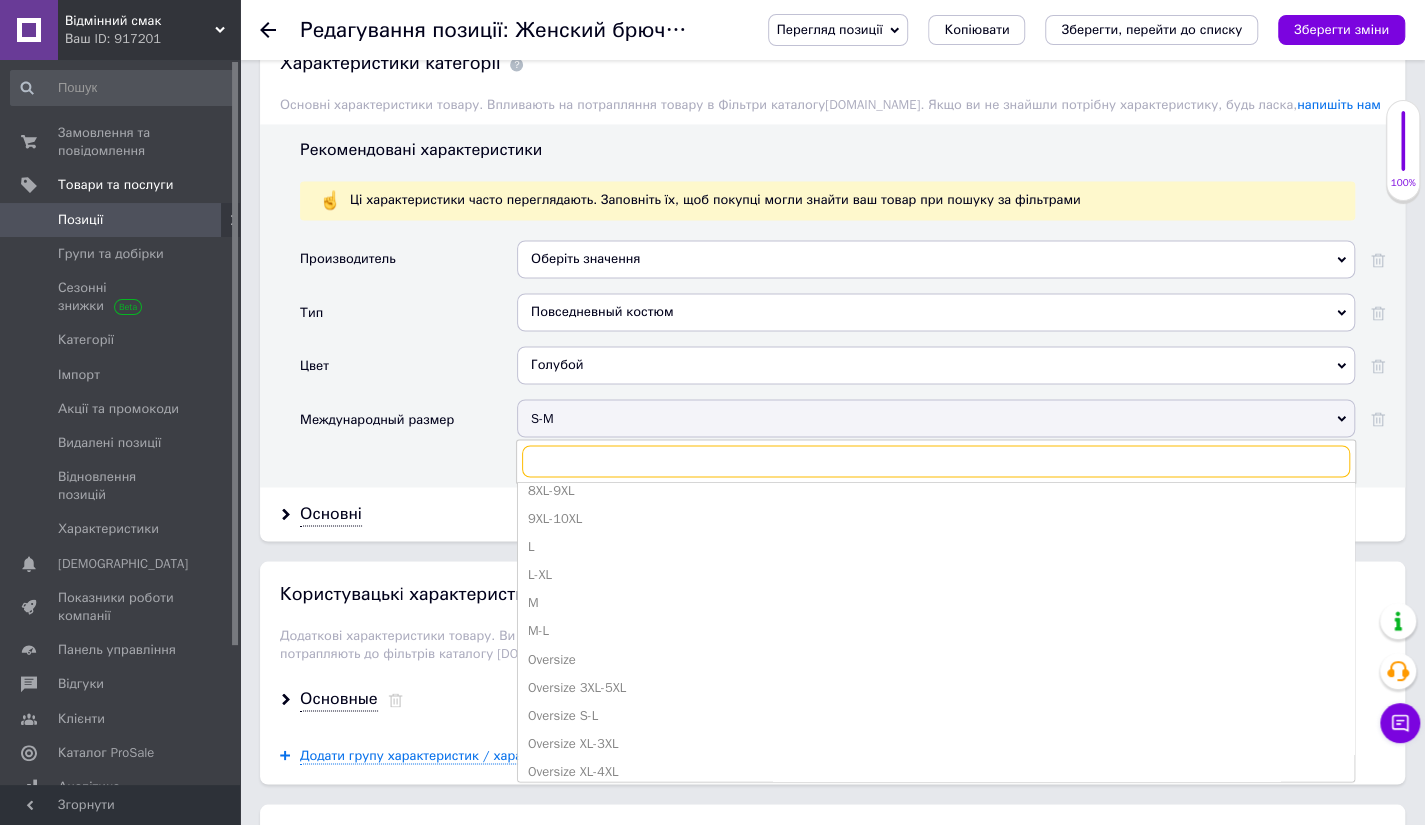 scroll, scrollTop: 496, scrollLeft: 0, axis: vertical 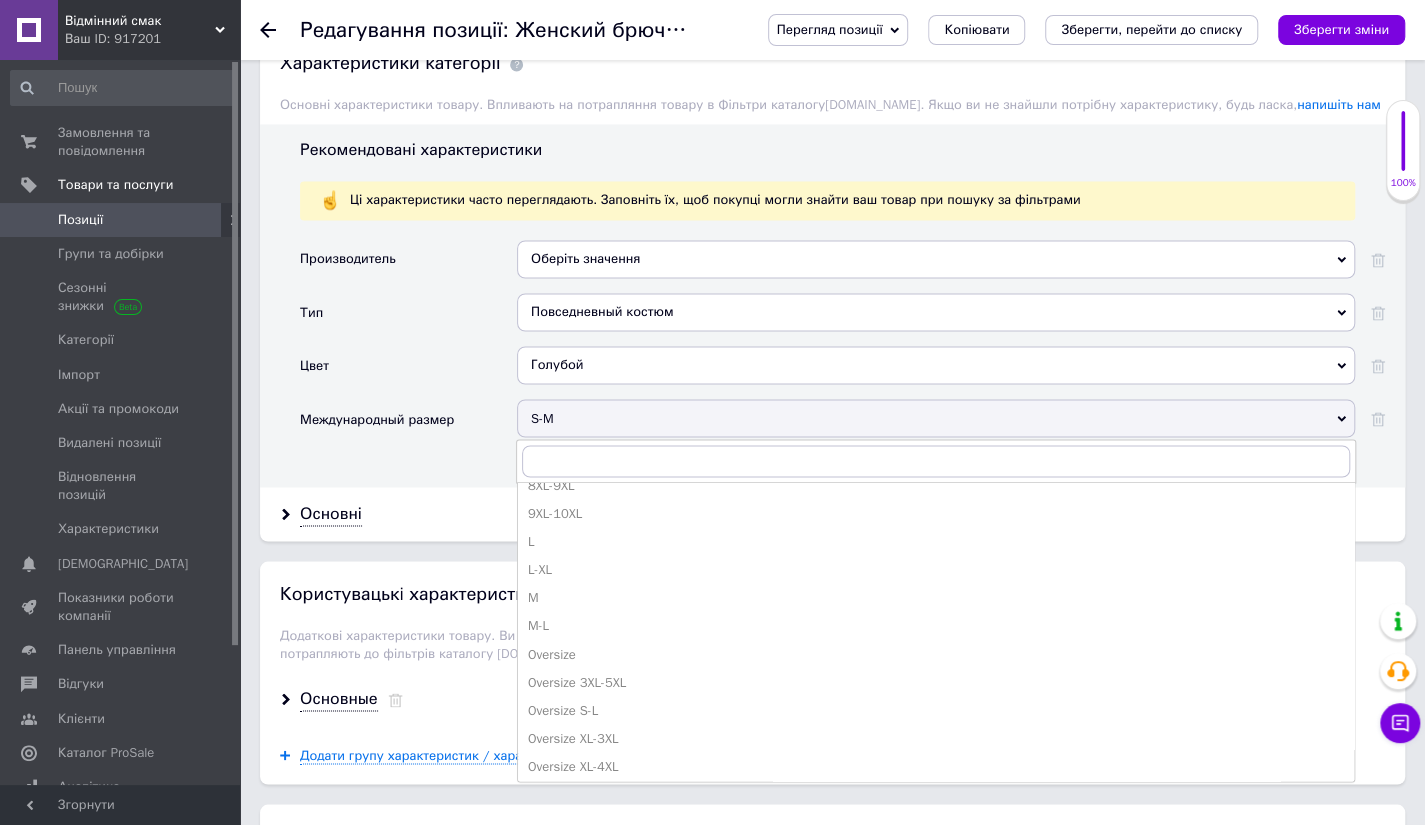 click on "L-XL" at bounding box center (936, 570) 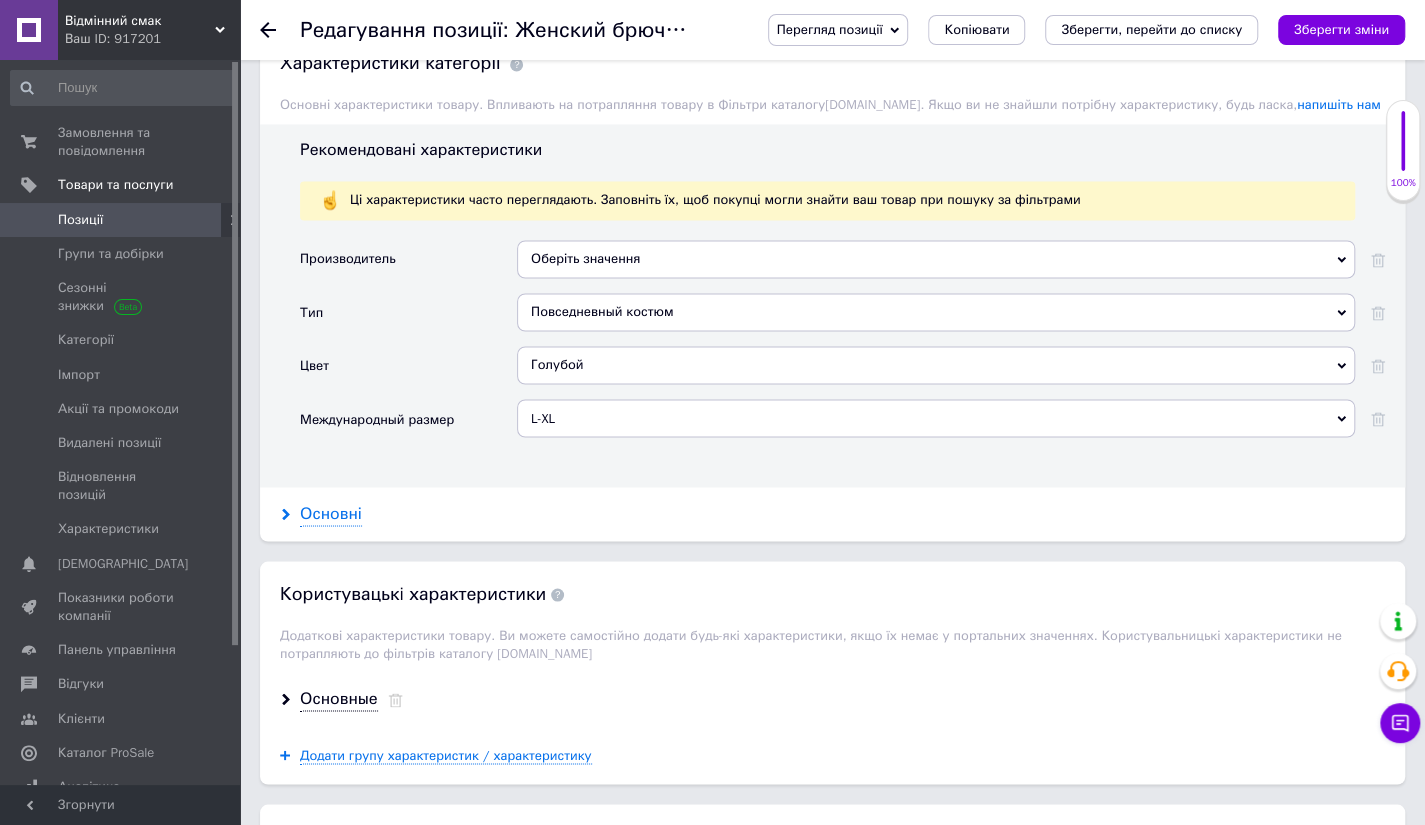 click on "Основні" at bounding box center [331, 513] 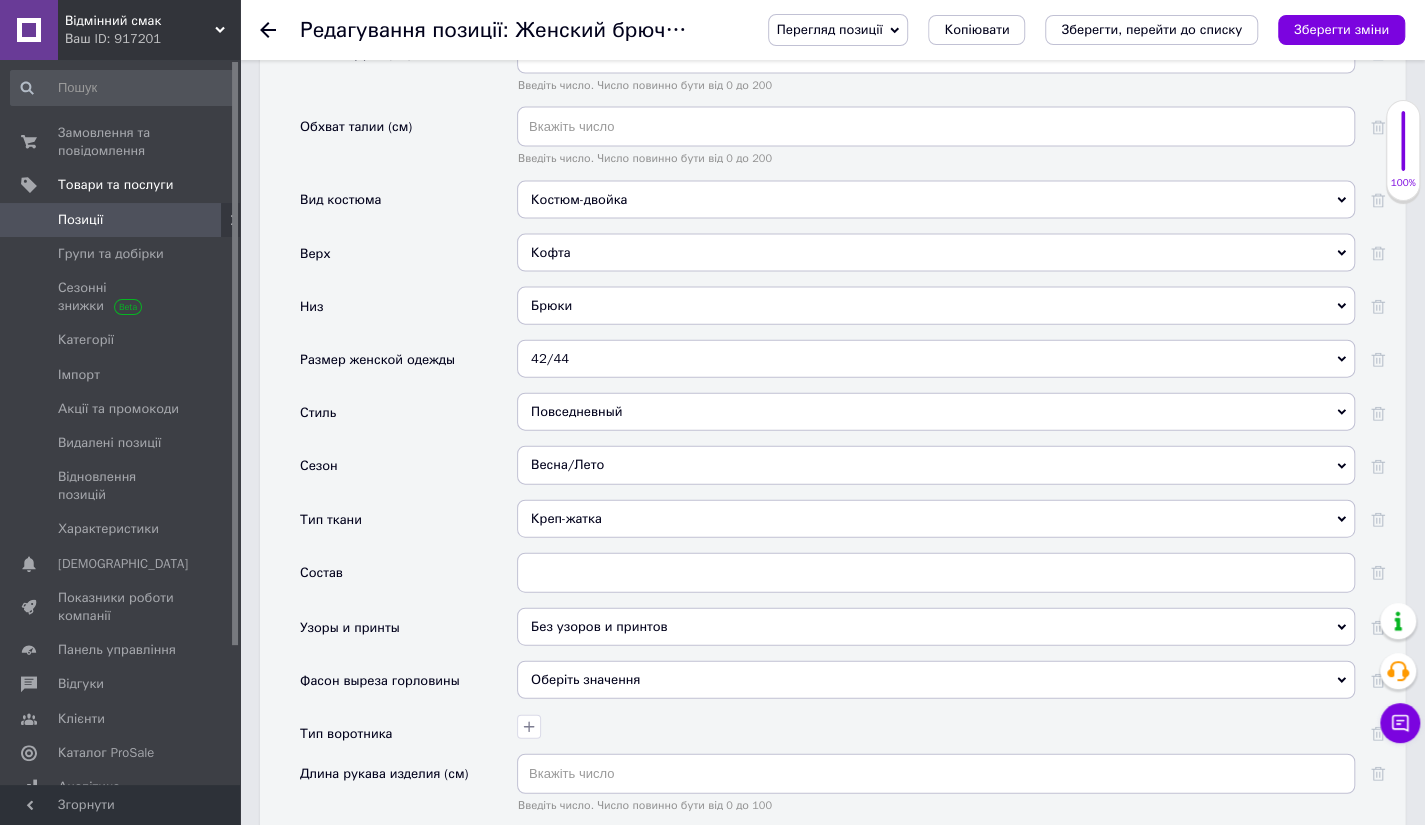 scroll, scrollTop: 2414, scrollLeft: 0, axis: vertical 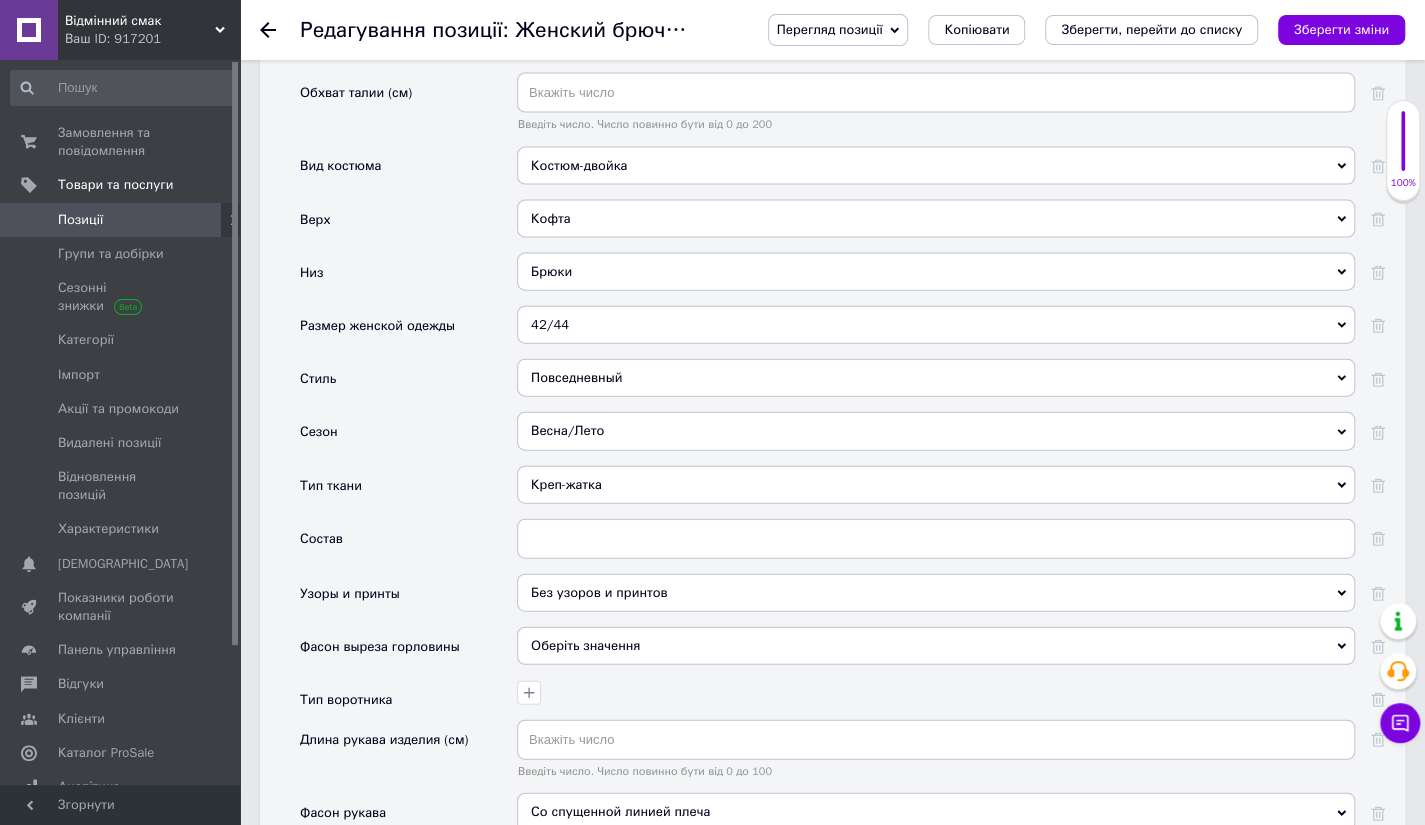 click on "42/44" at bounding box center [936, 325] 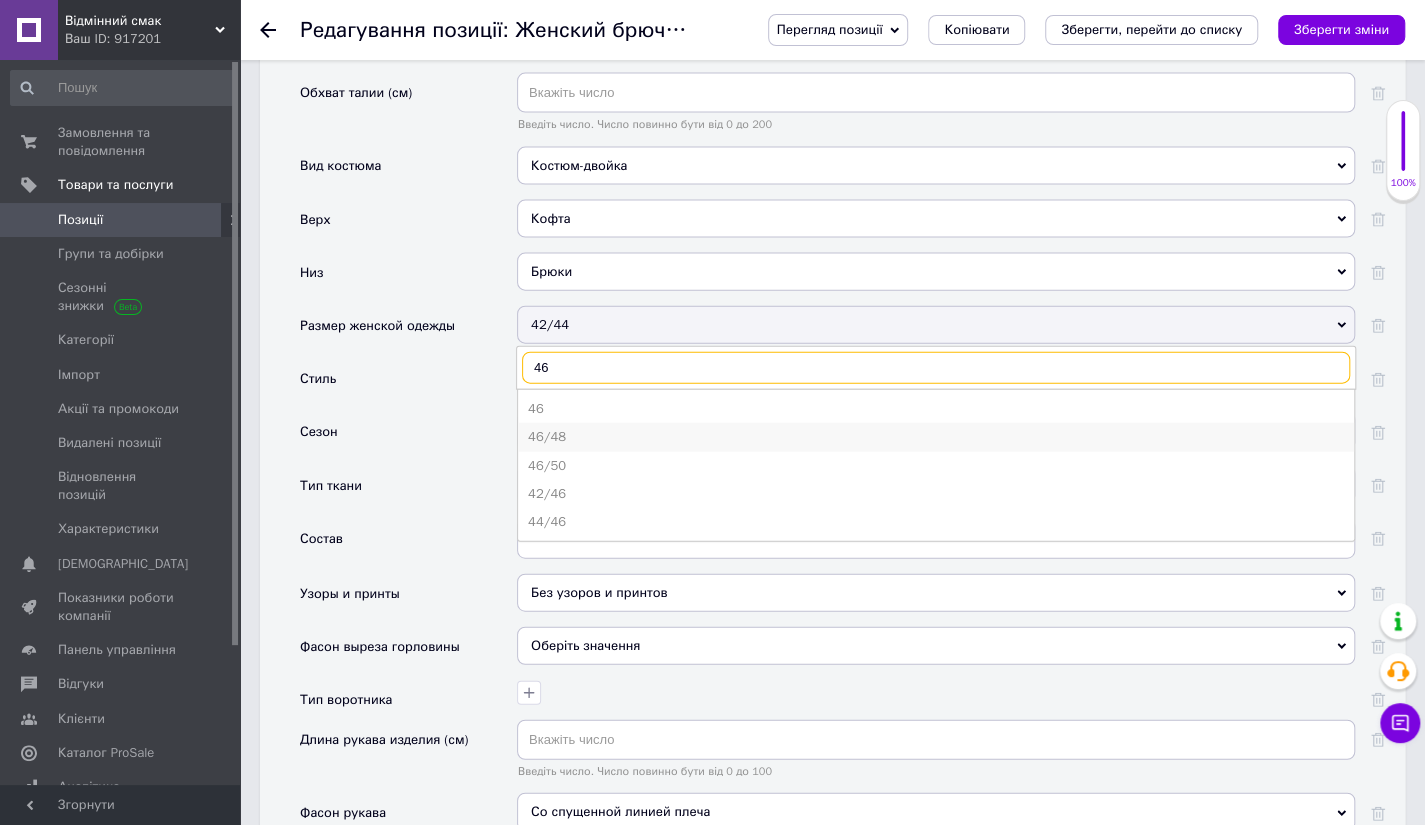 type on "46" 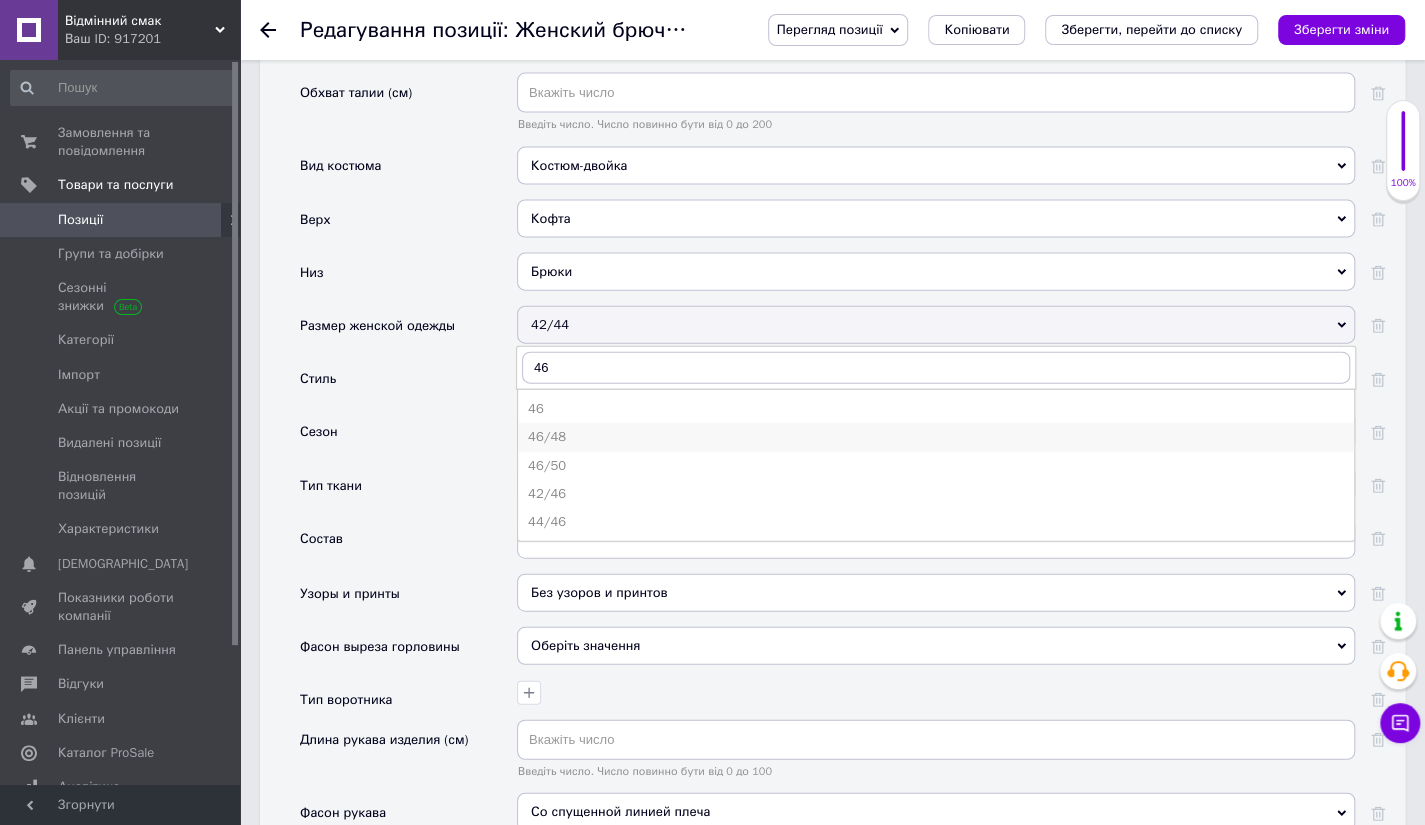 click on "46/48" at bounding box center [936, 437] 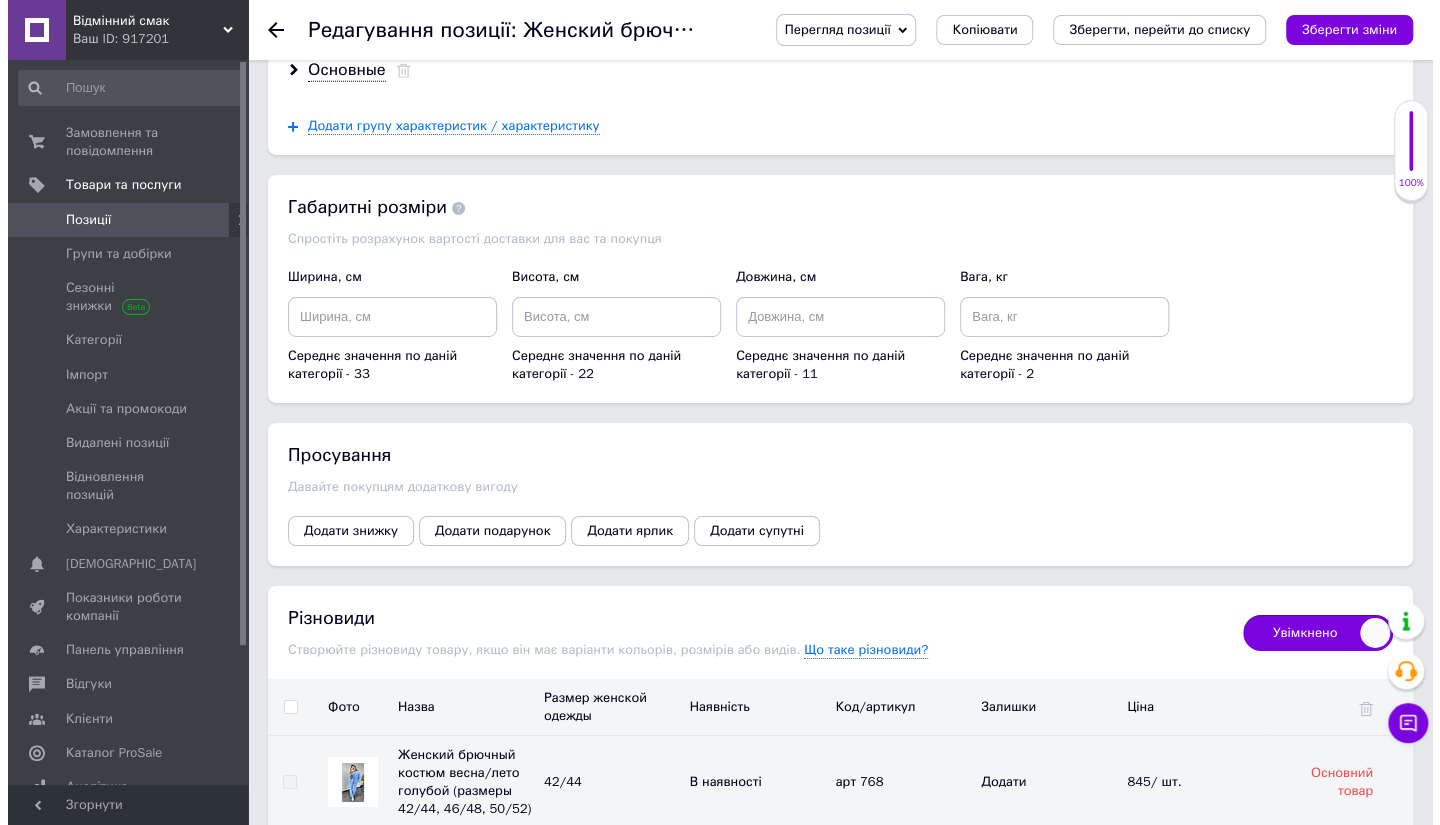 scroll, scrollTop: 4098, scrollLeft: 0, axis: vertical 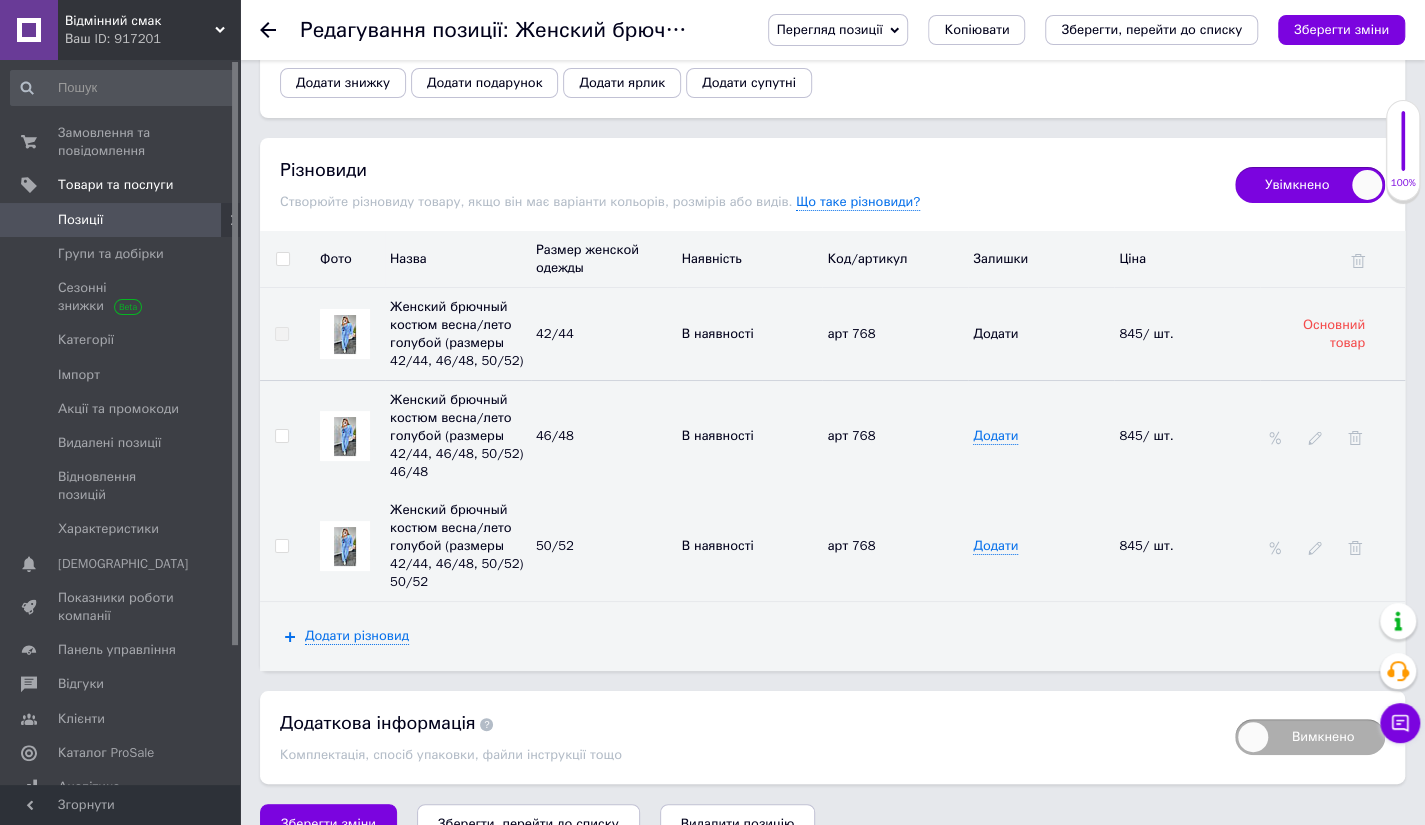 click at bounding box center (1355, 546) 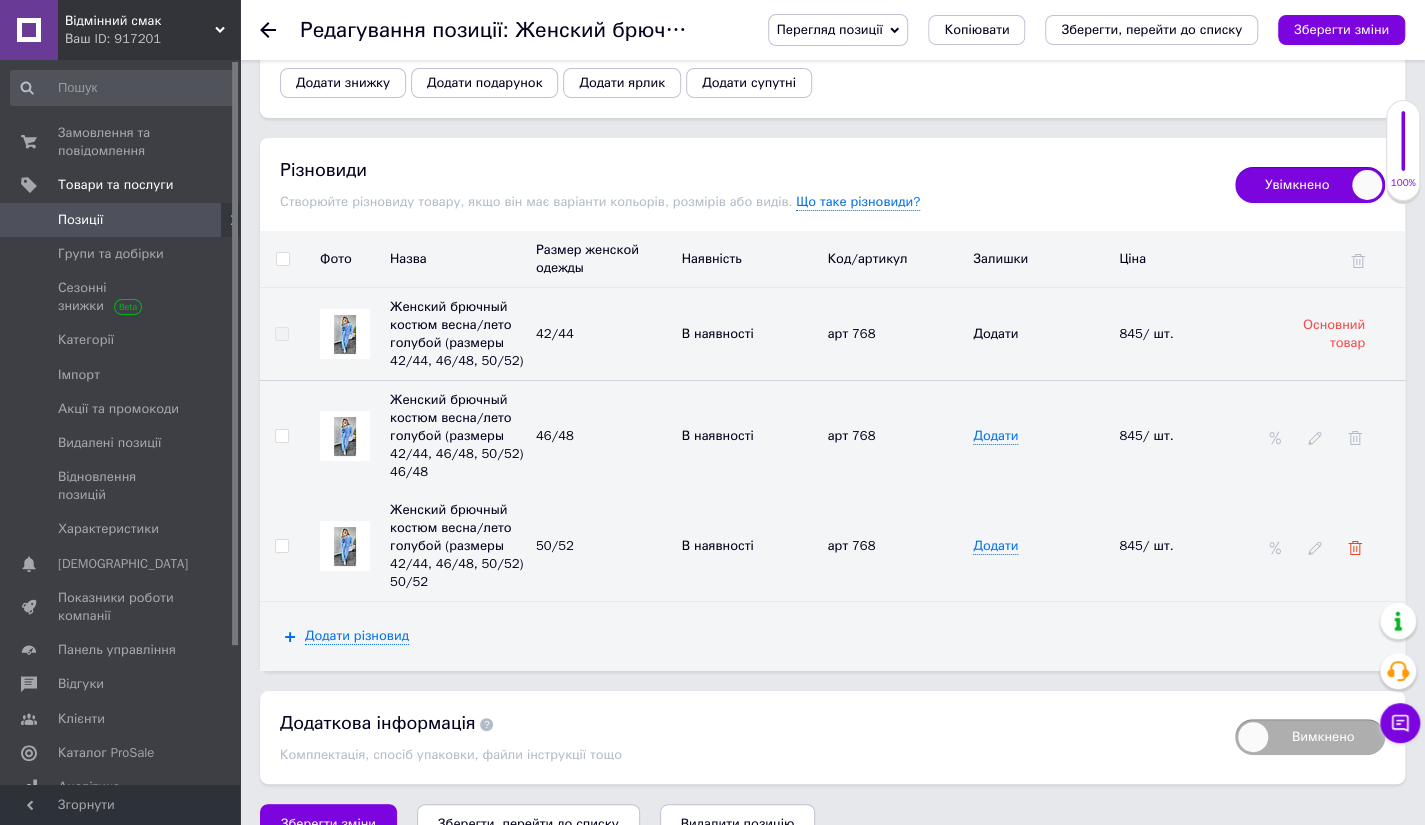 click 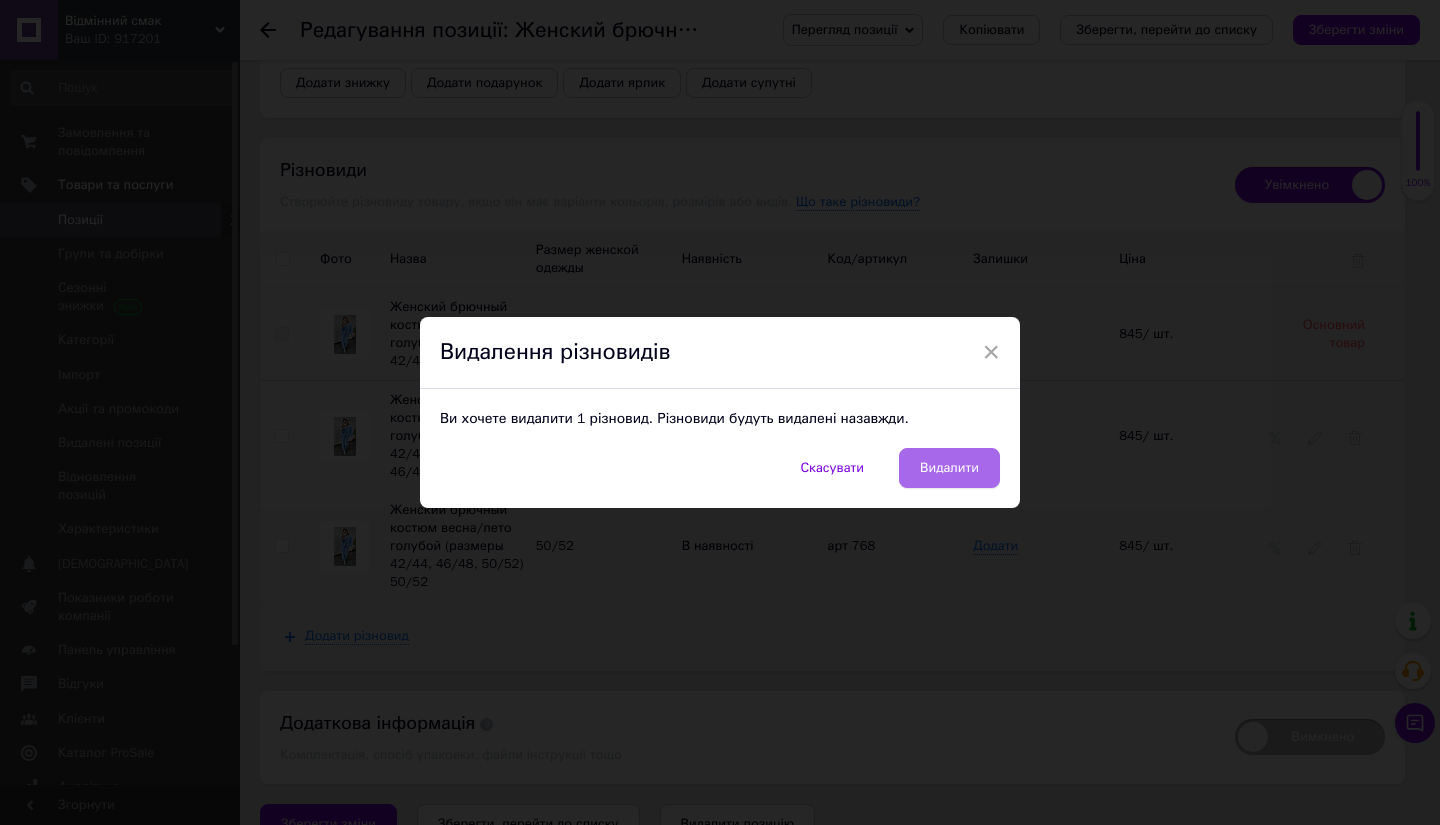 click on "Видалити" at bounding box center (949, 468) 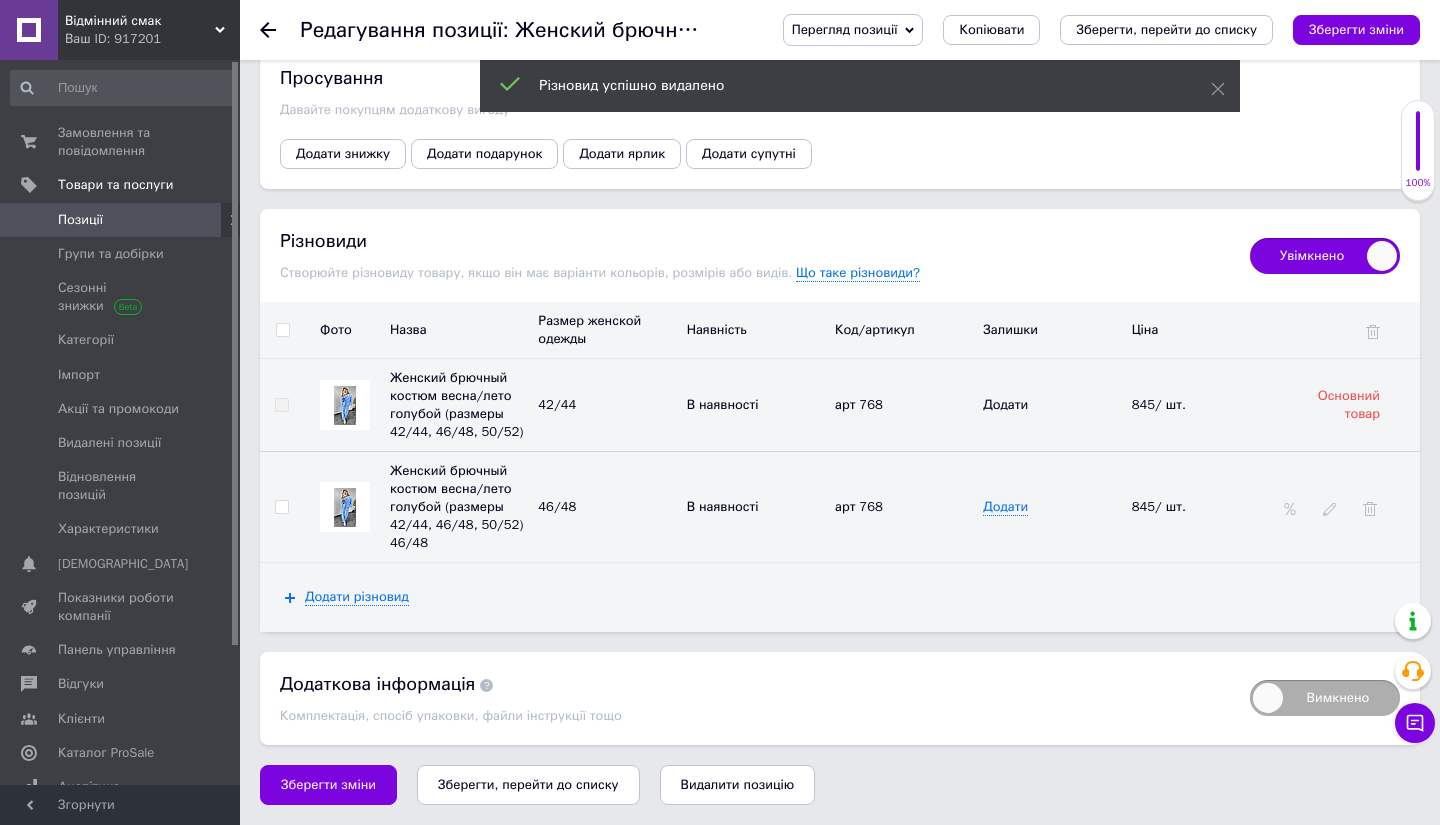 scroll, scrollTop: 3991, scrollLeft: 0, axis: vertical 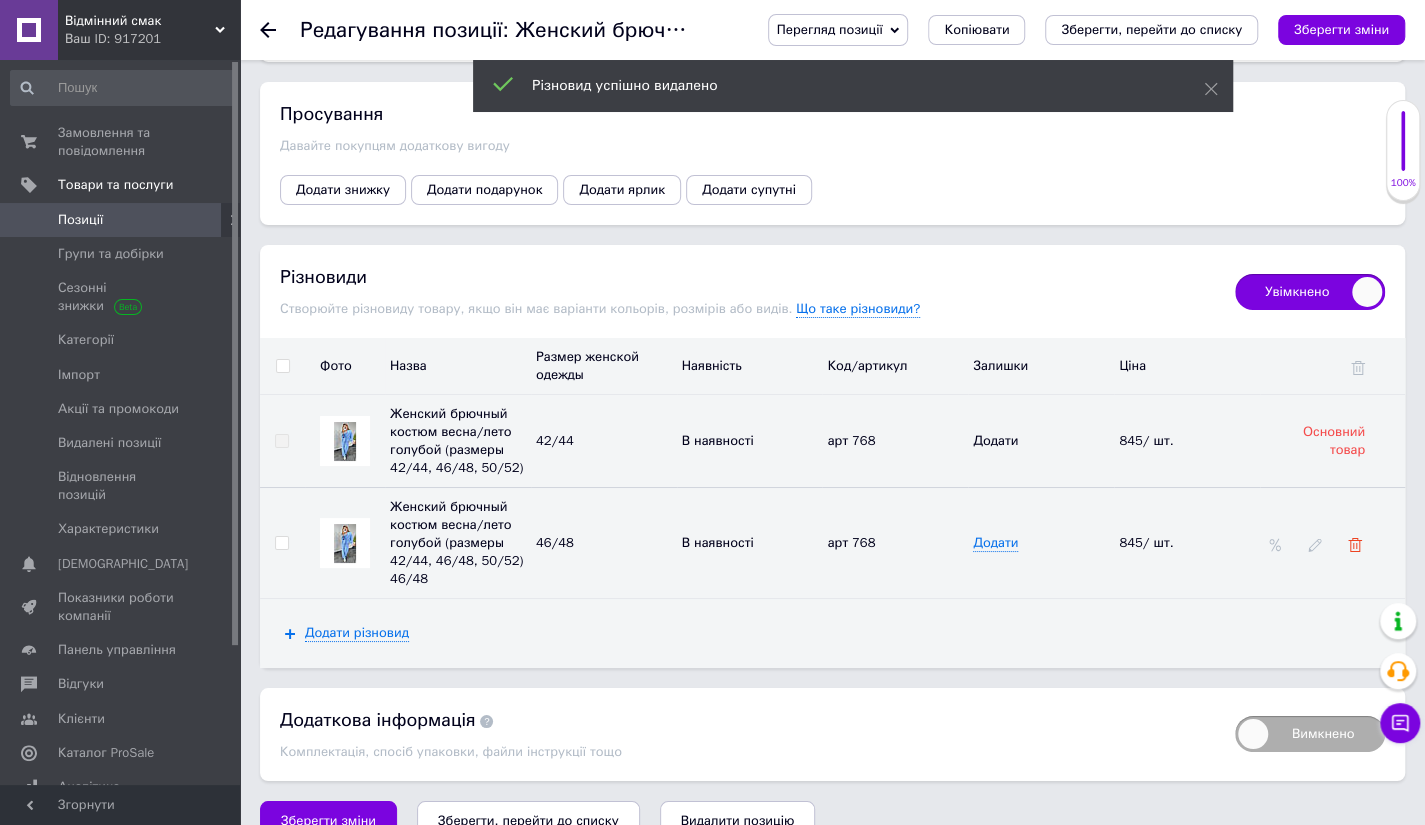 click 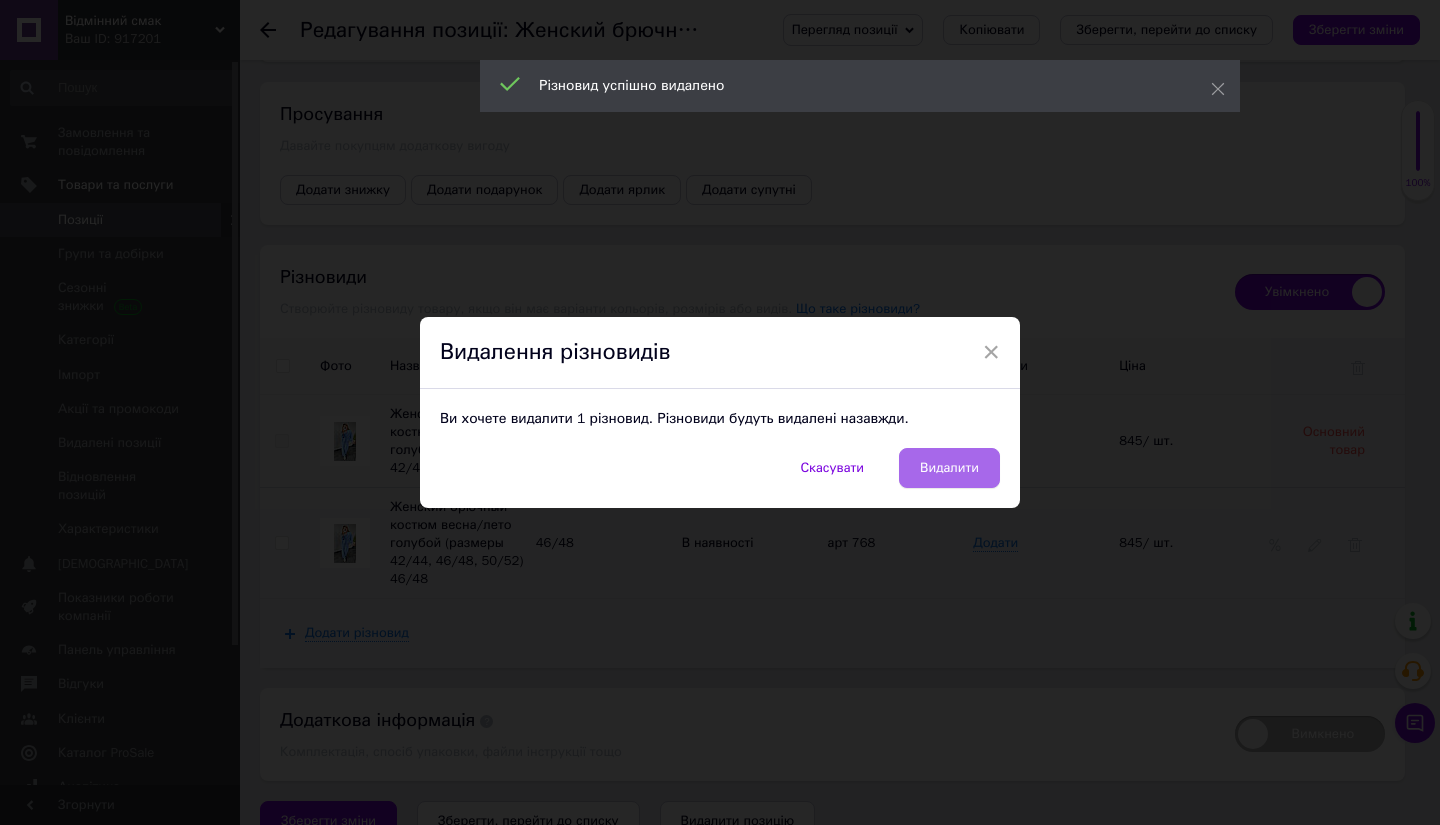click on "Видалити" at bounding box center [949, 468] 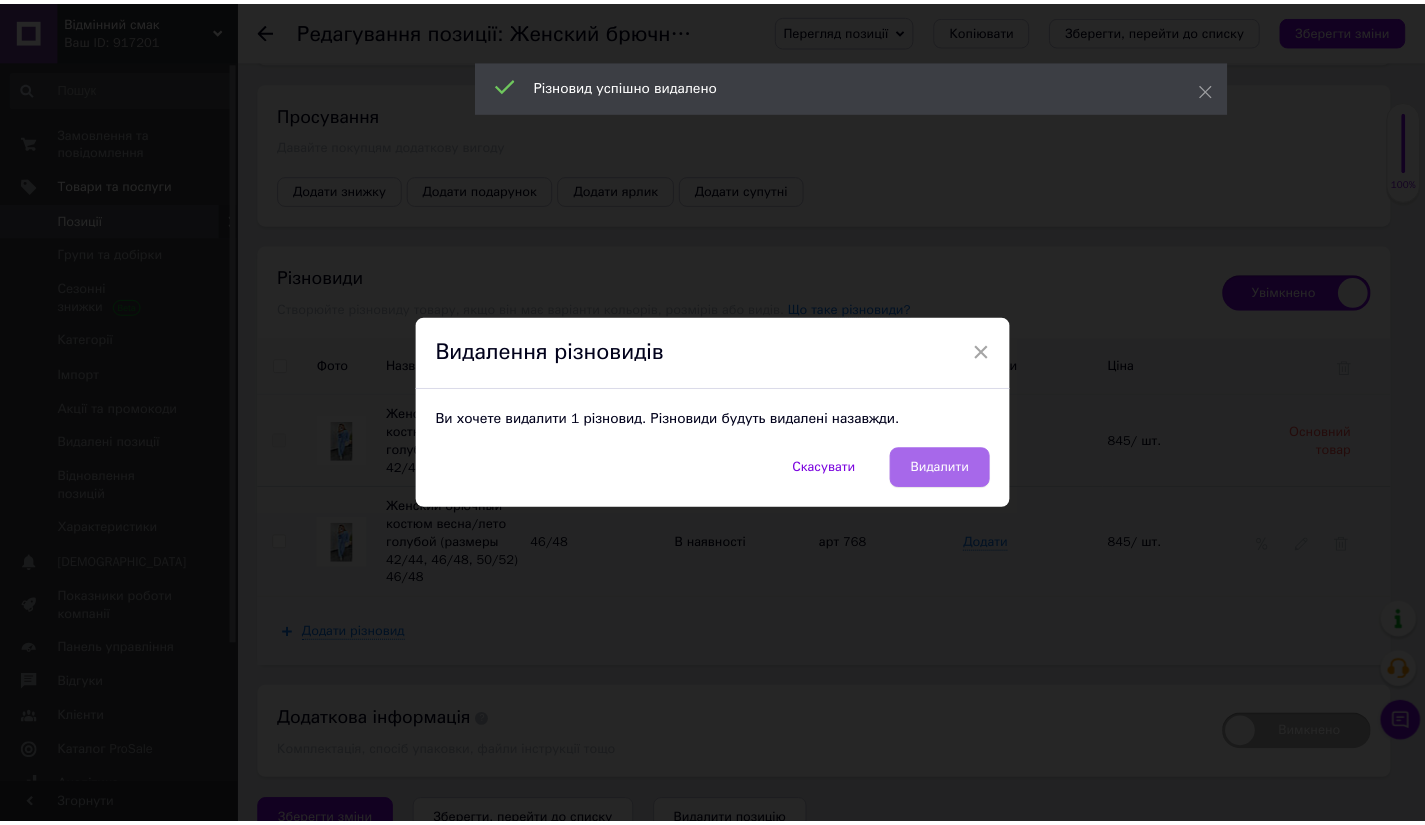 scroll, scrollTop: 3671, scrollLeft: 0, axis: vertical 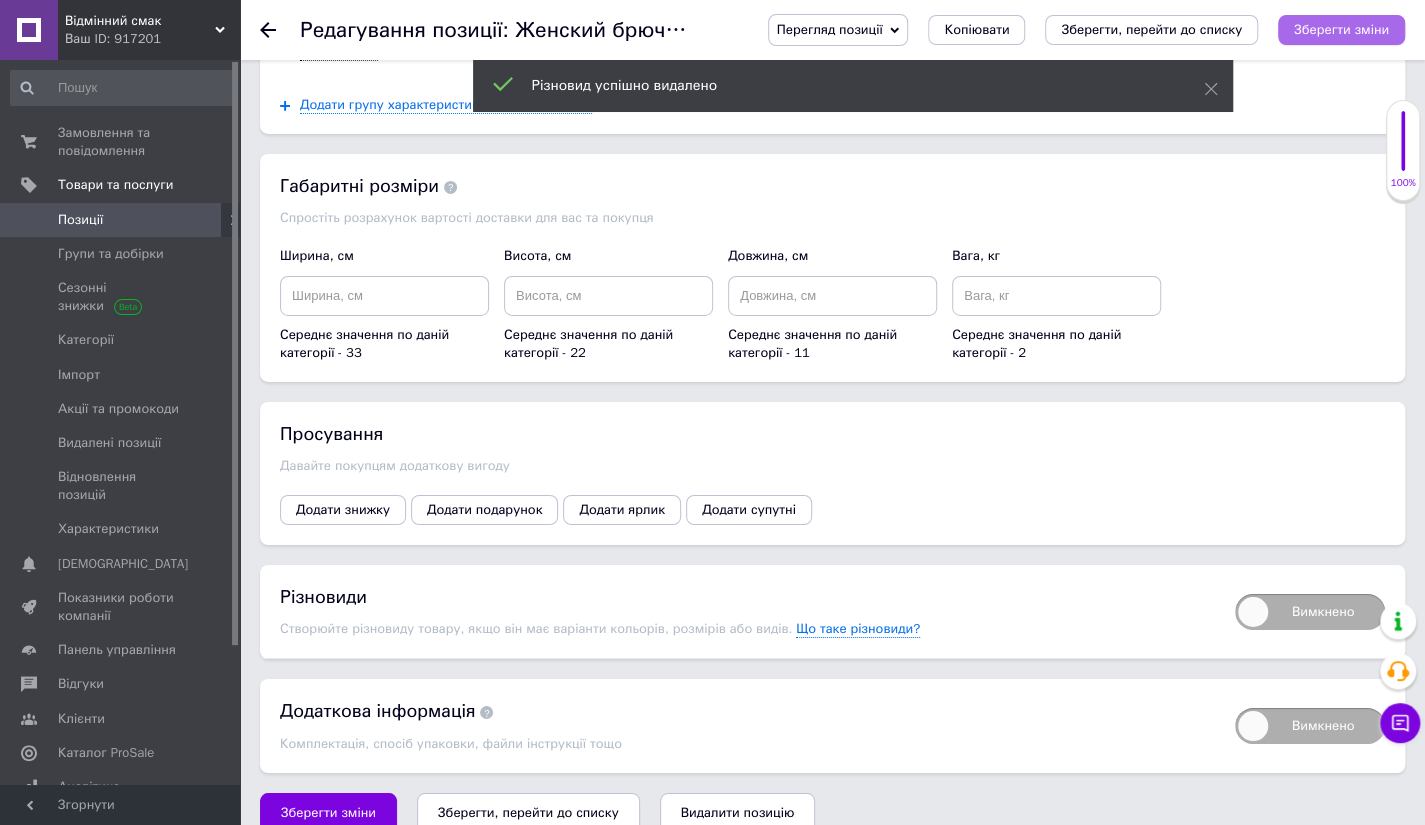 click on "Зберегти зміни" at bounding box center (1341, 29) 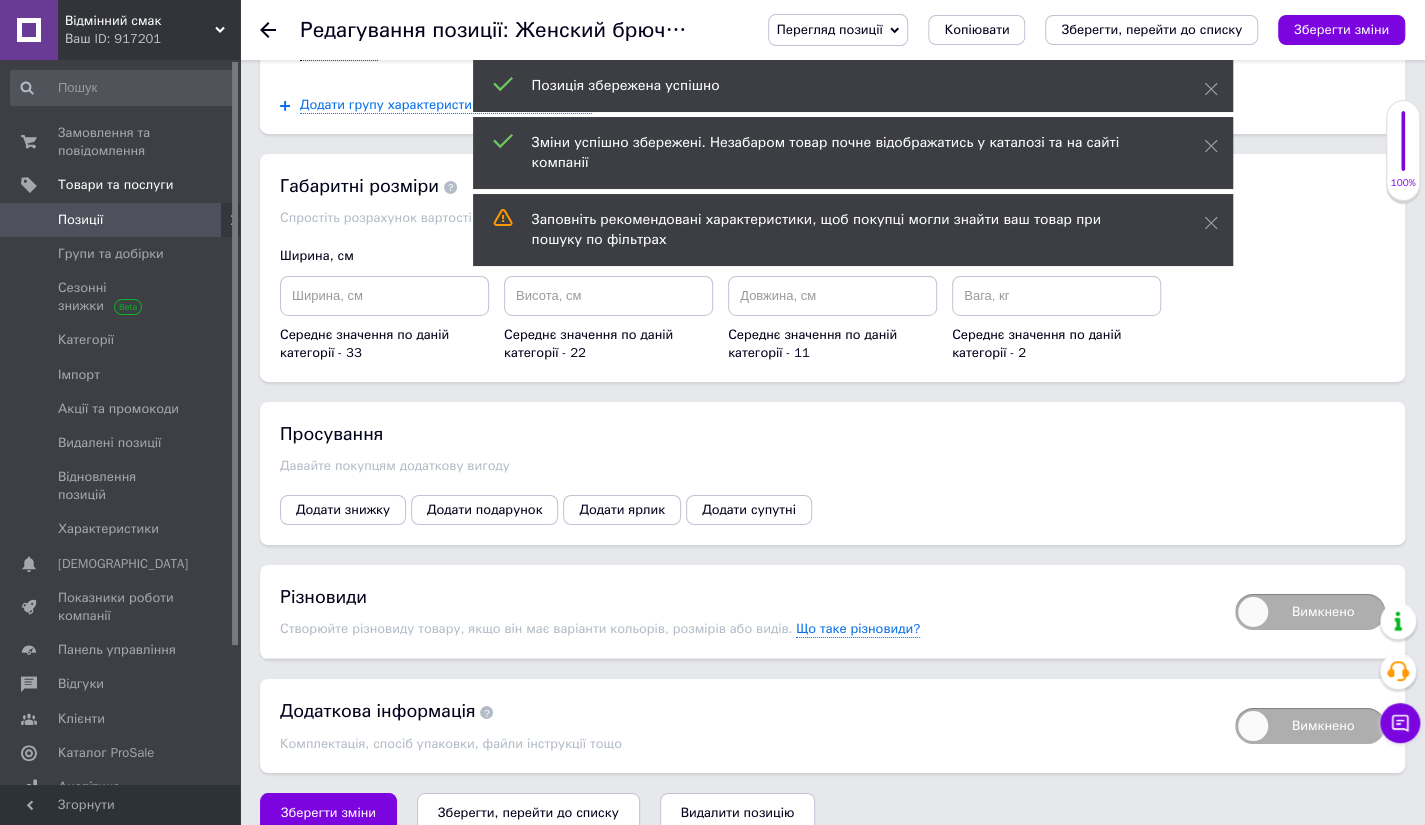 drag, startPoint x: 1359, startPoint y: 585, endPoint x: 1352, endPoint y: 595, distance: 12.206555 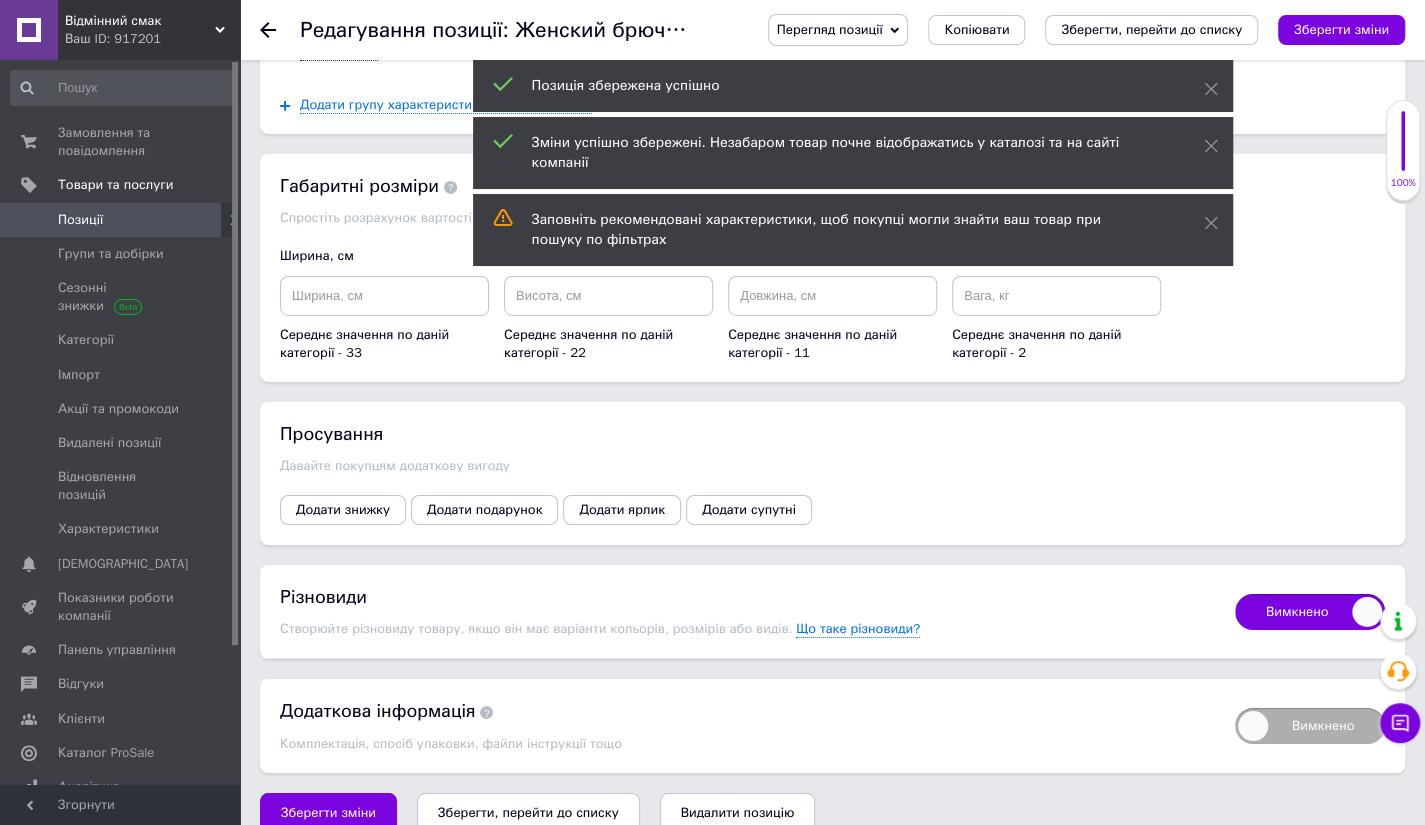 checkbox on "true" 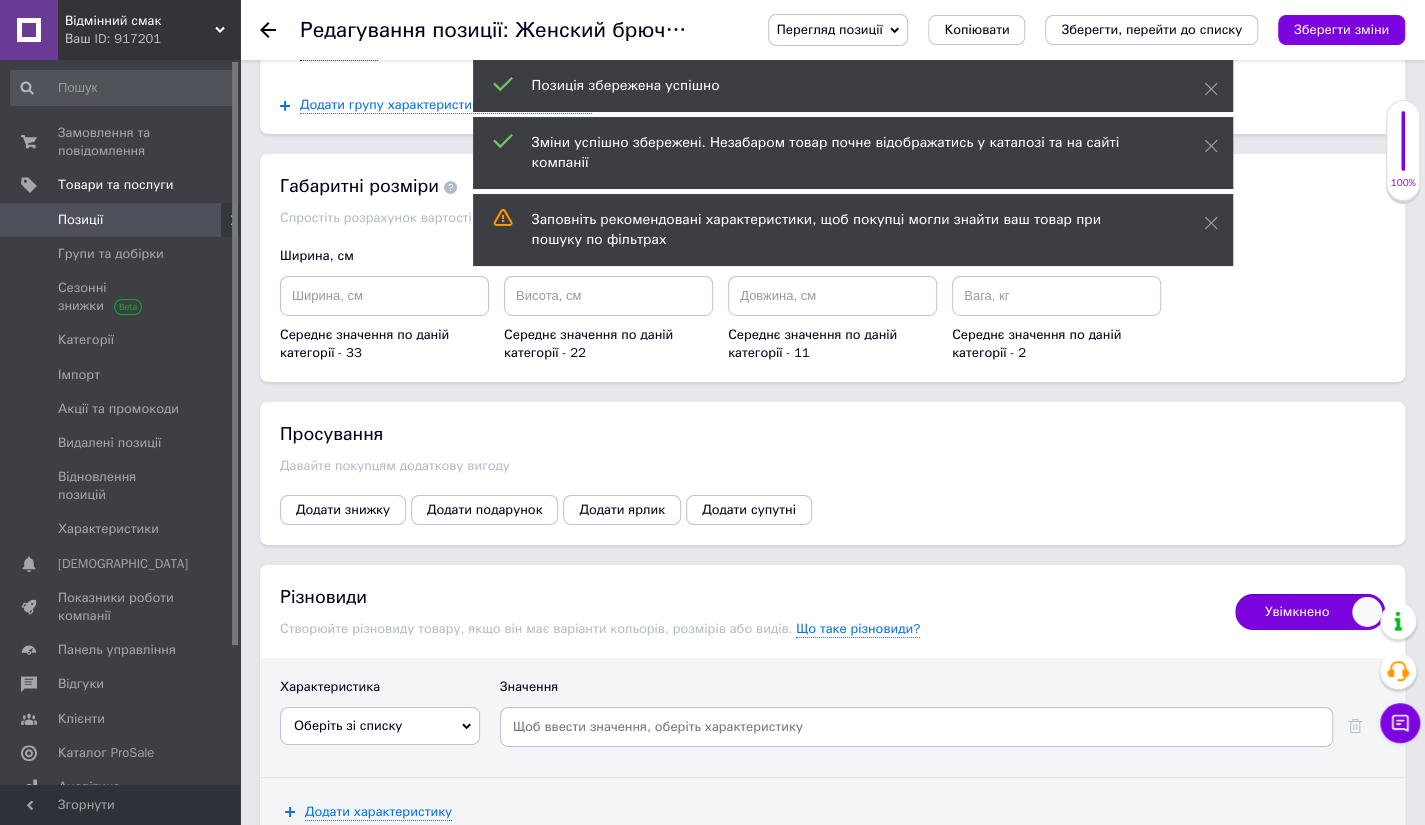 scroll, scrollTop: 3856, scrollLeft: 0, axis: vertical 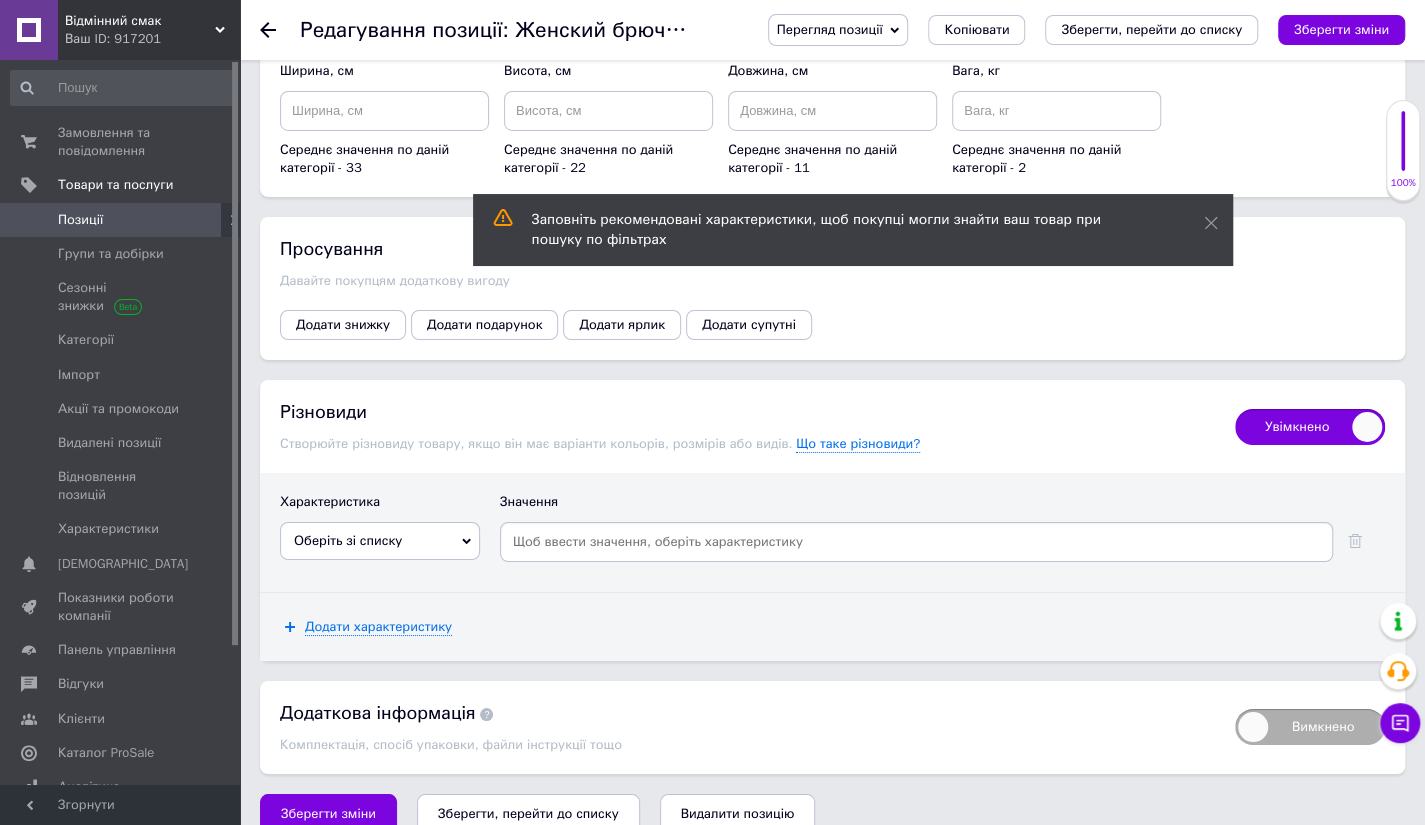 click 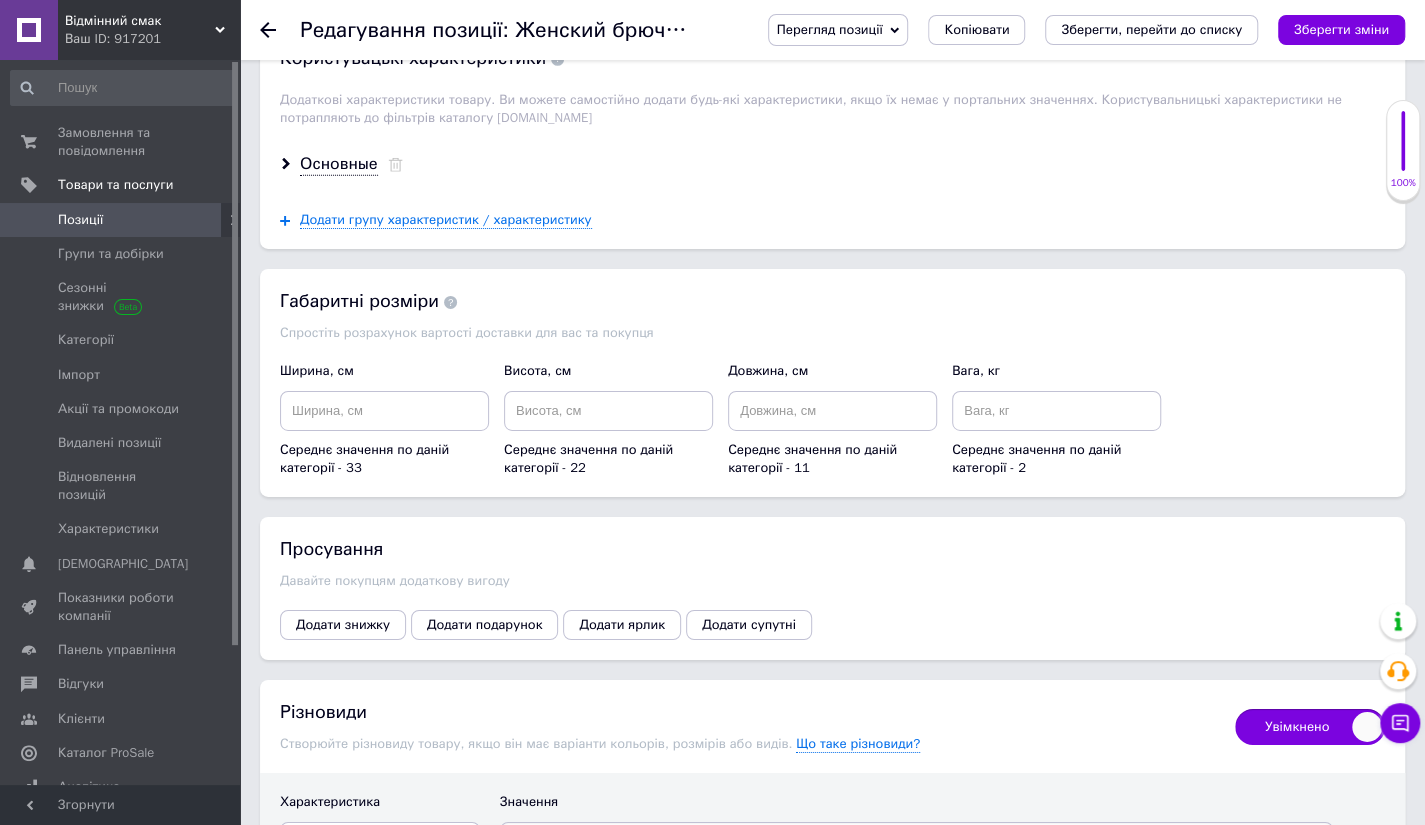 scroll, scrollTop: 3856, scrollLeft: 0, axis: vertical 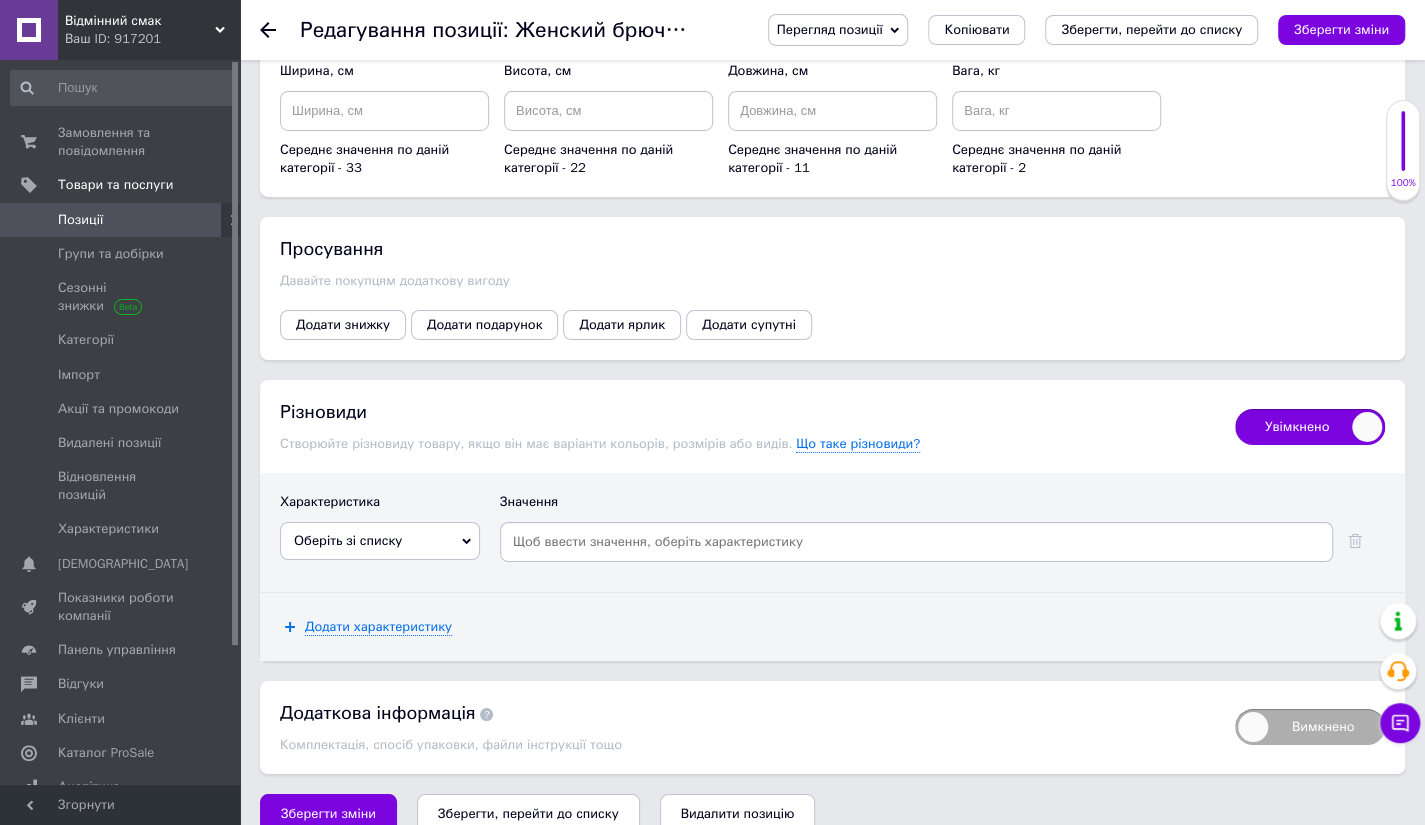 click on "Оберіть зі списку" at bounding box center [380, 541] 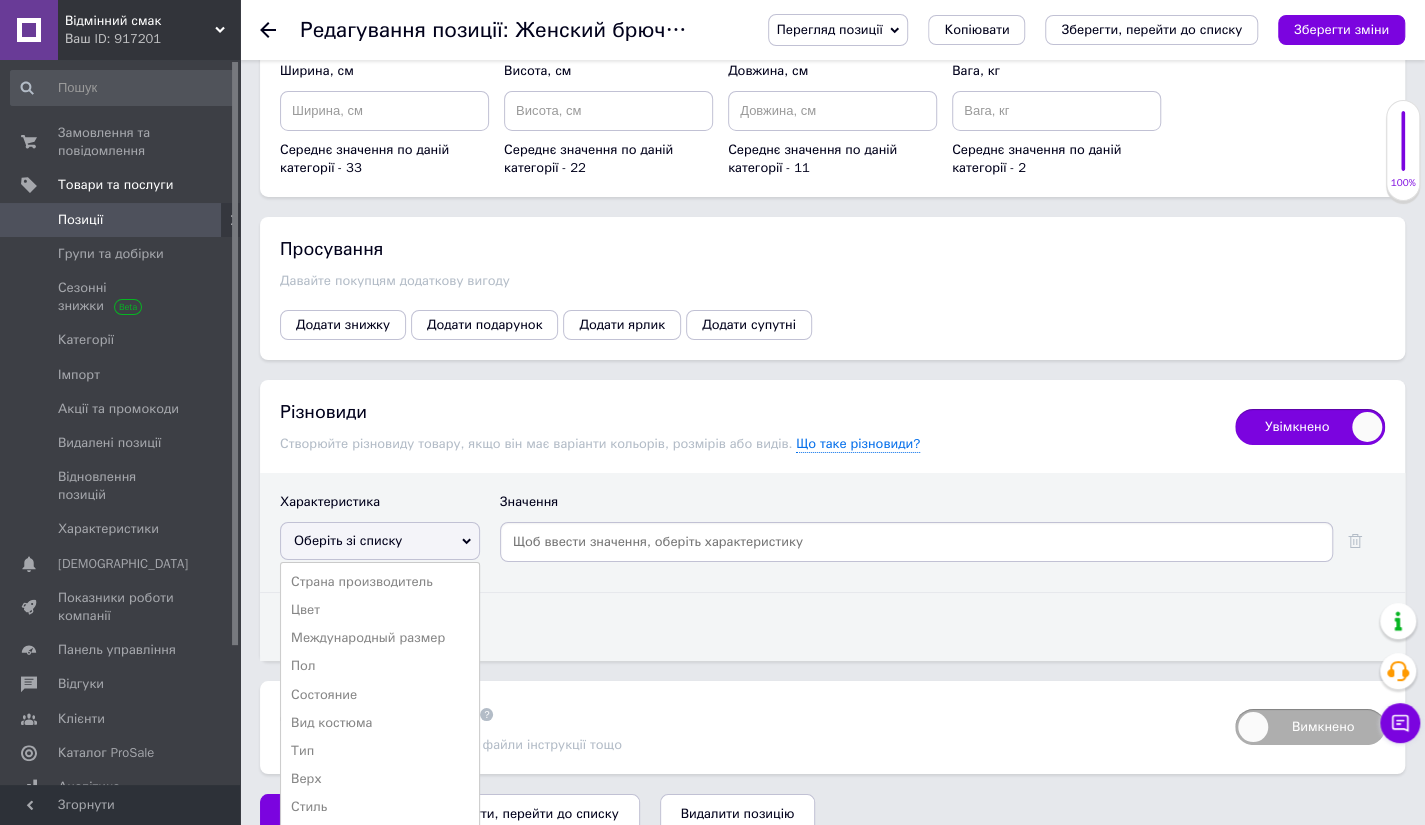scroll, scrollTop: 4028, scrollLeft: 0, axis: vertical 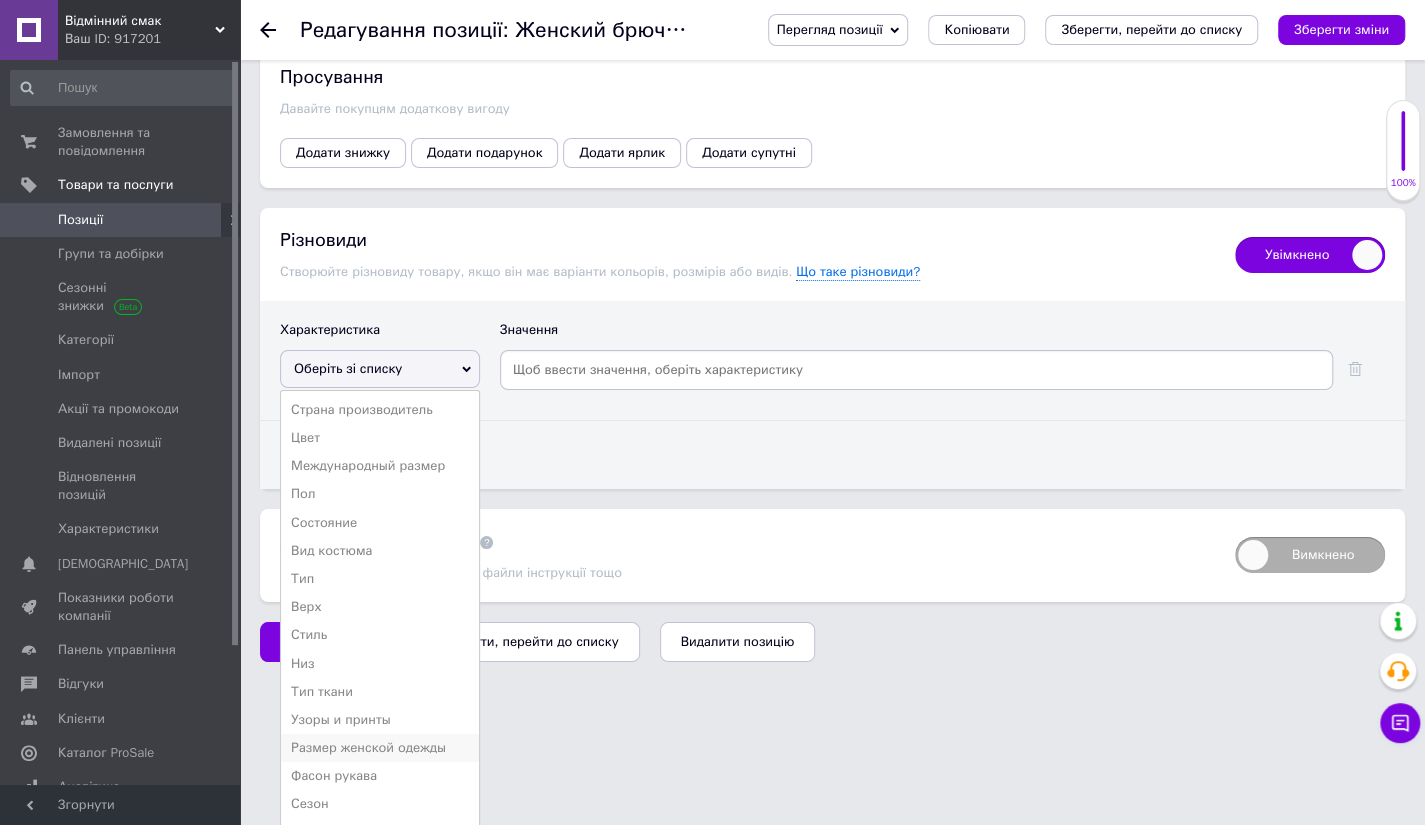 click on "Размер женской одежды" at bounding box center (380, 748) 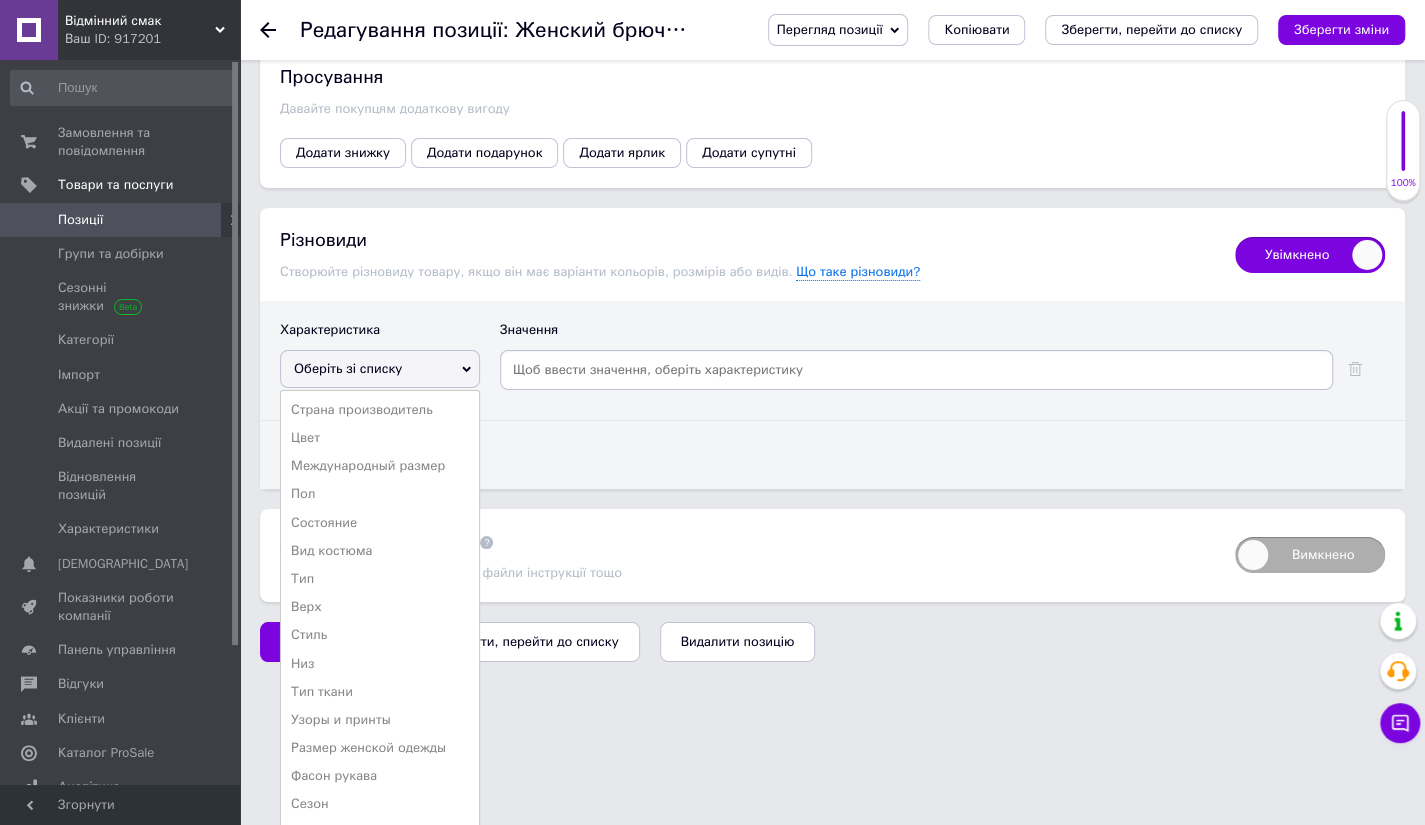scroll, scrollTop: 3873, scrollLeft: 0, axis: vertical 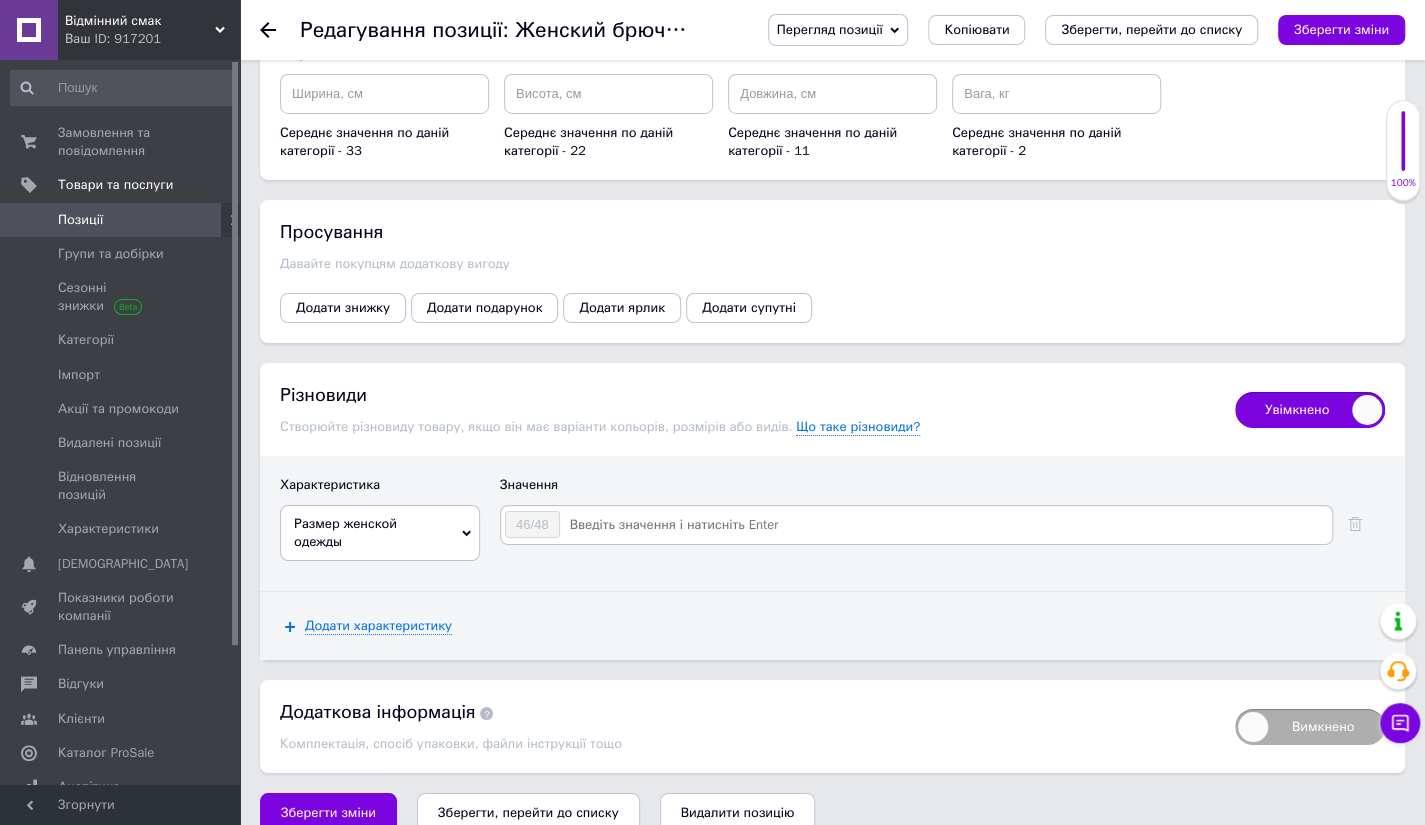 click at bounding box center [945, 525] 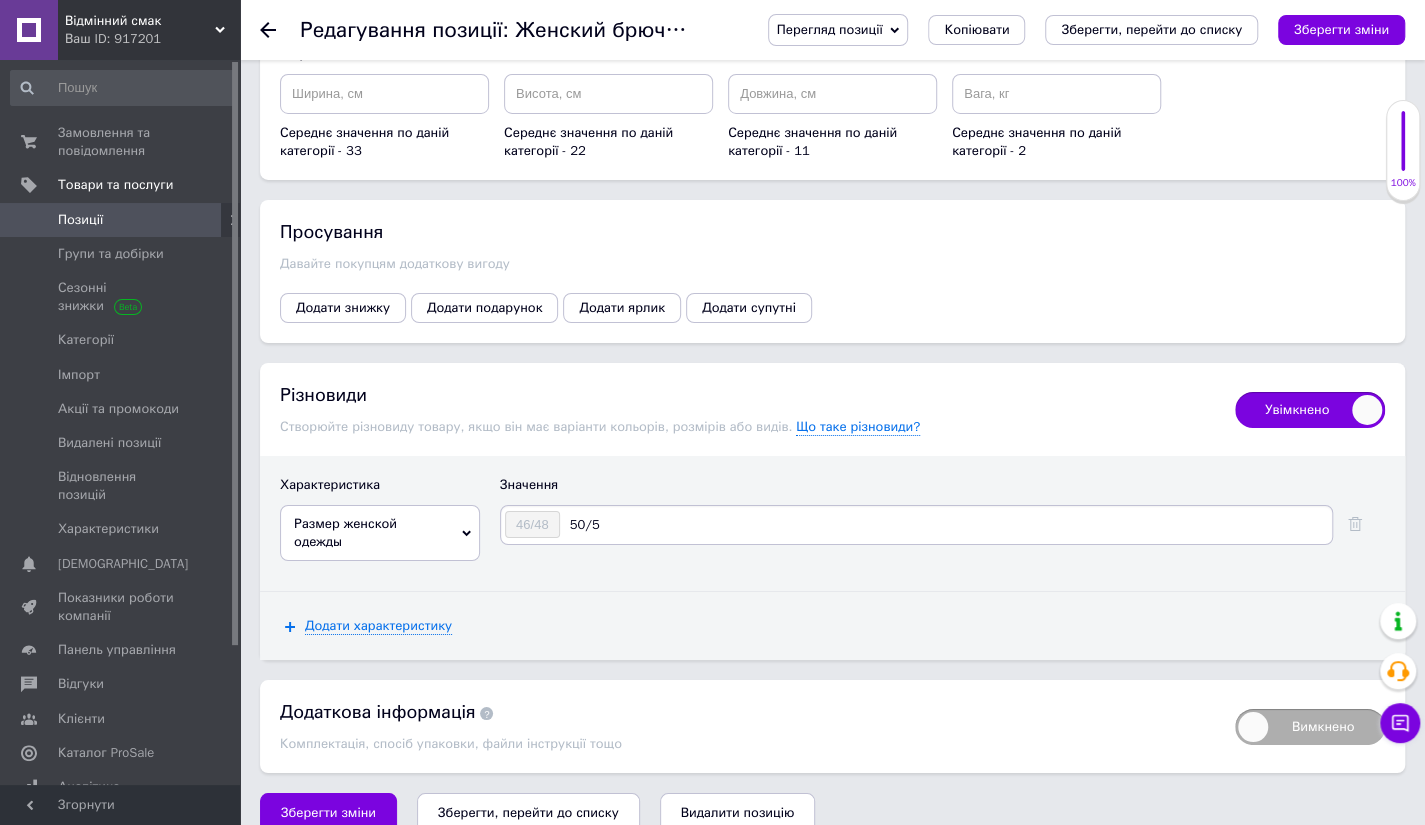 type on "50/52" 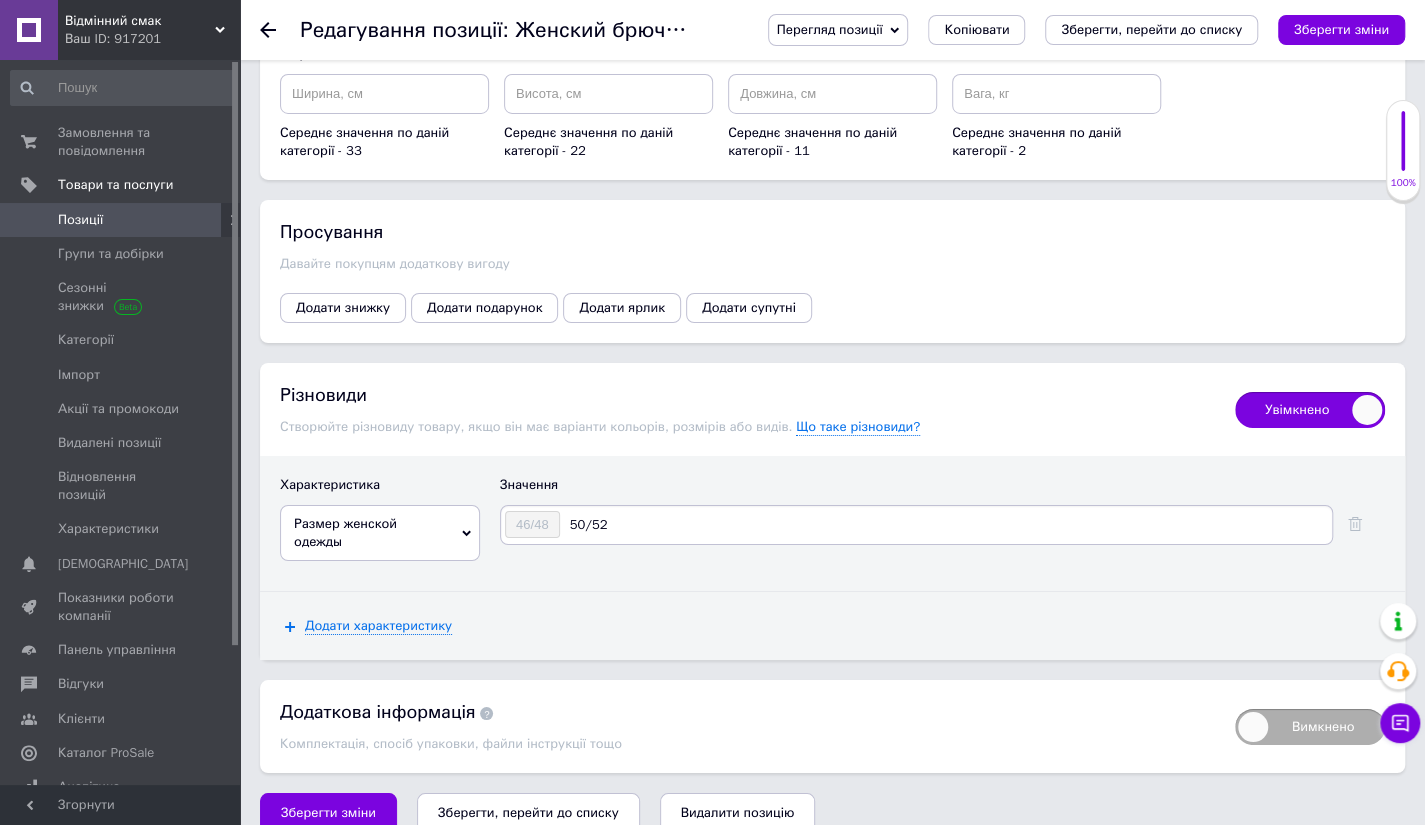 type 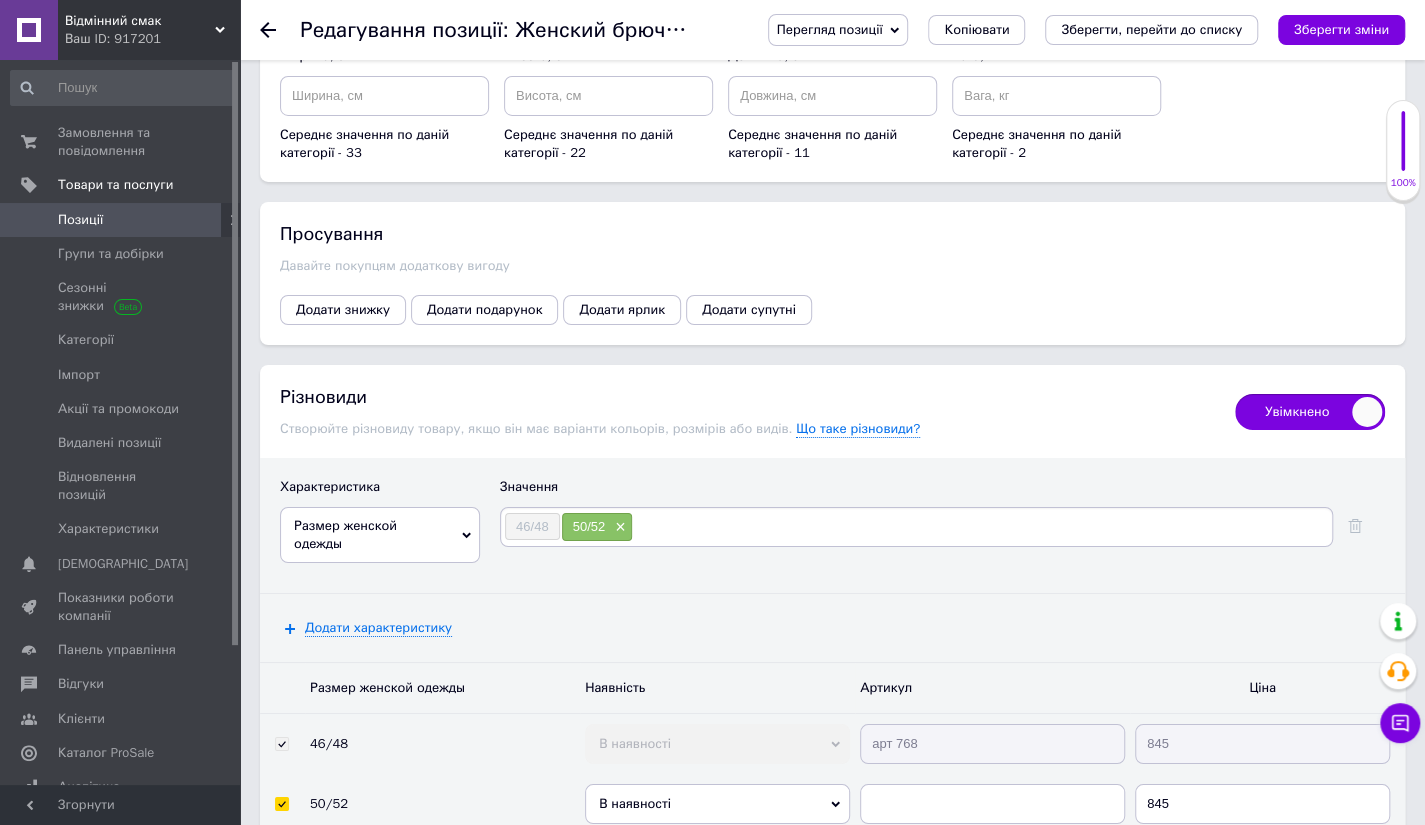scroll, scrollTop: 4042, scrollLeft: 0, axis: vertical 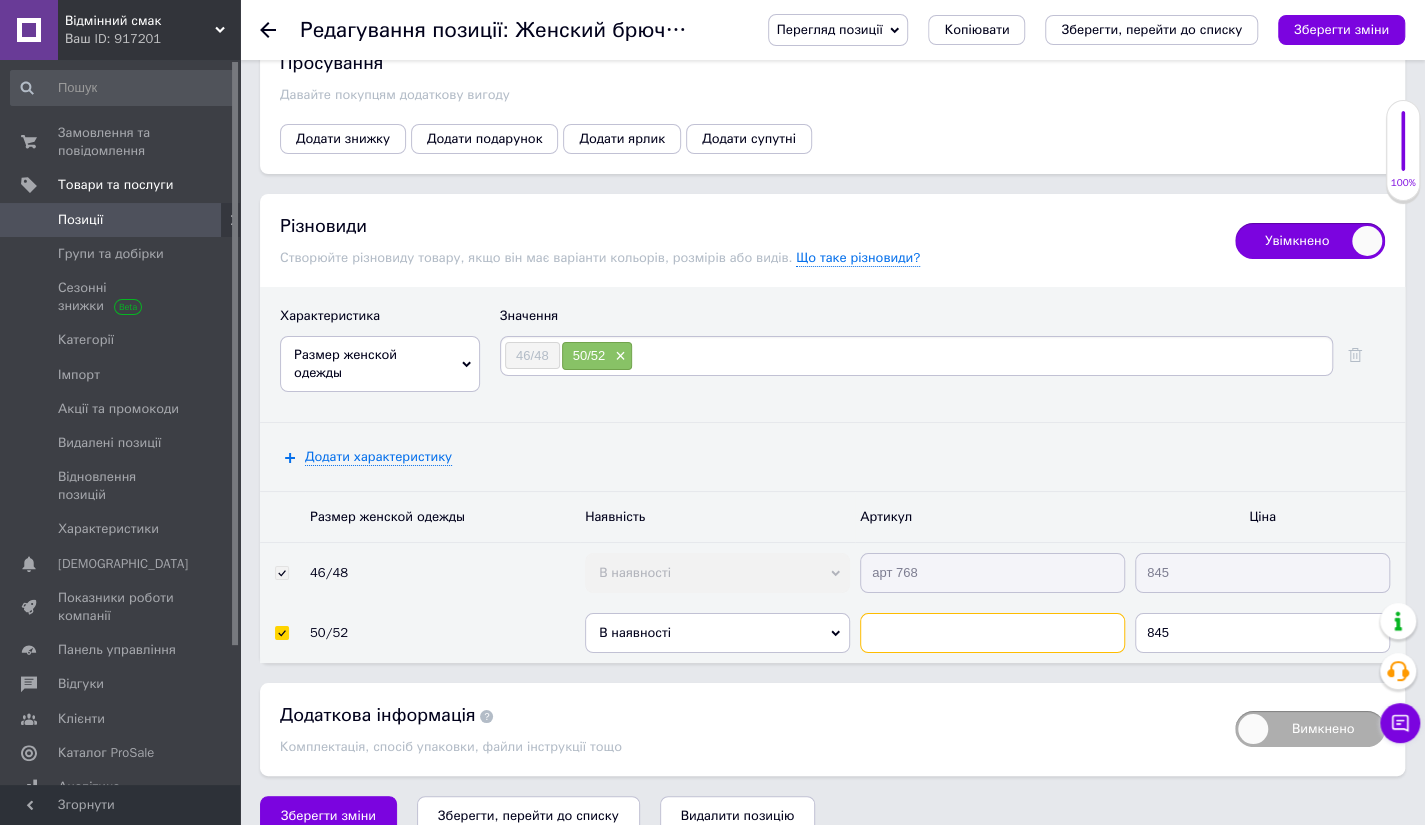 click at bounding box center [992, 633] 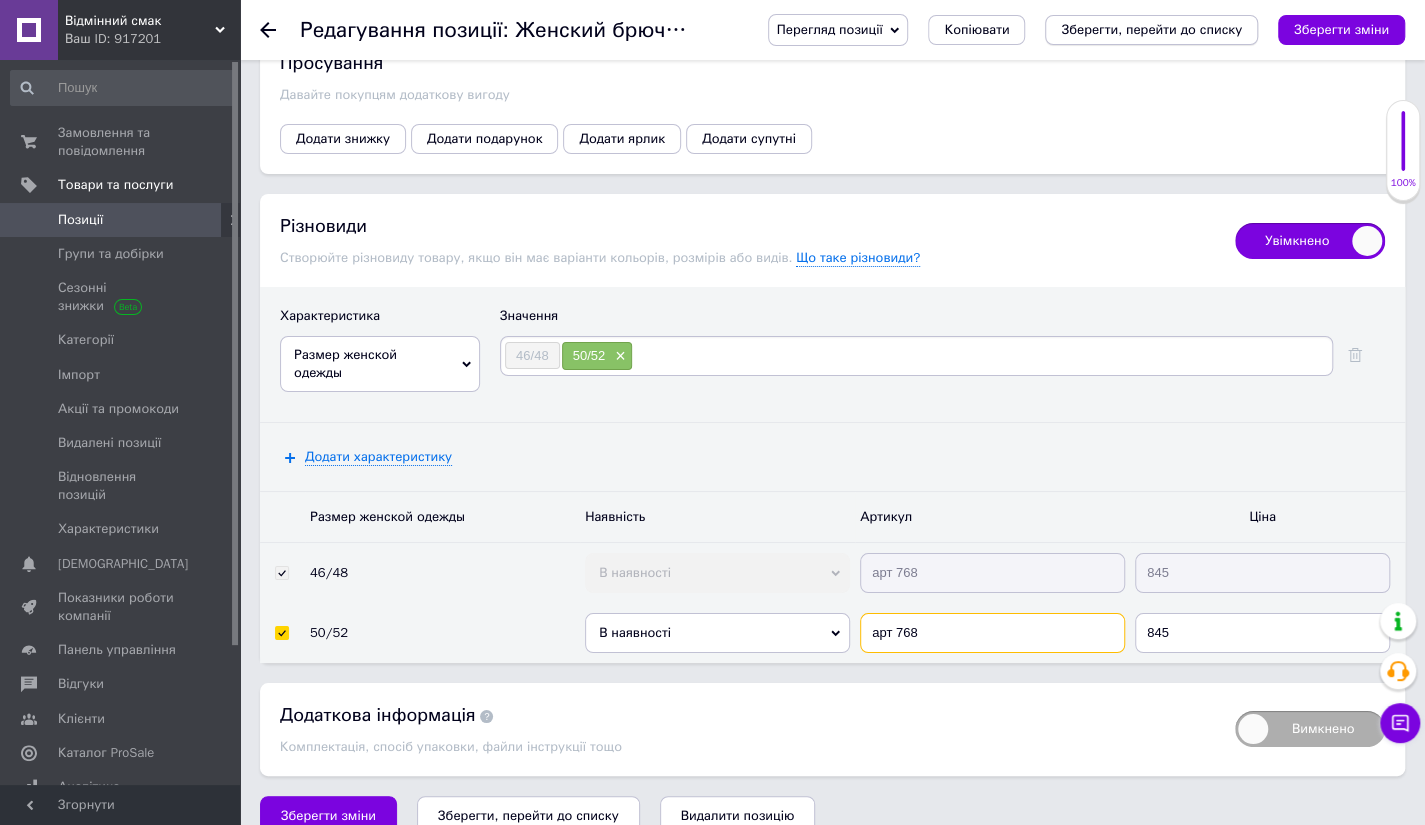 type on "арт 768" 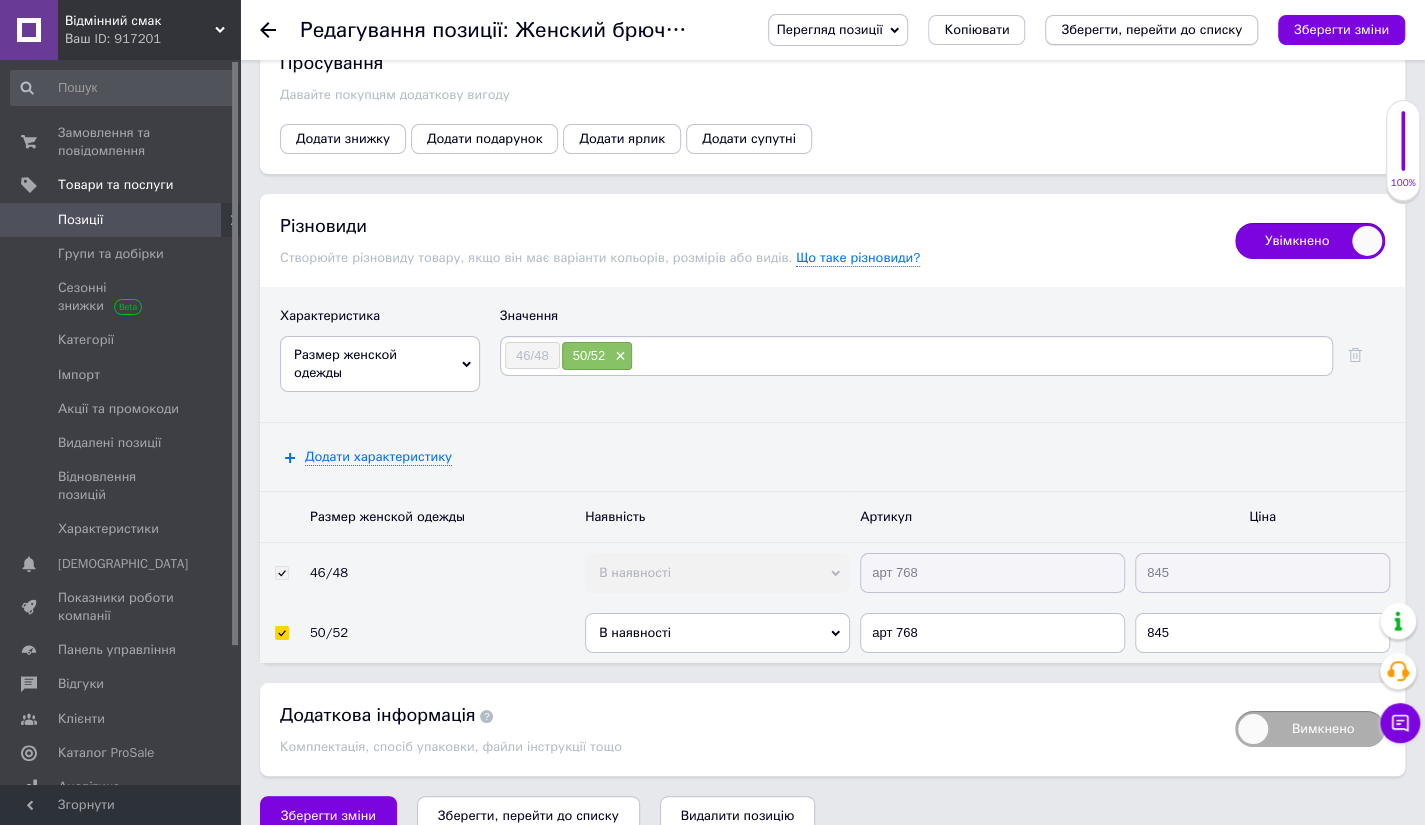 click on "Зберегти, перейти до списку" at bounding box center (1151, 29) 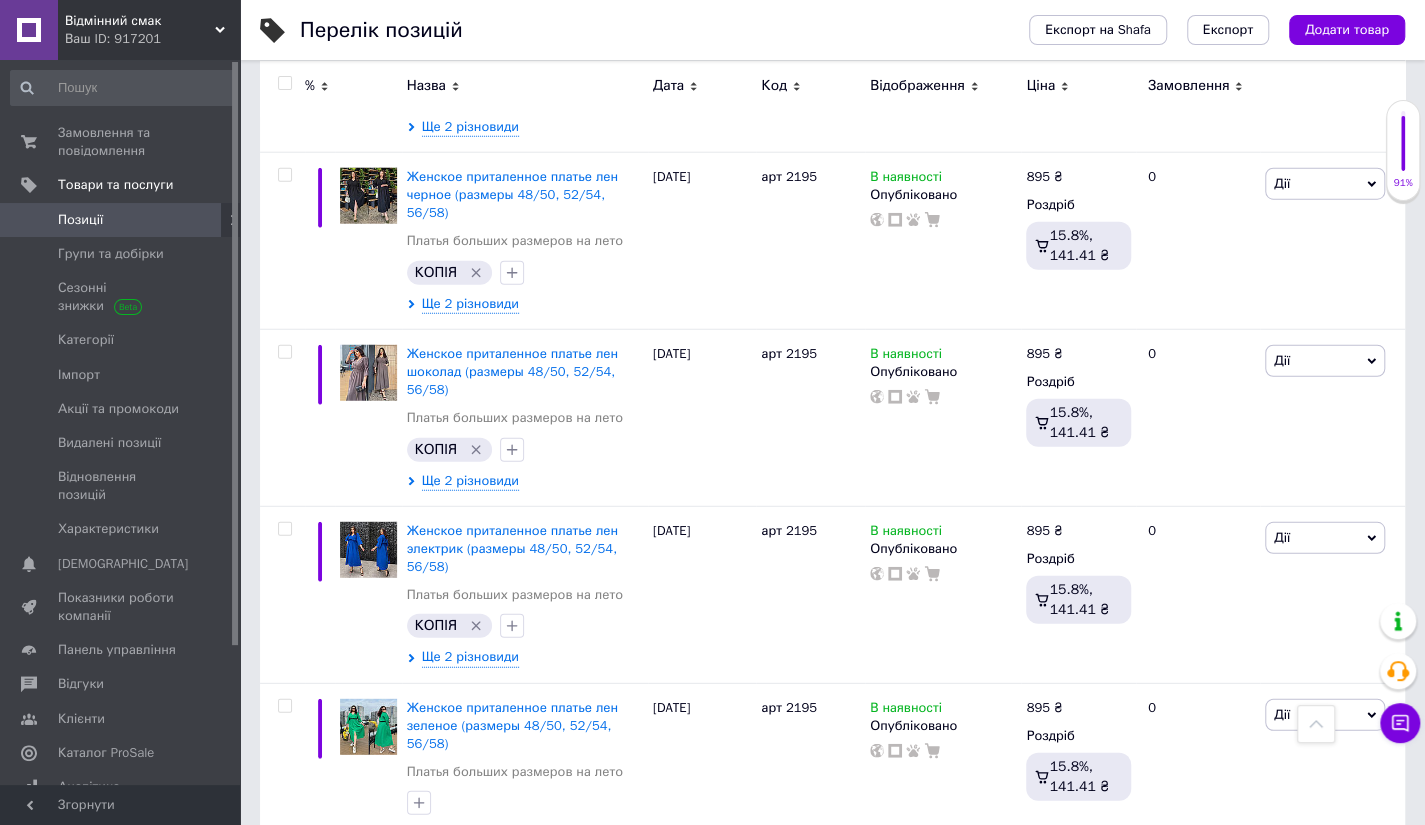 scroll, scrollTop: 6998, scrollLeft: 0, axis: vertical 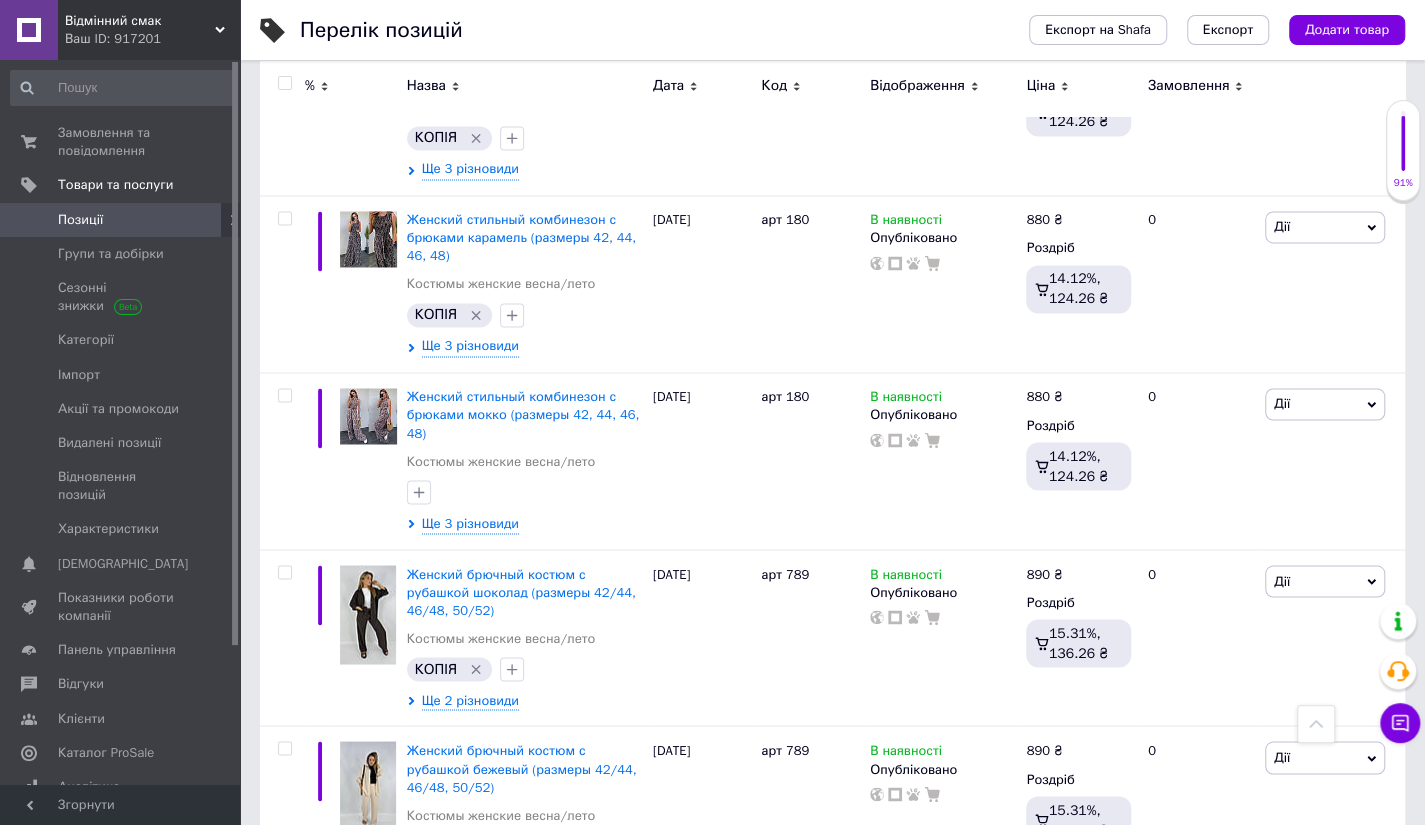 click on "Дії" at bounding box center [1325, 1111] 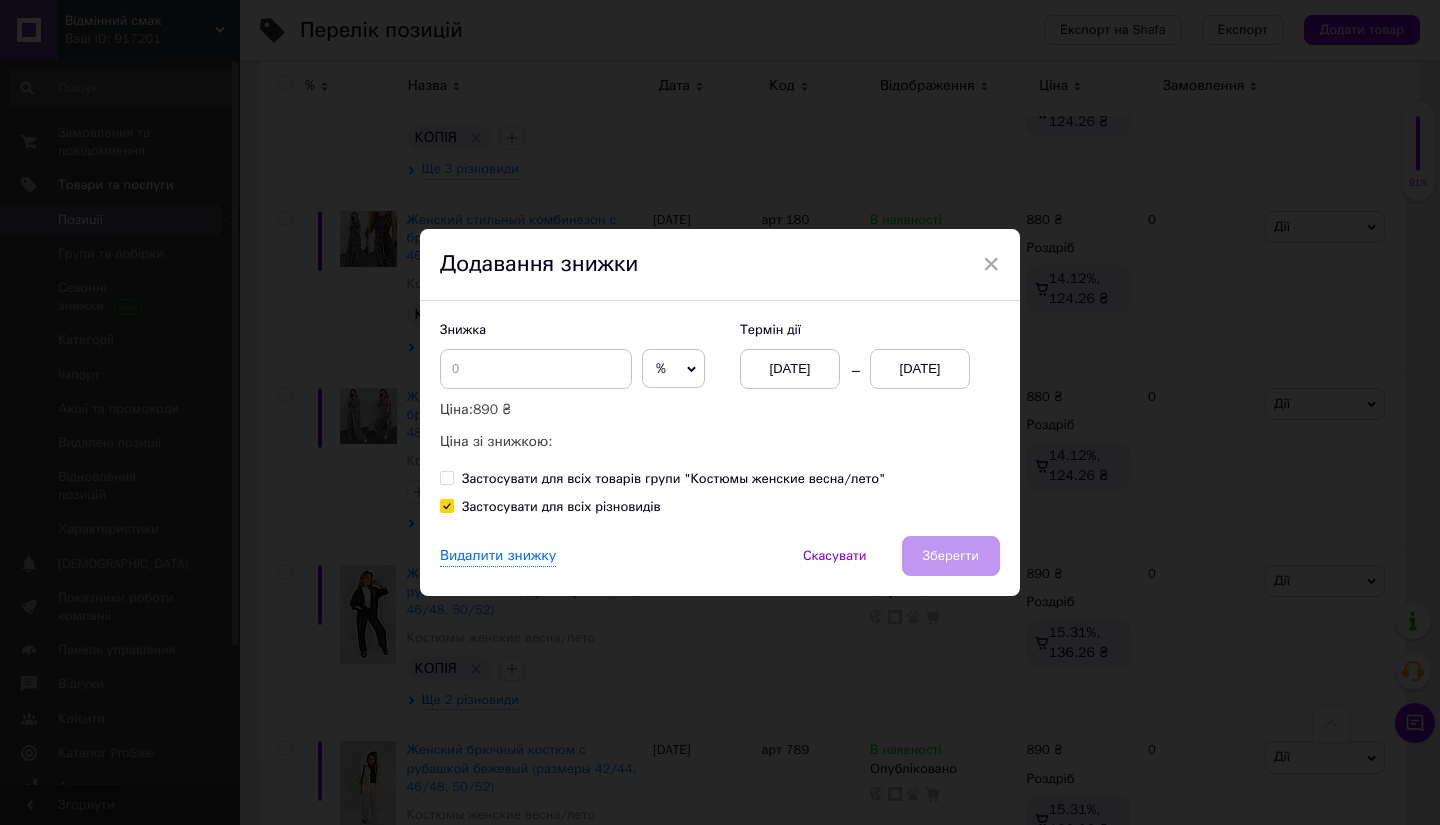 click on "%" at bounding box center (673, 369) 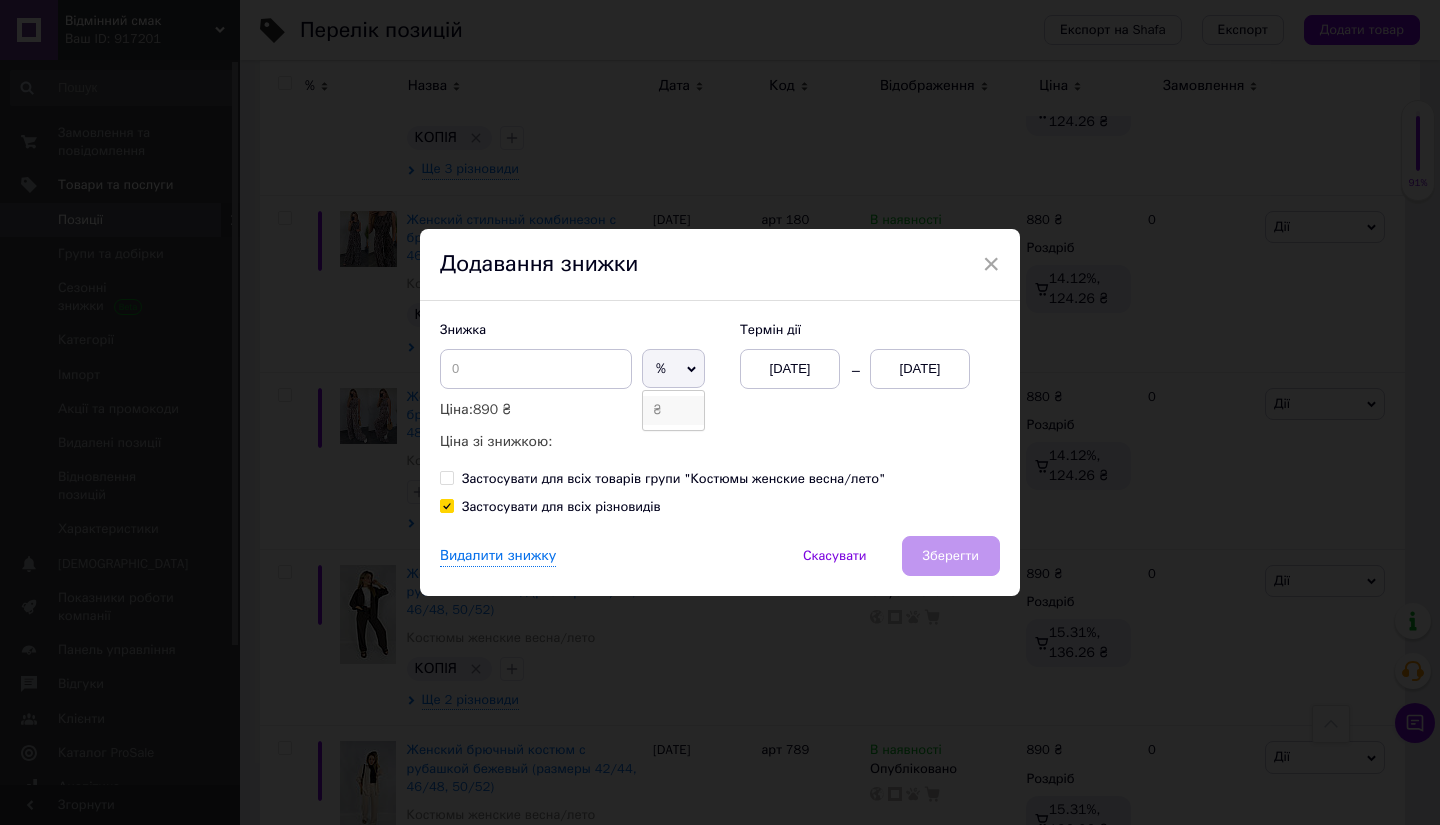 click on "₴" at bounding box center (673, 410) 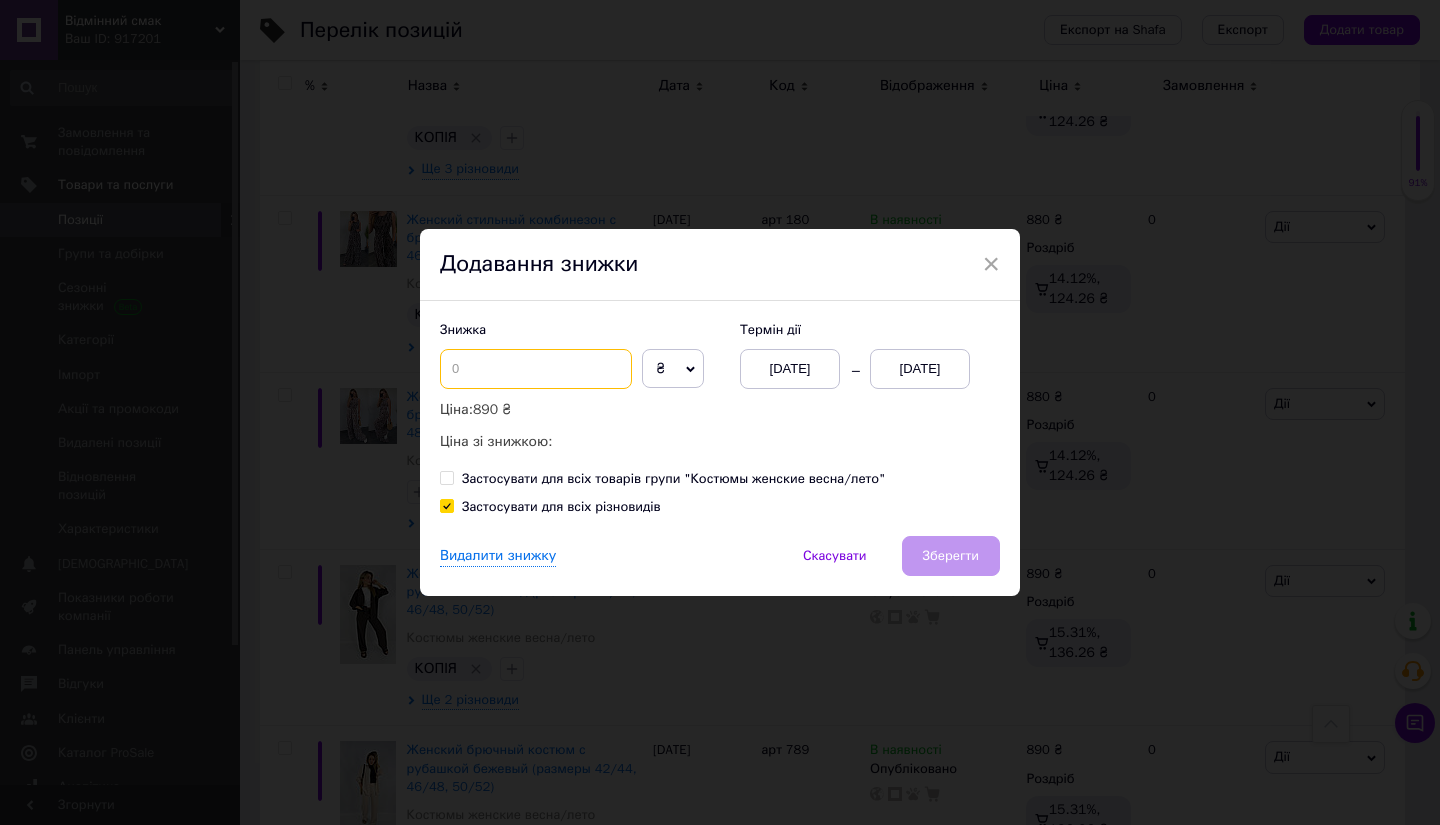 click at bounding box center [536, 369] 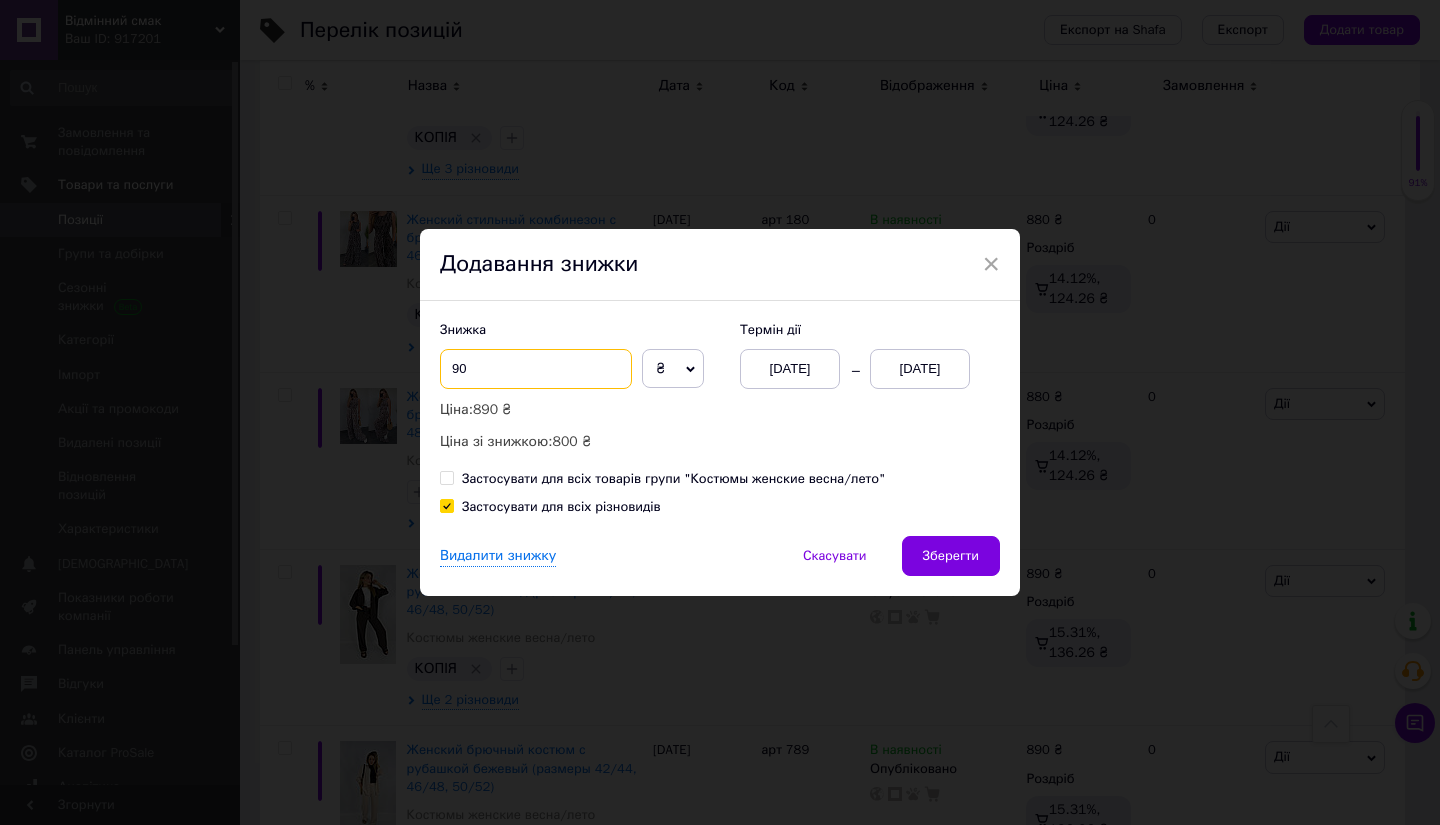 type on "90" 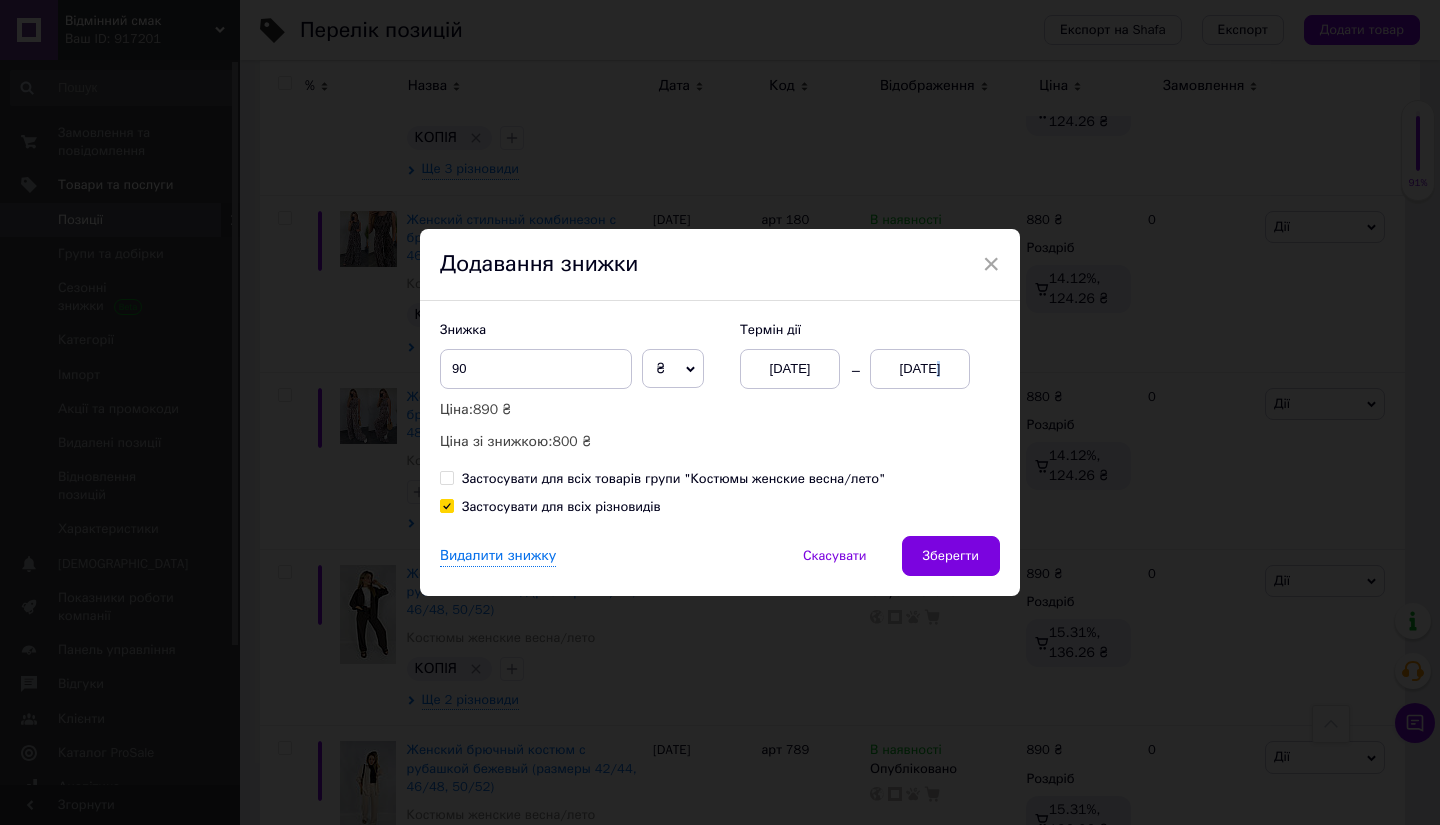 click on "[DATE]" at bounding box center (920, 369) 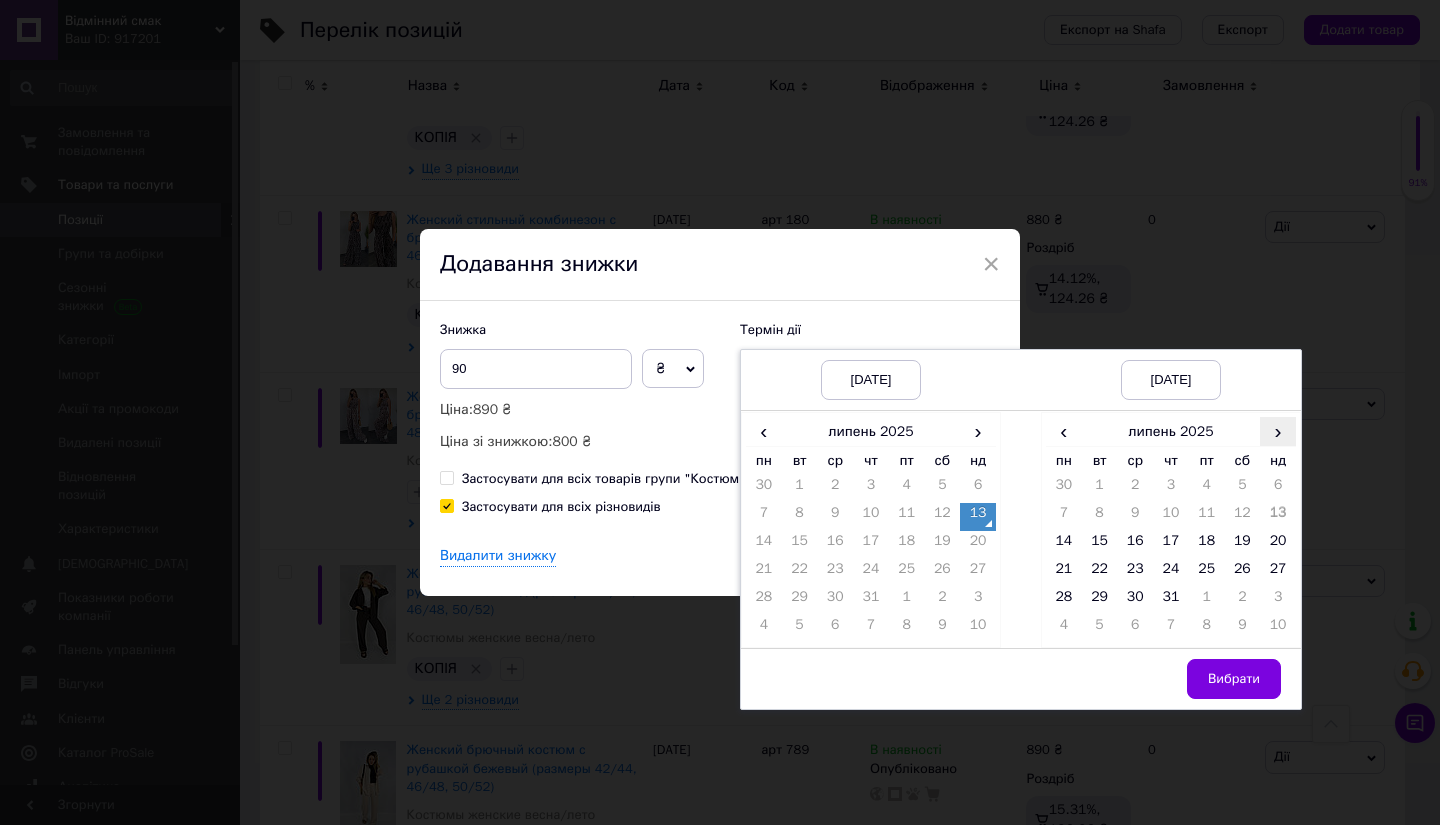 click on "›" at bounding box center [1278, 431] 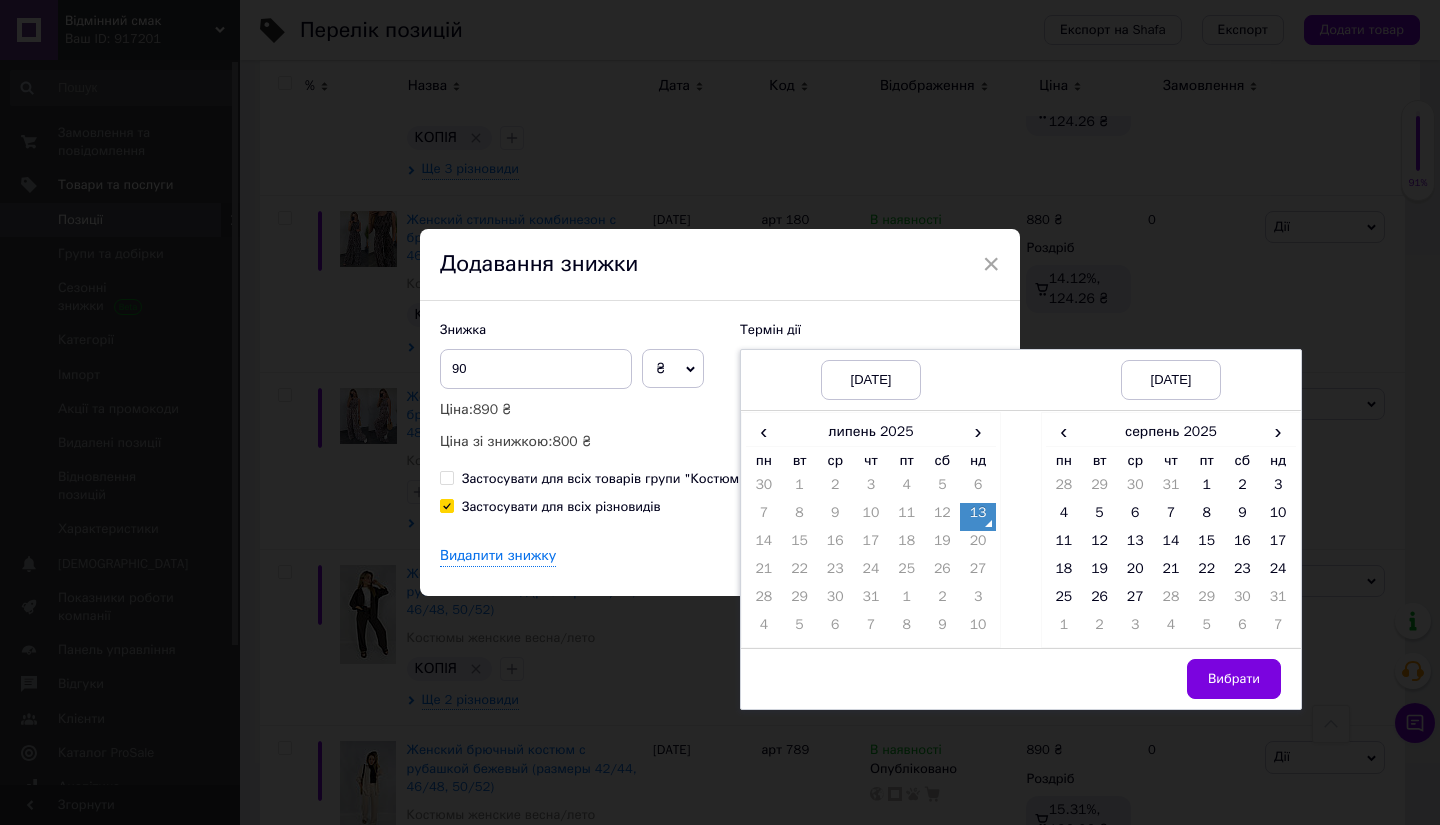 drag, startPoint x: 1136, startPoint y: 601, endPoint x: 1158, endPoint y: 625, distance: 32.55764 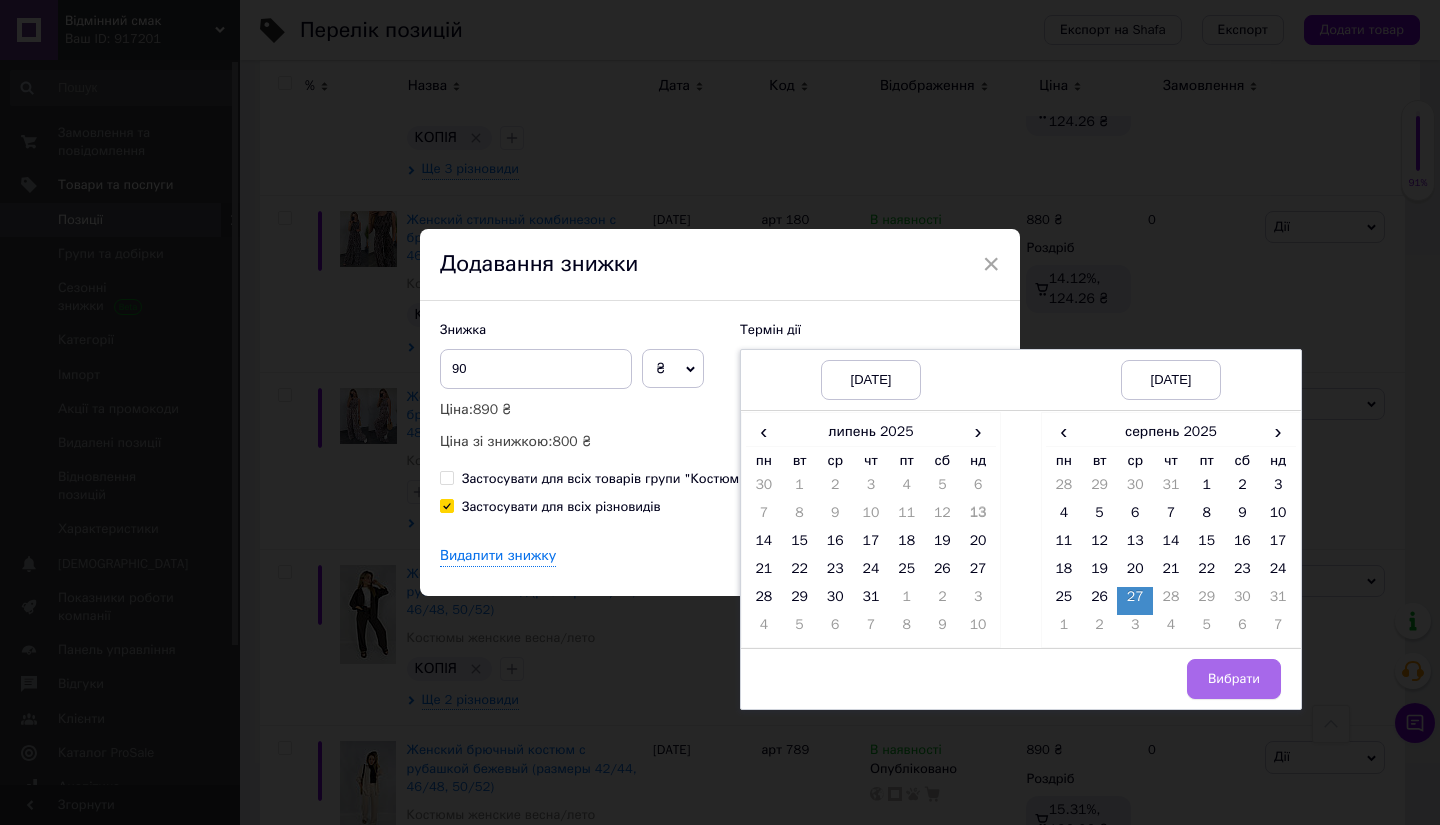 click on "Вибрати" at bounding box center [1234, 679] 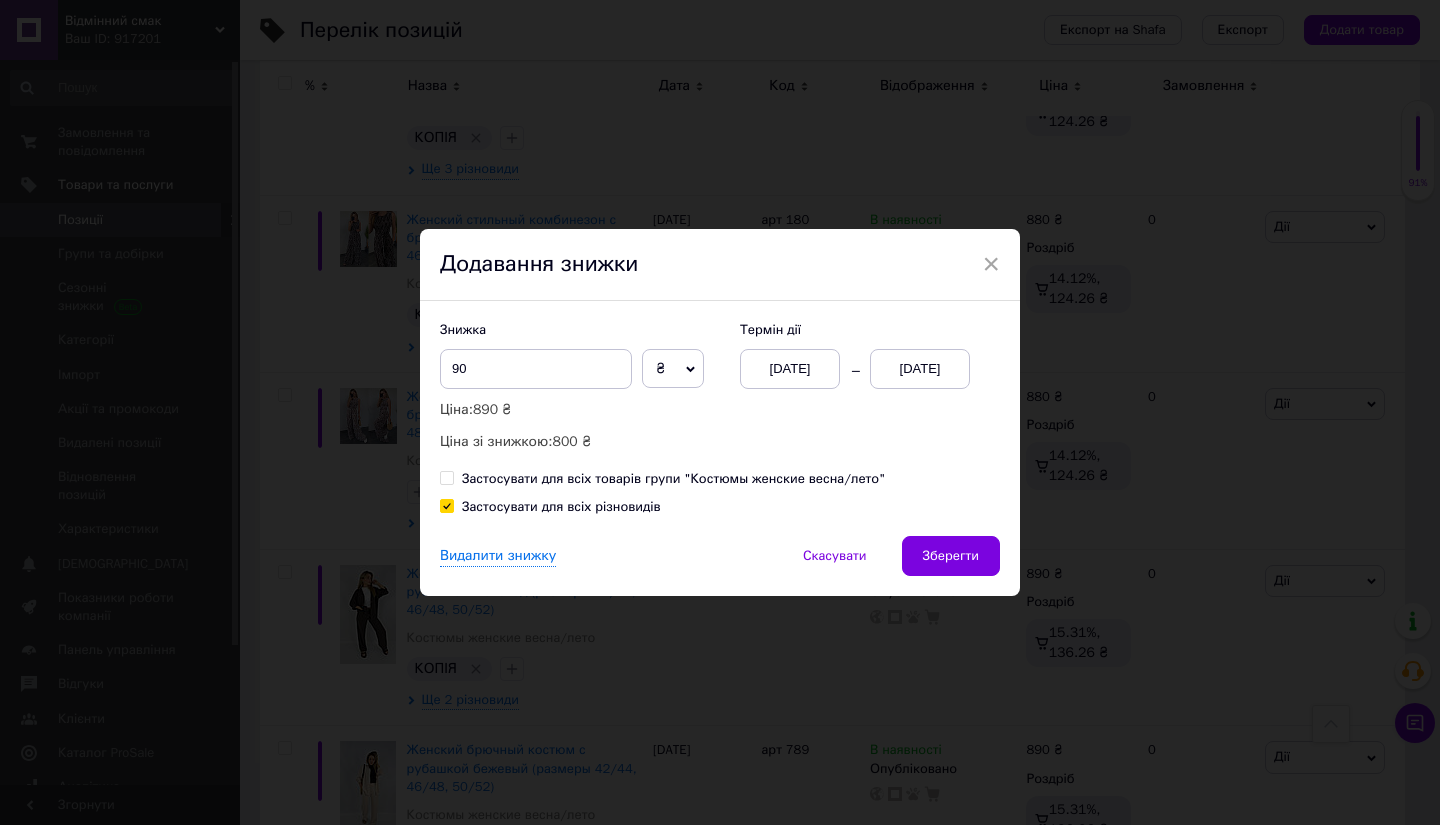 click on "Зберегти" at bounding box center [951, 556] 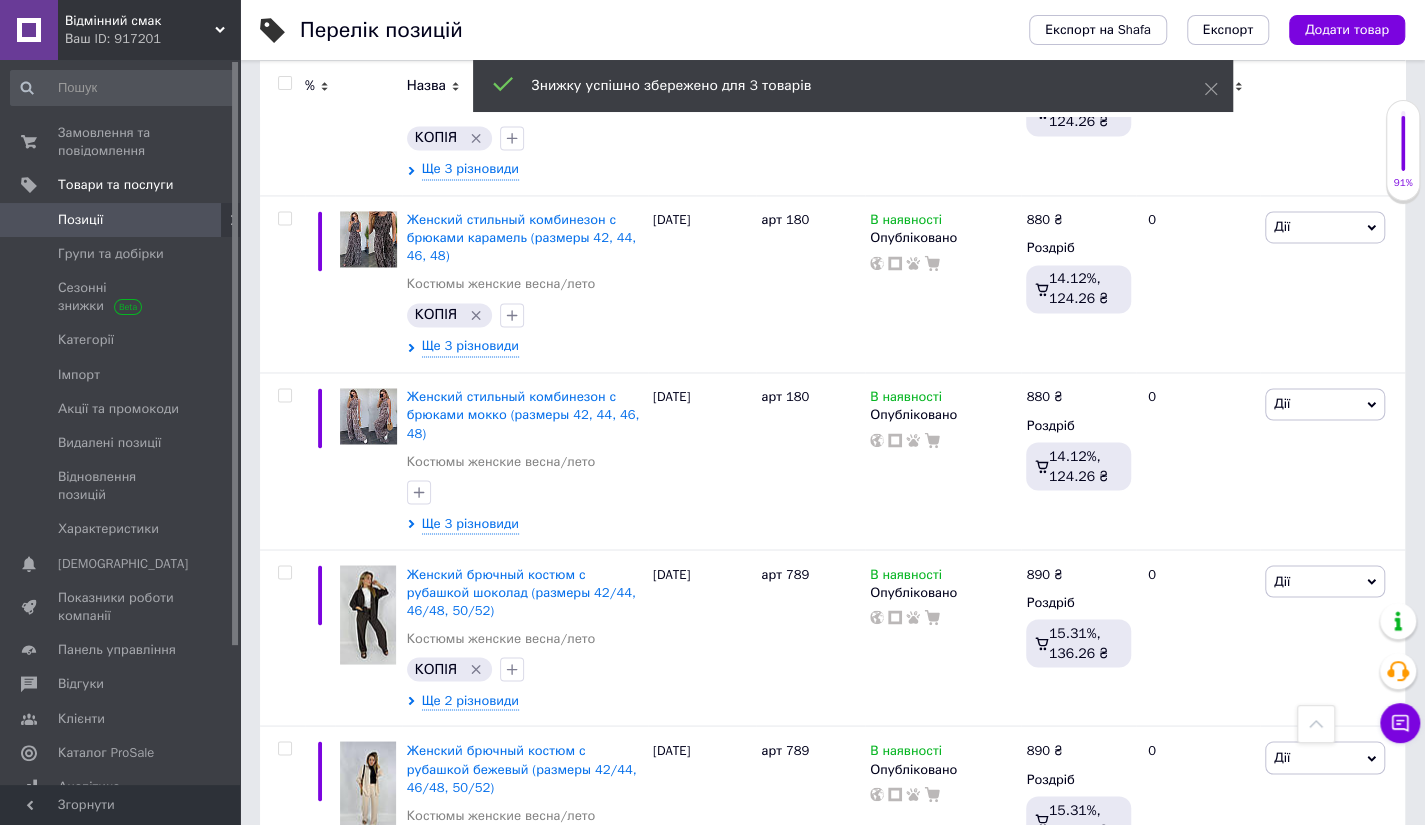 click on "Дії" at bounding box center [1325, 934] 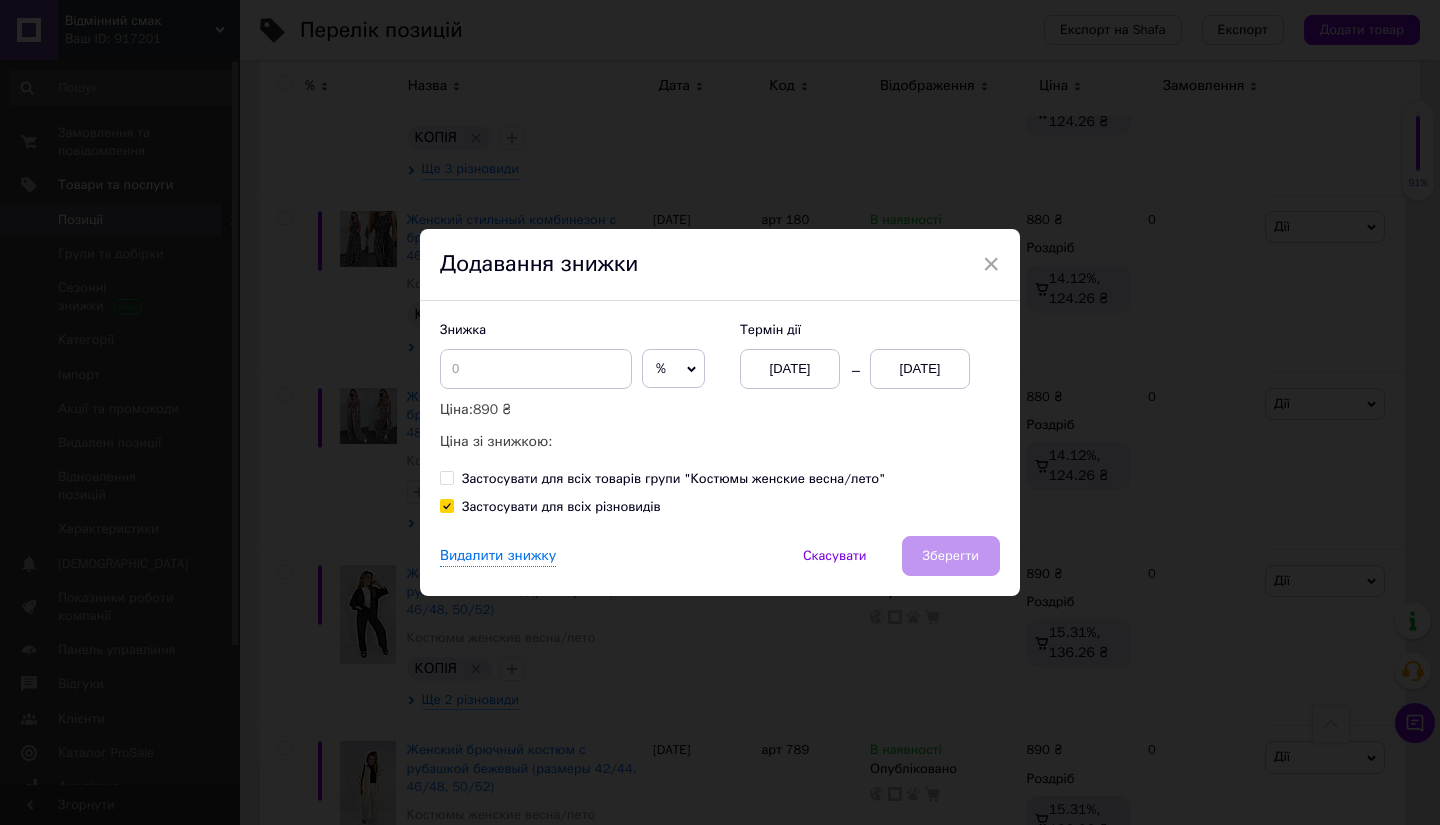 click 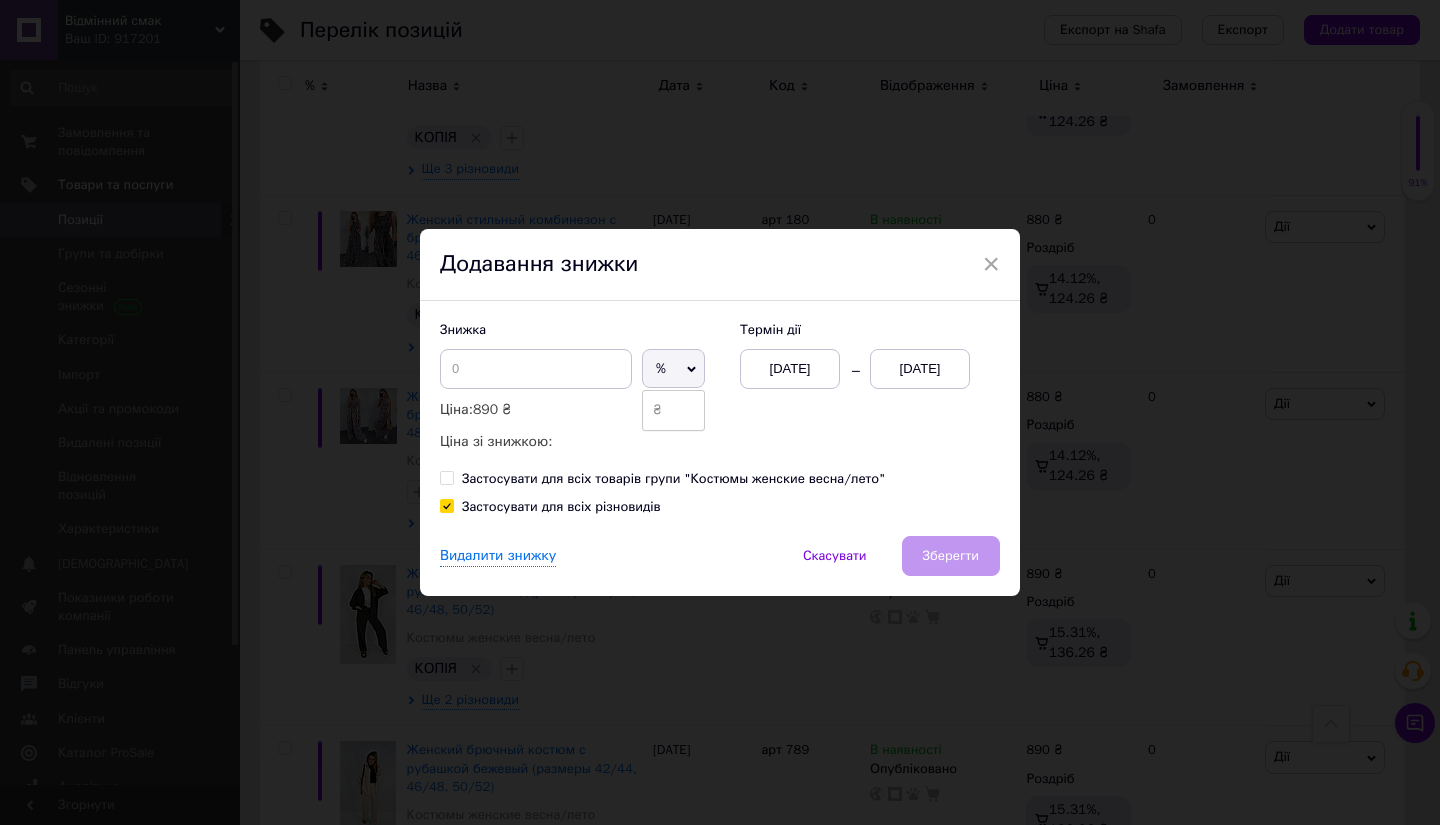 click on "Ціна зі знижкою:" at bounding box center [580, 442] 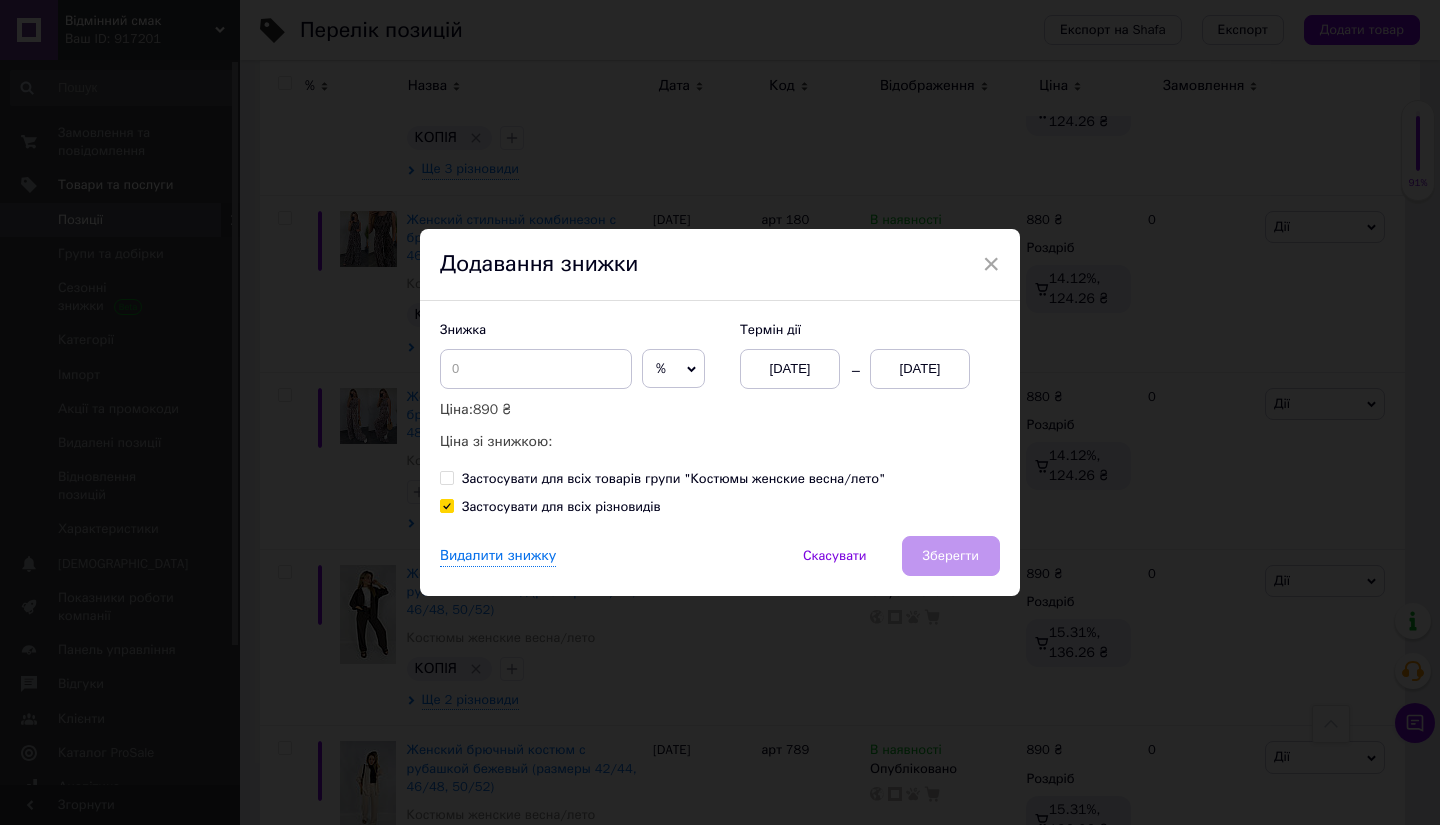 click 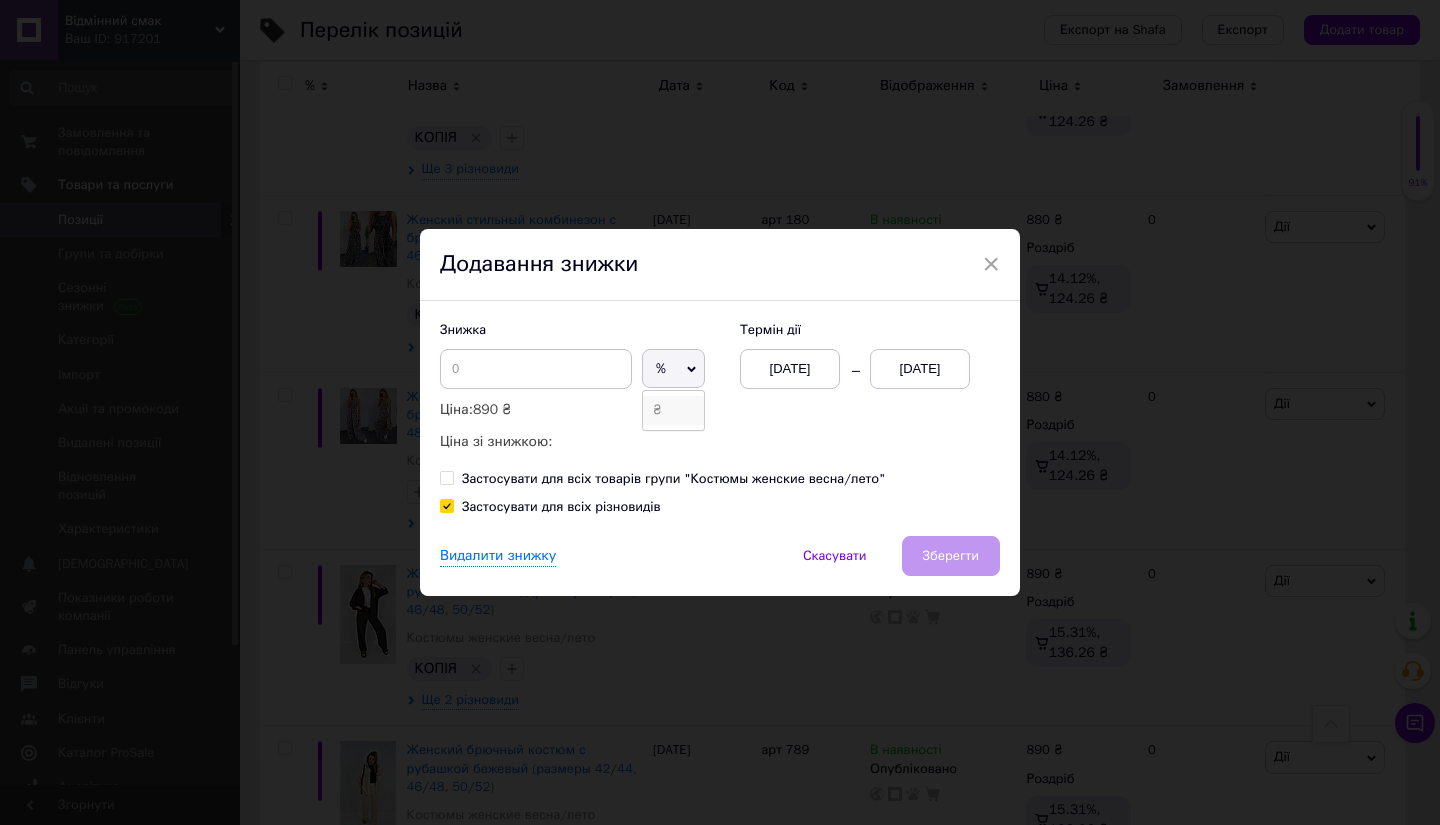 click on "₴" at bounding box center [673, 410] 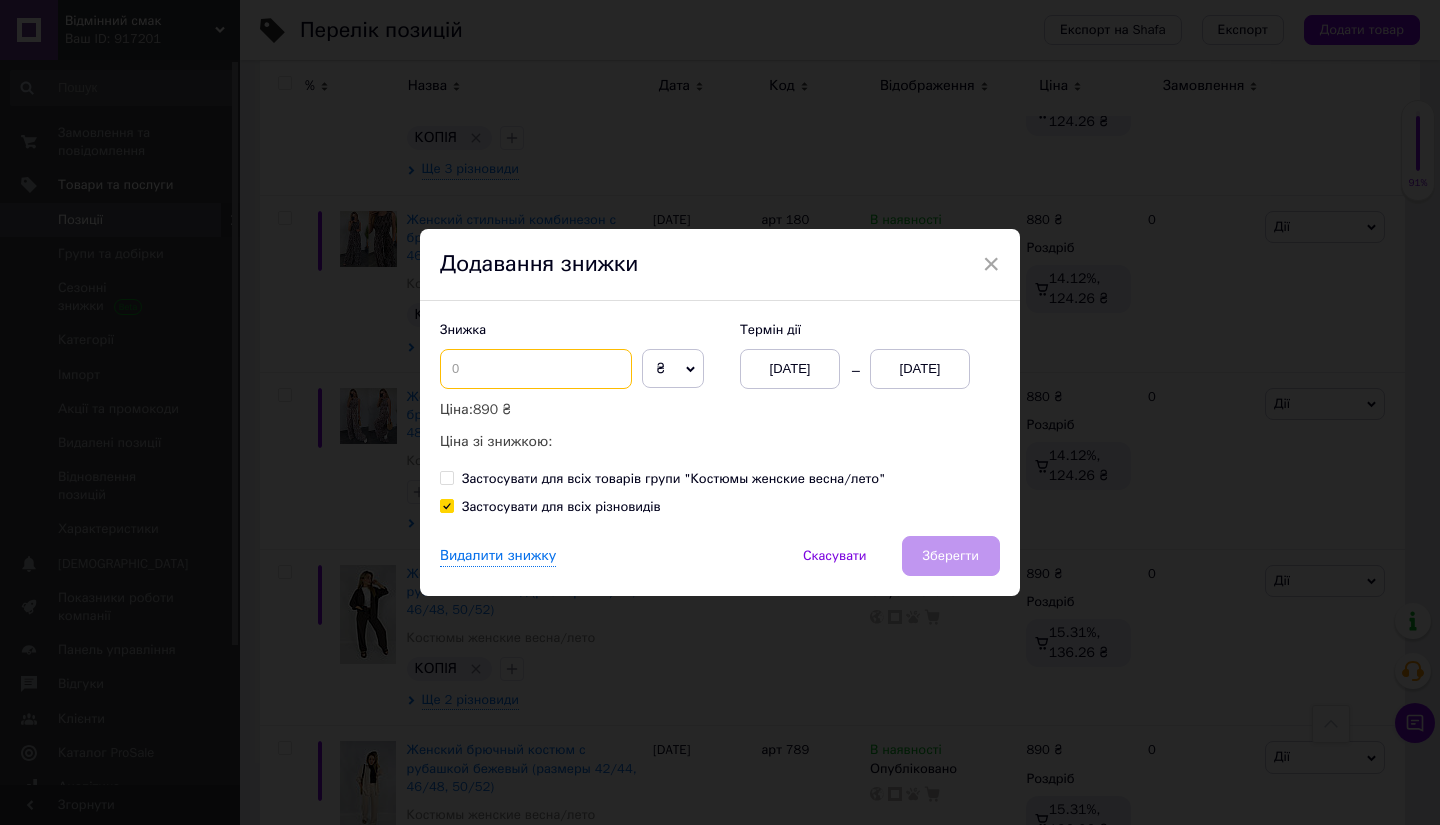 click at bounding box center (536, 369) 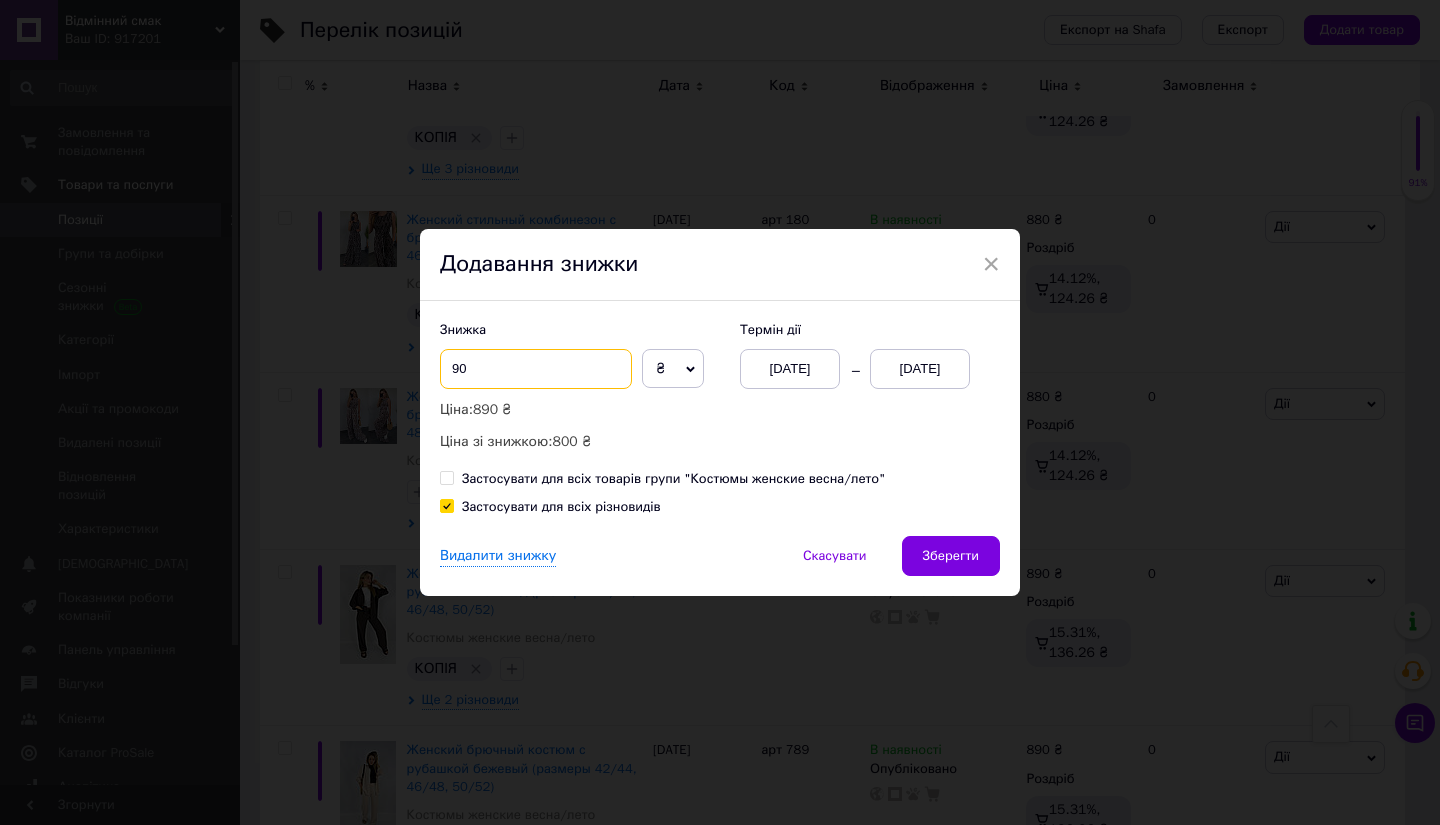 type on "90" 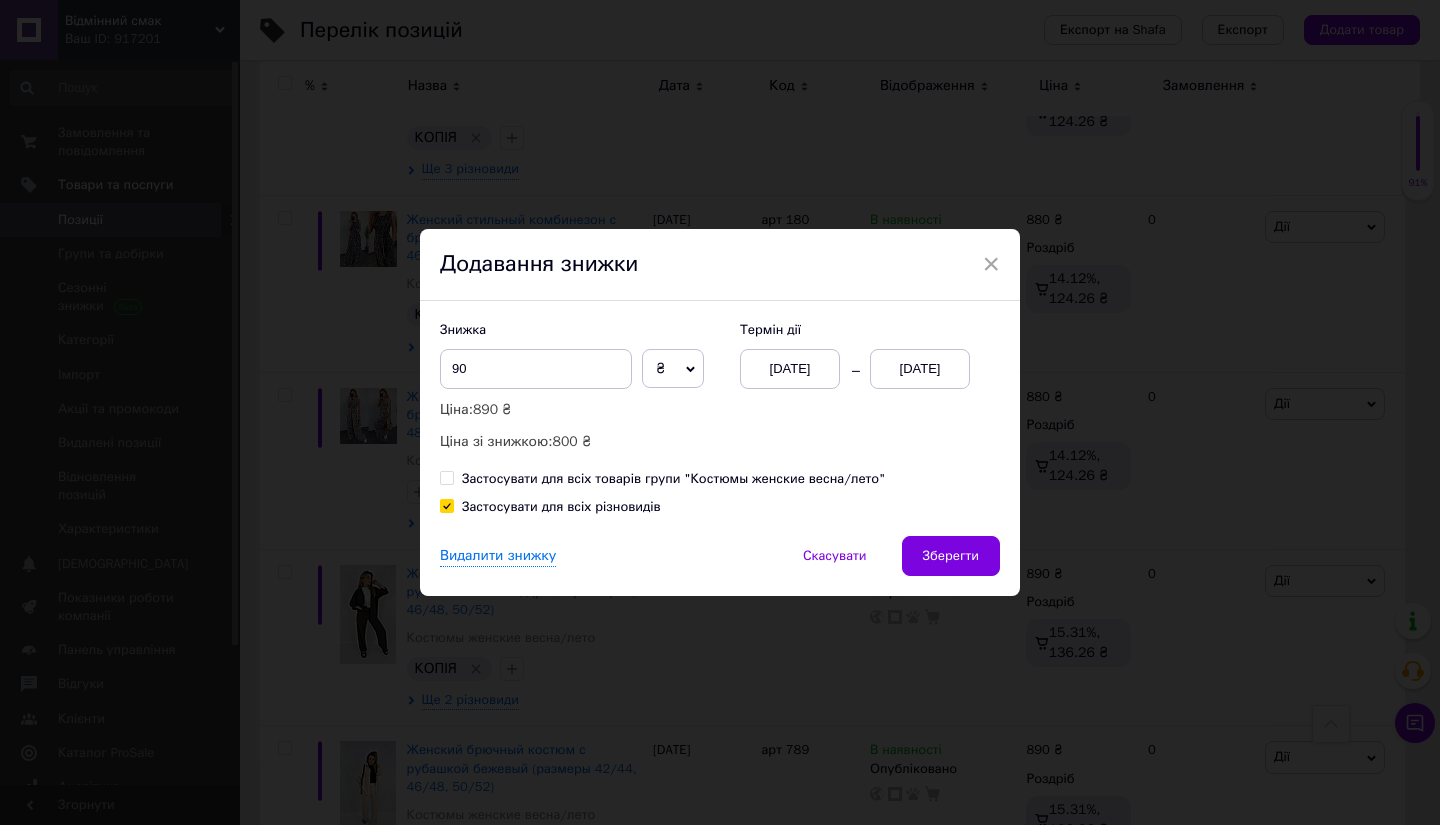 click on "[DATE]" at bounding box center (920, 369) 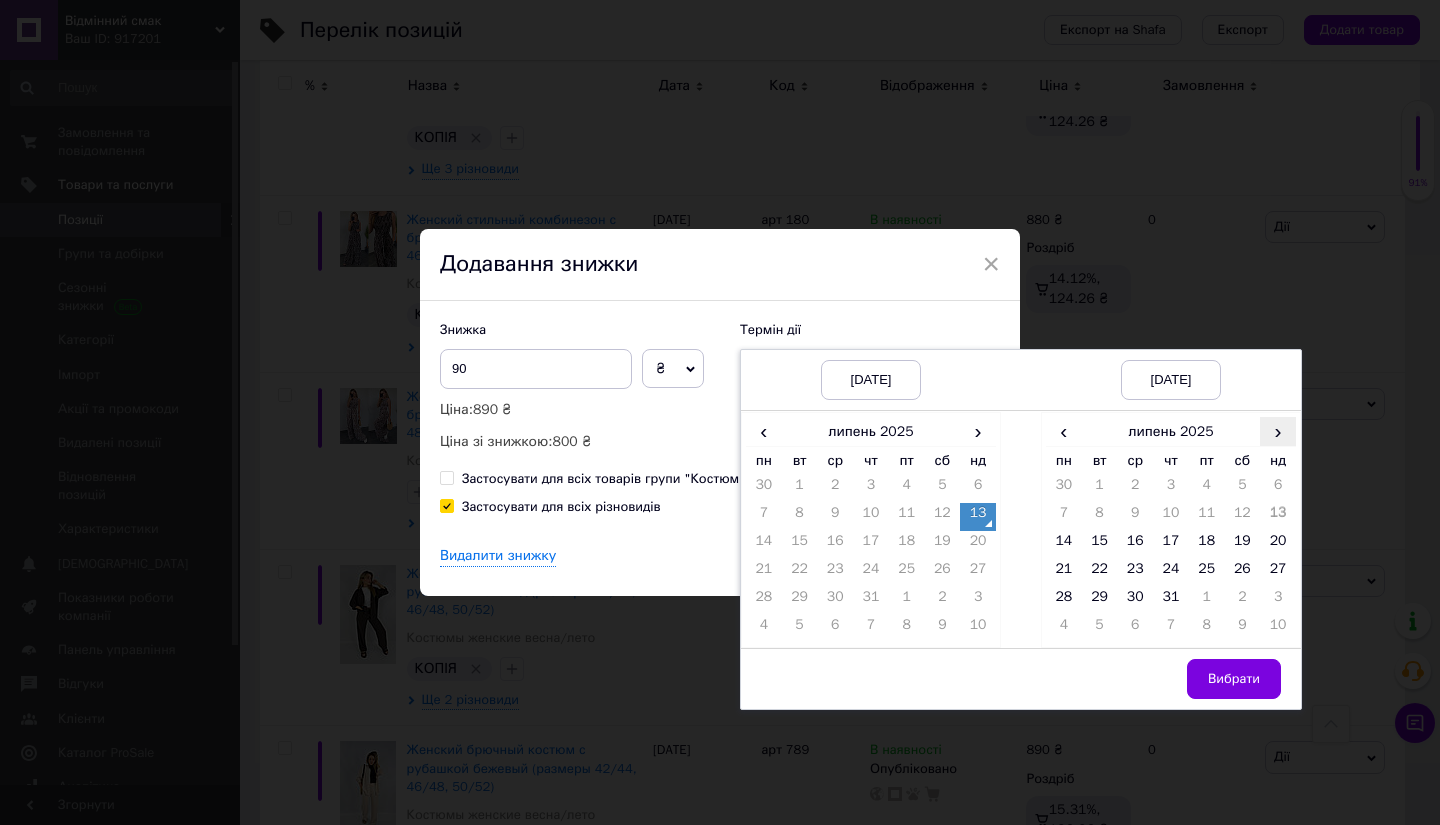 click on "›" at bounding box center [1278, 431] 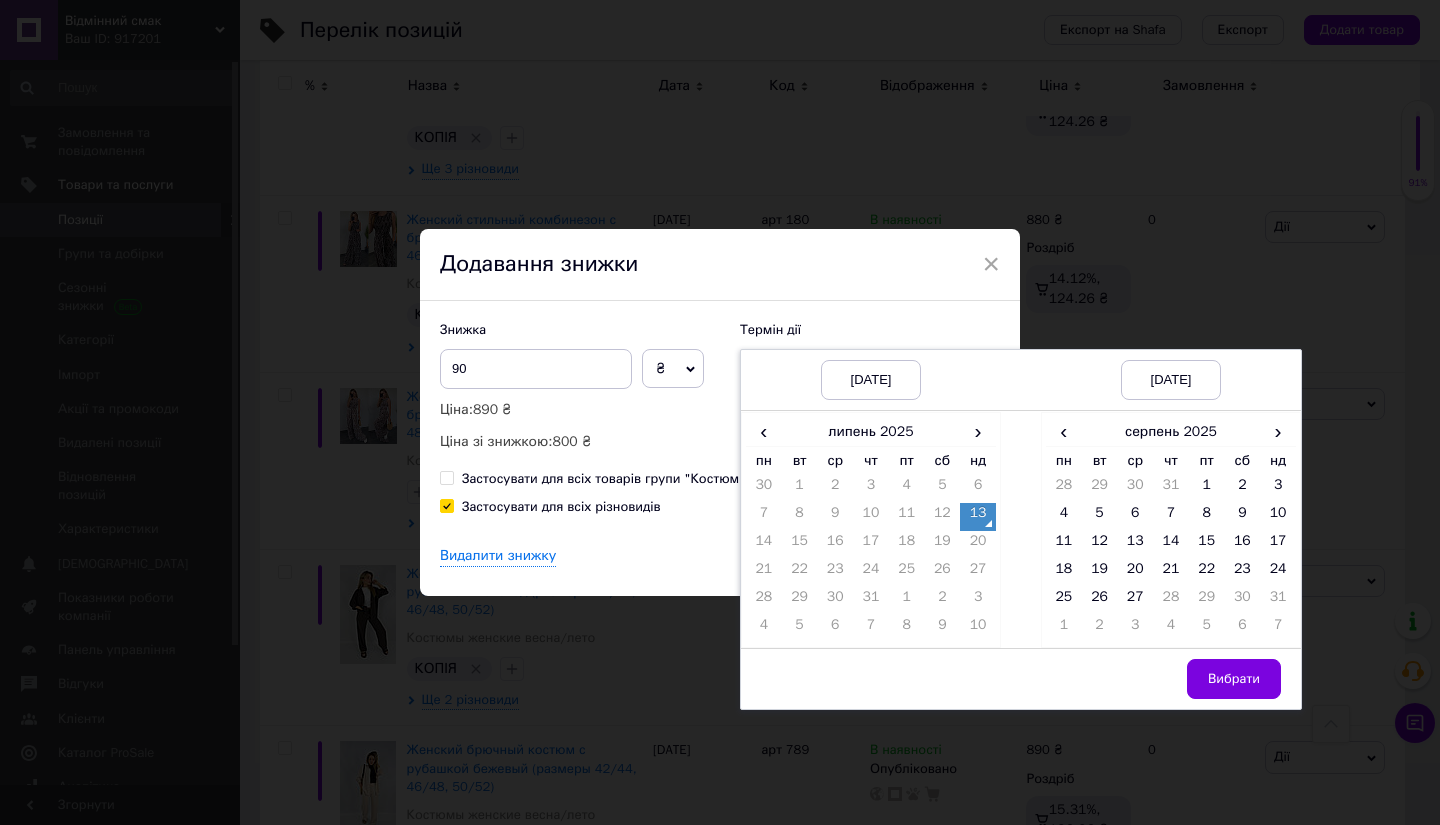 drag, startPoint x: 1130, startPoint y: 598, endPoint x: 1180, endPoint y: 636, distance: 62.801273 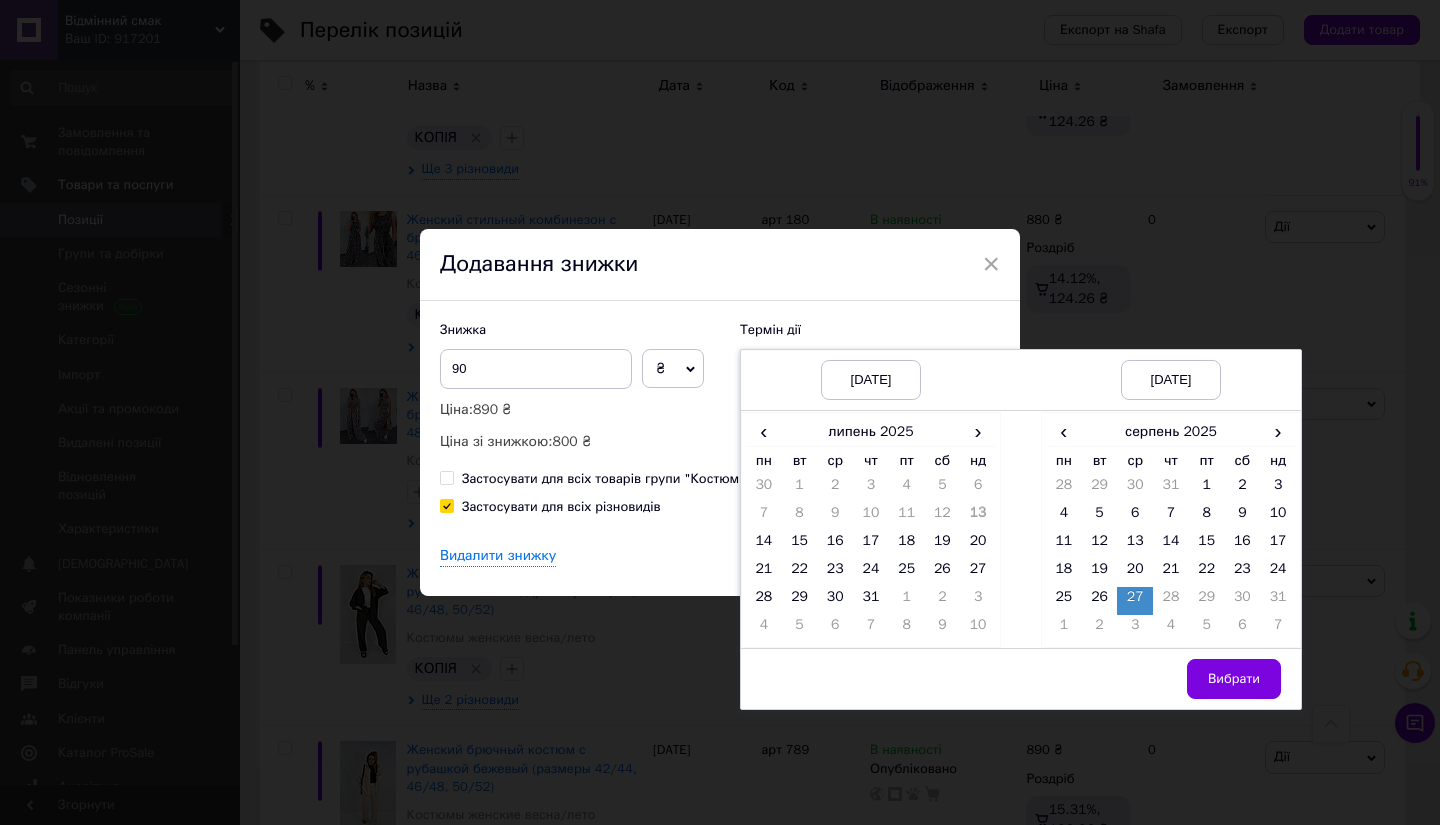 drag, startPoint x: 1233, startPoint y: 681, endPoint x: 1220, endPoint y: 672, distance: 15.811388 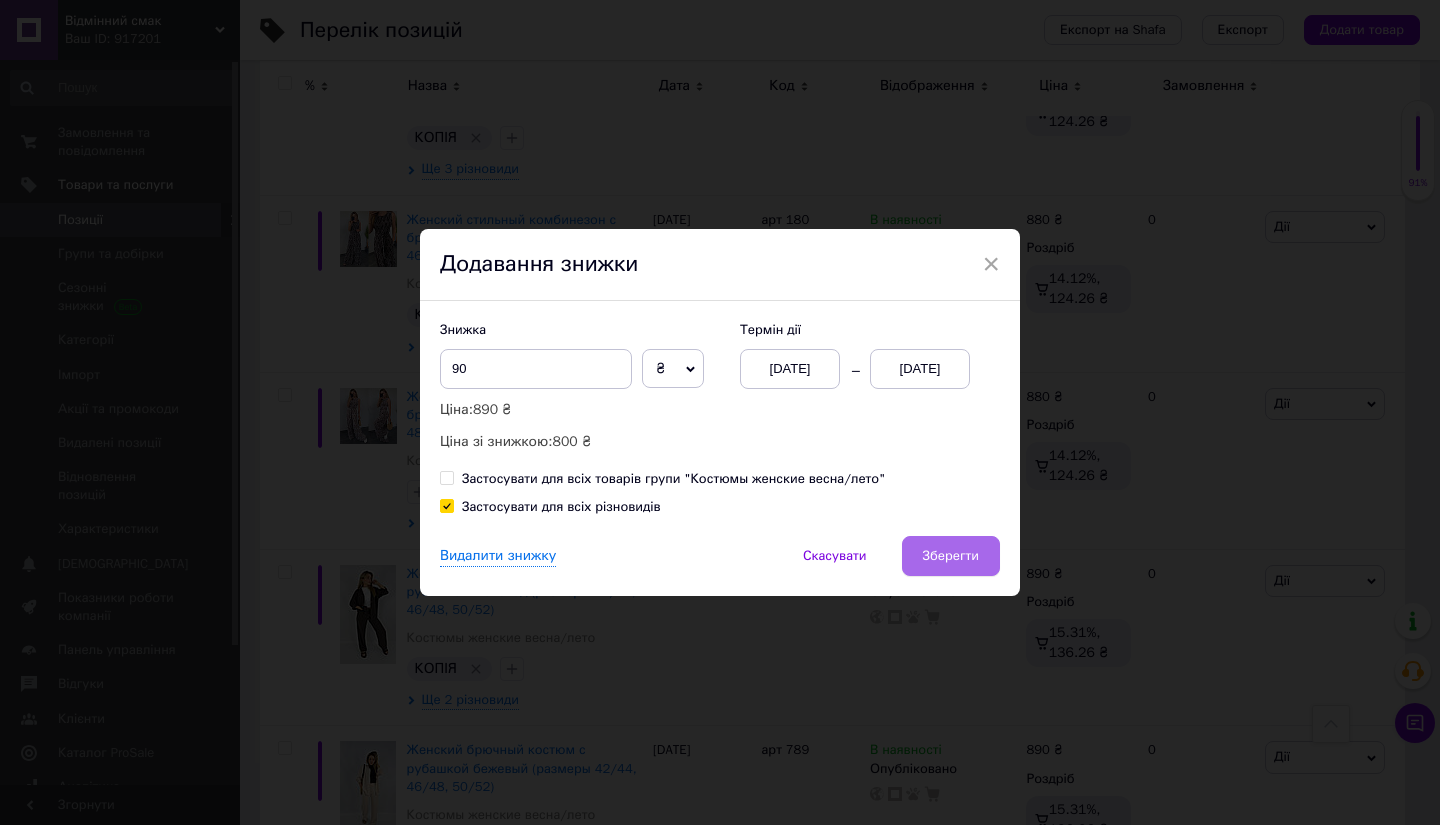 click on "Зберегти" at bounding box center [951, 556] 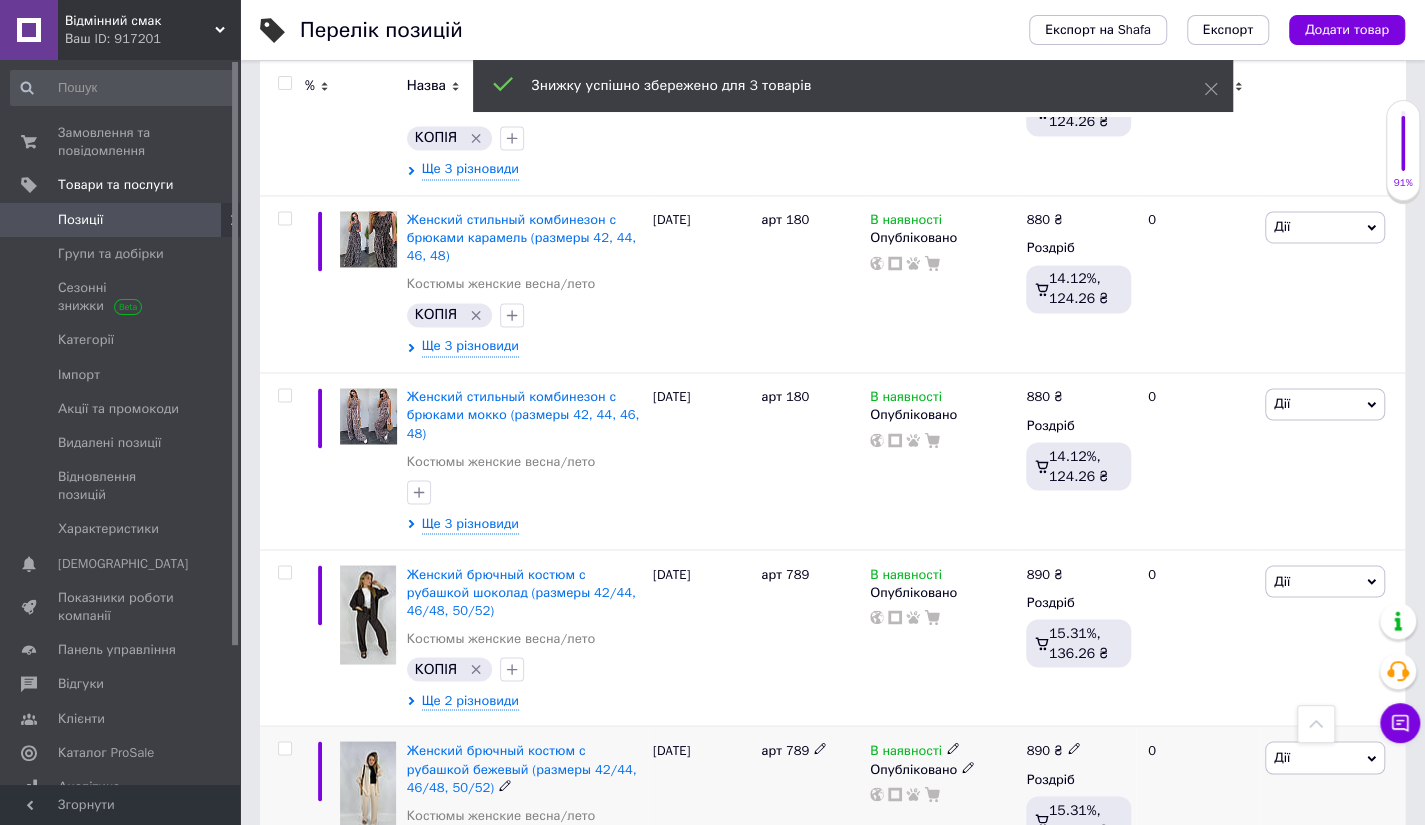 click on "Дії" at bounding box center (1325, 757) 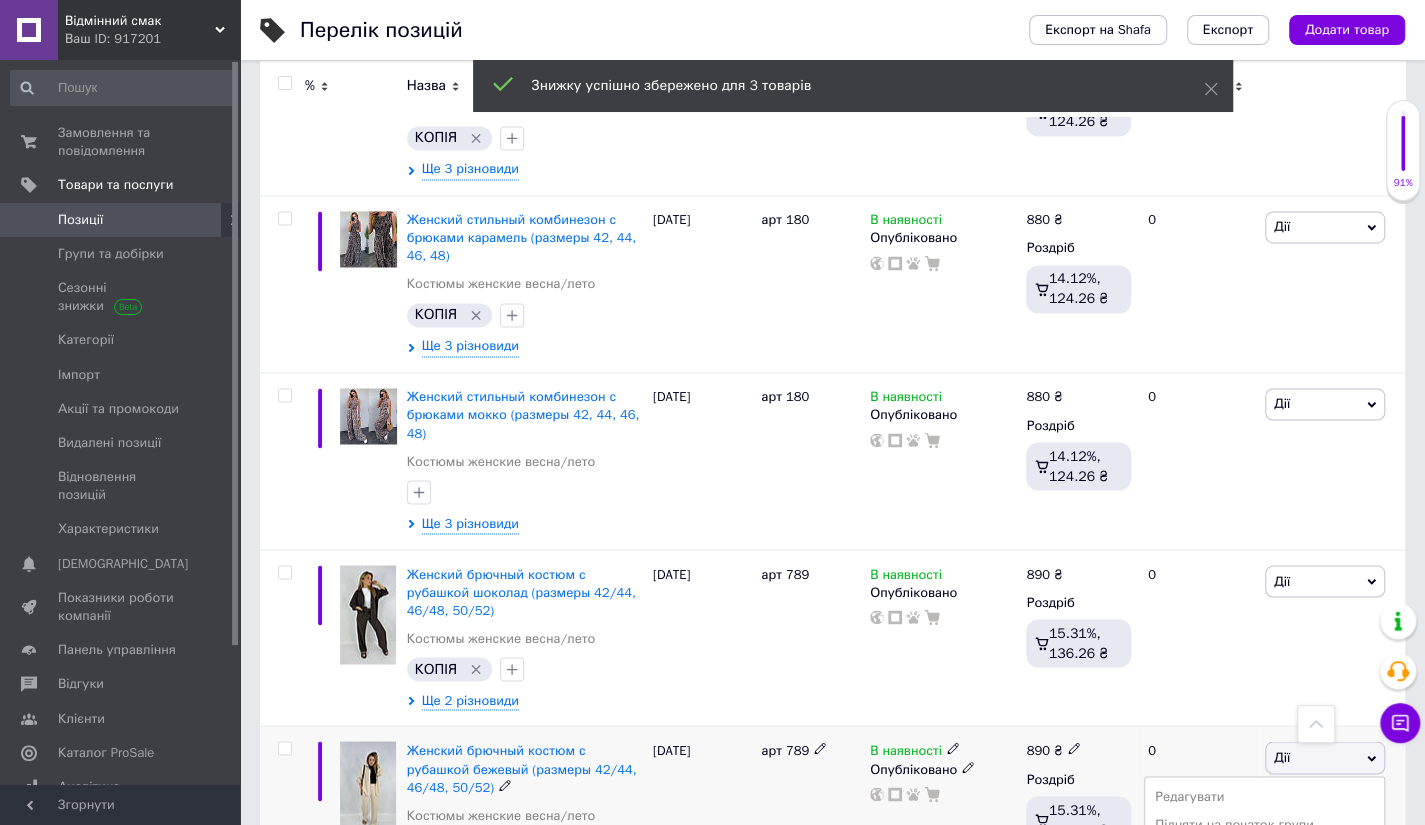 click on "Знижка" at bounding box center (1264, 880) 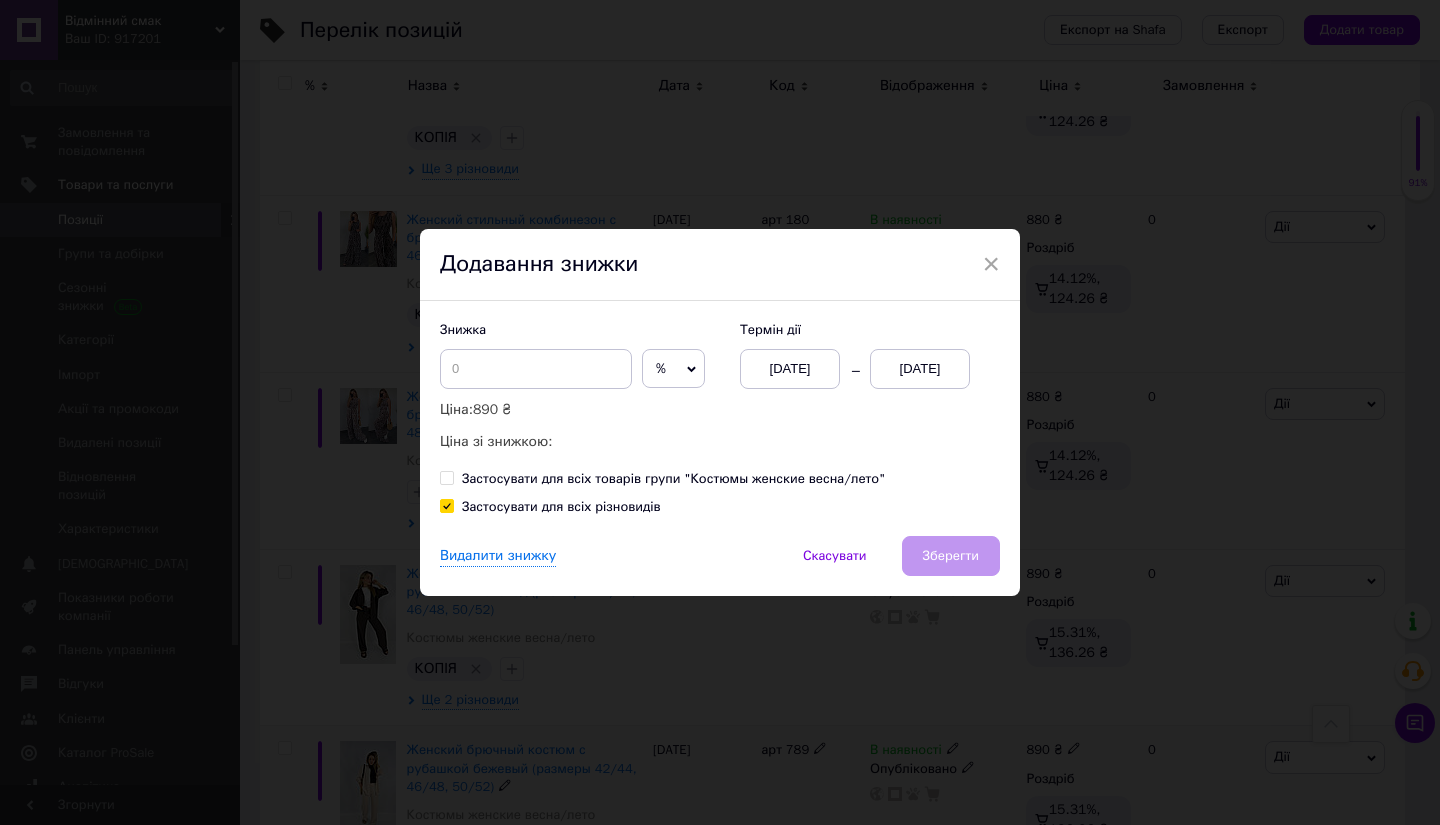 click on "%" at bounding box center [673, 369] 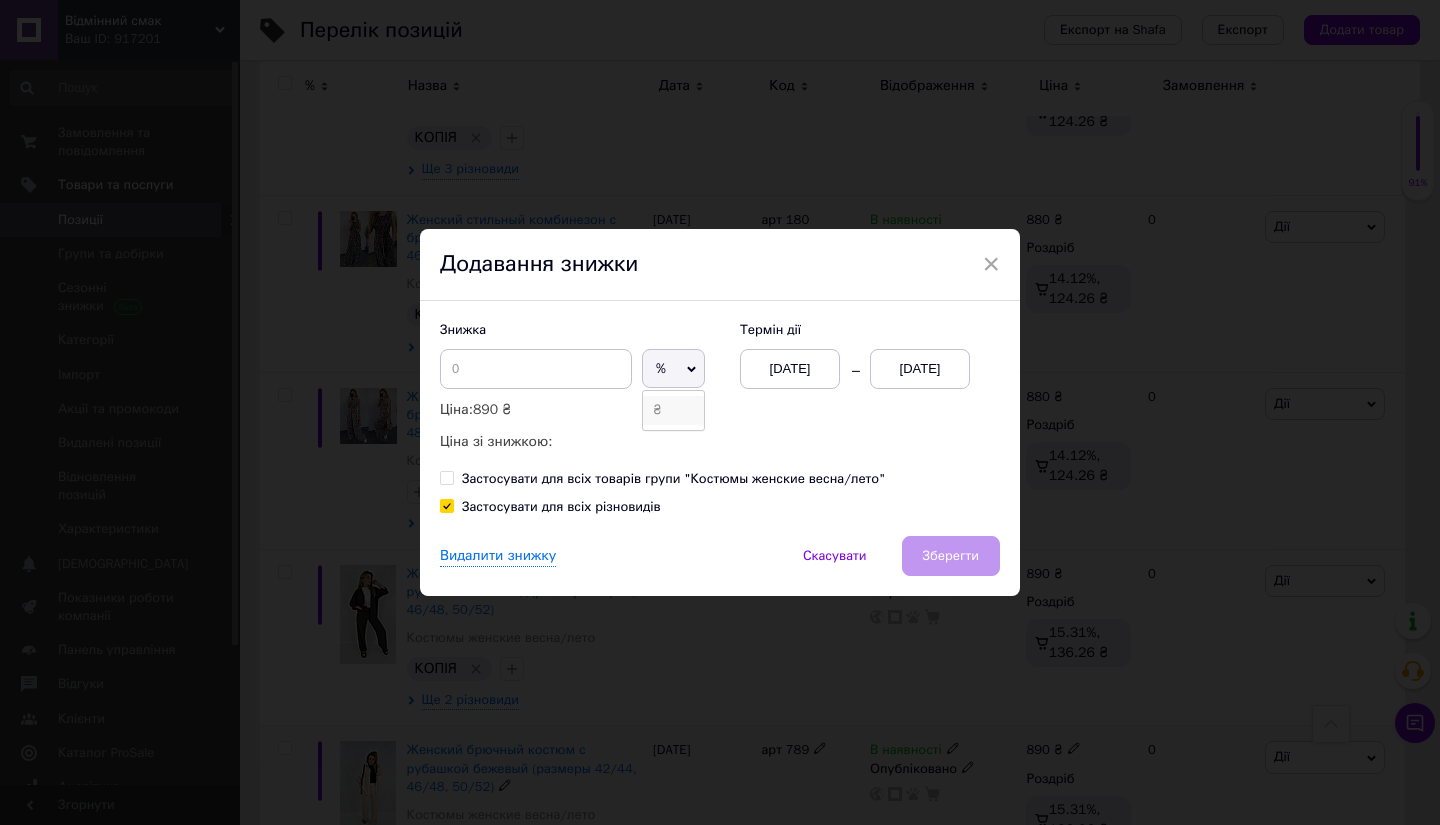 click on "₴" at bounding box center [673, 410] 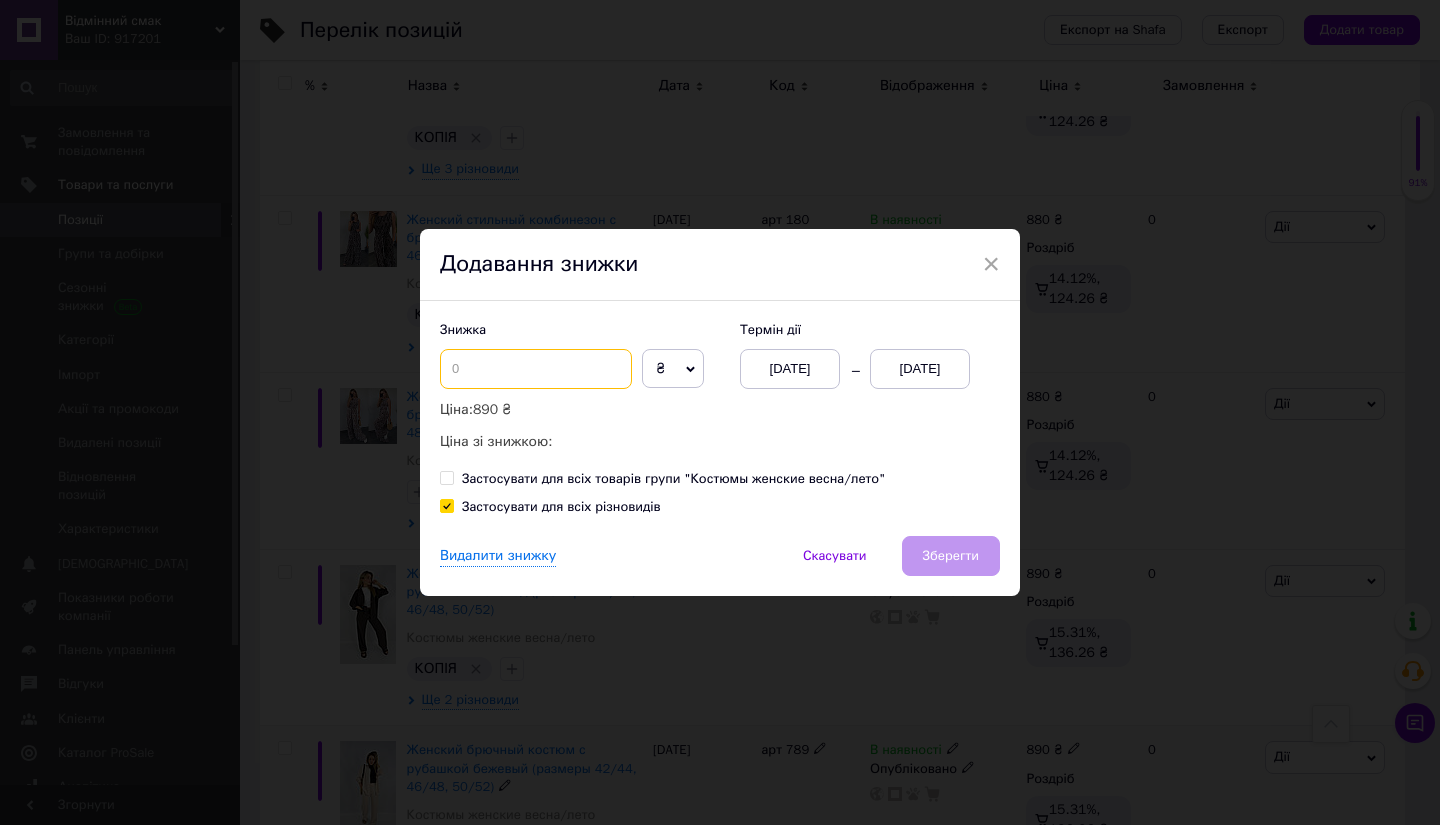 click at bounding box center [536, 369] 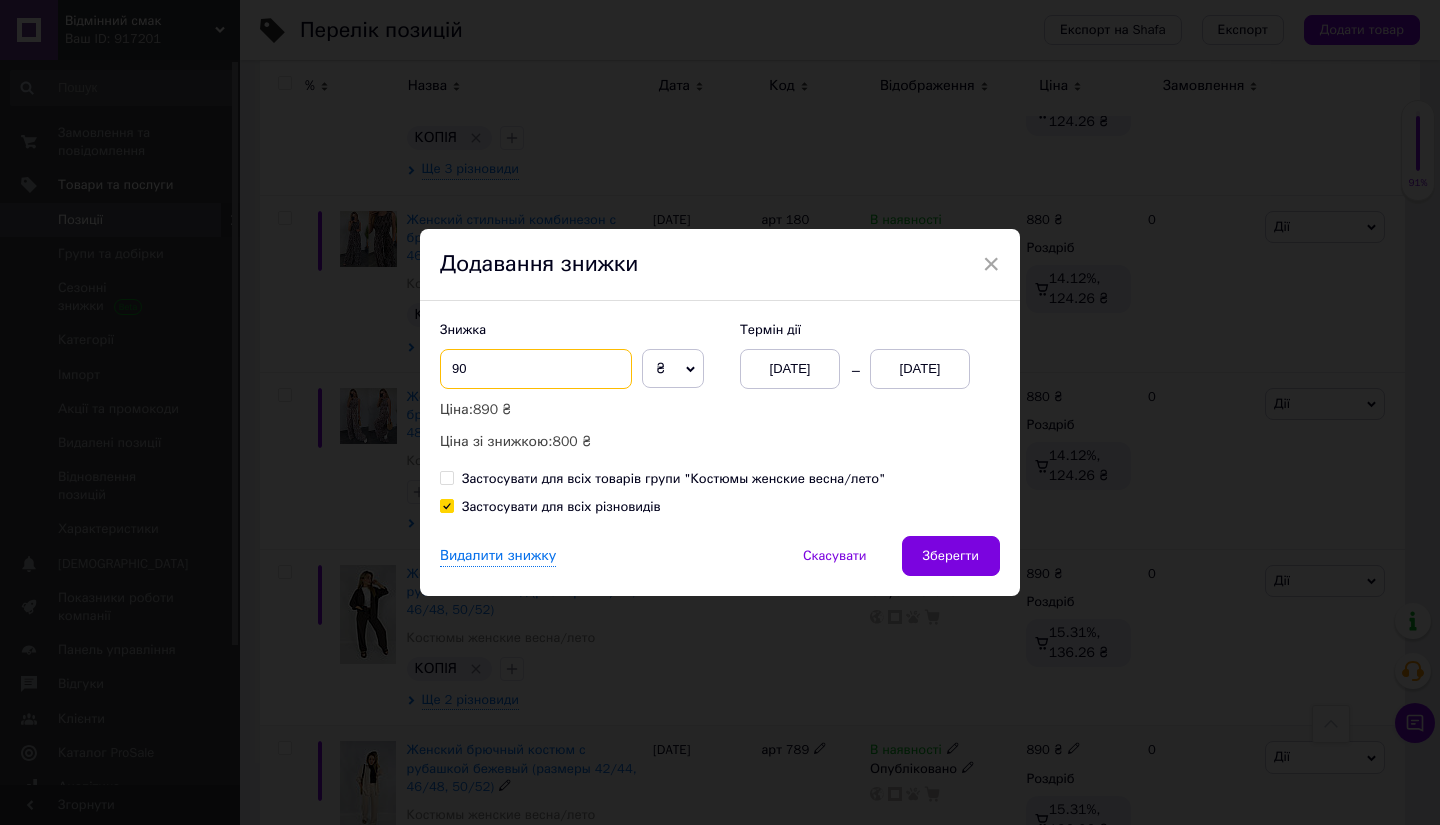 type on "90" 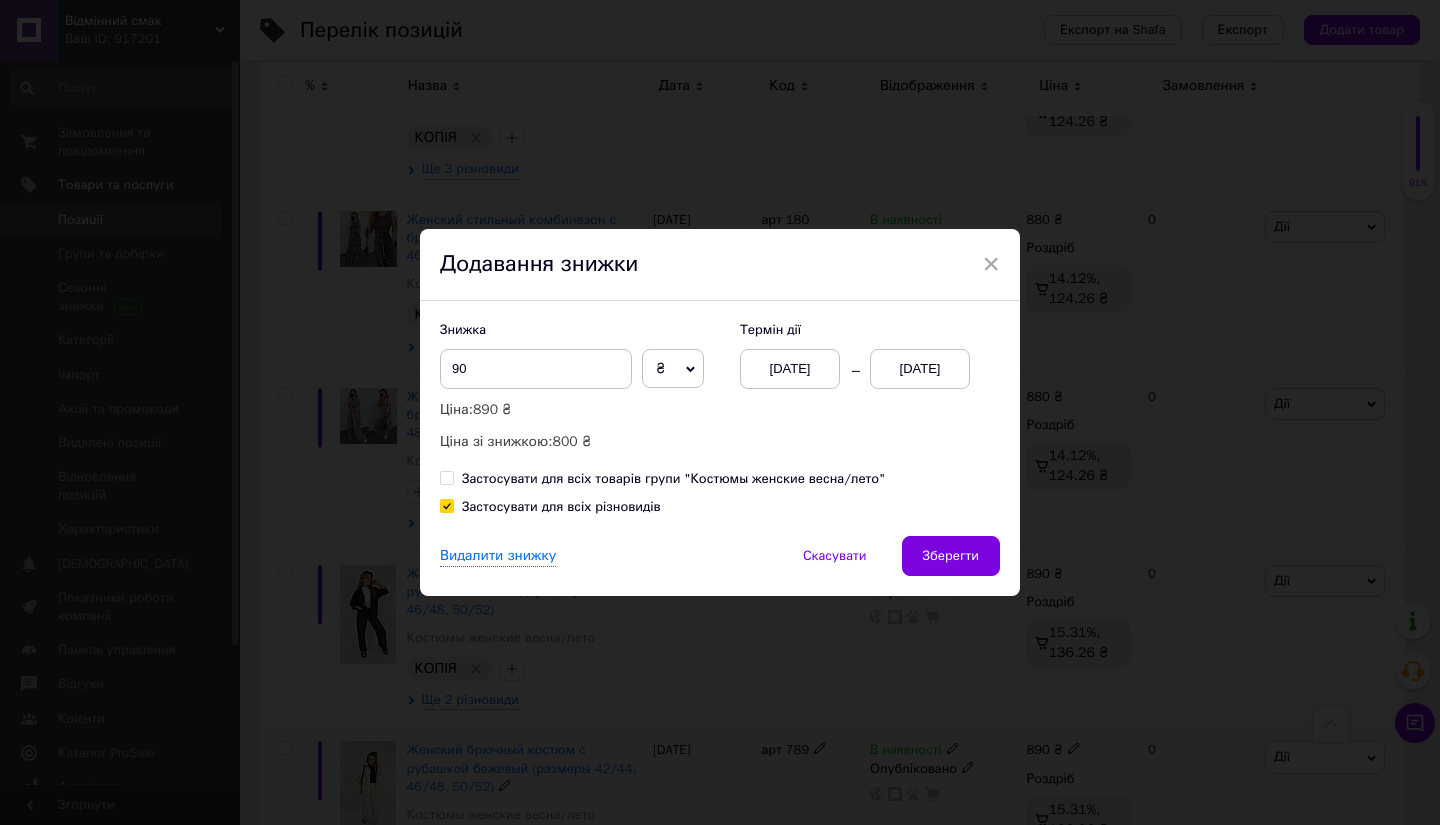 click on "[DATE]" at bounding box center (920, 369) 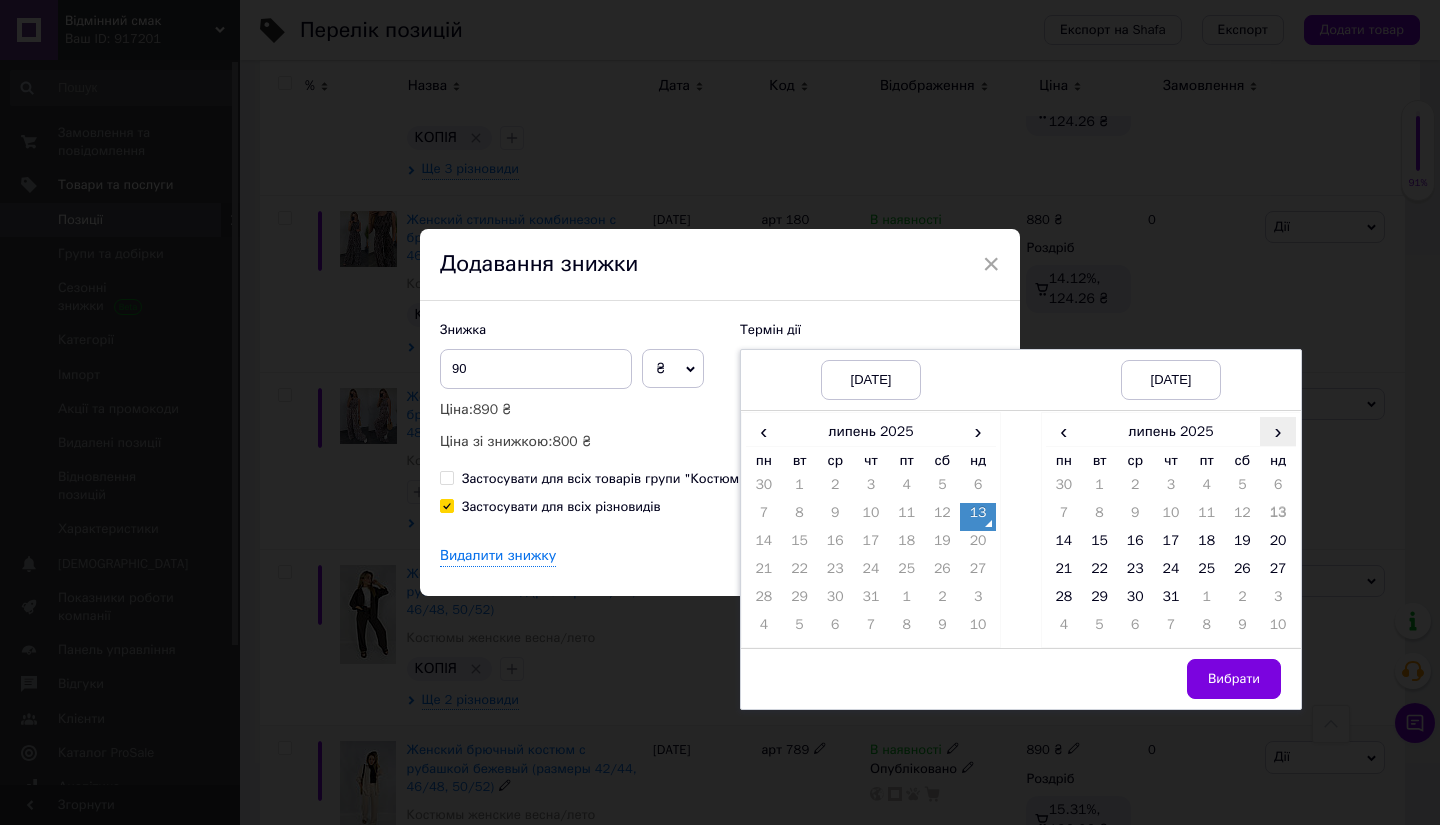 click on "›" at bounding box center [1278, 431] 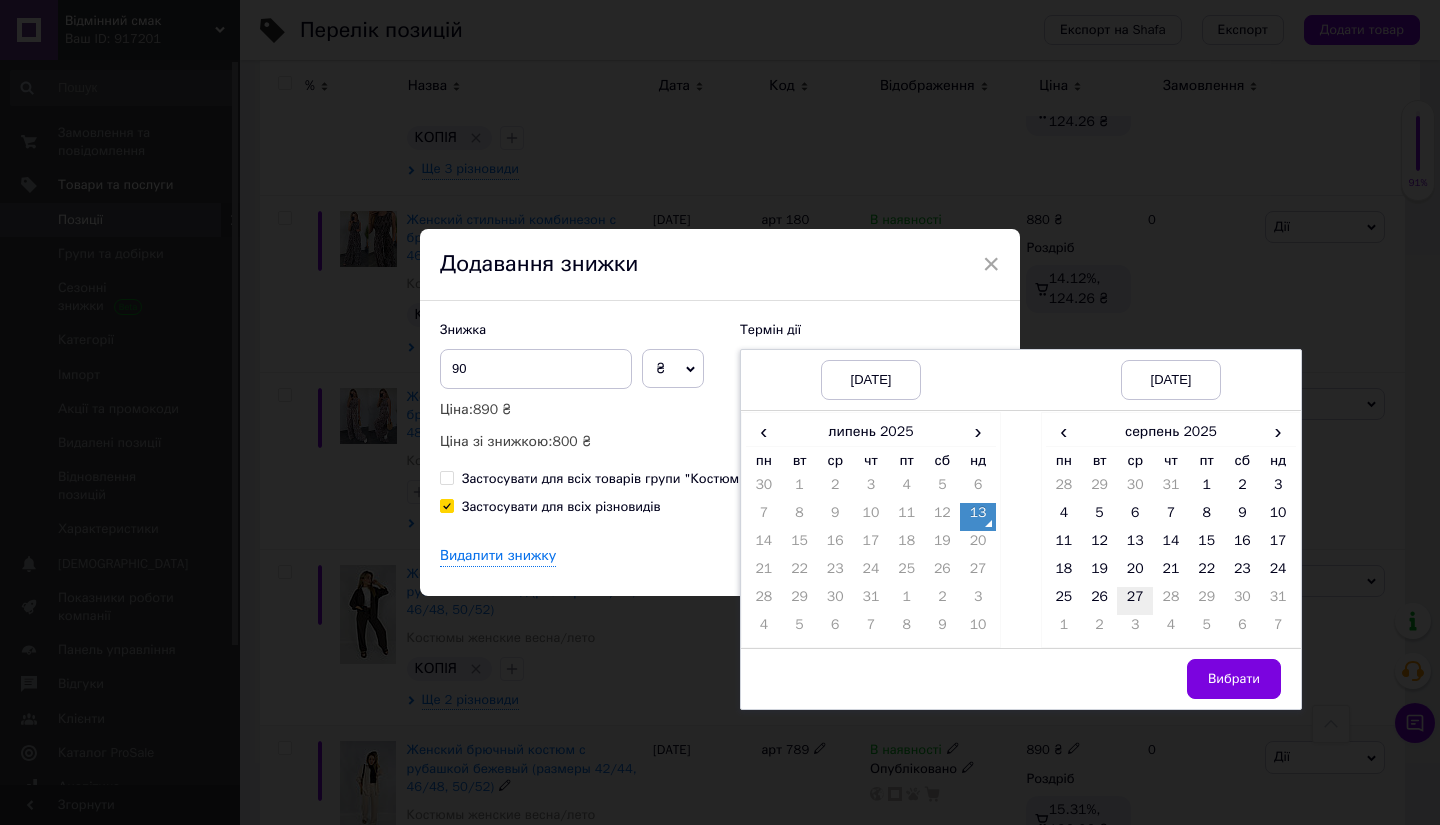 click on "27" at bounding box center [1135, 601] 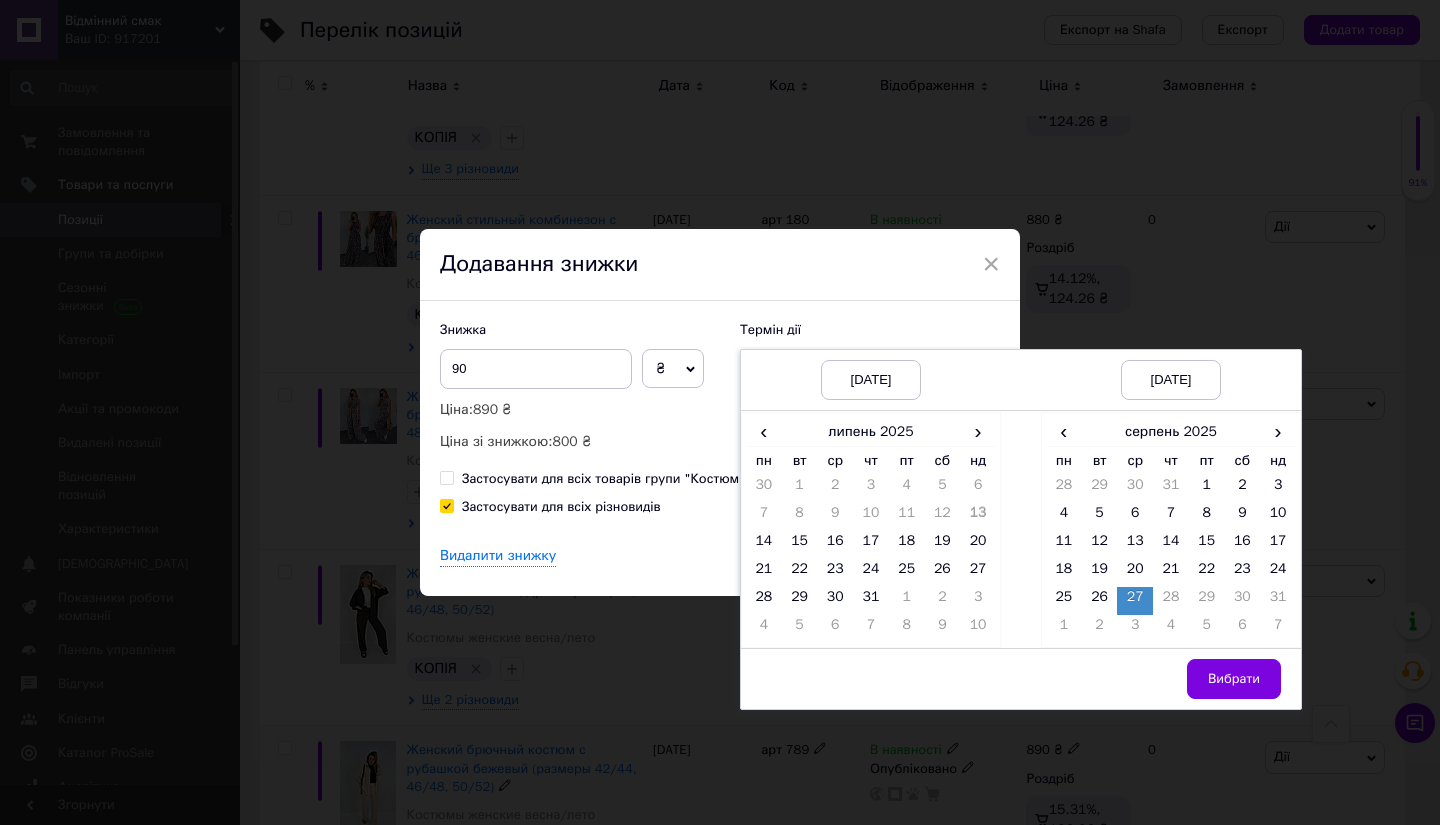 click on "Вибрати" at bounding box center [1234, 679] 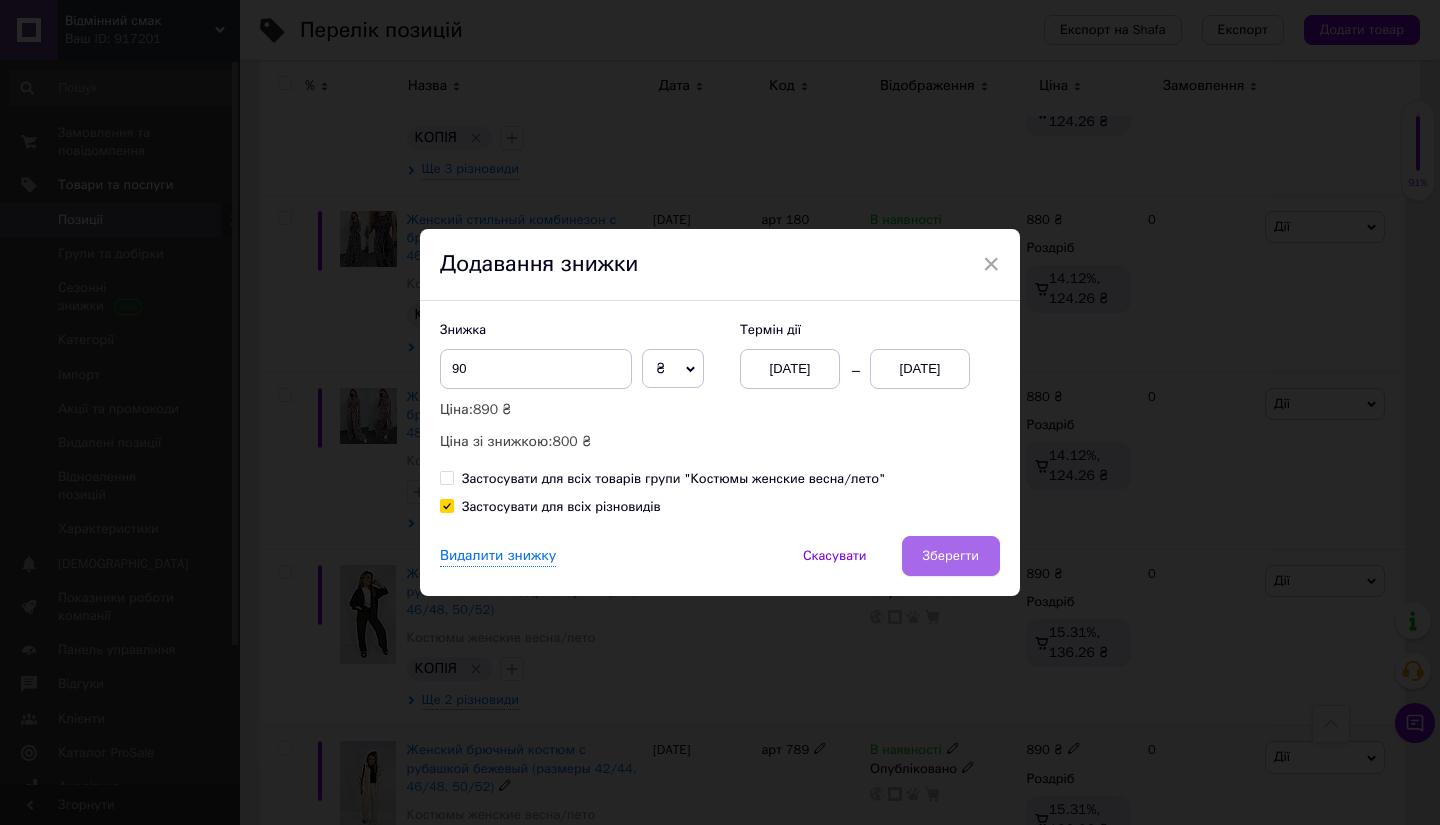 click on "Зберегти" at bounding box center (951, 556) 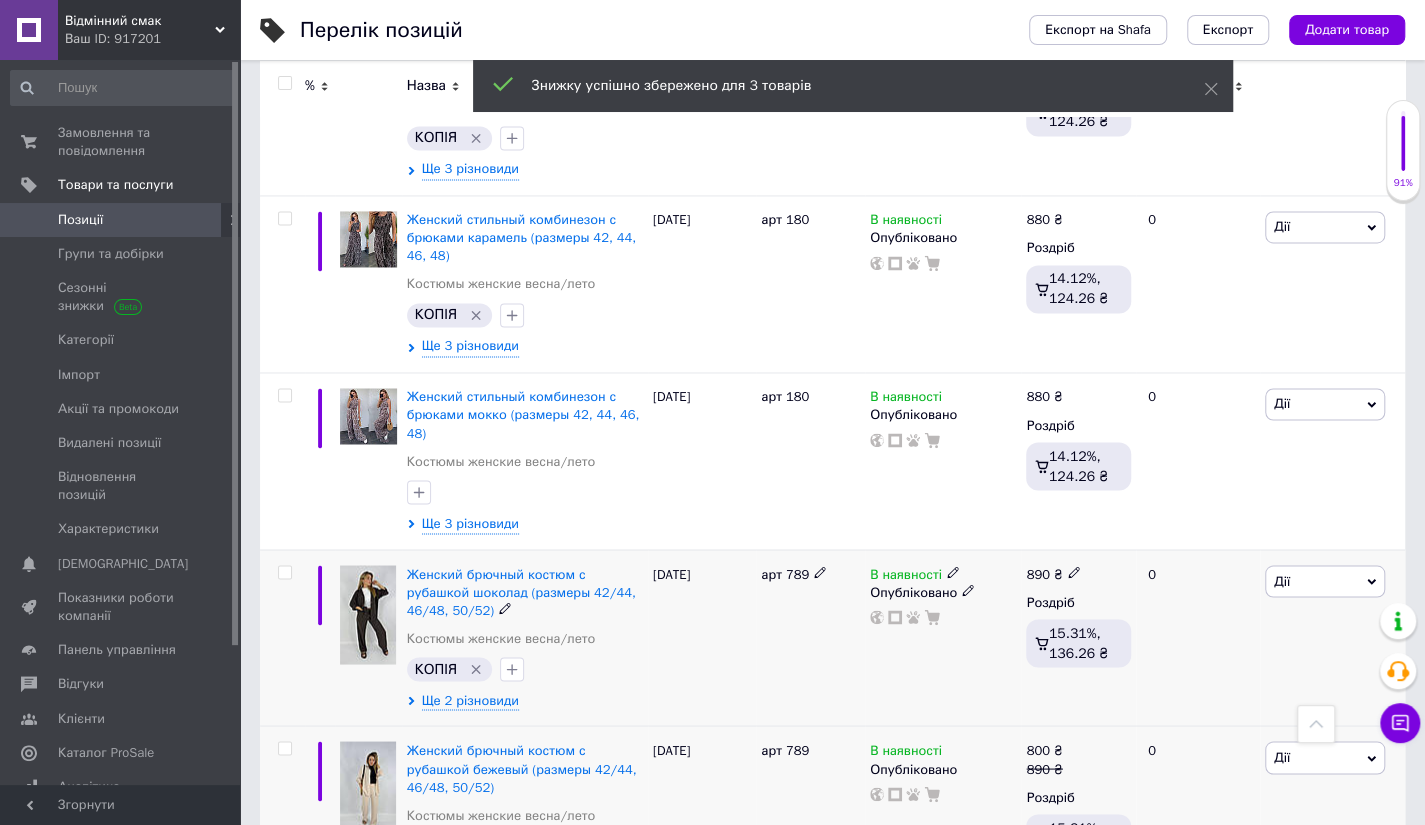 click on "Дії" at bounding box center [1325, 581] 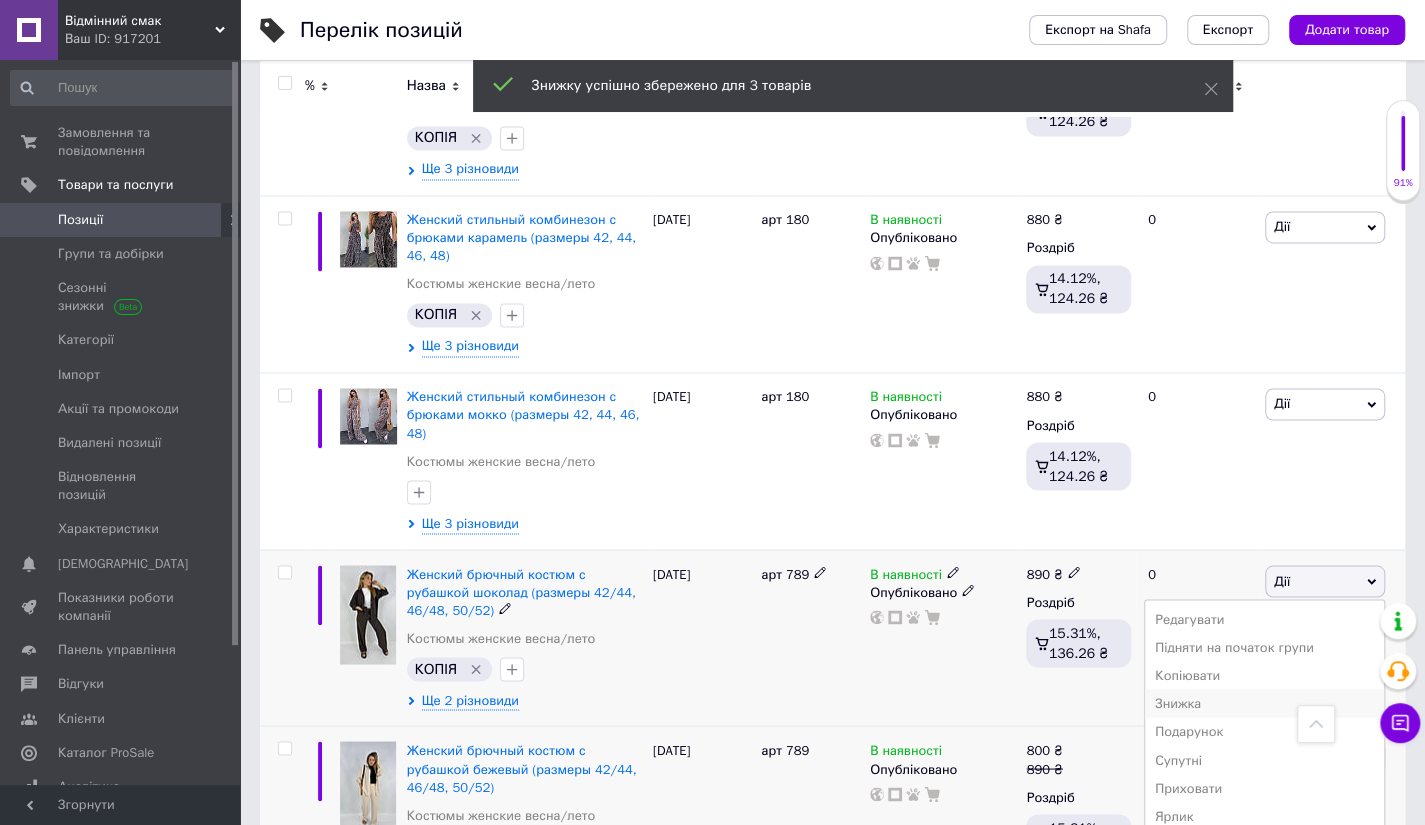 click on "Знижка" at bounding box center [1264, 703] 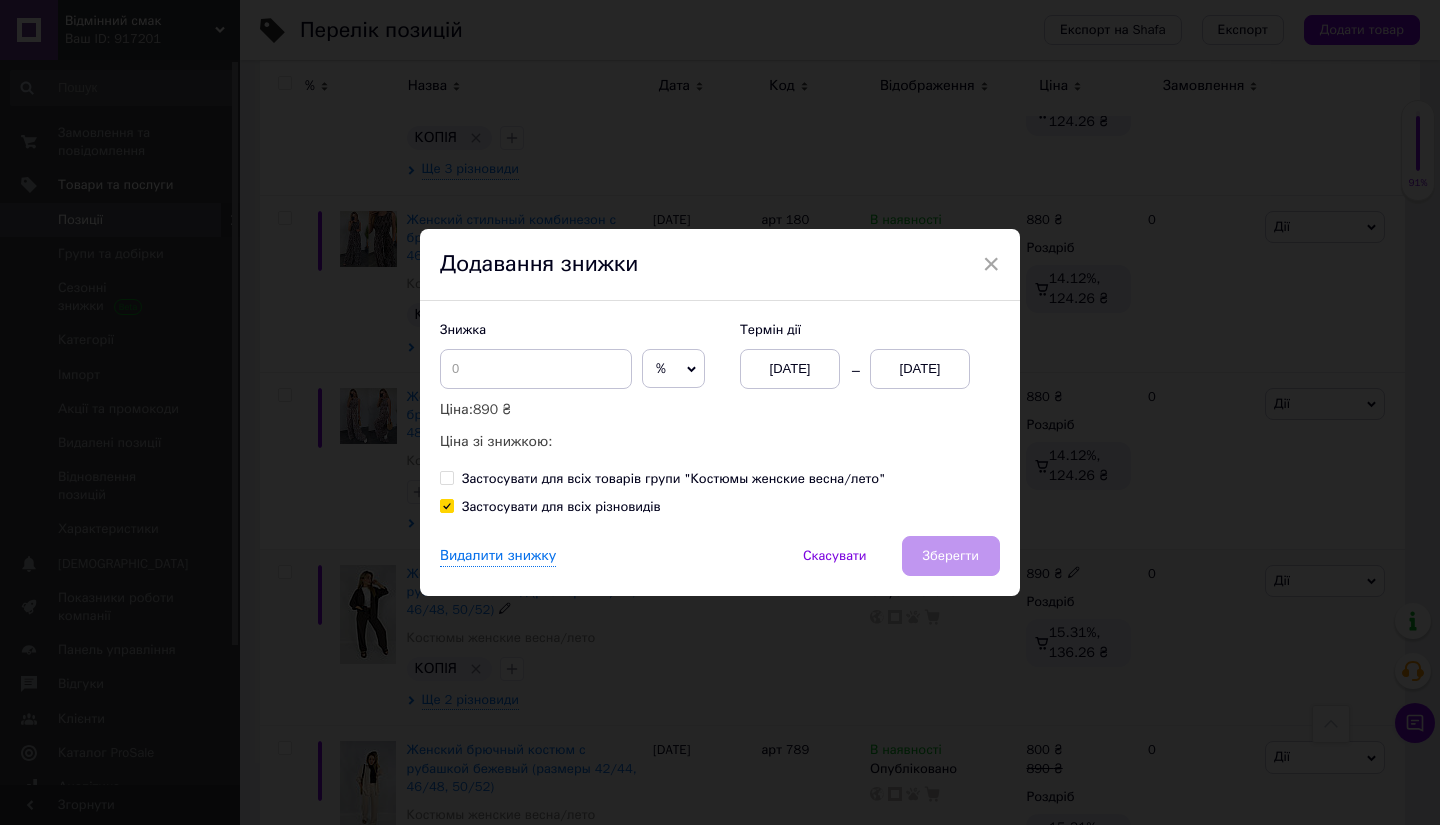 click on "%" at bounding box center (673, 369) 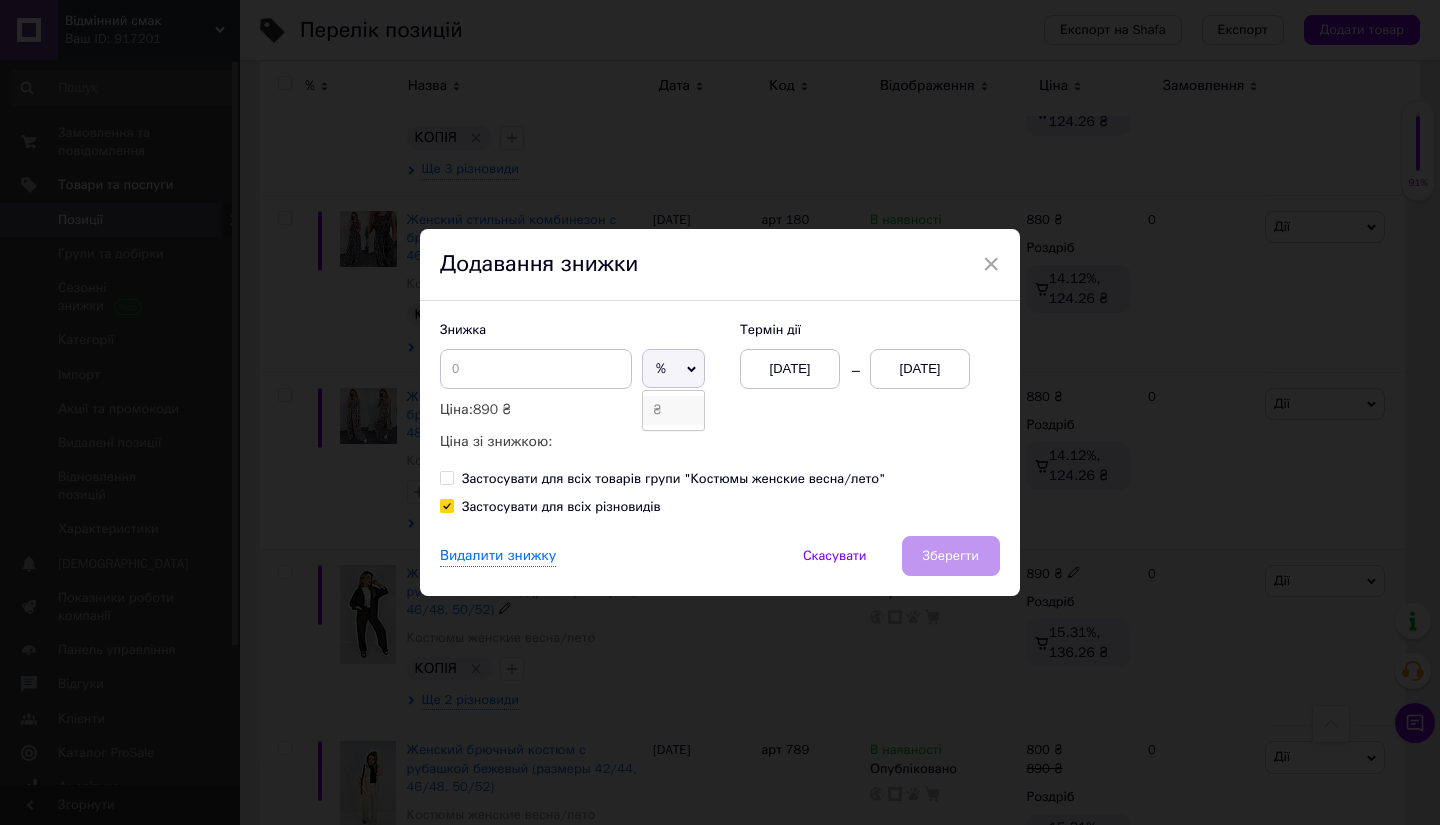 click on "₴" at bounding box center [673, 410] 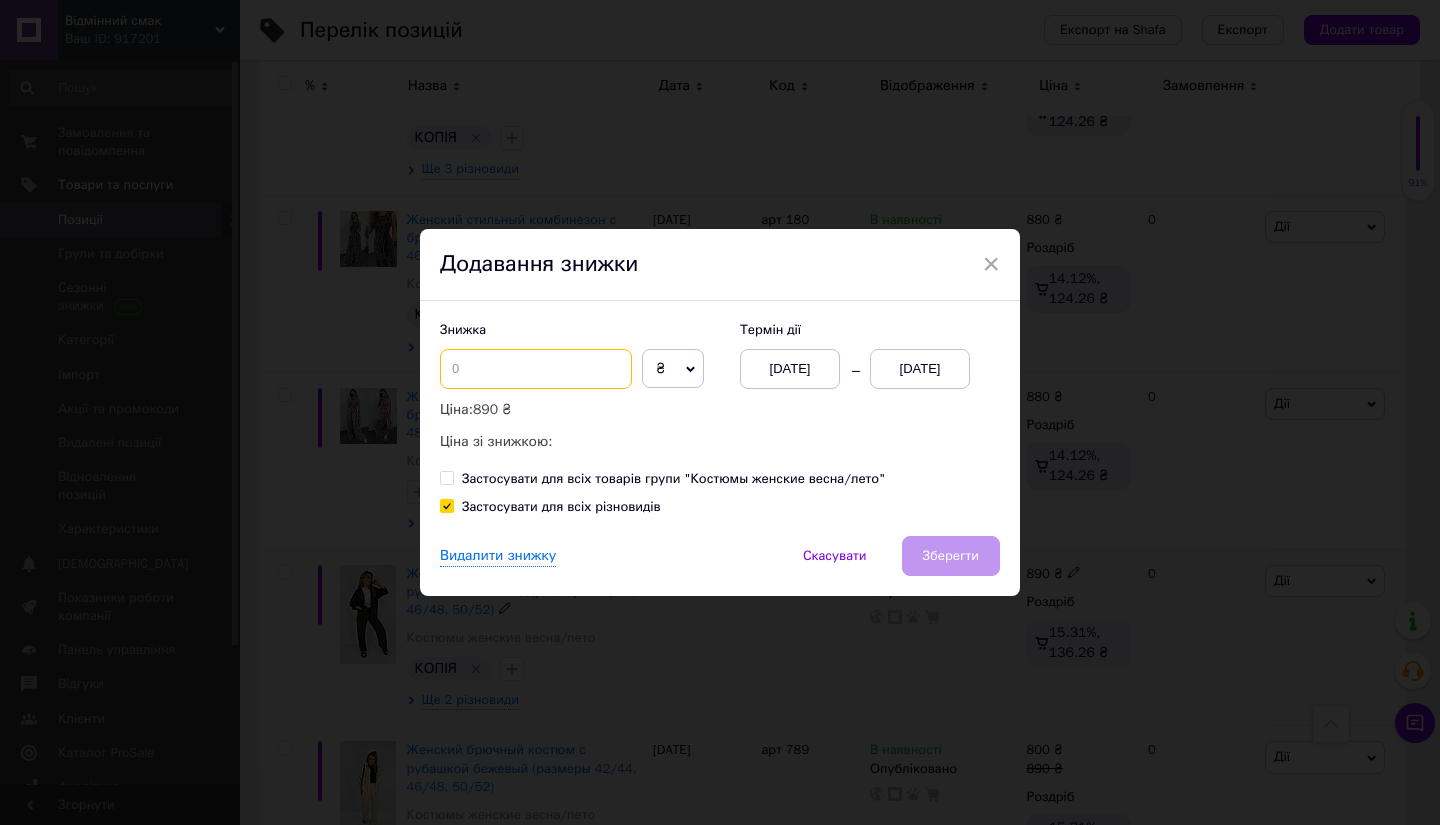 click at bounding box center (536, 369) 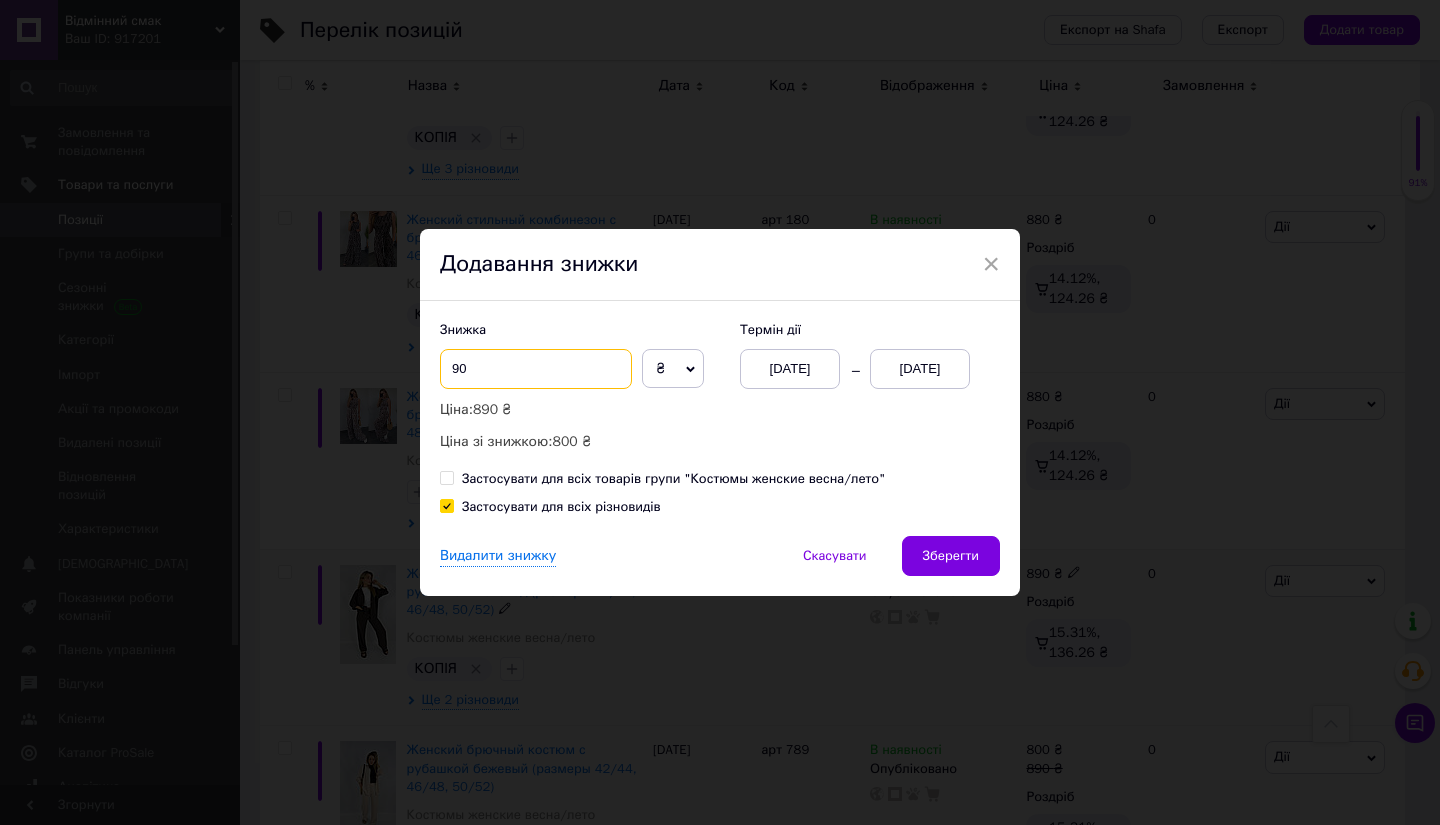 type on "90" 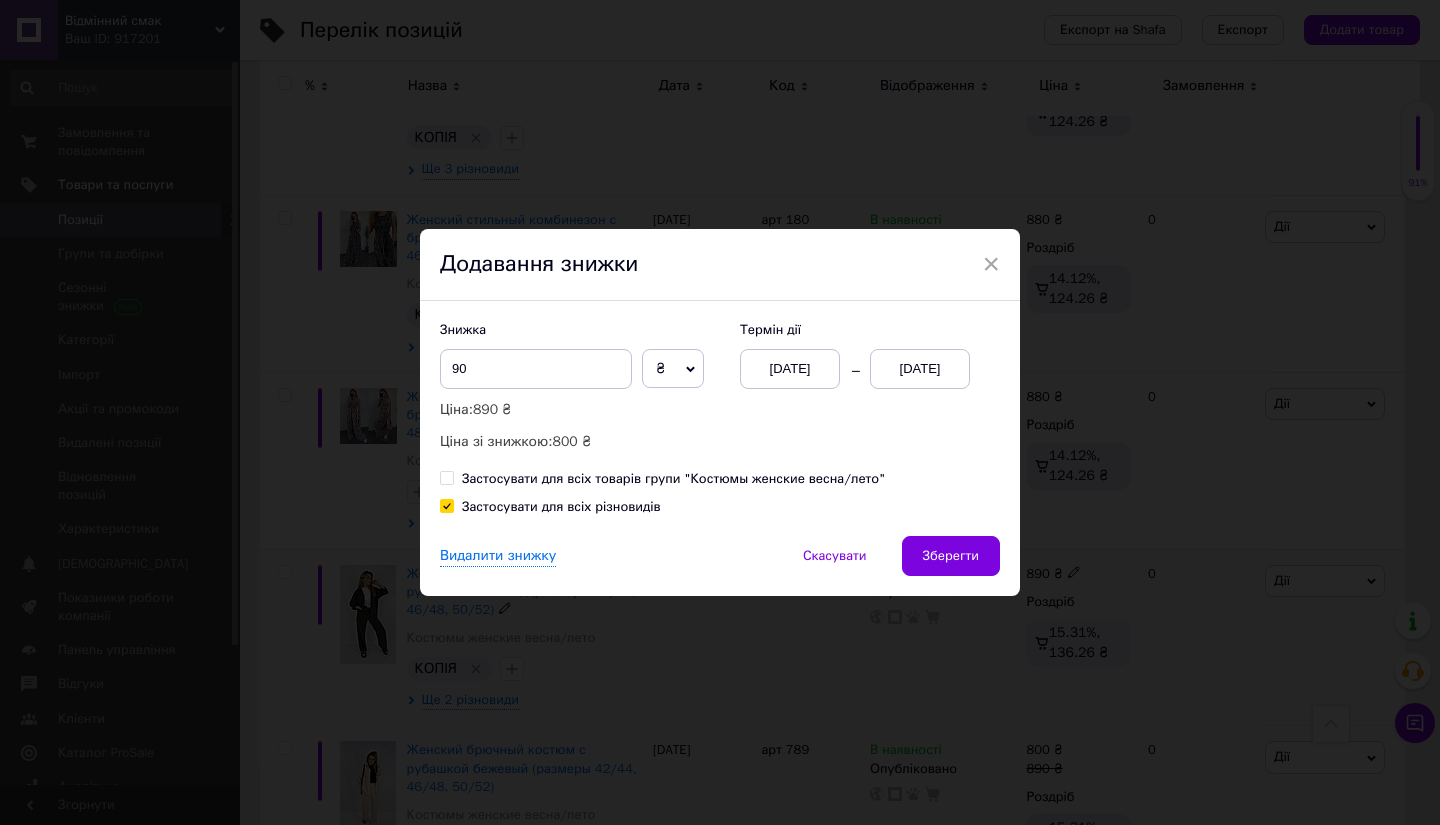 click on "[DATE]" at bounding box center [920, 369] 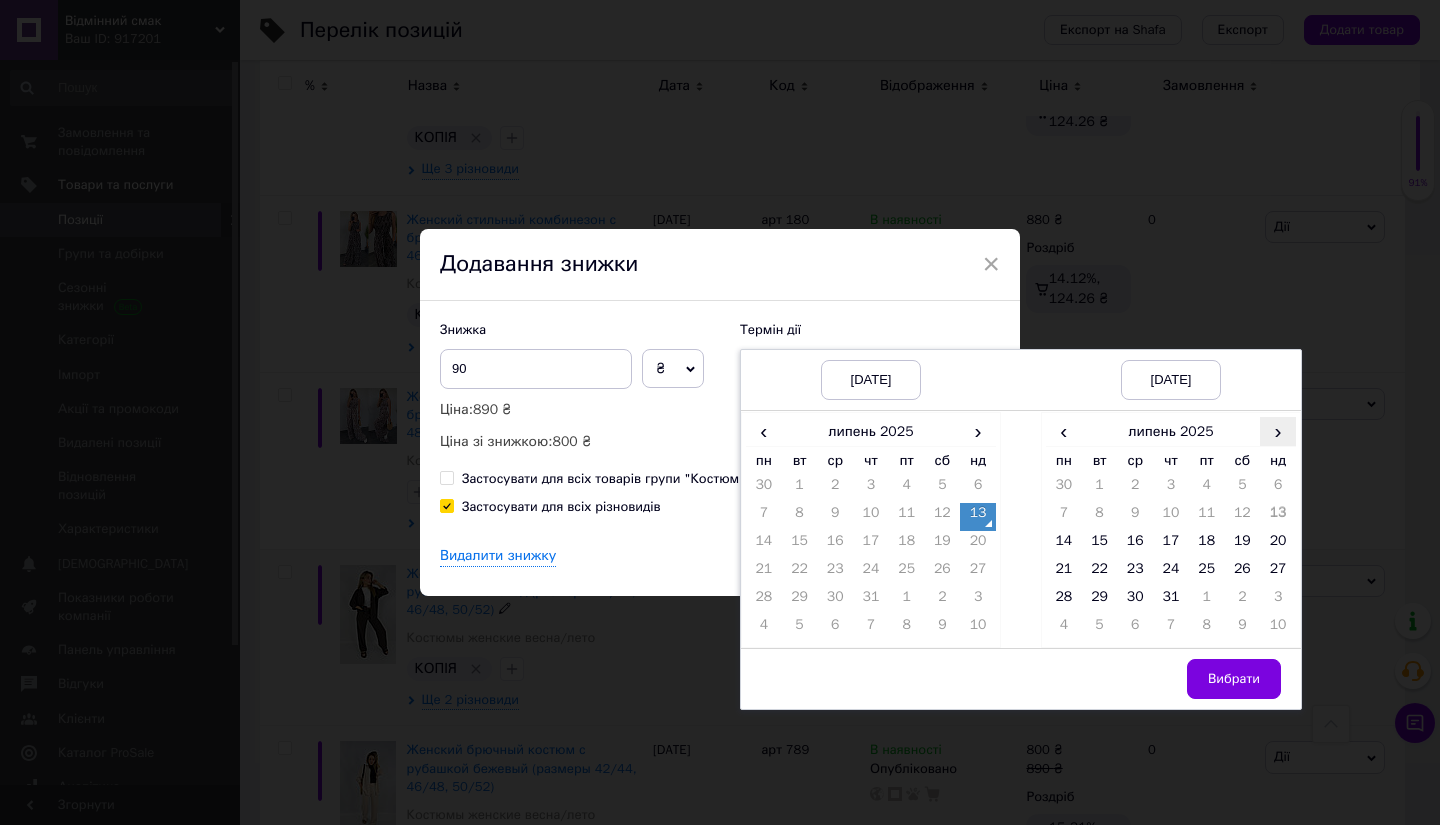 click on "›" at bounding box center (1278, 431) 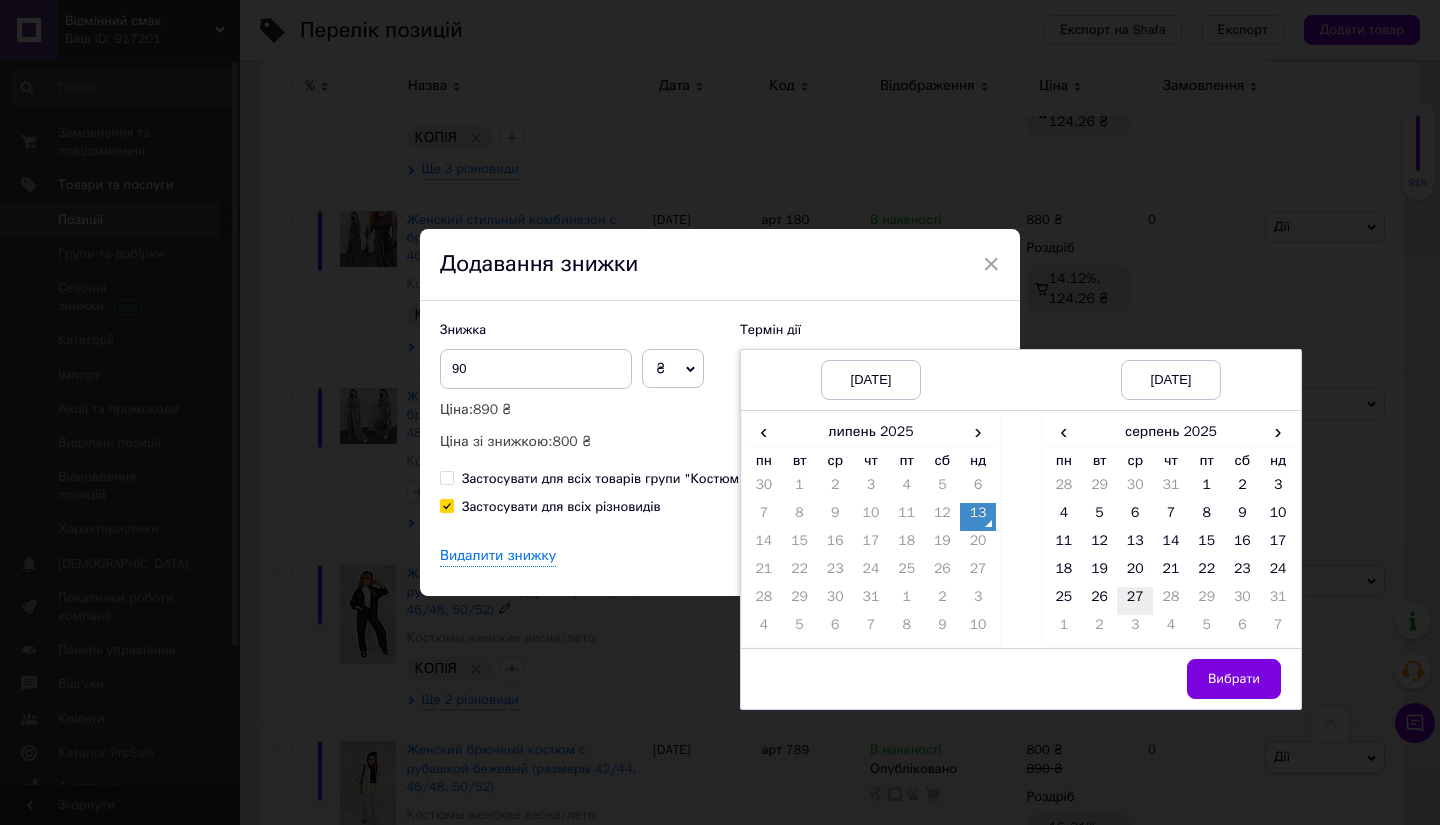 click on "27" at bounding box center (1135, 601) 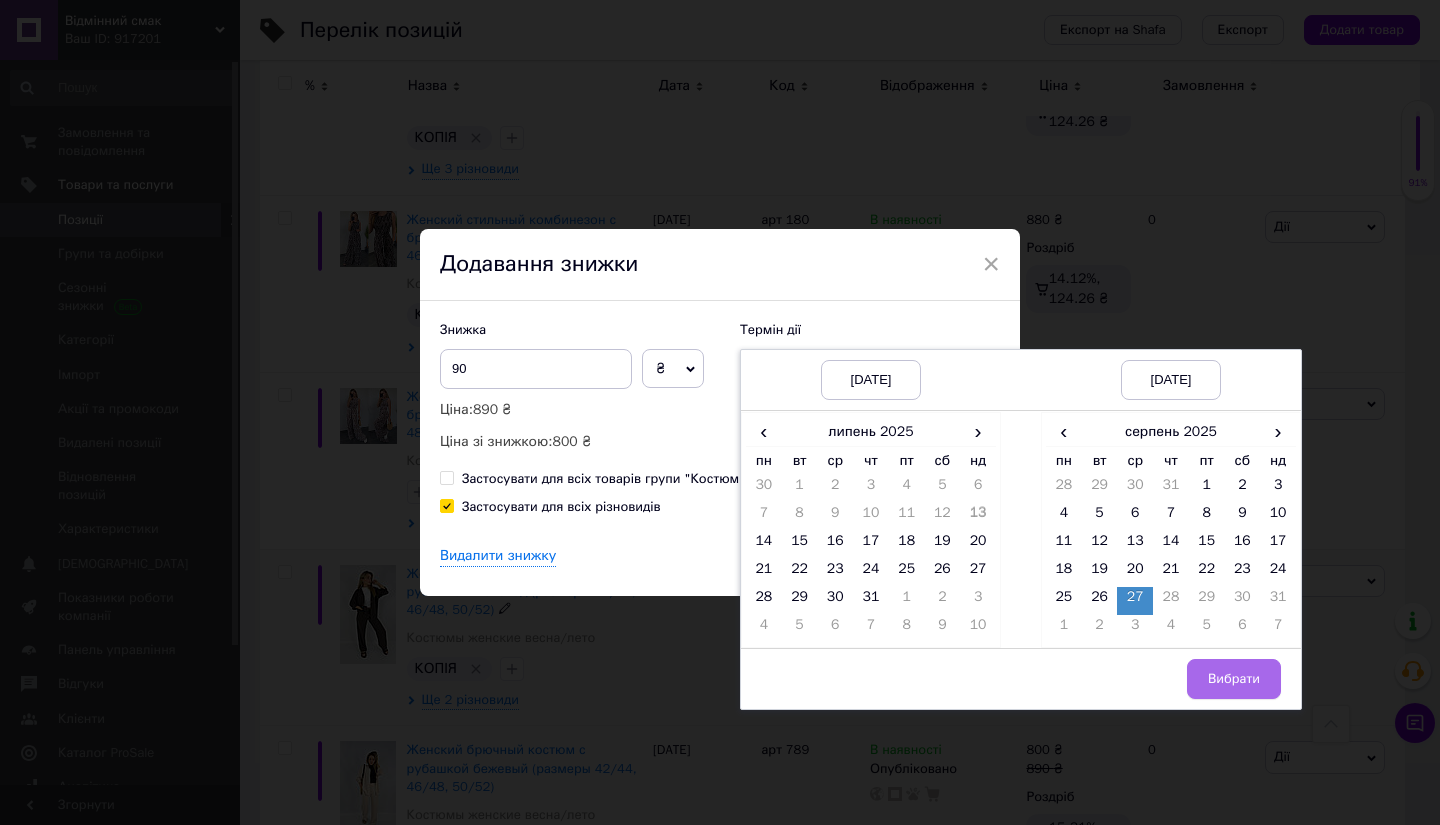 click on "Вибрати" at bounding box center [1234, 679] 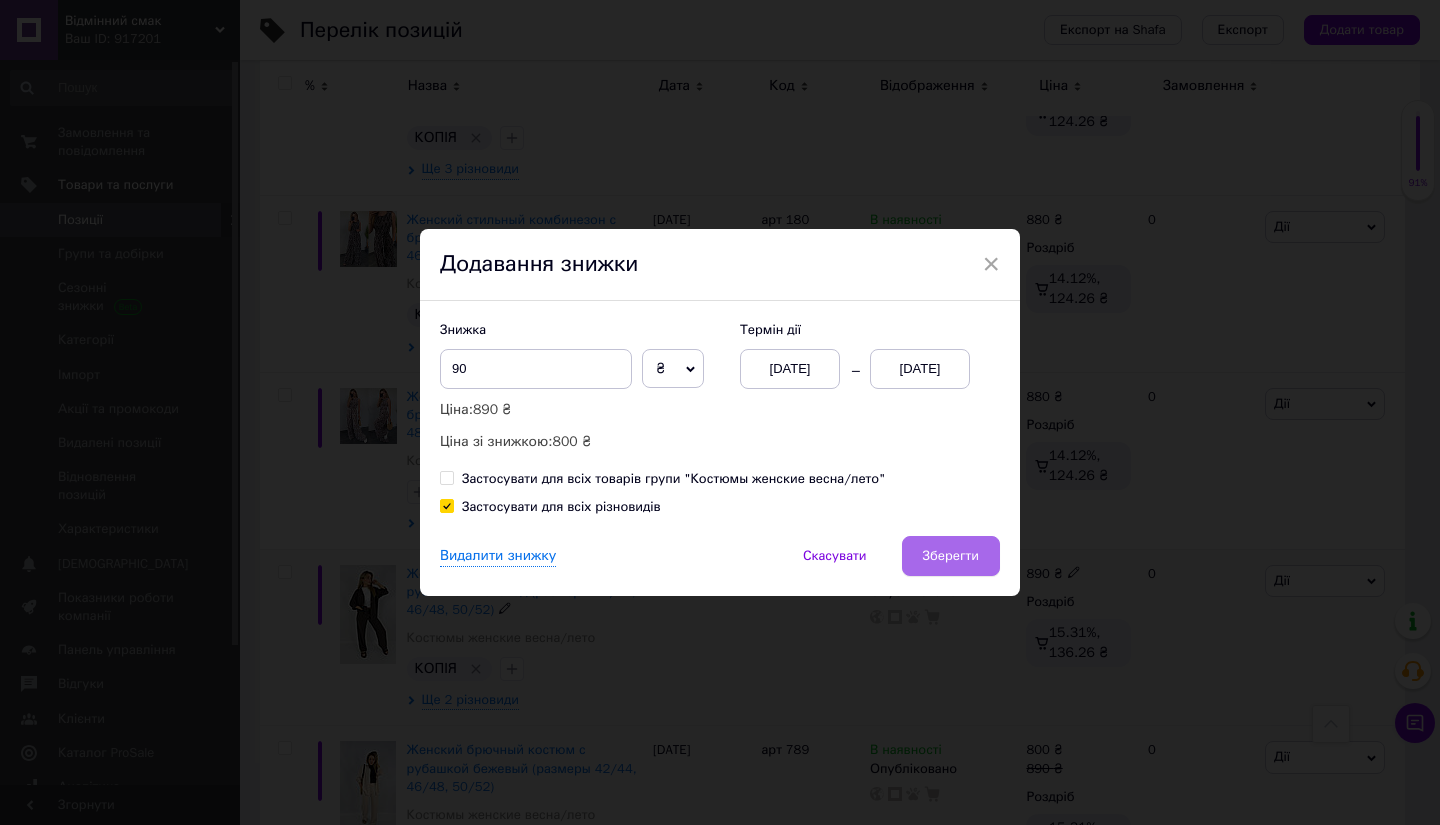 click on "Зберегти" at bounding box center (951, 556) 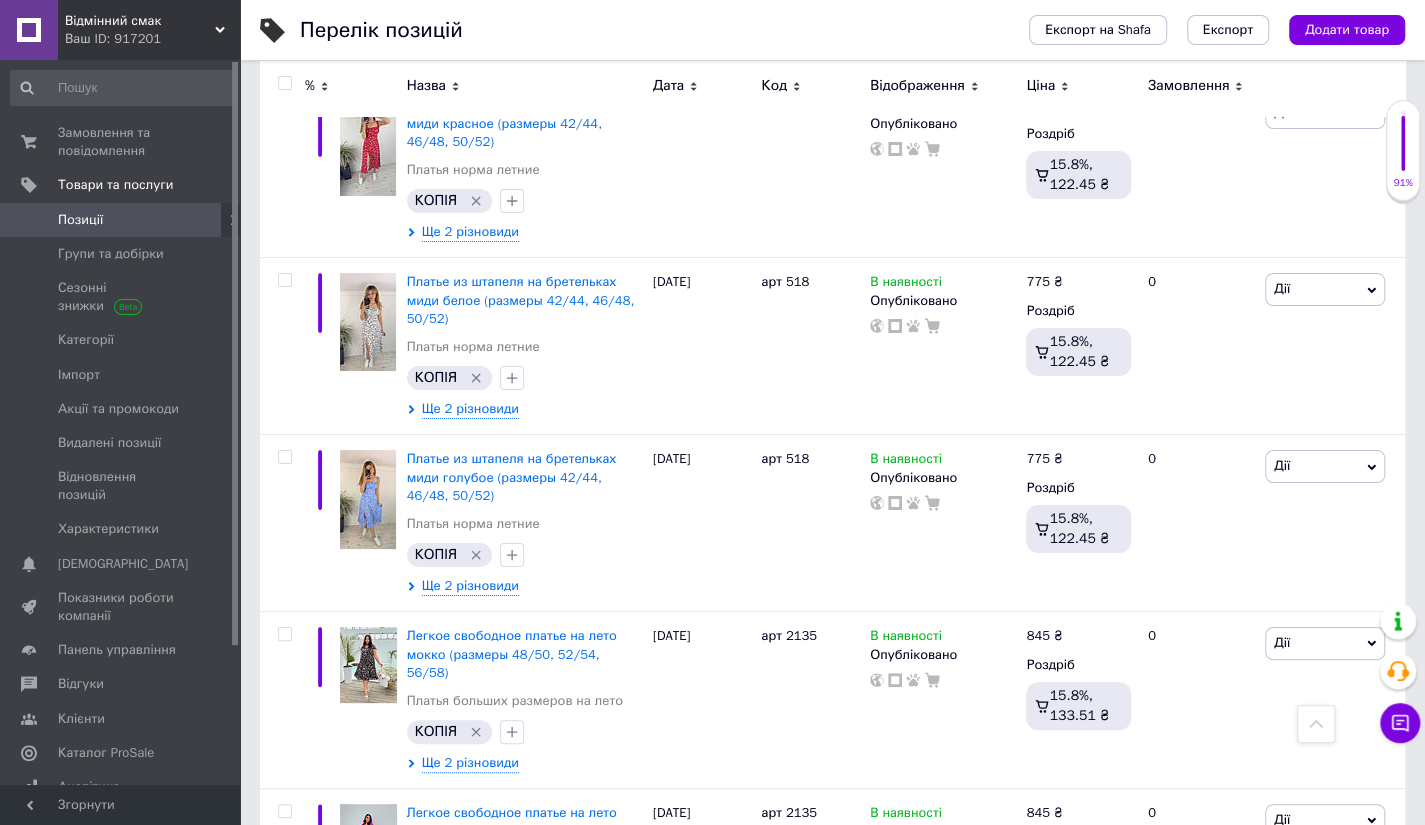 scroll, scrollTop: 4169, scrollLeft: 0, axis: vertical 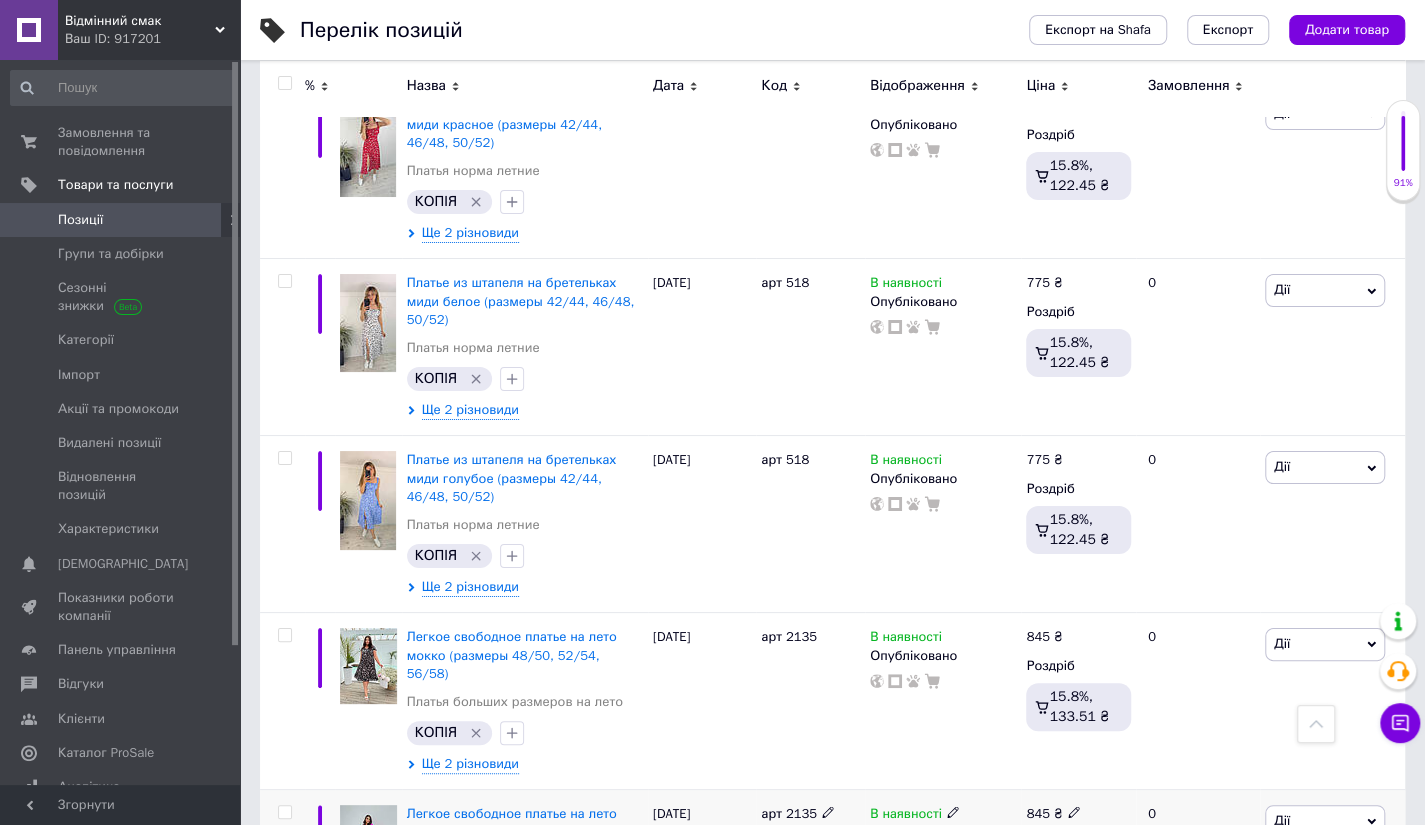 click at bounding box center [368, 842] 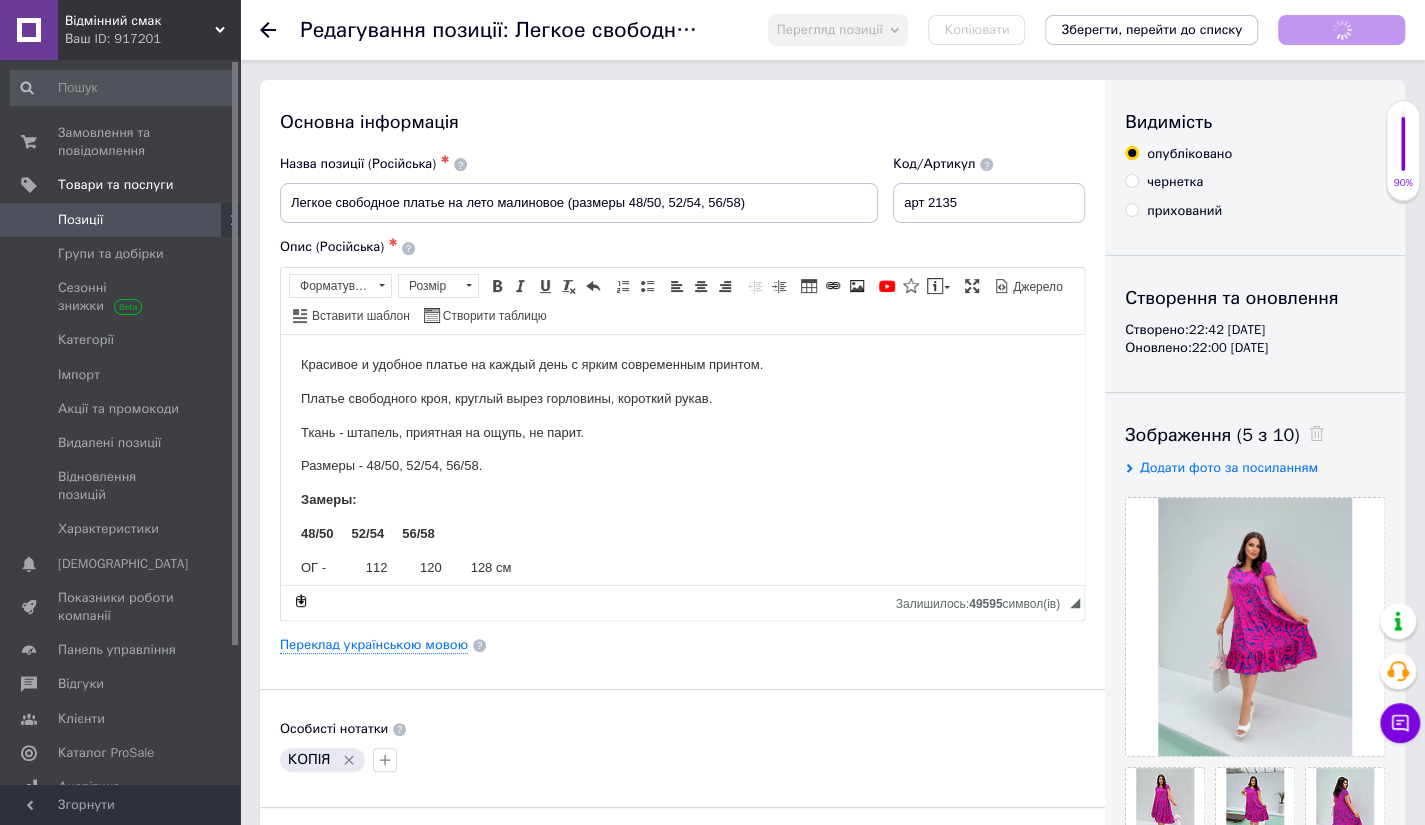 scroll, scrollTop: 0, scrollLeft: 0, axis: both 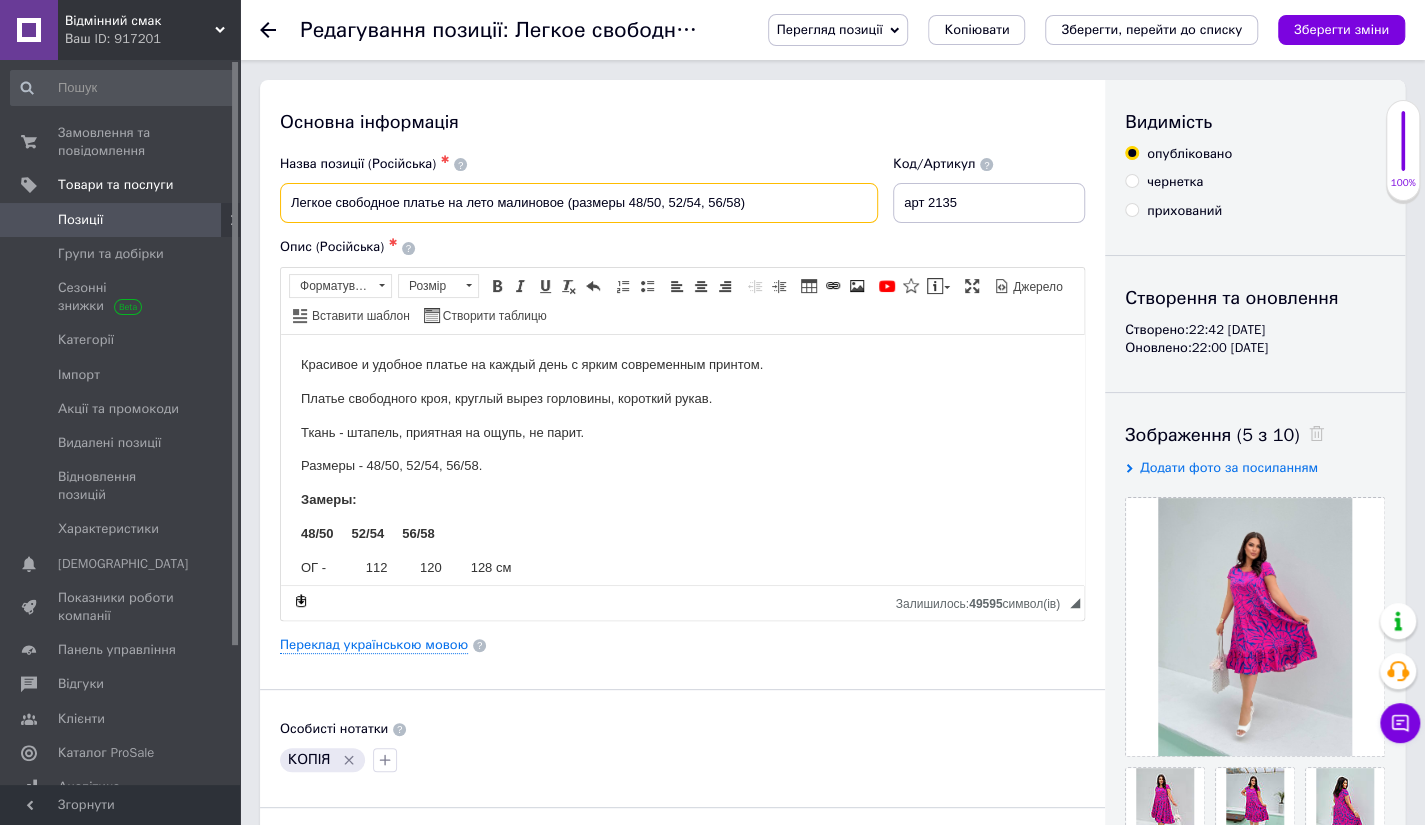 click on "Легкое свободное платье на лето малиновое (размеры 48/50, 52/54, 56/58)" at bounding box center [579, 203] 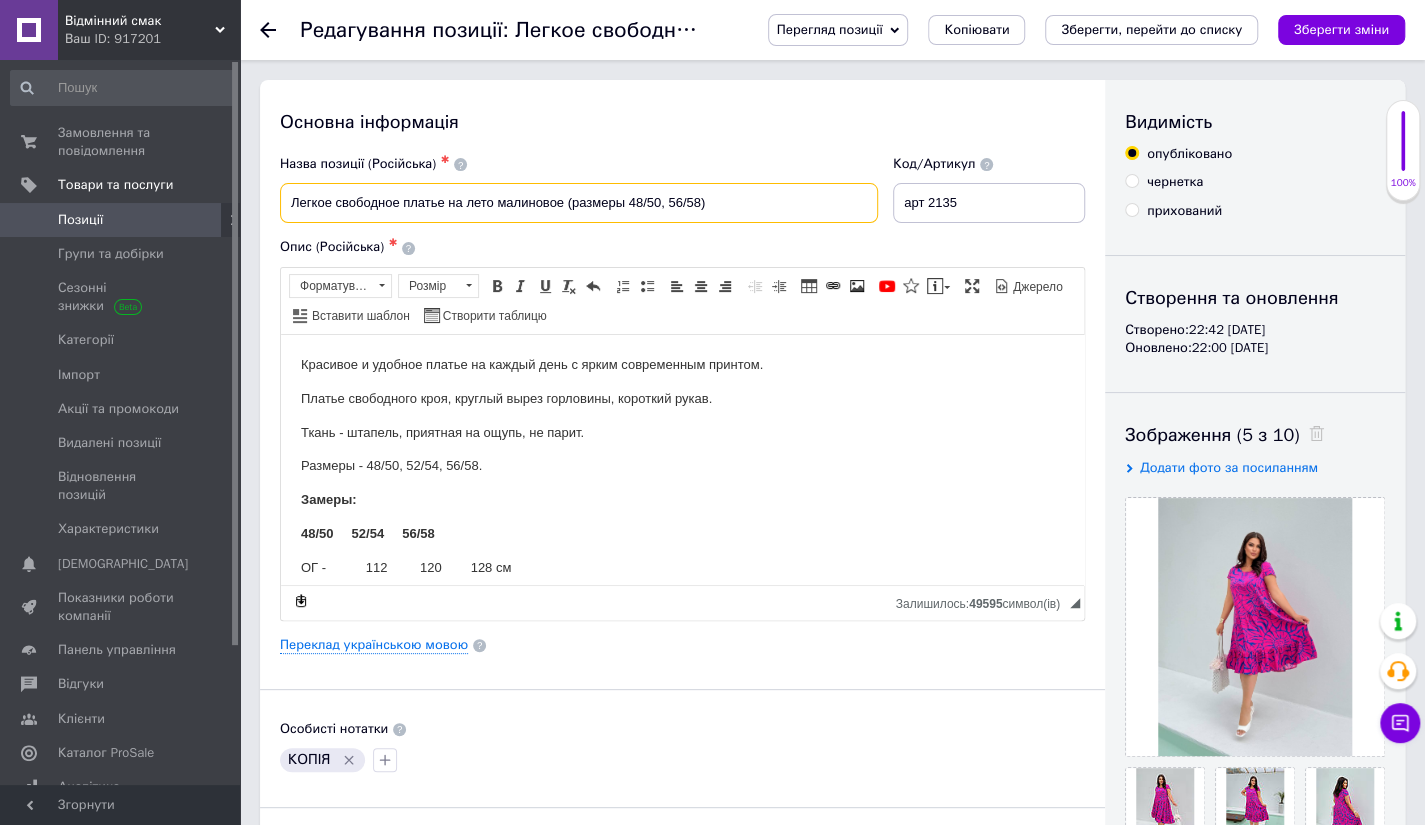 type on "Легкое свободное платье на лето малиновое (размеры 48/50, 56/58)" 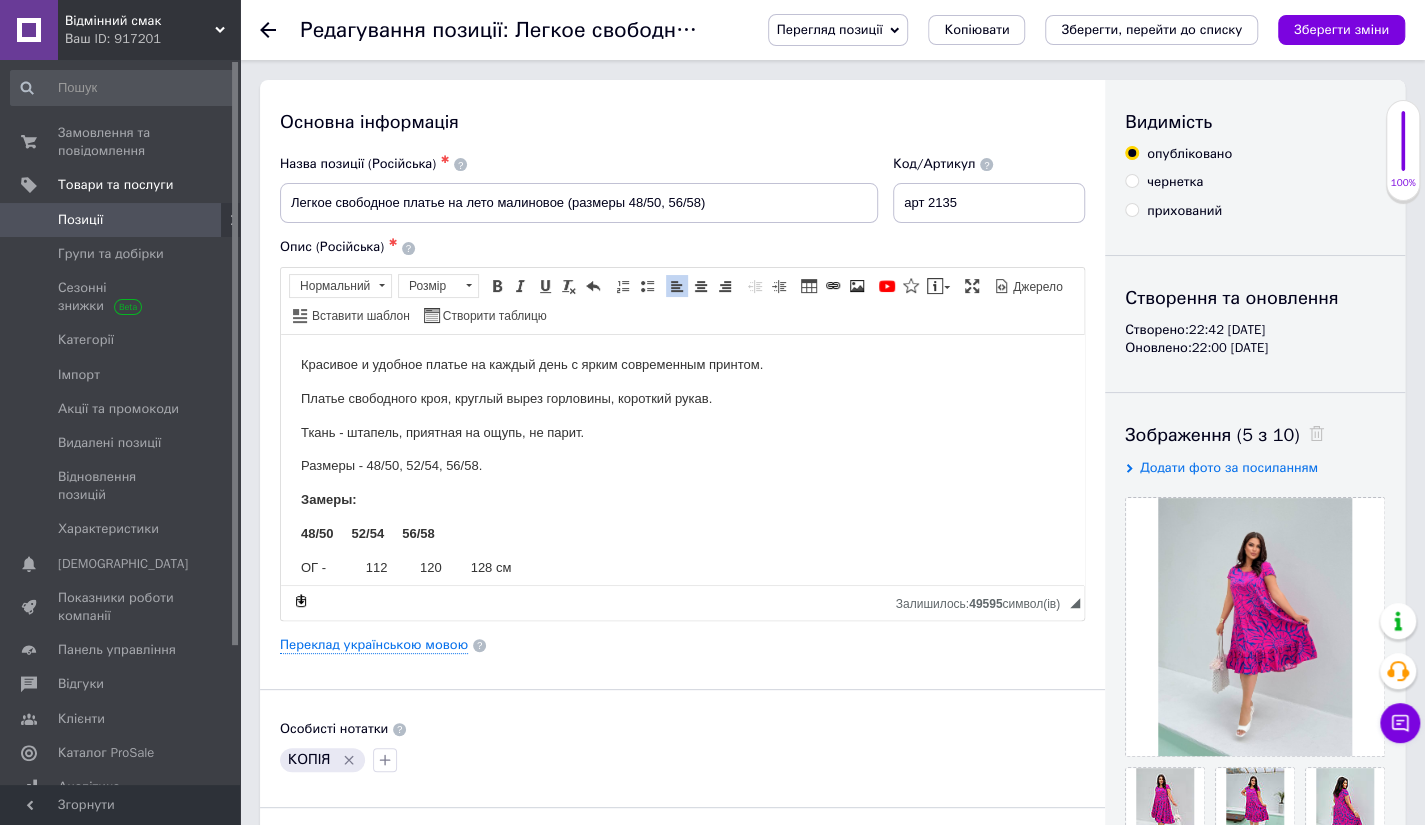 click on "Размеры - 48/50, 52/54, 56/58." at bounding box center [682, 465] 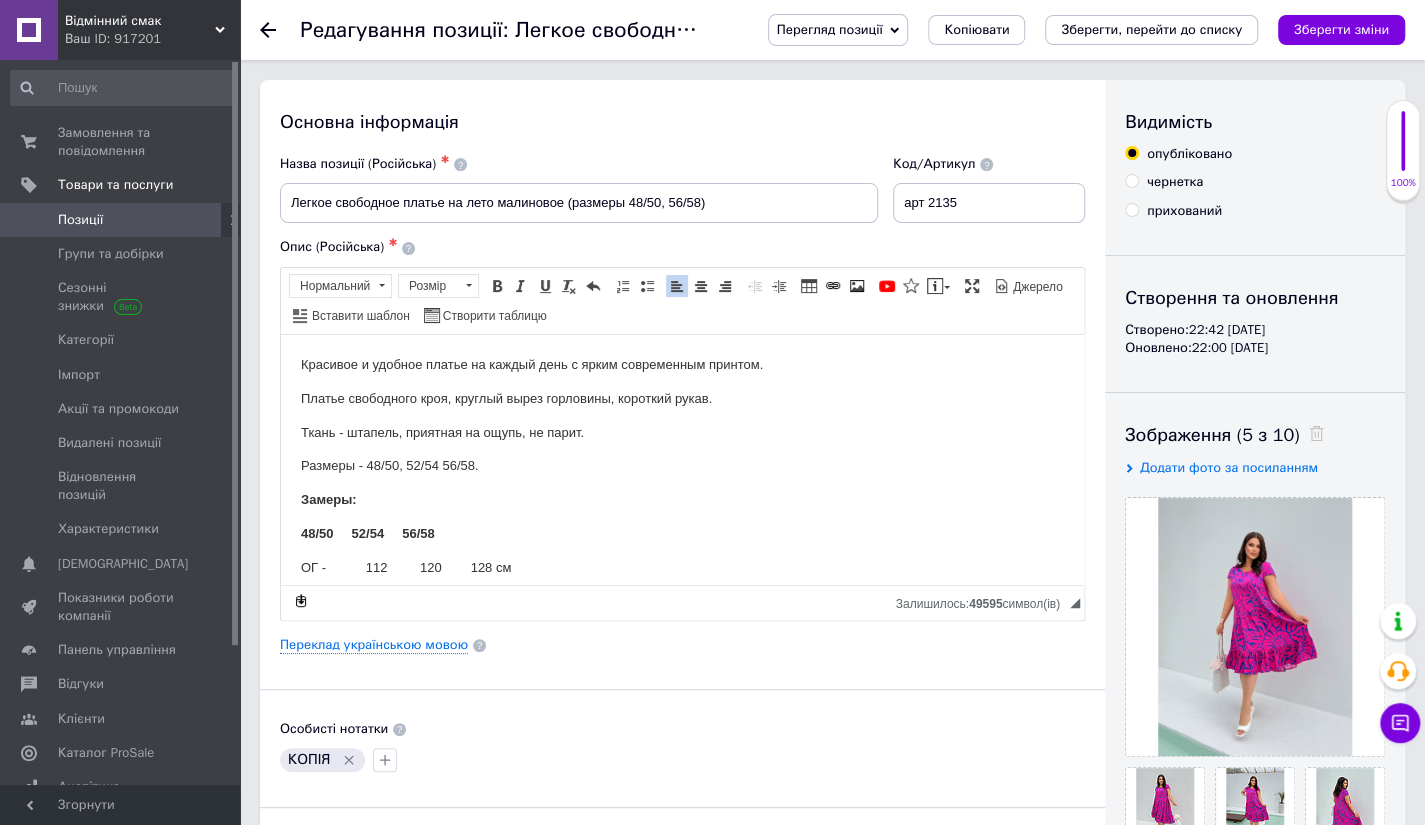 type 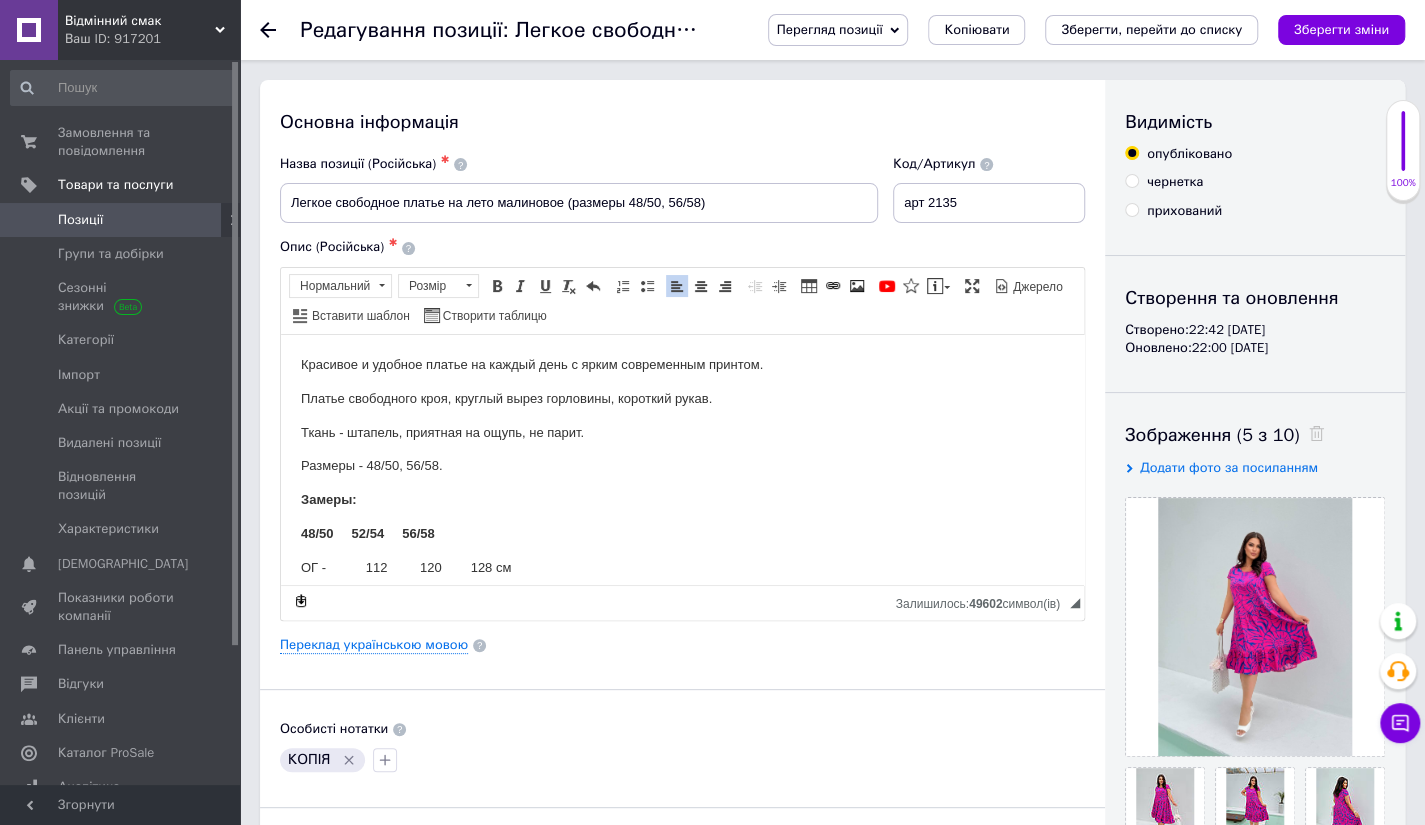 click on "48/50     52/54     56/58" at bounding box center (368, 532) 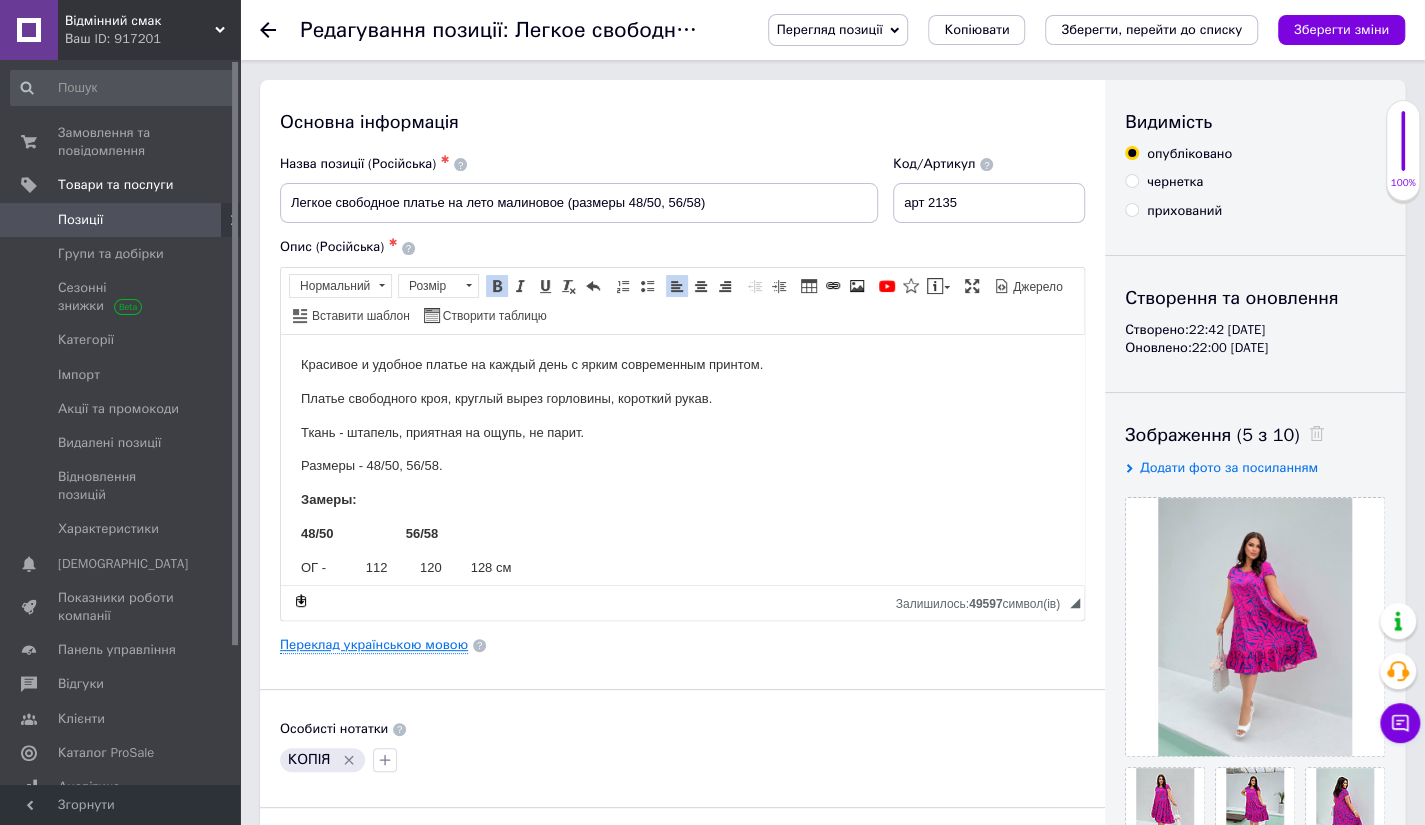 click on "Переклад українською мовою" at bounding box center [374, 645] 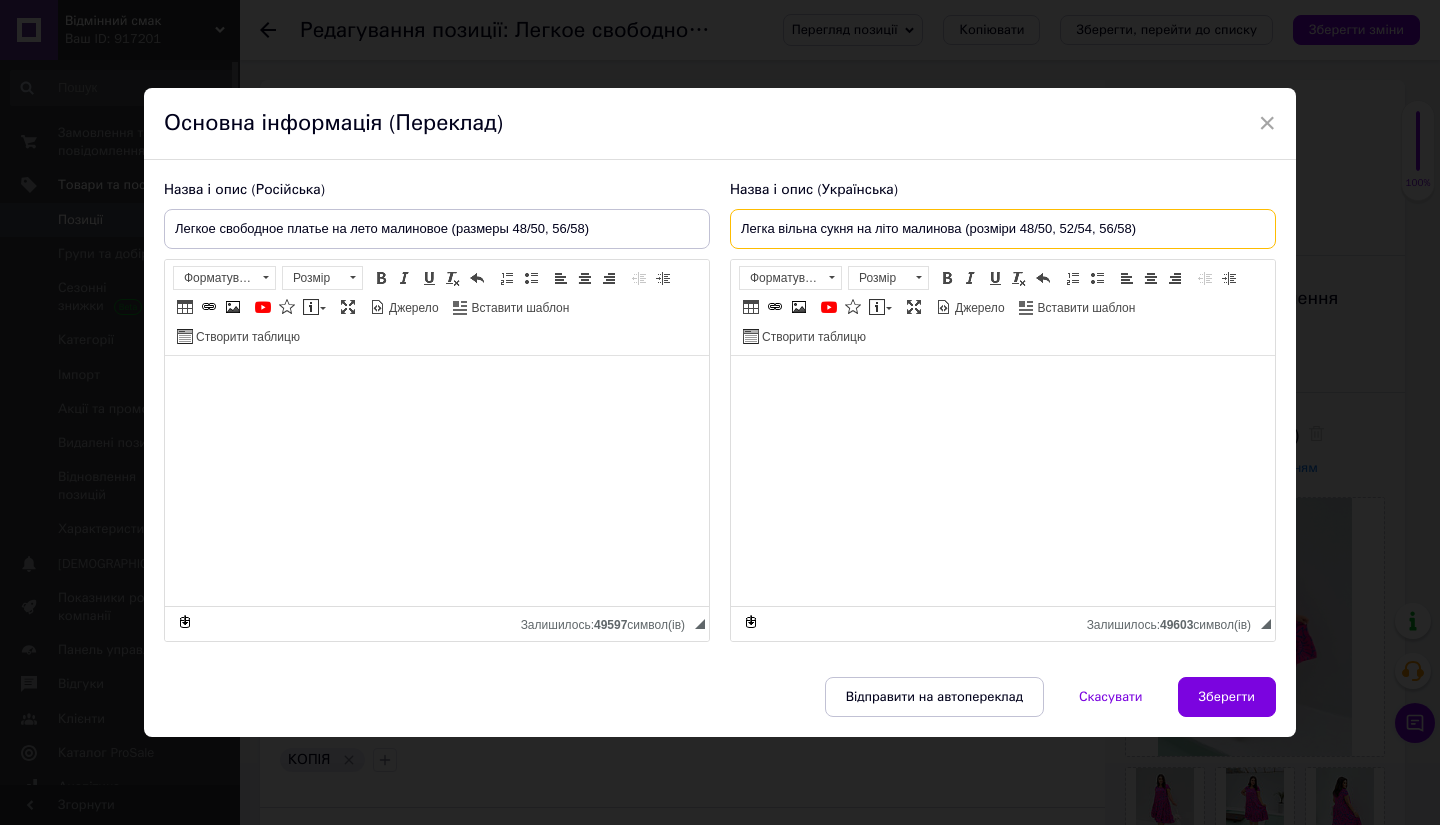 click on "Легка вільна сукня на літо малинова (розміри 48/50, 52/54, 56/58)" at bounding box center (1003, 229) 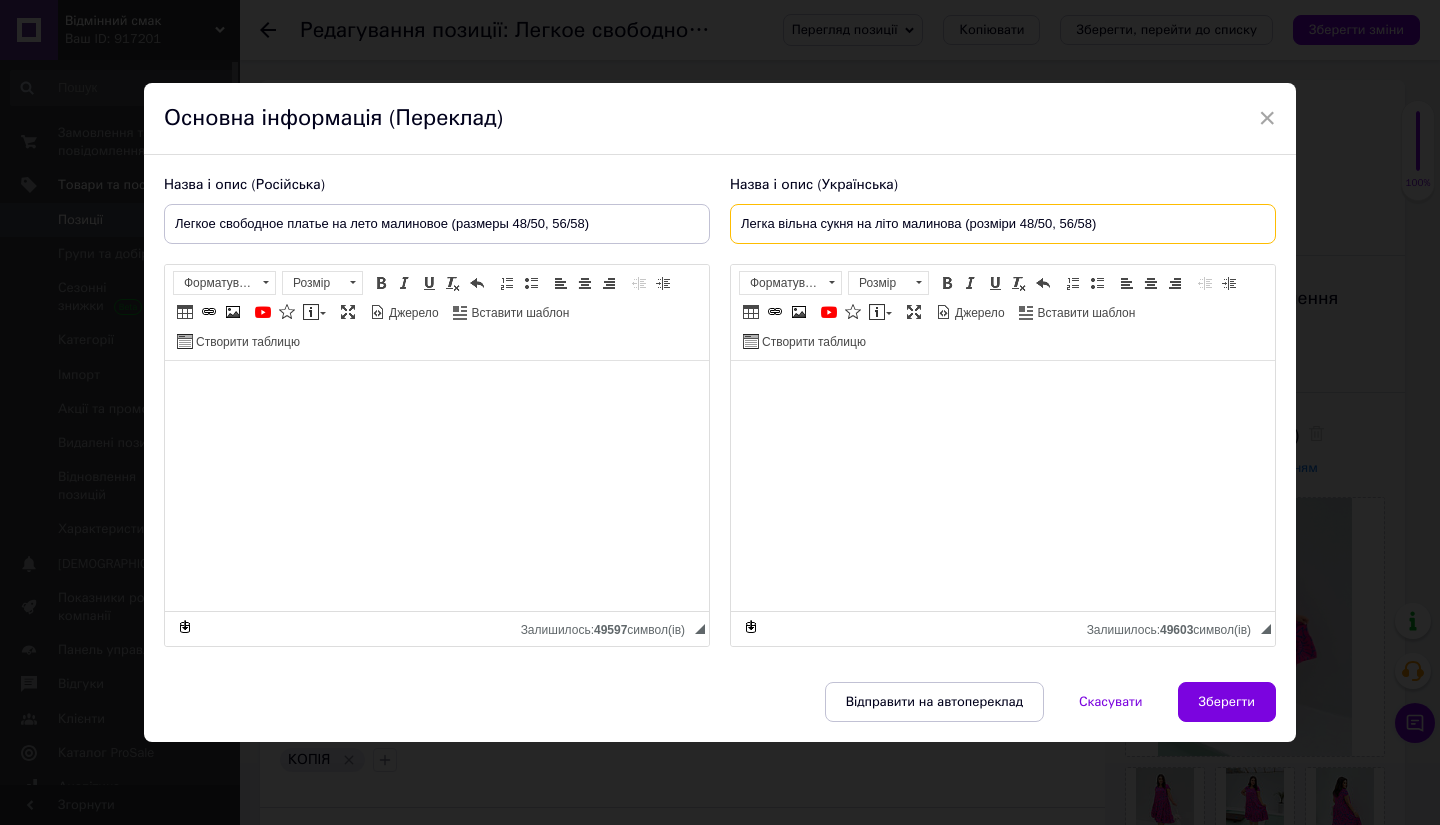 type on "Легка вільна сукня на літо малинова (розміри 48/50, 56/58)" 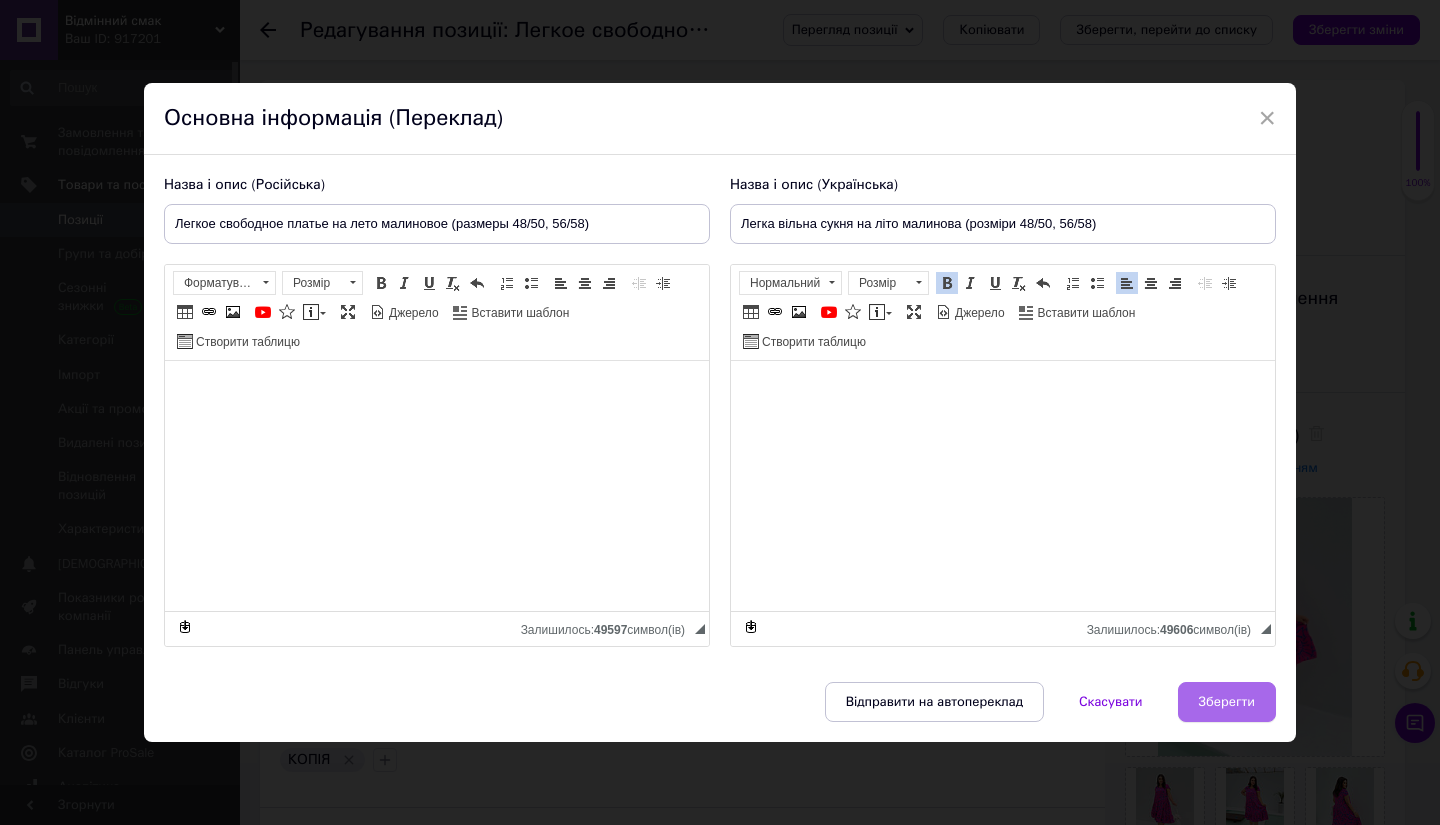 click on "Зберегти" at bounding box center [1227, 702] 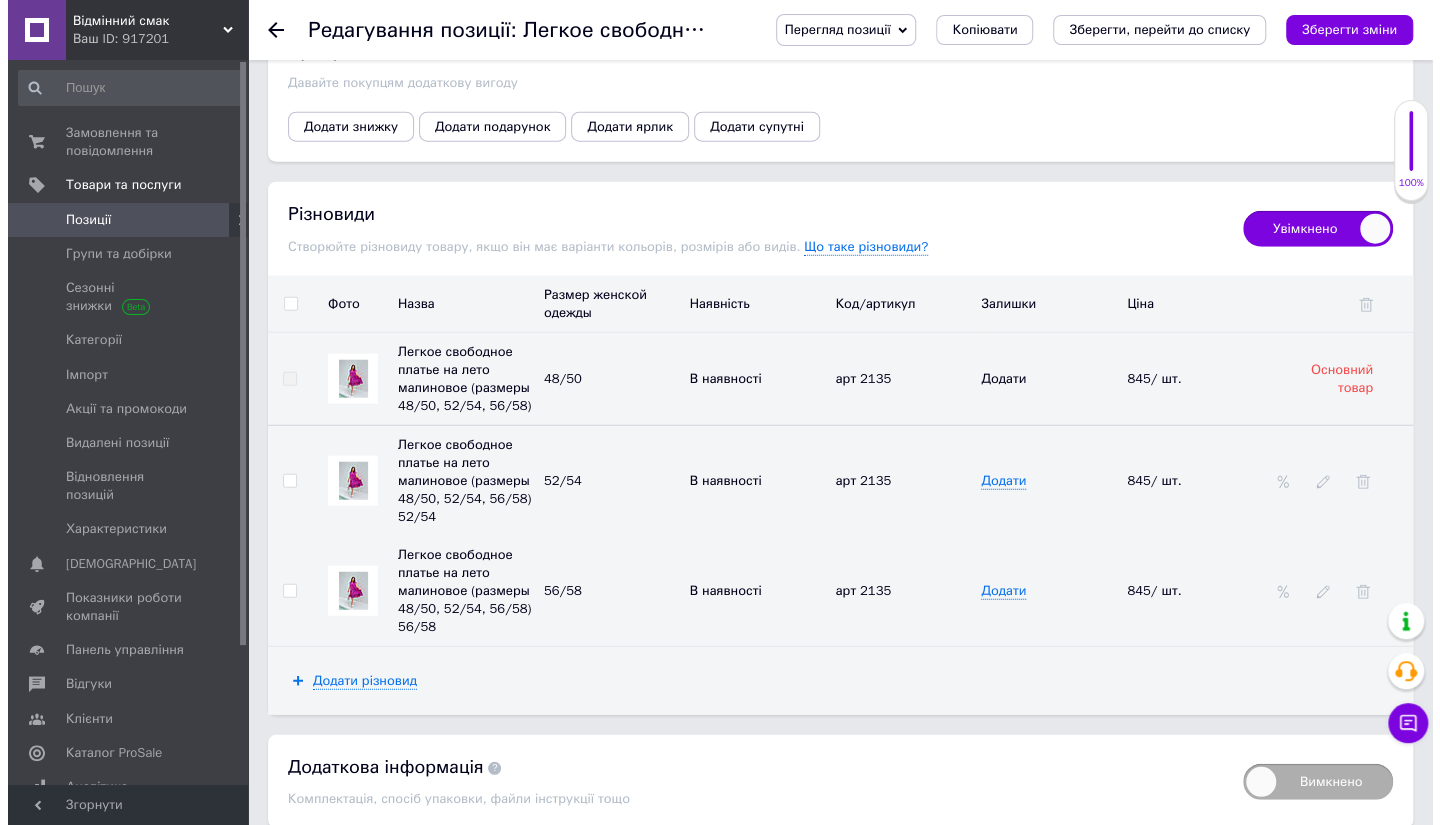 scroll, scrollTop: 2700, scrollLeft: 0, axis: vertical 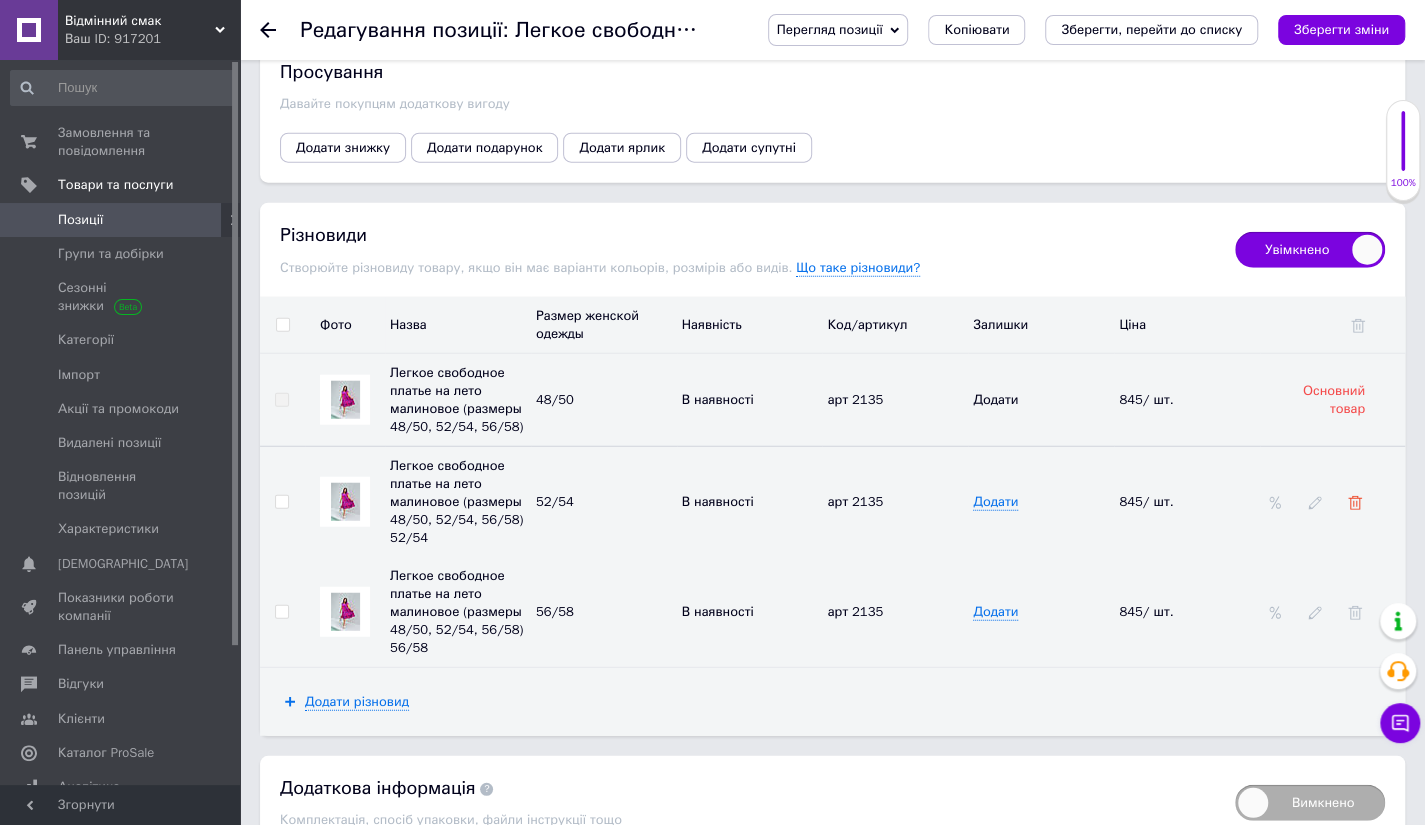 click 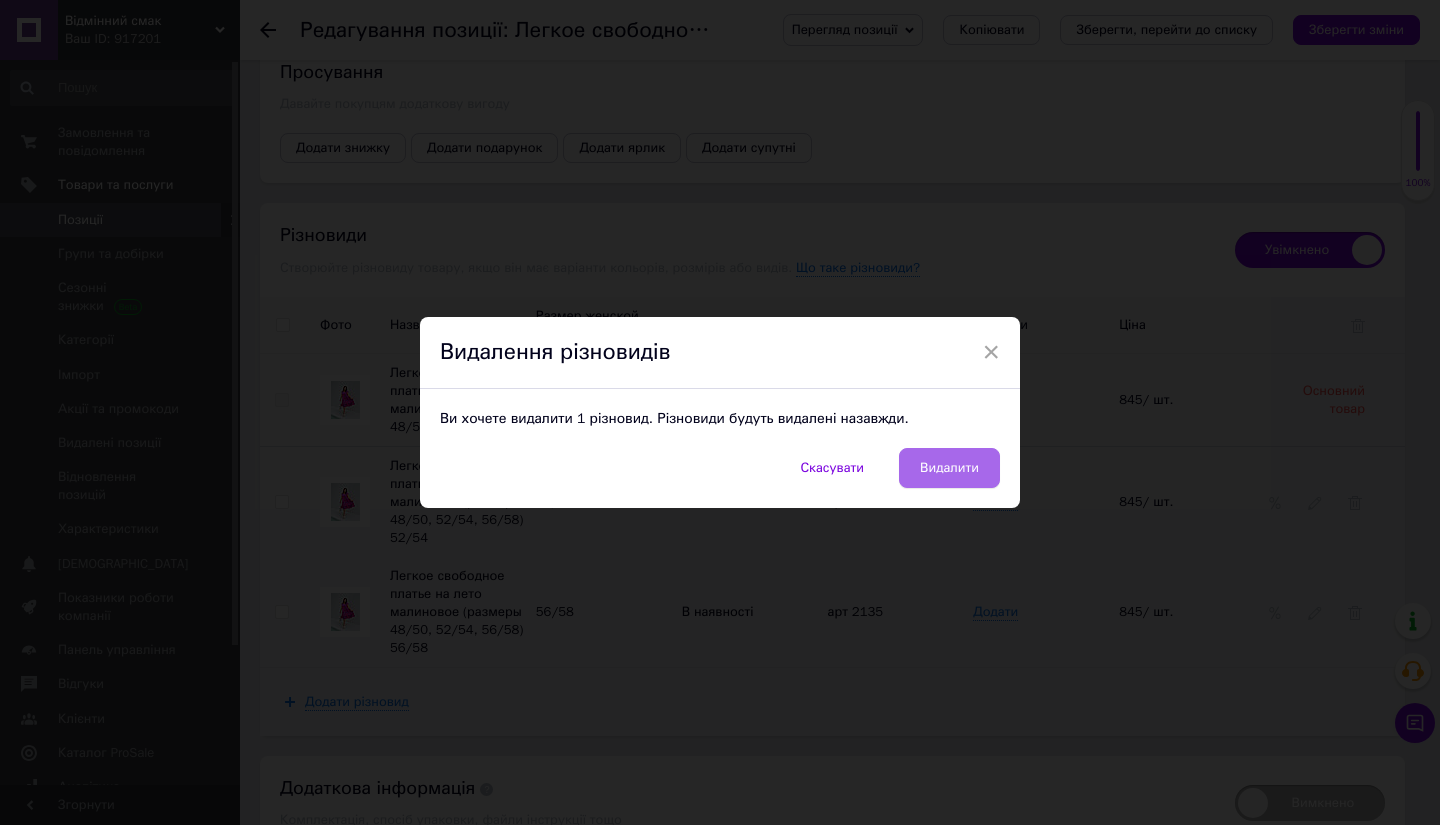 click on "Видалити" at bounding box center [949, 468] 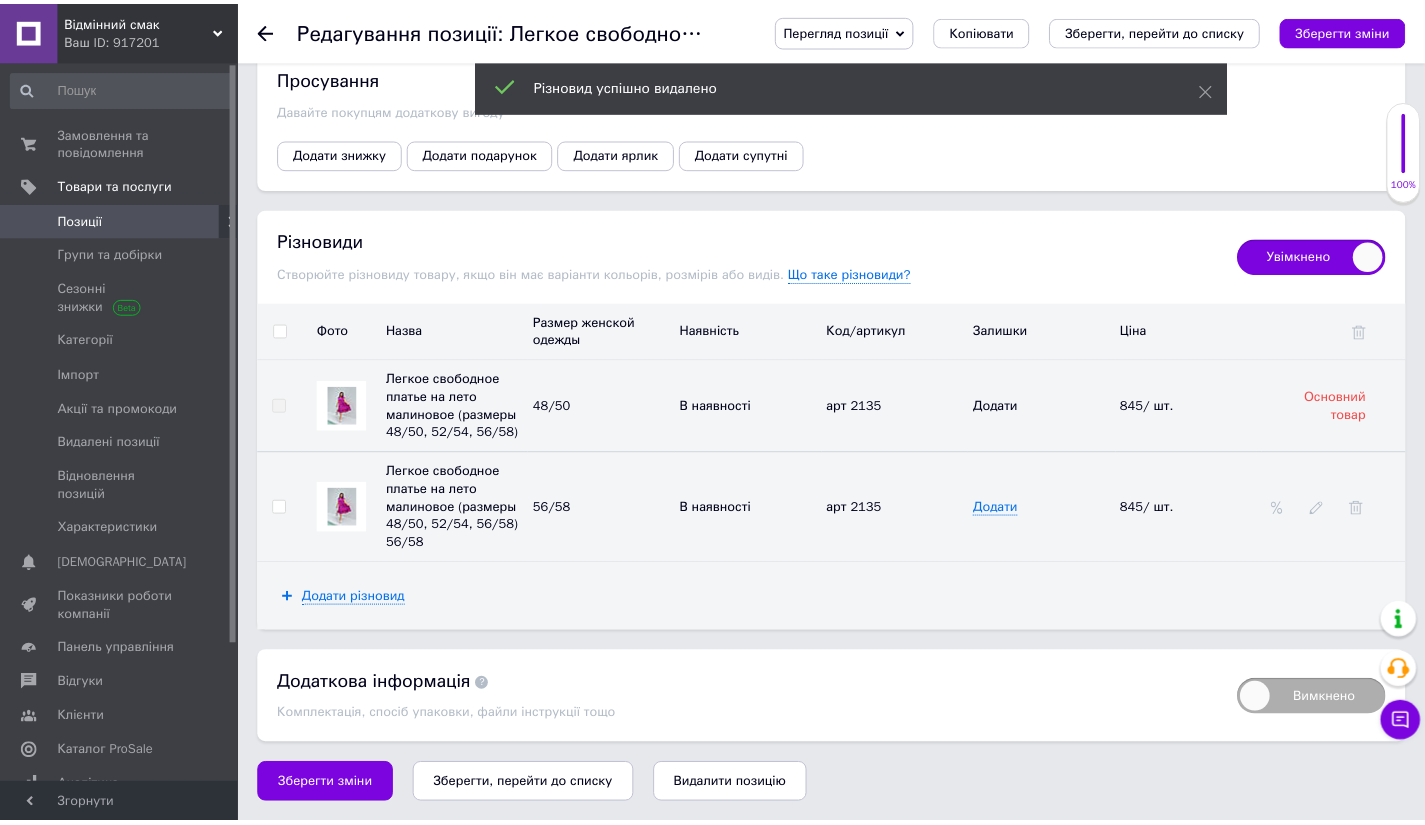 scroll, scrollTop: 2670, scrollLeft: 0, axis: vertical 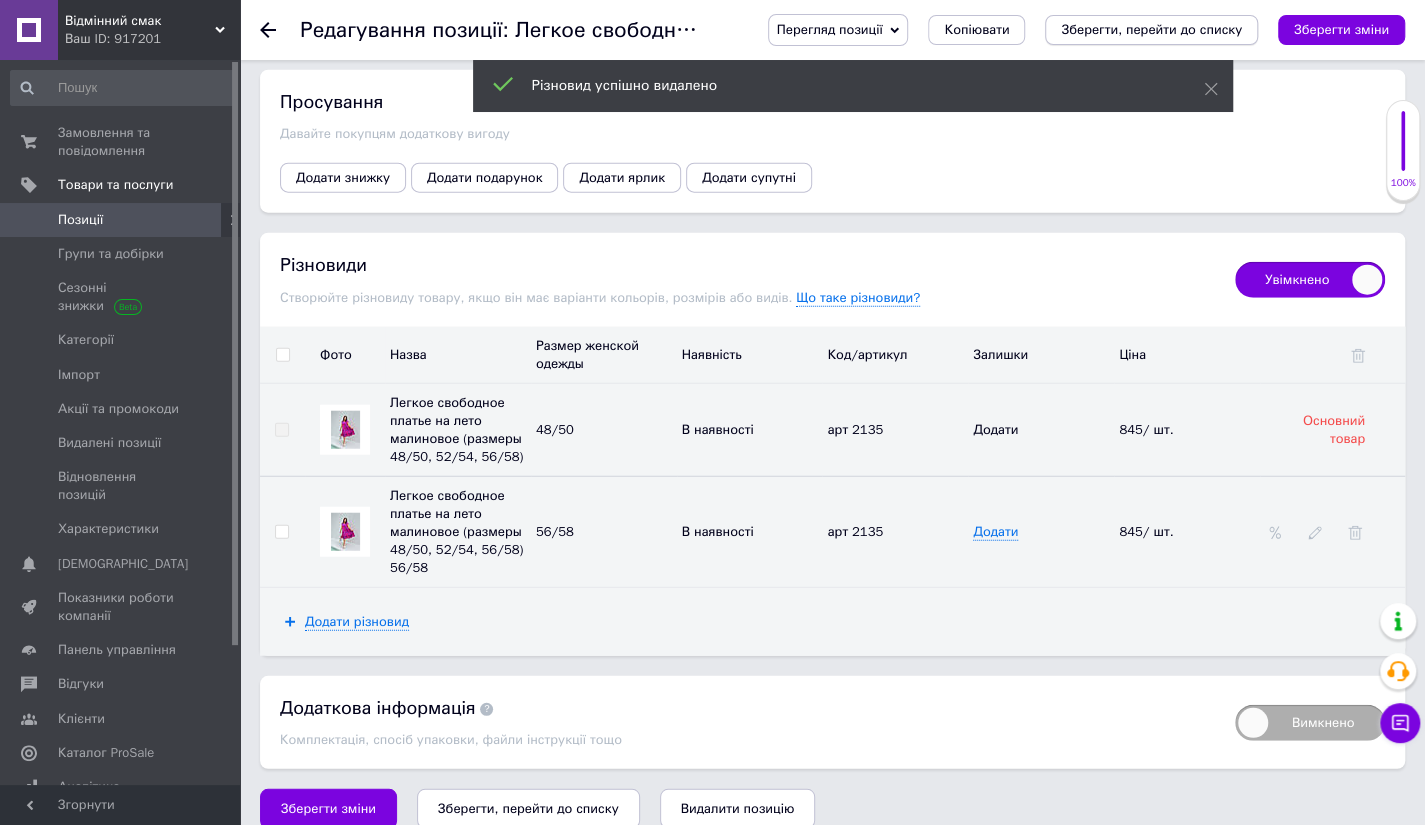 click on "Зберегти, перейти до списку" at bounding box center (1151, 30) 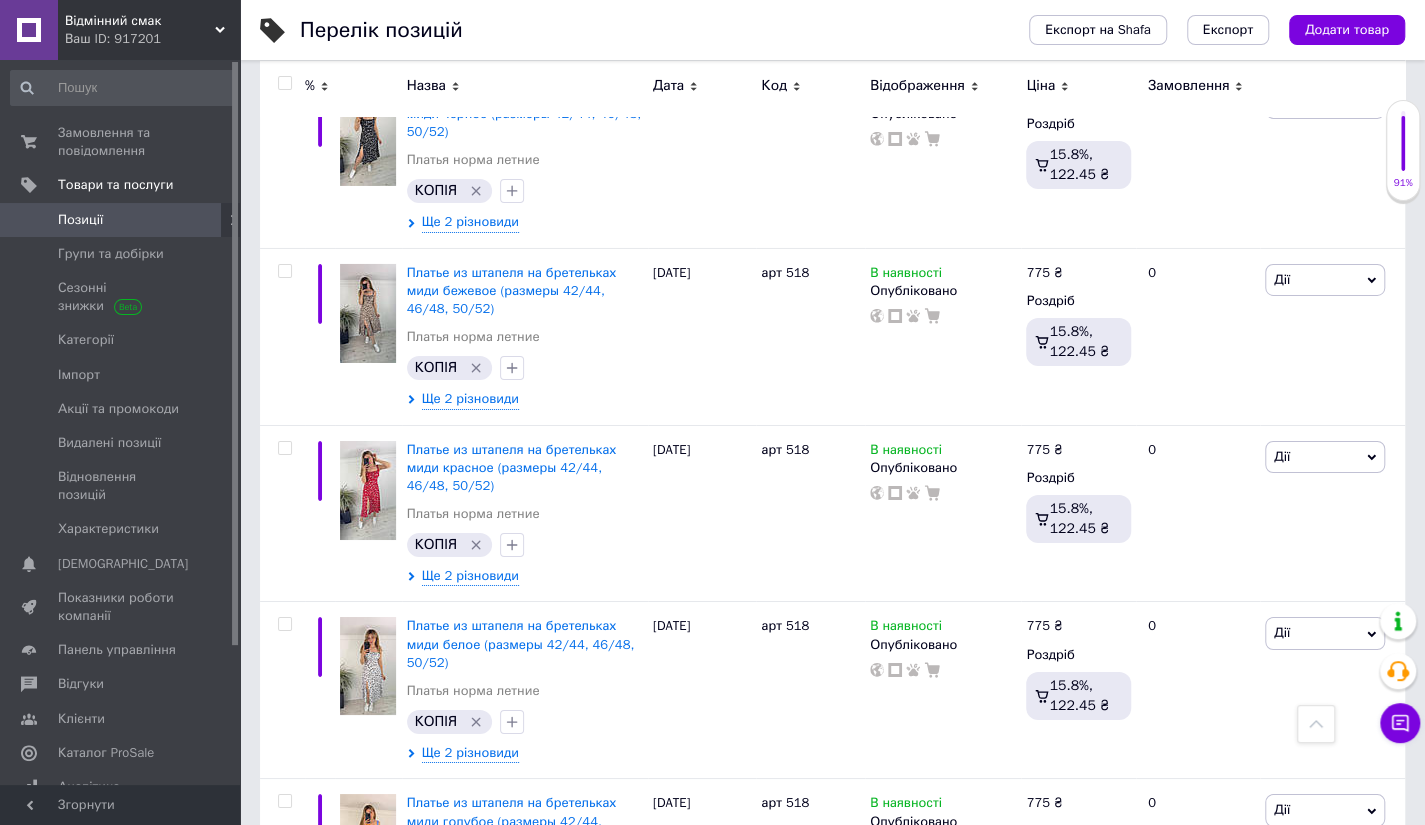 scroll, scrollTop: 3709, scrollLeft: 0, axis: vertical 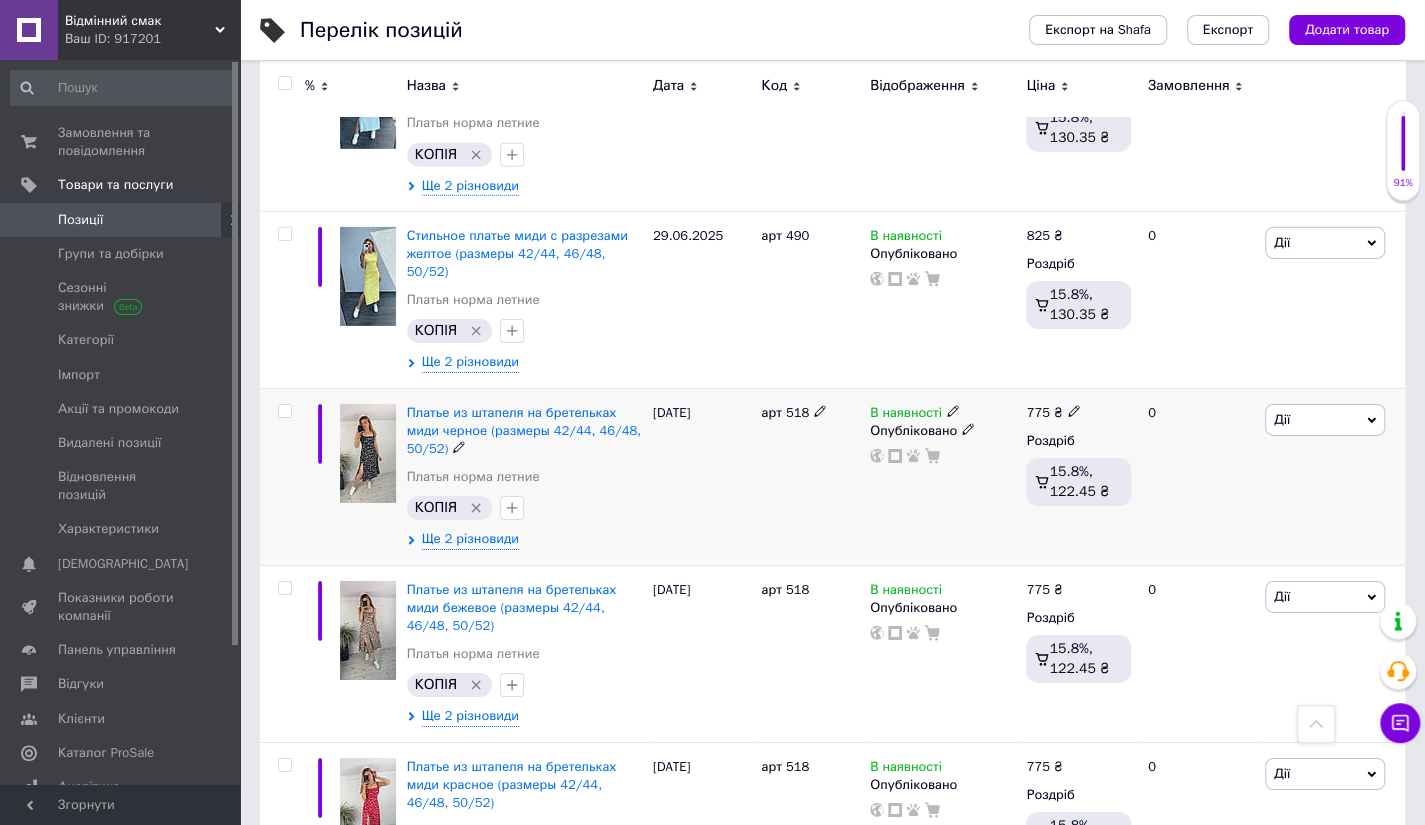 click on "Дії" at bounding box center [1325, 420] 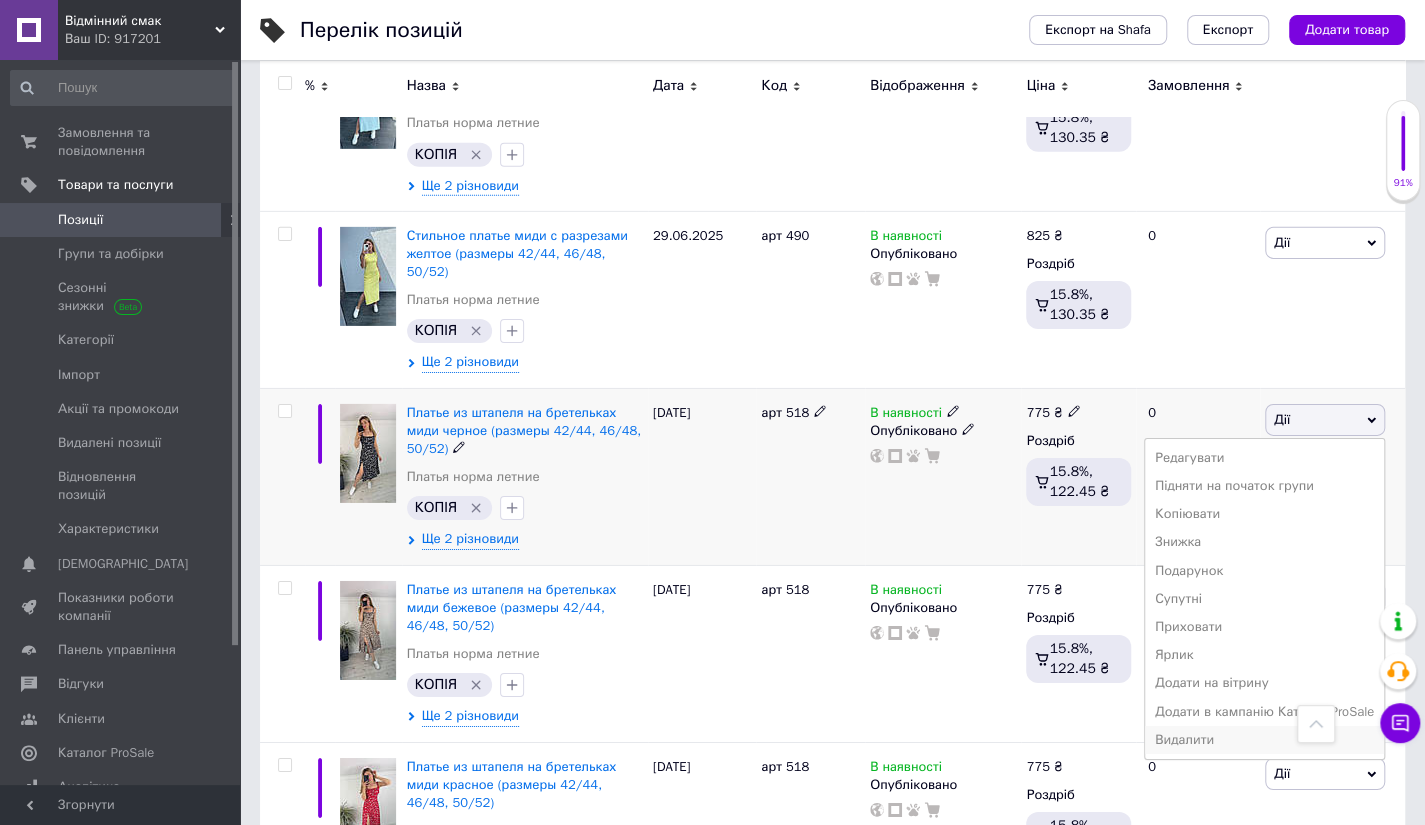 click on "Видалити" at bounding box center (1264, 740) 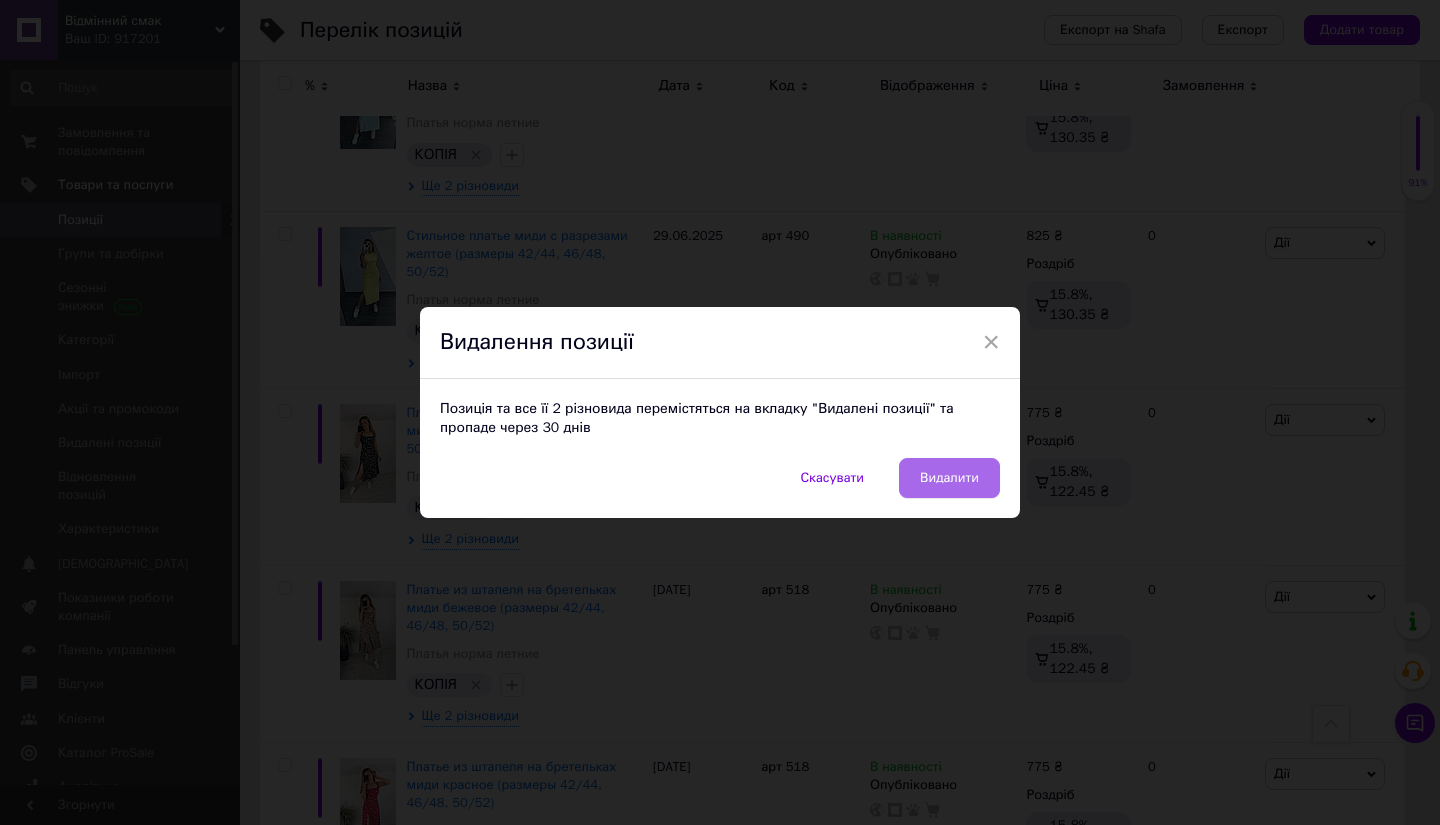 click on "Видалити" at bounding box center (949, 478) 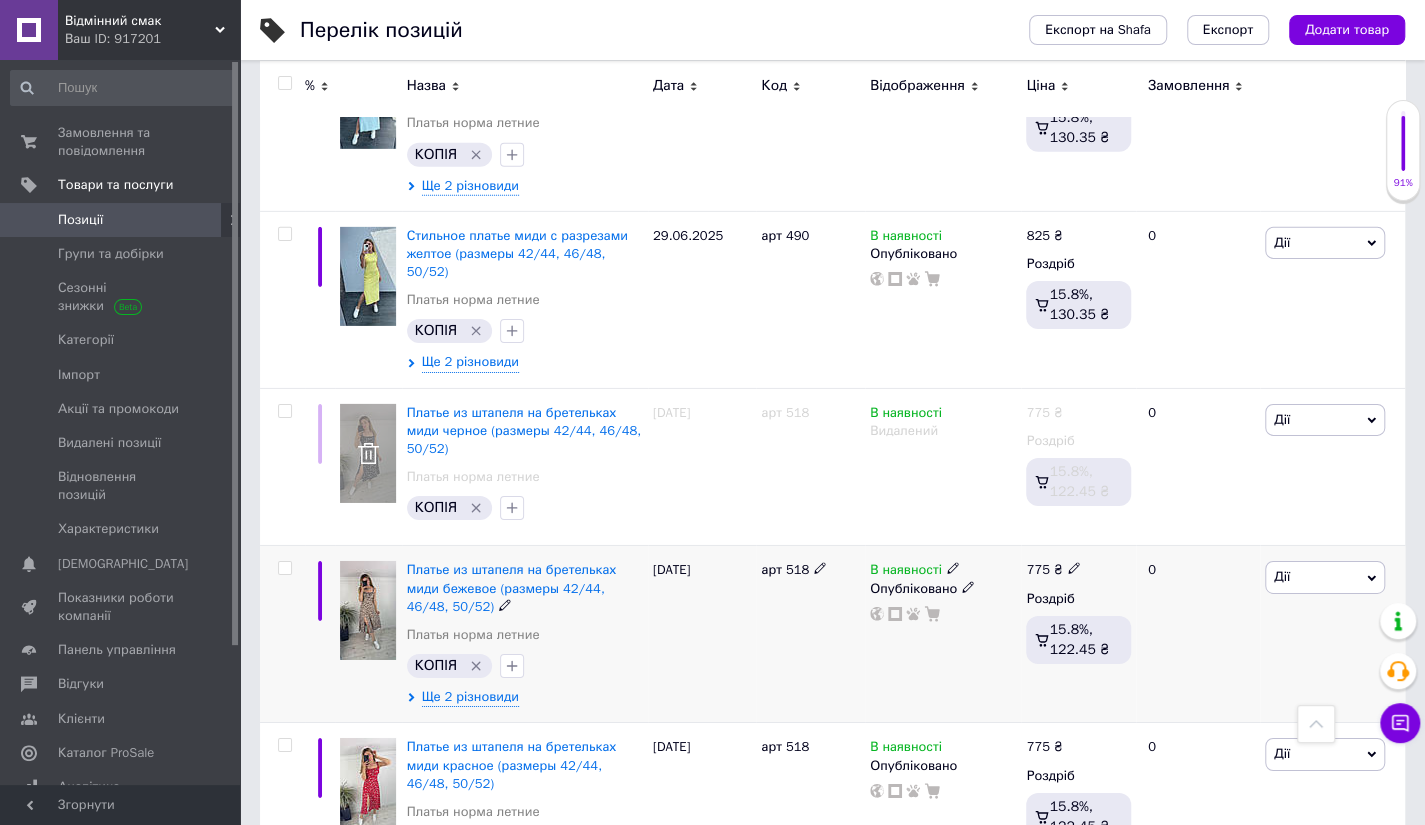 click on "Дії" at bounding box center [1325, 577] 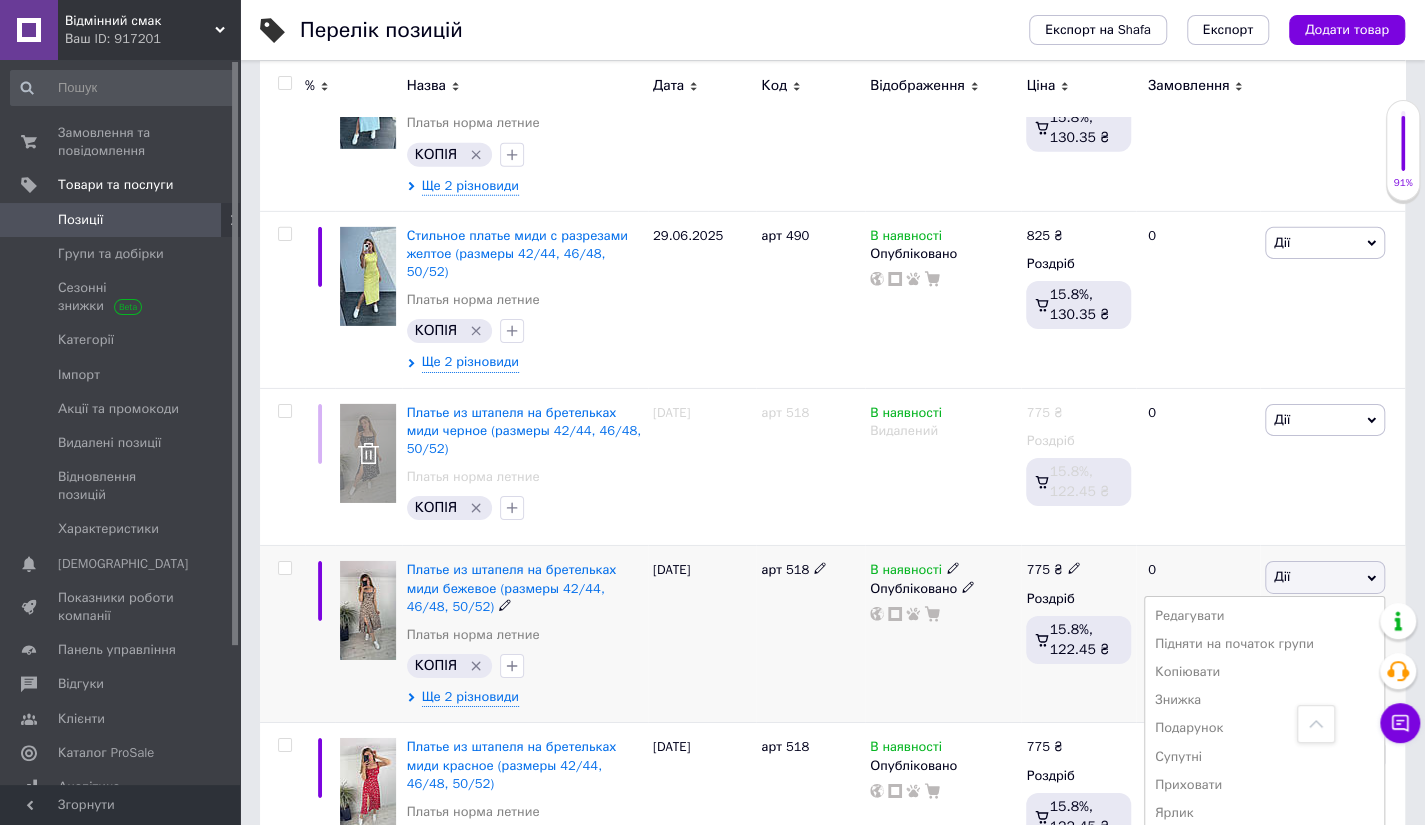 click on "Видалити" at bounding box center (1264, 897) 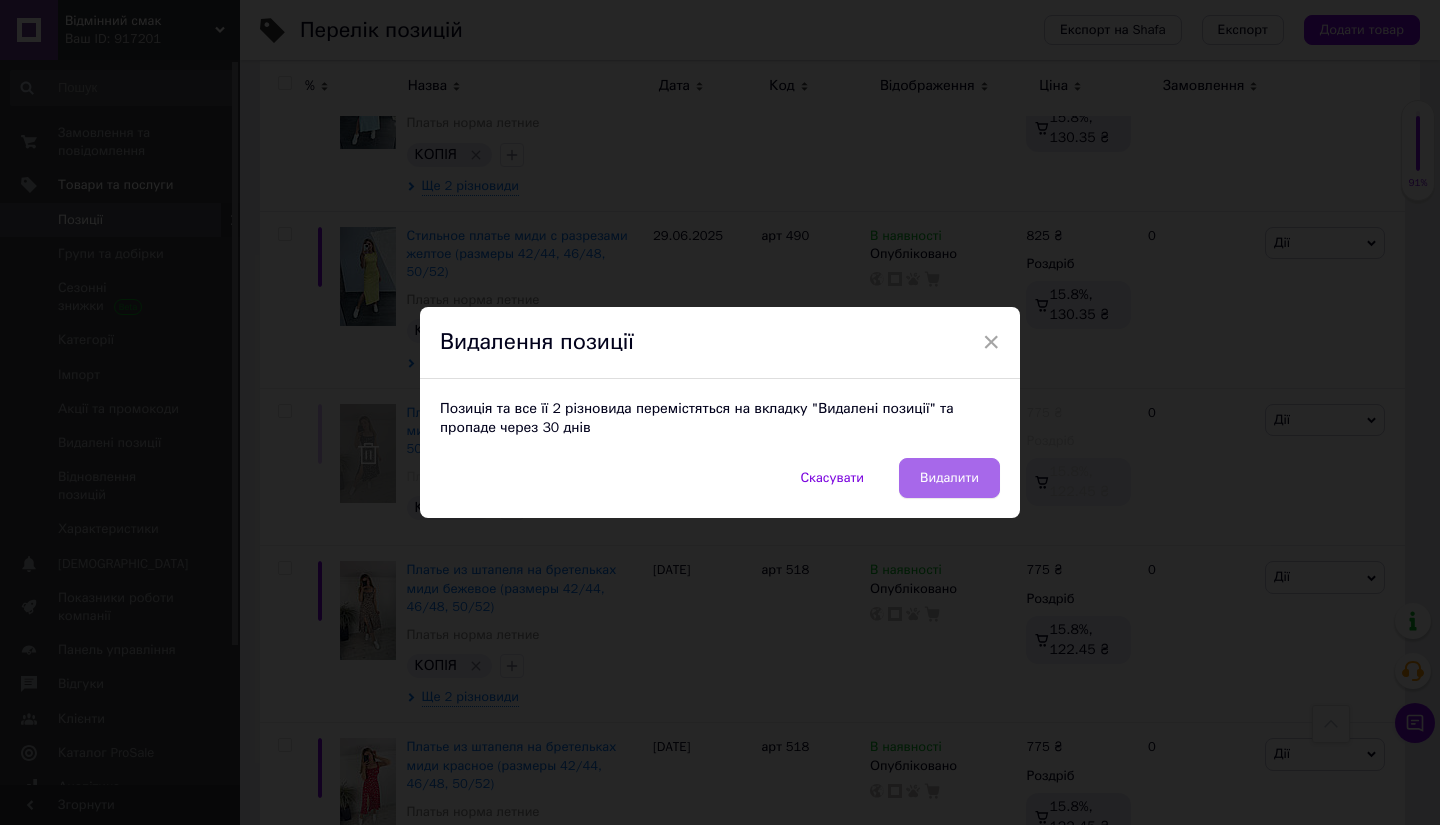 click on "Видалити" at bounding box center (949, 478) 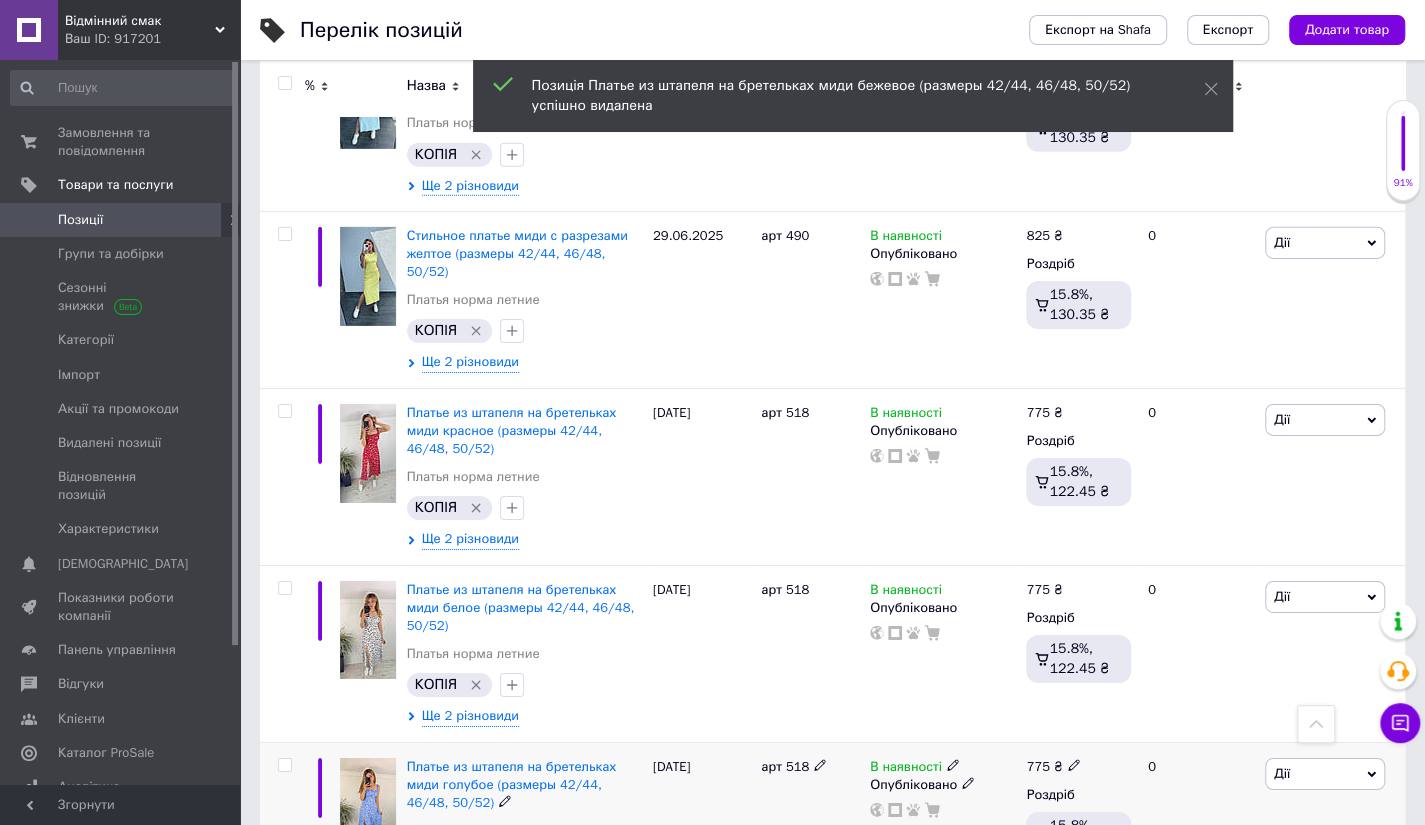 click at bounding box center [368, 807] 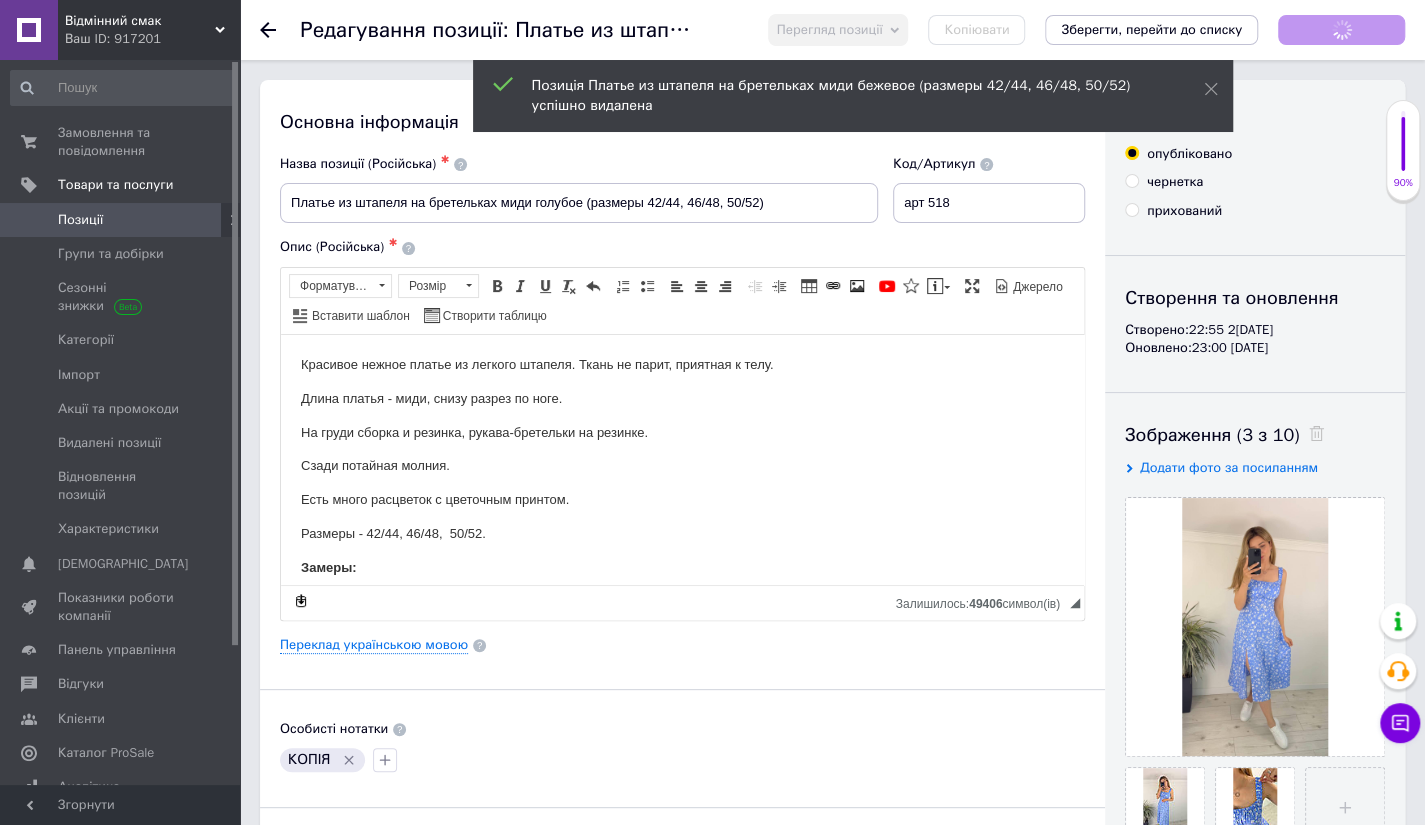 scroll, scrollTop: 0, scrollLeft: 0, axis: both 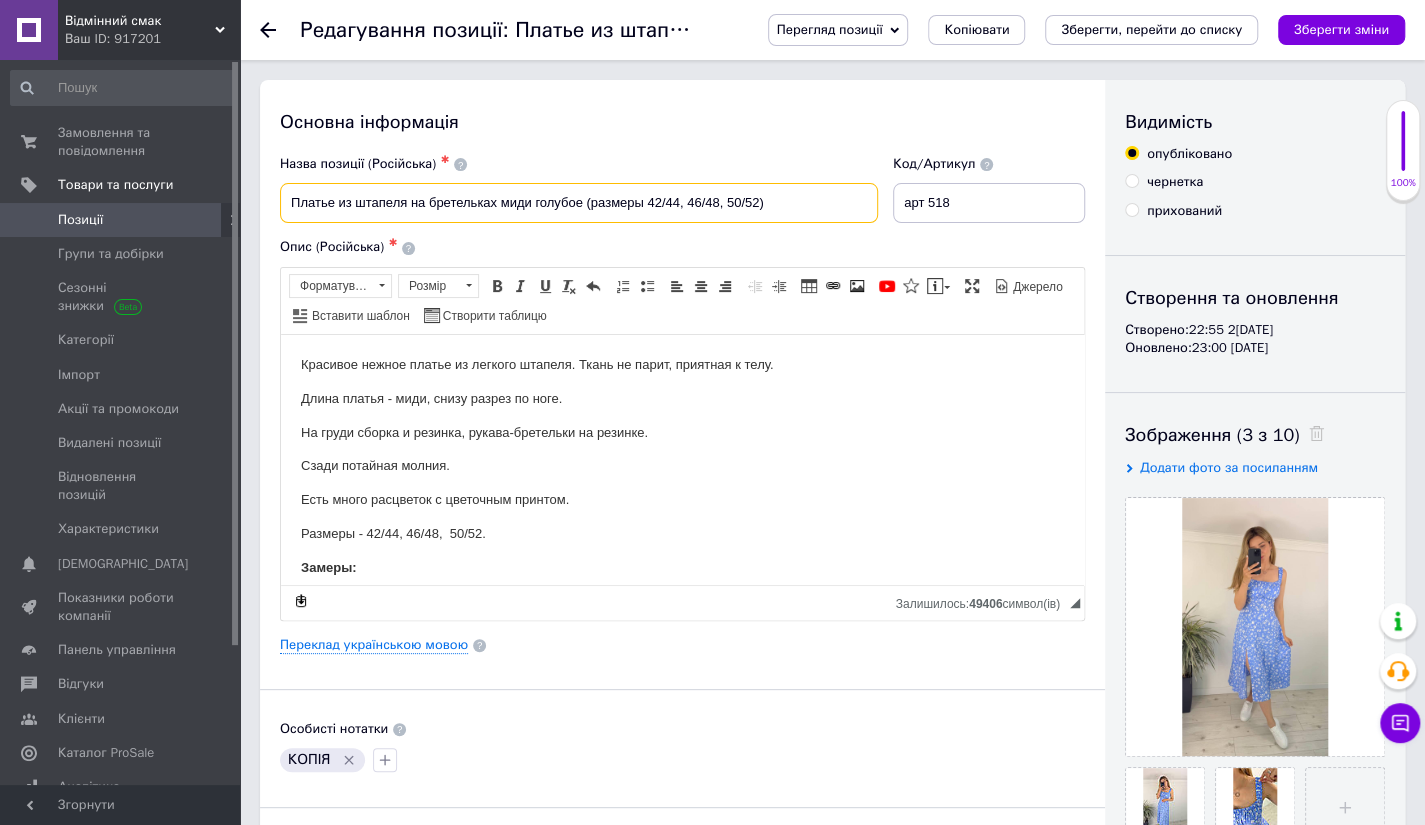 click on "Платье из штапеля на бретельках миди голубое (размеры 42/44, 46/48, 50/52)" at bounding box center (579, 203) 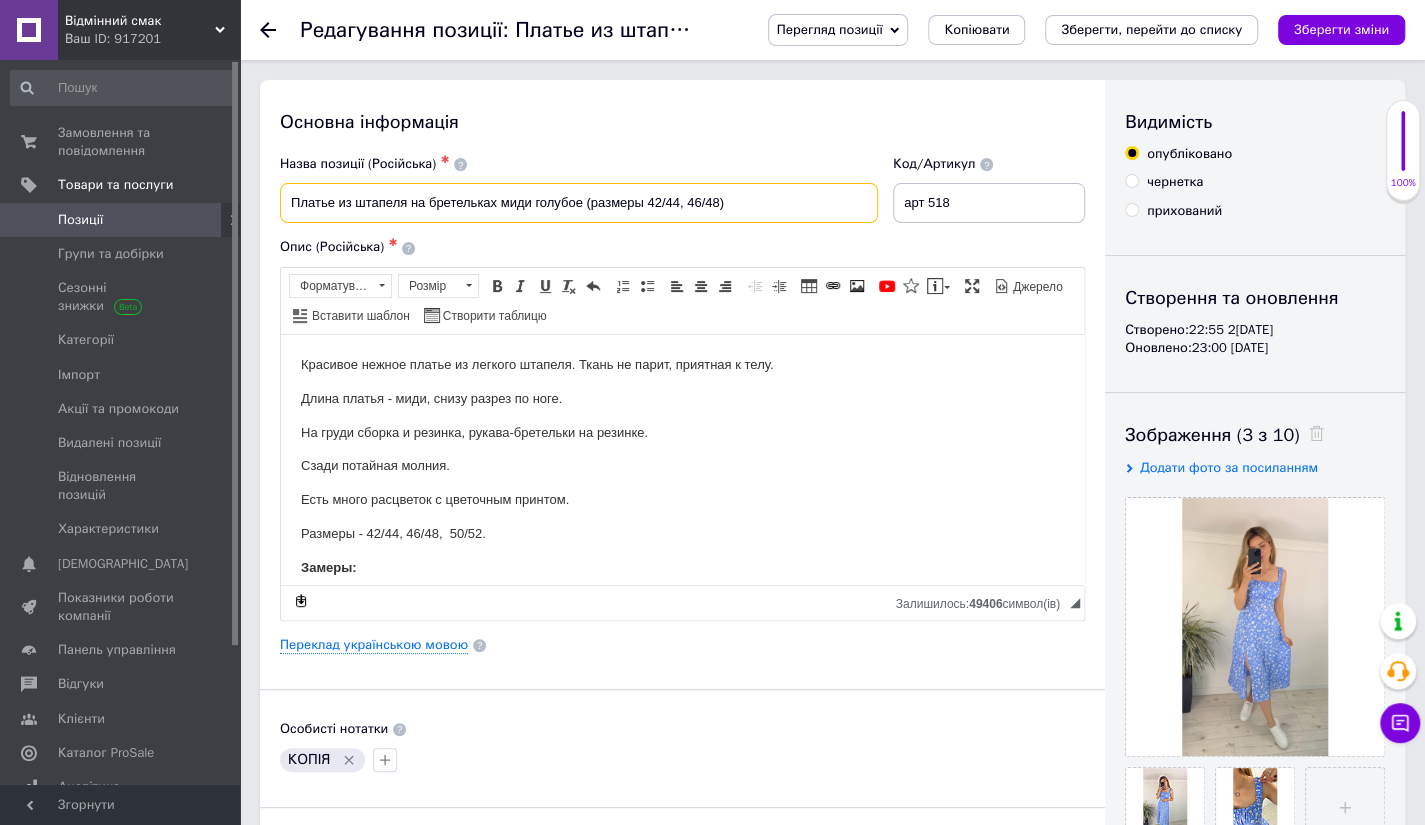type on "Платье из штапеля на бретельках миди голубое (размеры 42/44, 46/48)" 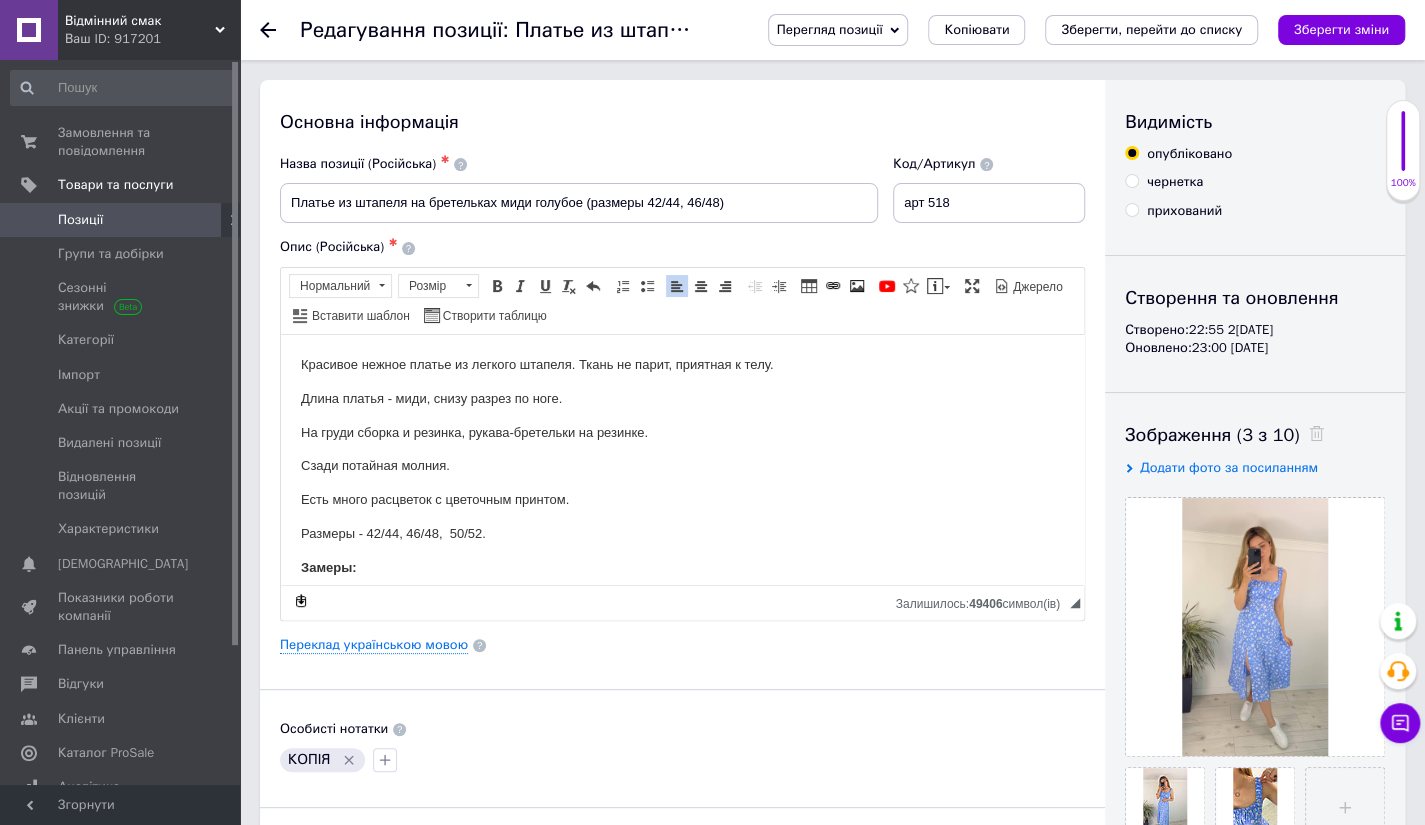 click on "Размеры - 42/44, 46/48,  50/52." at bounding box center (682, 533) 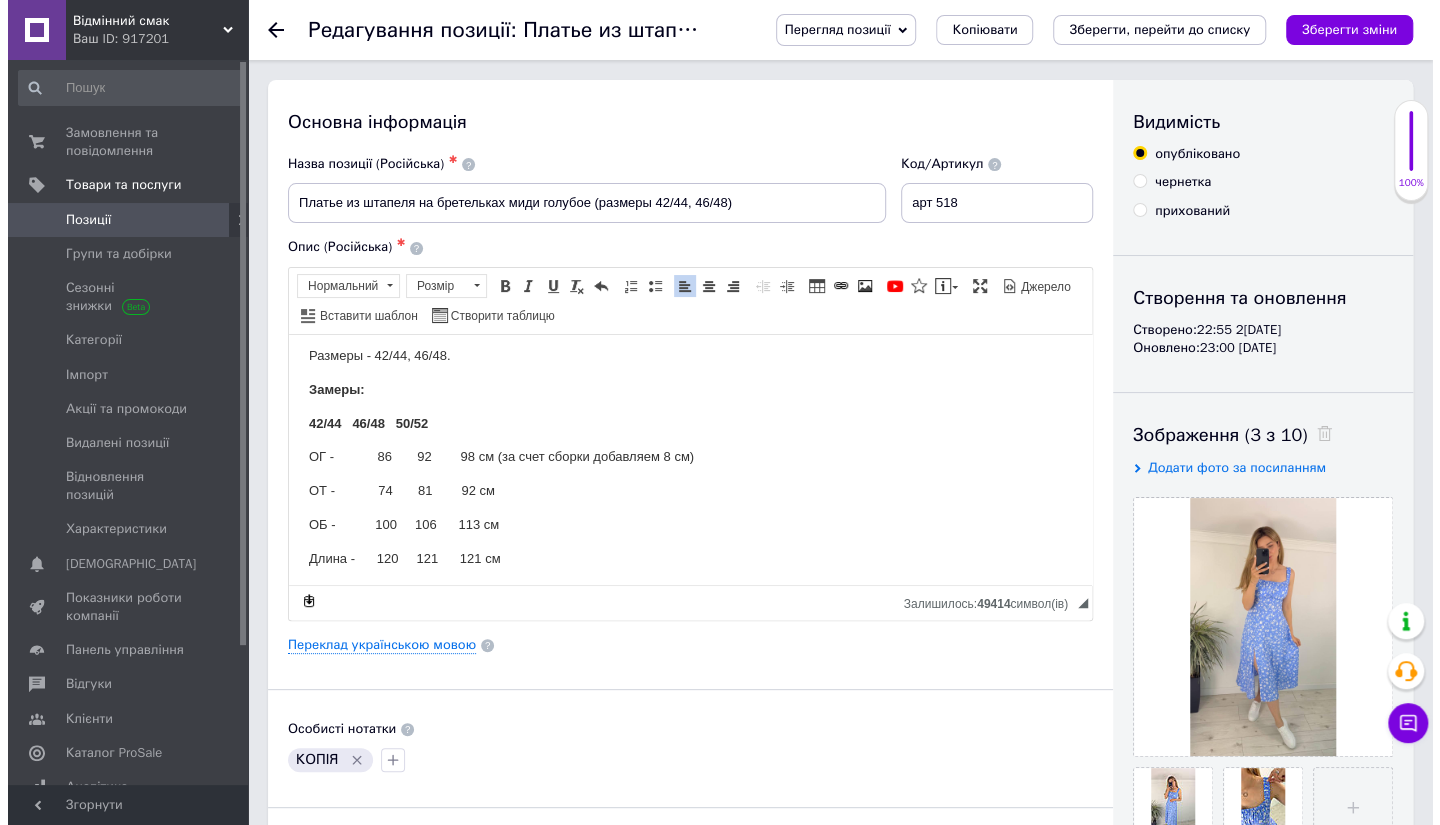scroll, scrollTop: 185, scrollLeft: 0, axis: vertical 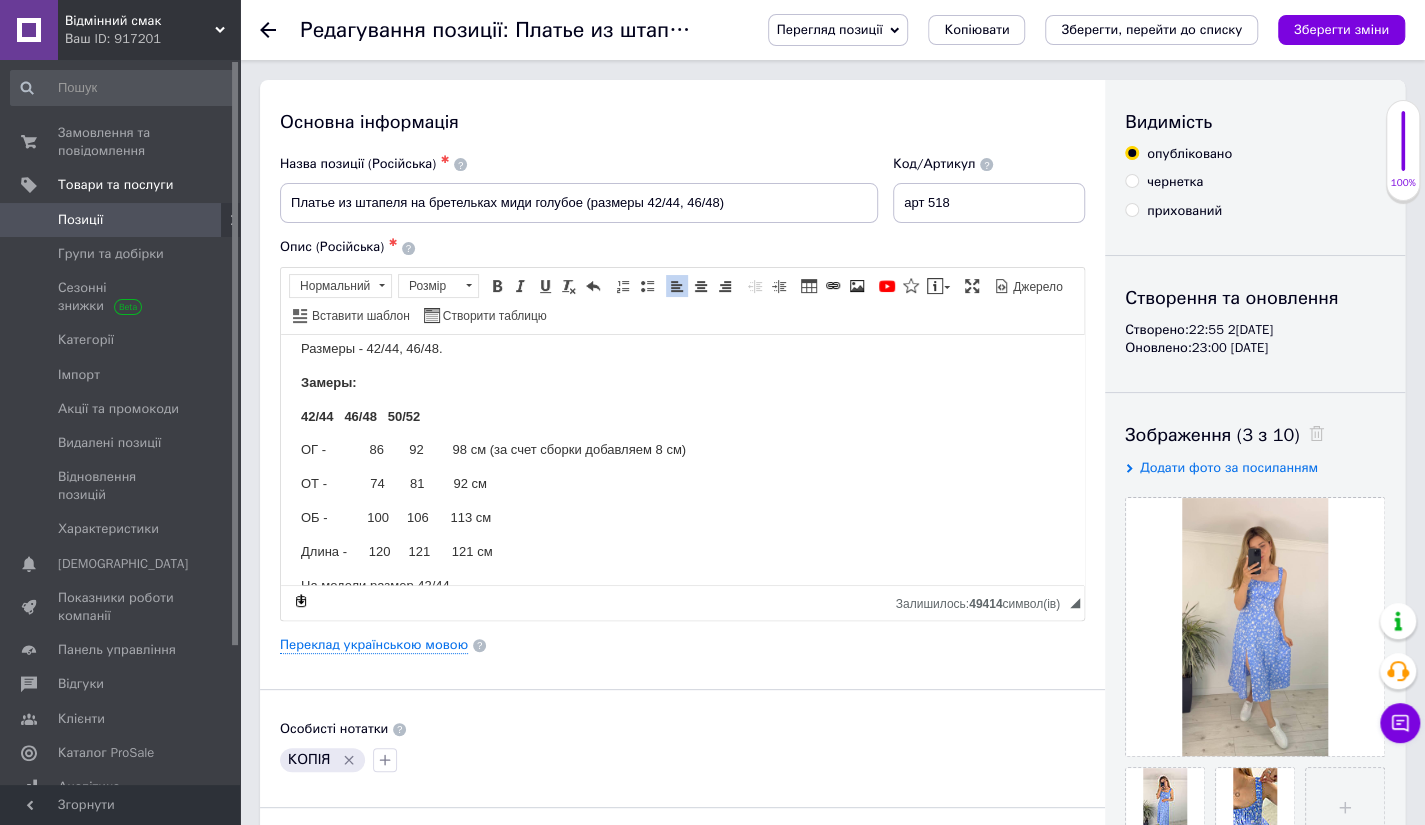 click on "42/44   46/48   50/52" at bounding box center (360, 415) 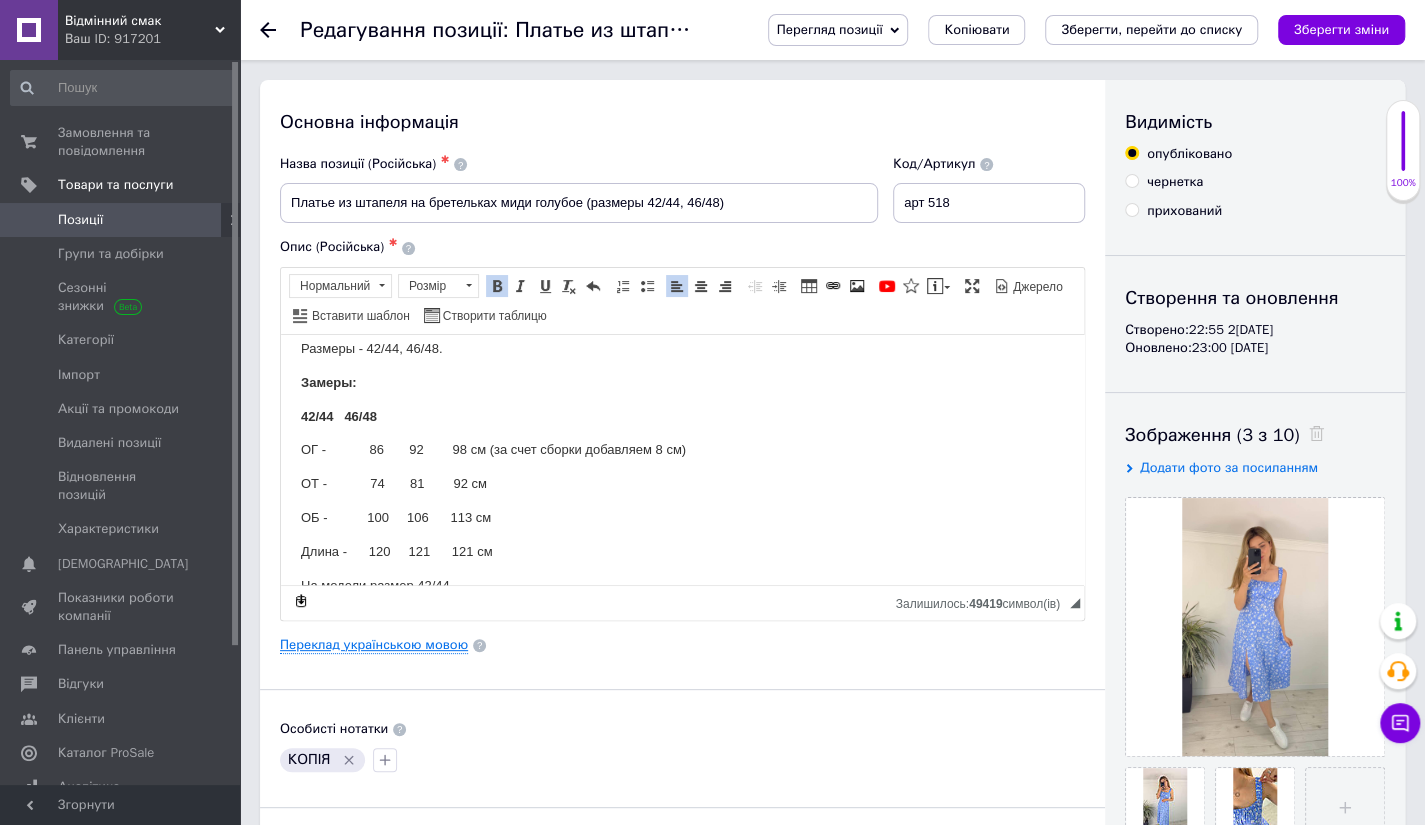 click on "Переклад українською мовою" at bounding box center [374, 645] 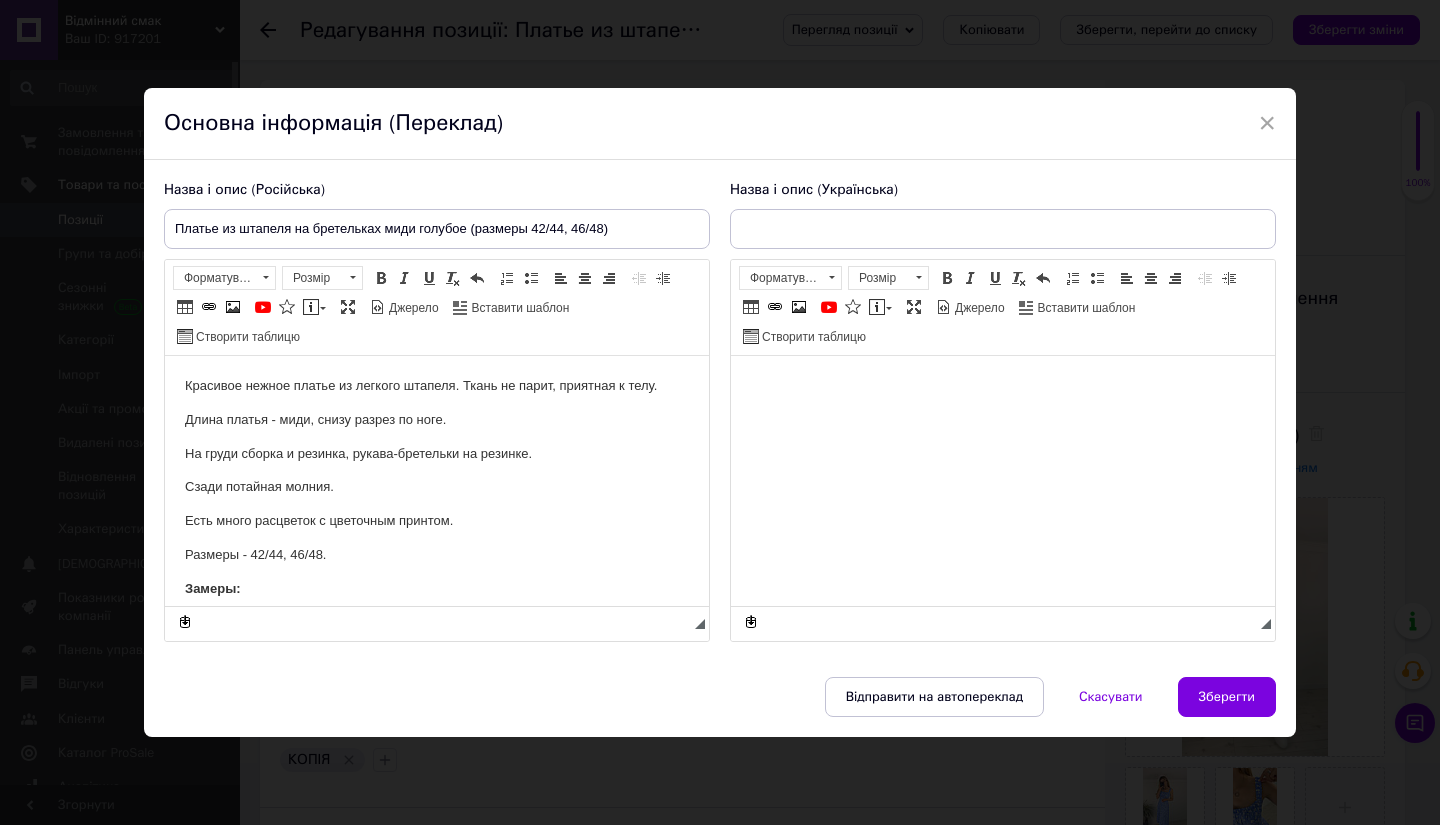 scroll, scrollTop: 0, scrollLeft: 0, axis: both 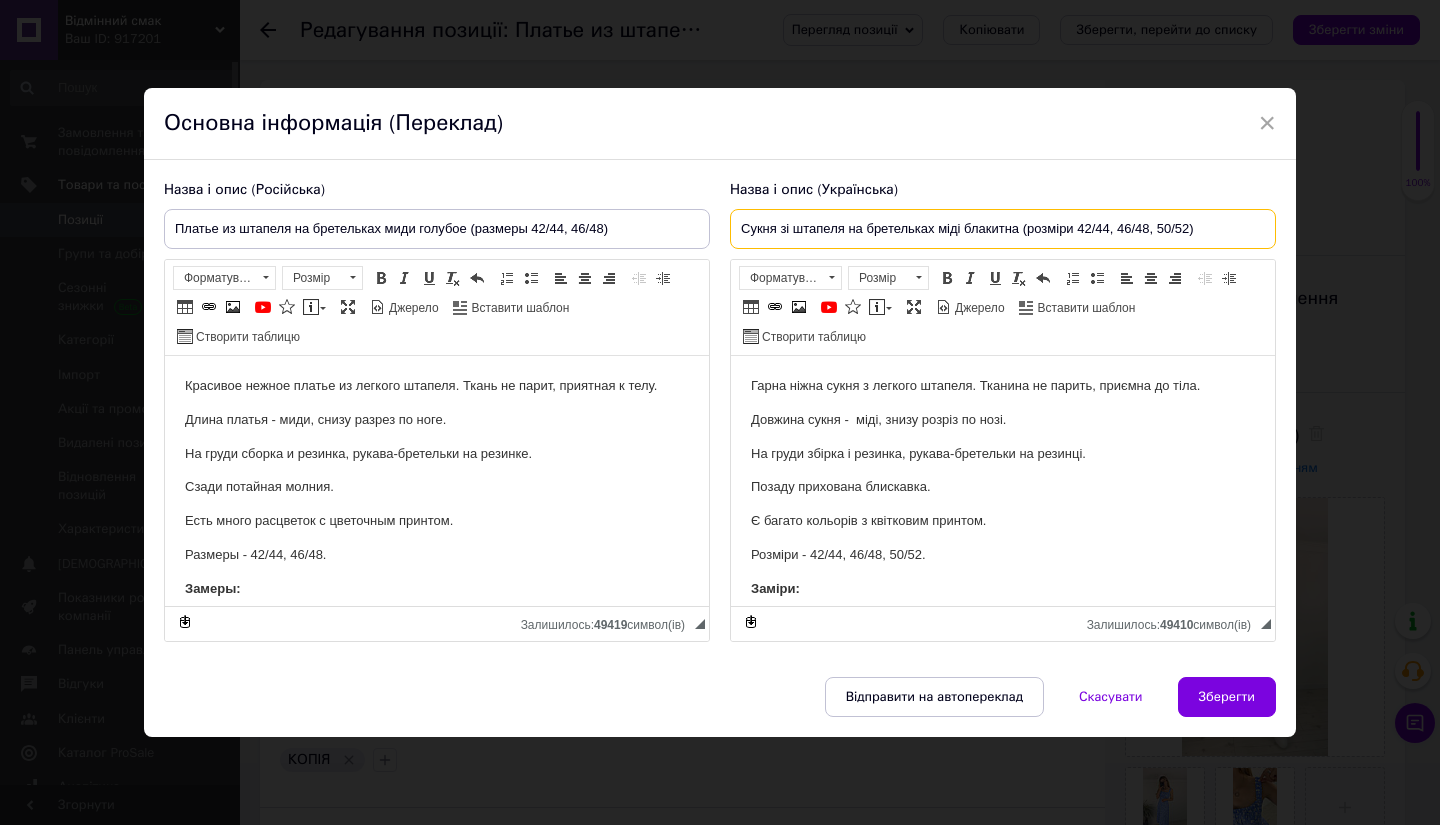 click on "Сукня зі штапеля на бретельках міді блакитна (розміри 42/44, 46/48, 50/52)" at bounding box center (1003, 229) 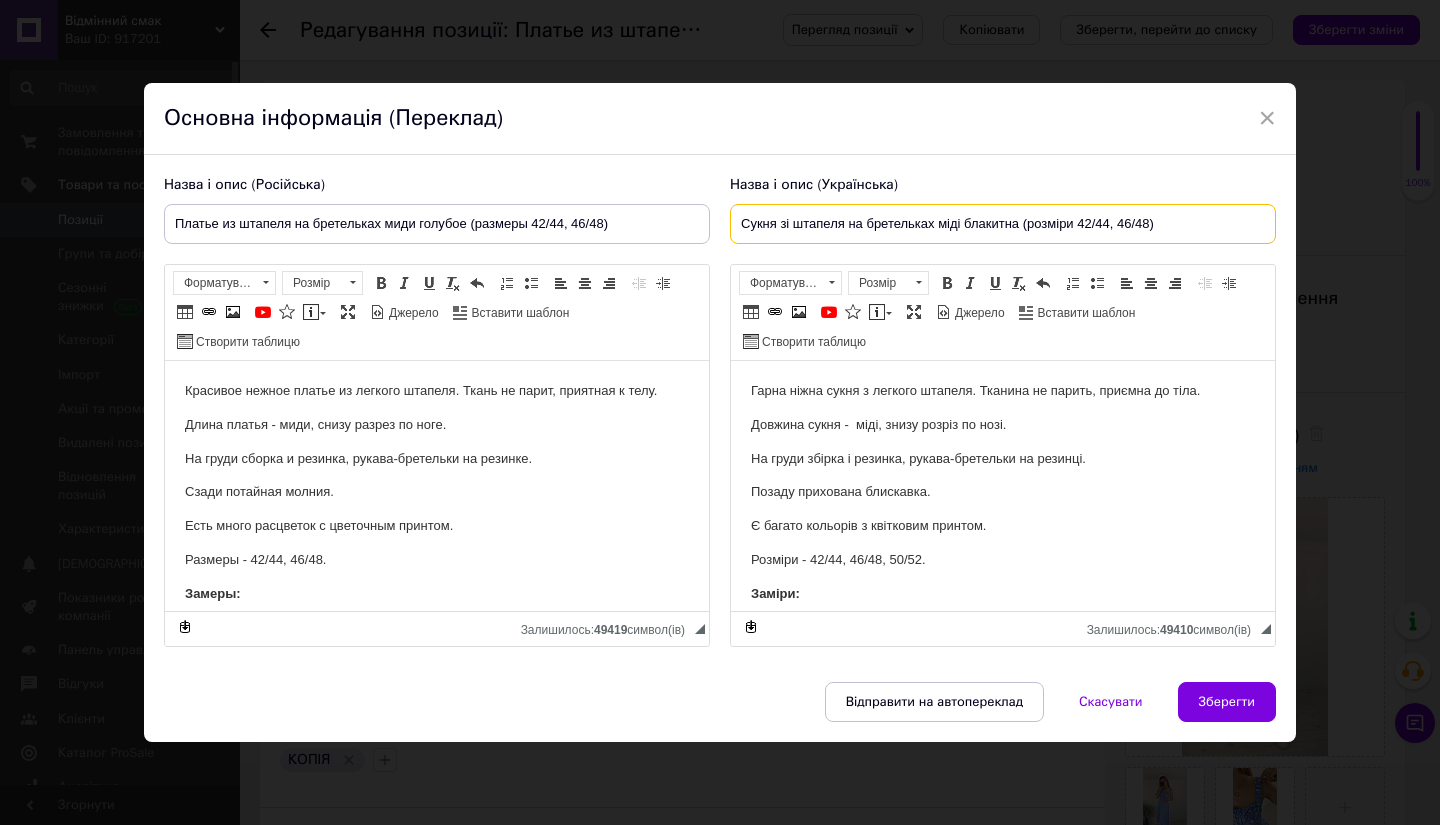 type on "Сукня зі штапеля на бретельках міді блакитна (розміри 42/44, 46/48)" 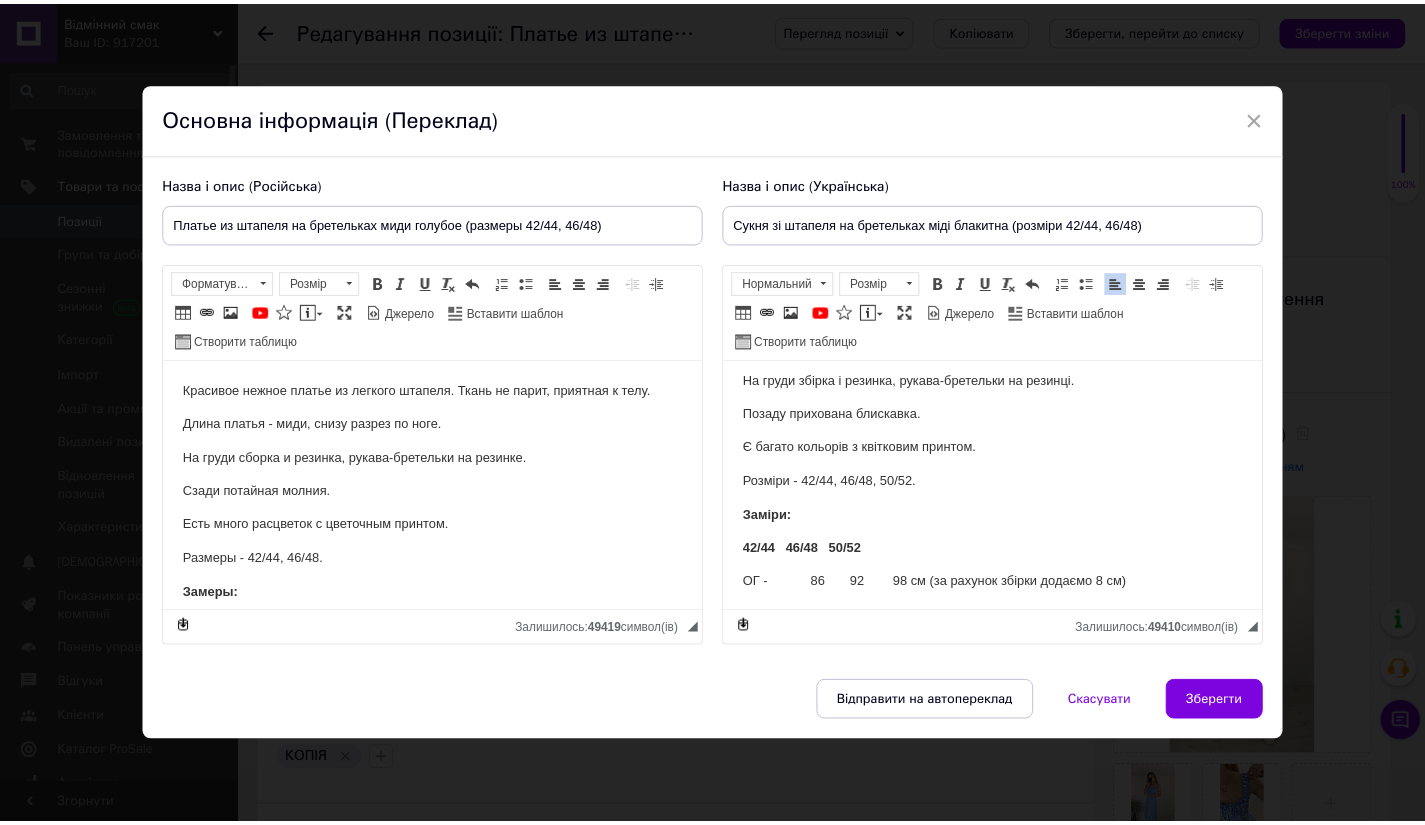 scroll, scrollTop: 118, scrollLeft: 0, axis: vertical 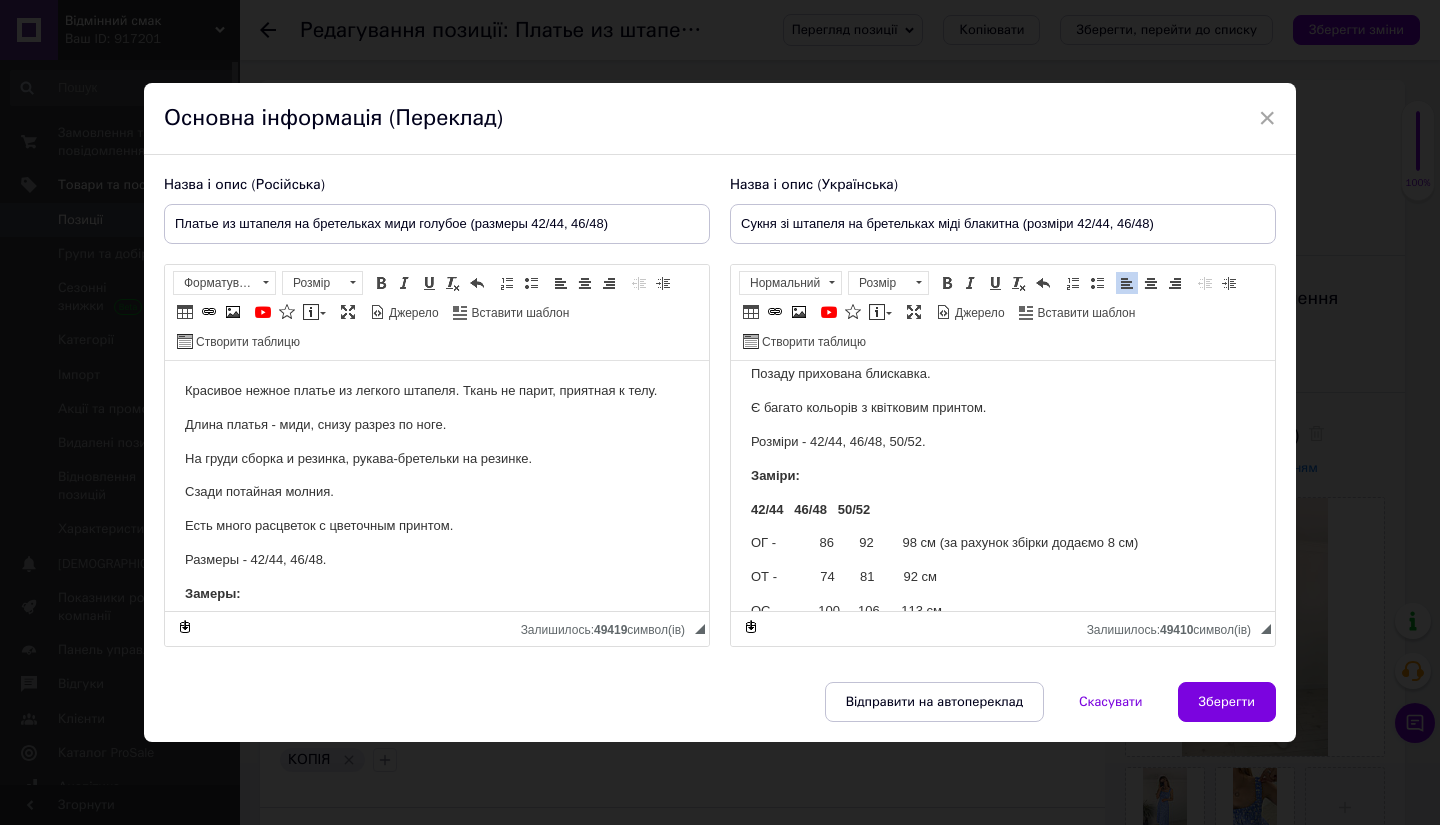 click on "Розміри - 42/44, 46/48, 50/52." at bounding box center (1003, 442) 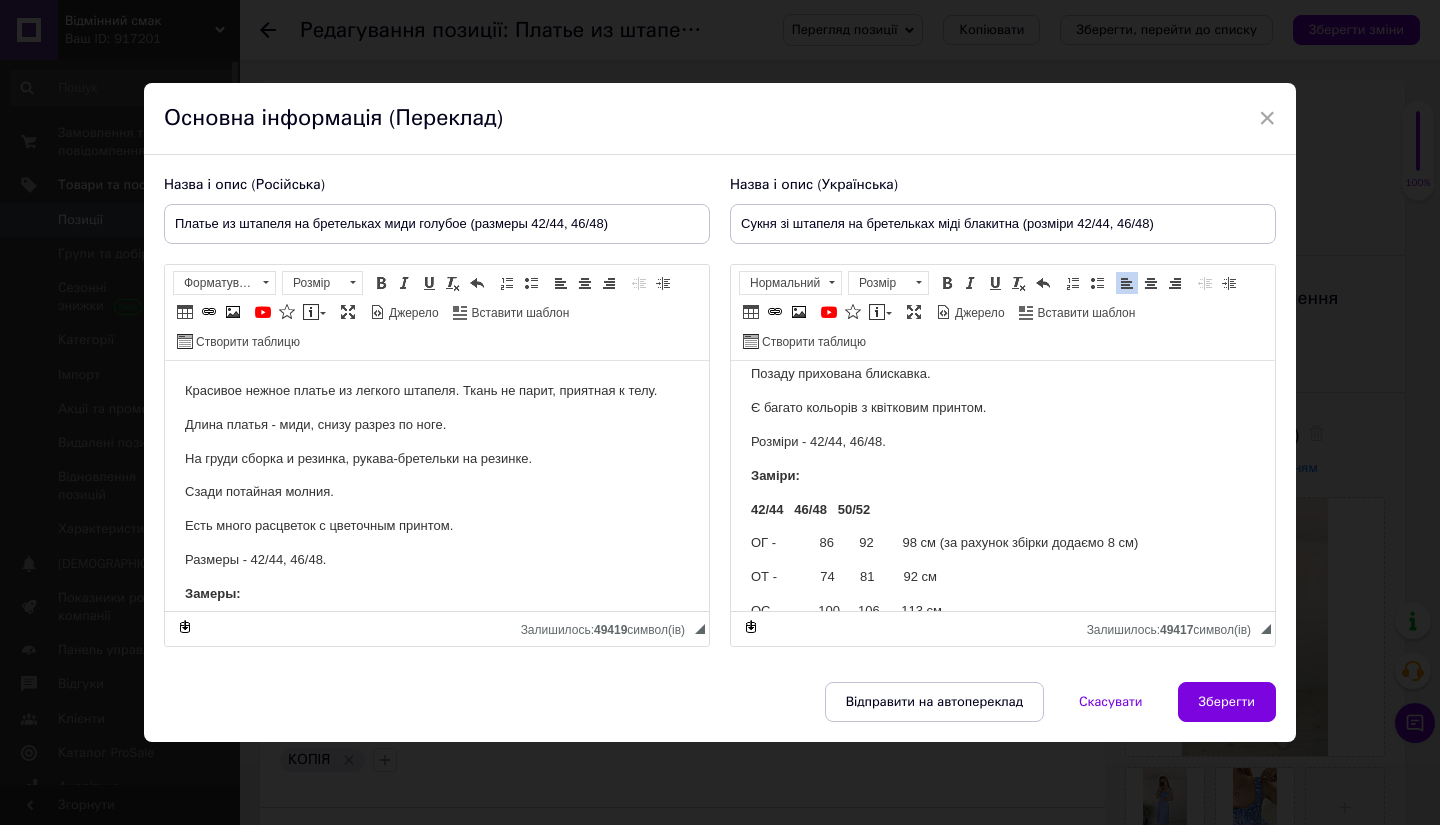 click on "42/44   46/48   50/52" at bounding box center [810, 509] 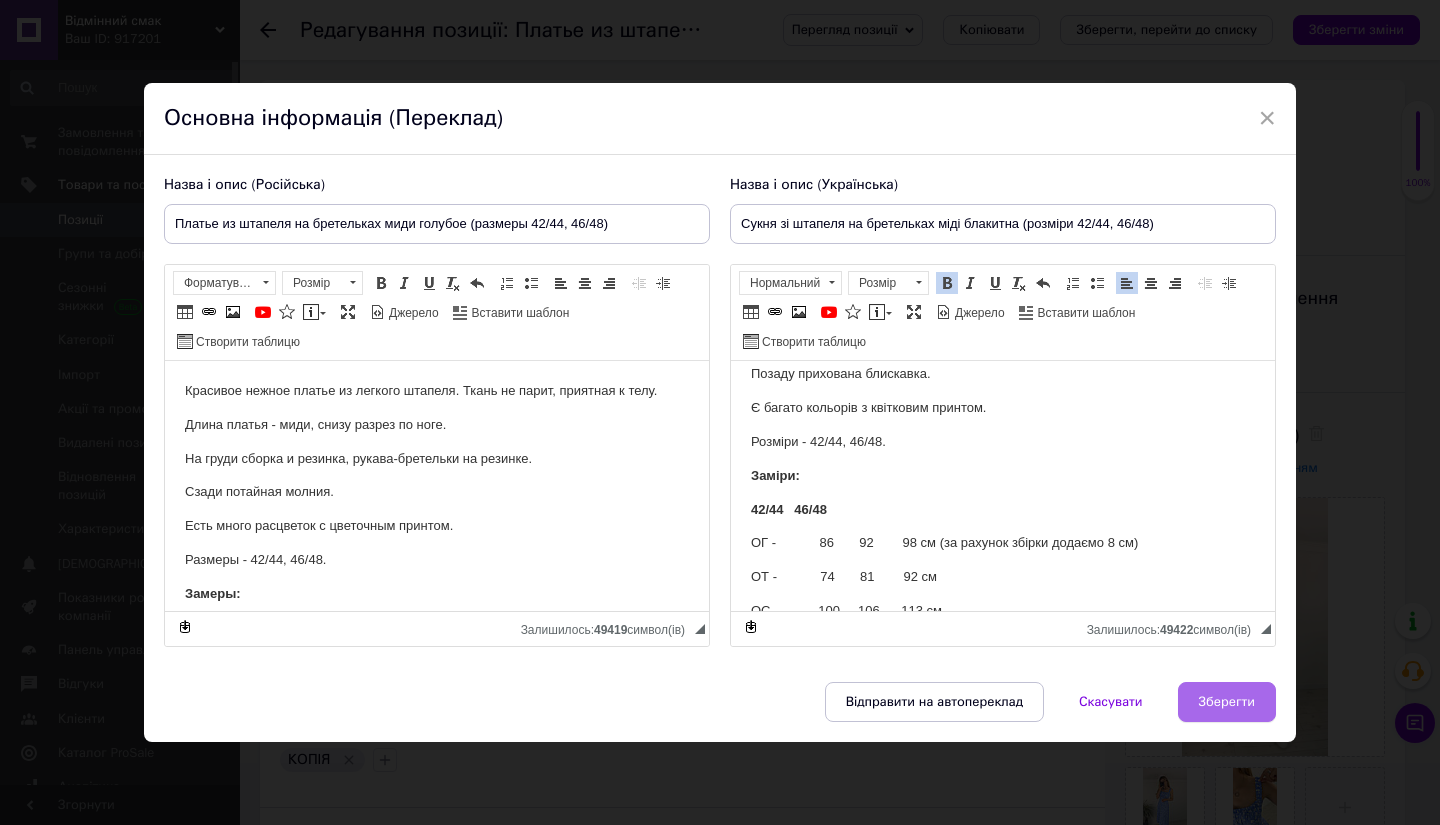 click on "Зберегти" at bounding box center [1227, 702] 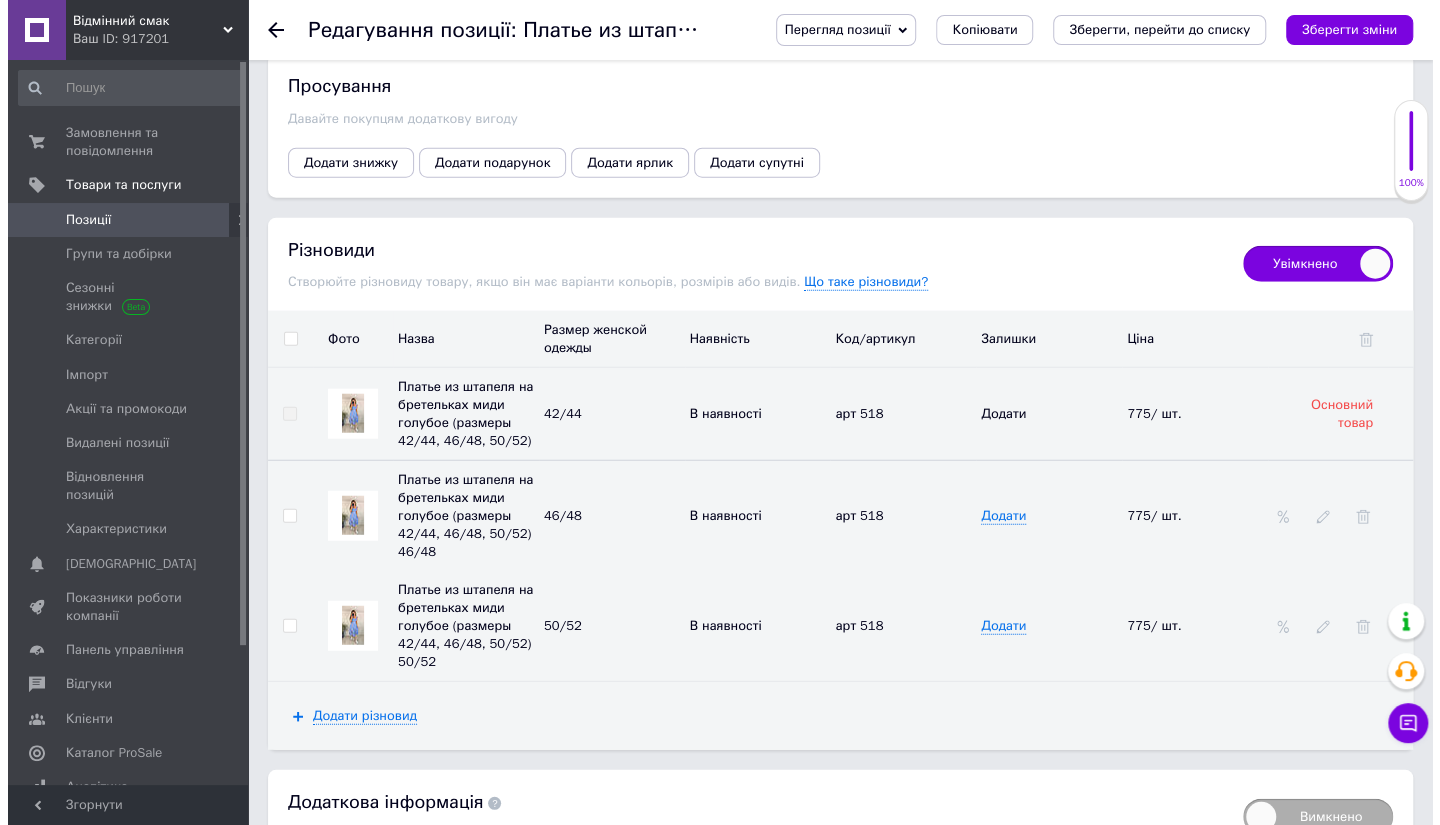 scroll, scrollTop: 2806, scrollLeft: 0, axis: vertical 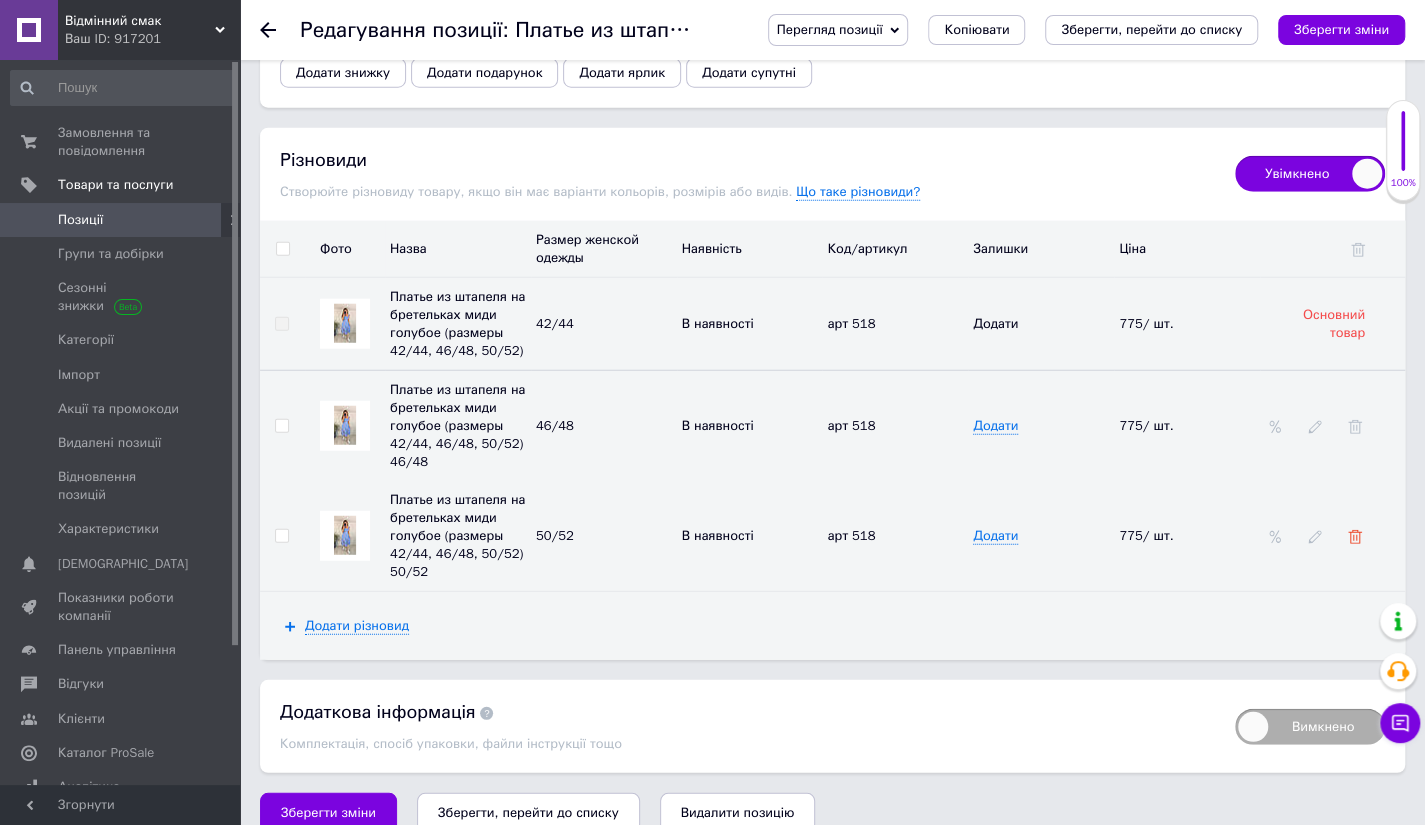click 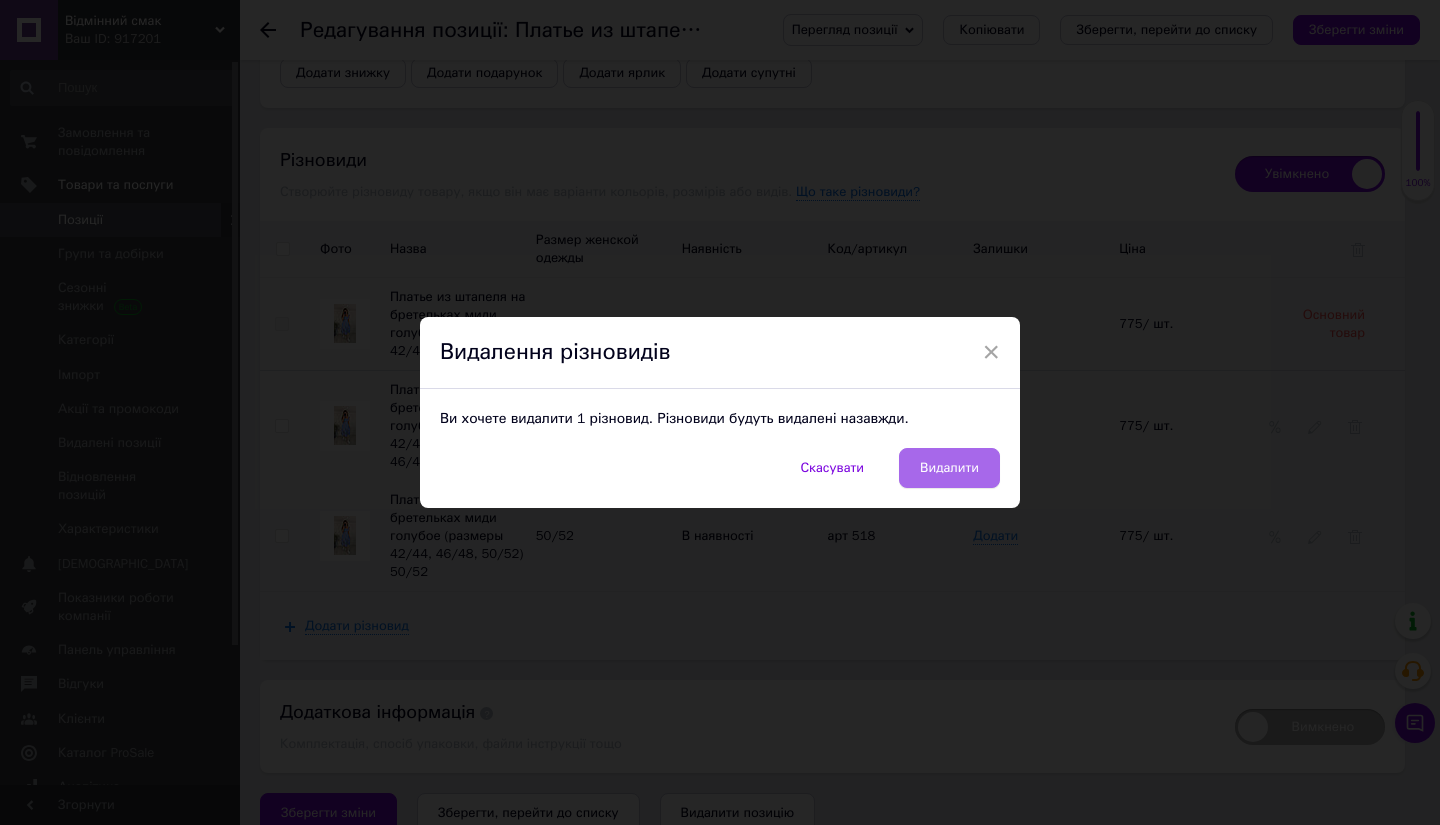 click on "Видалити" at bounding box center [949, 468] 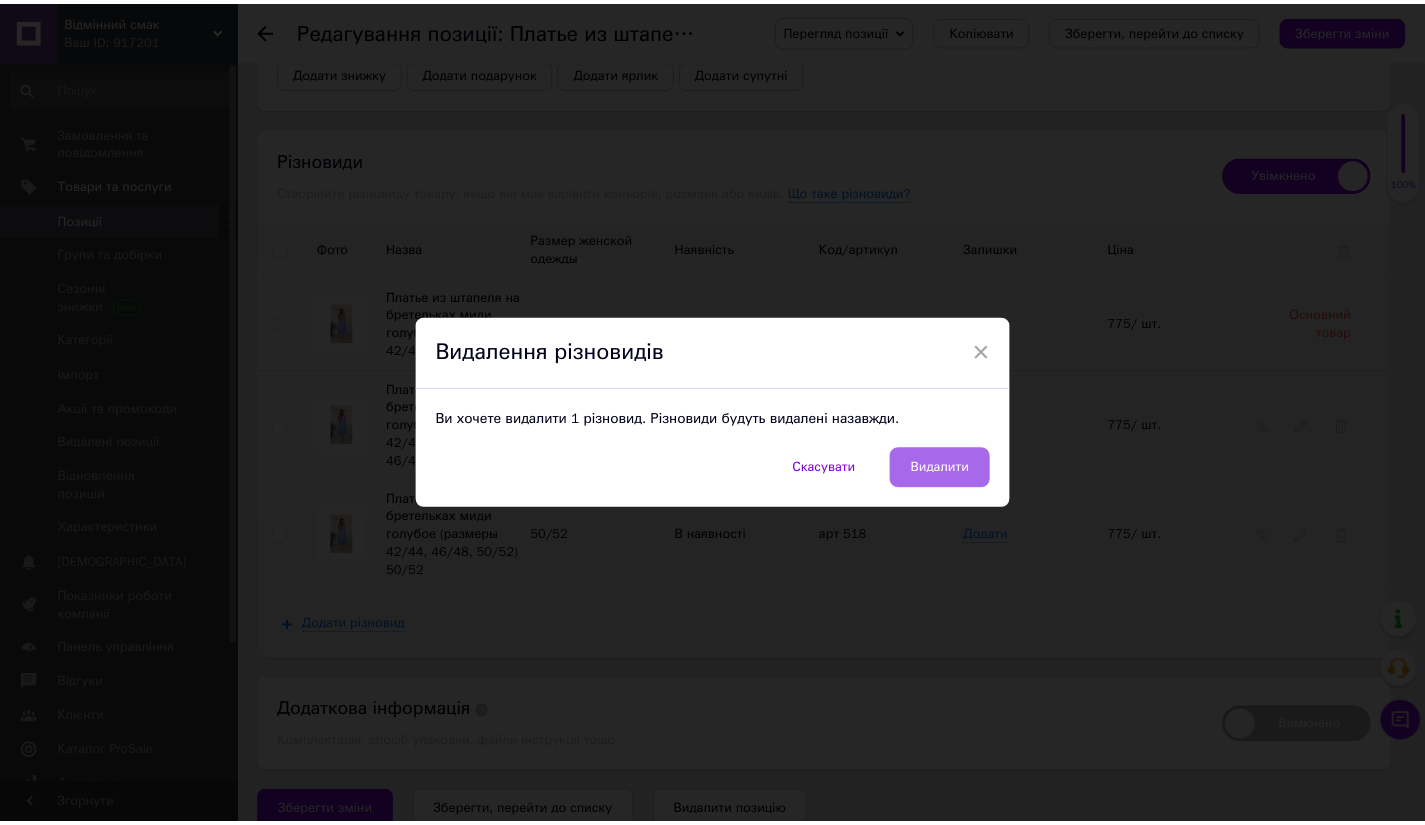 scroll, scrollTop: 2700, scrollLeft: 0, axis: vertical 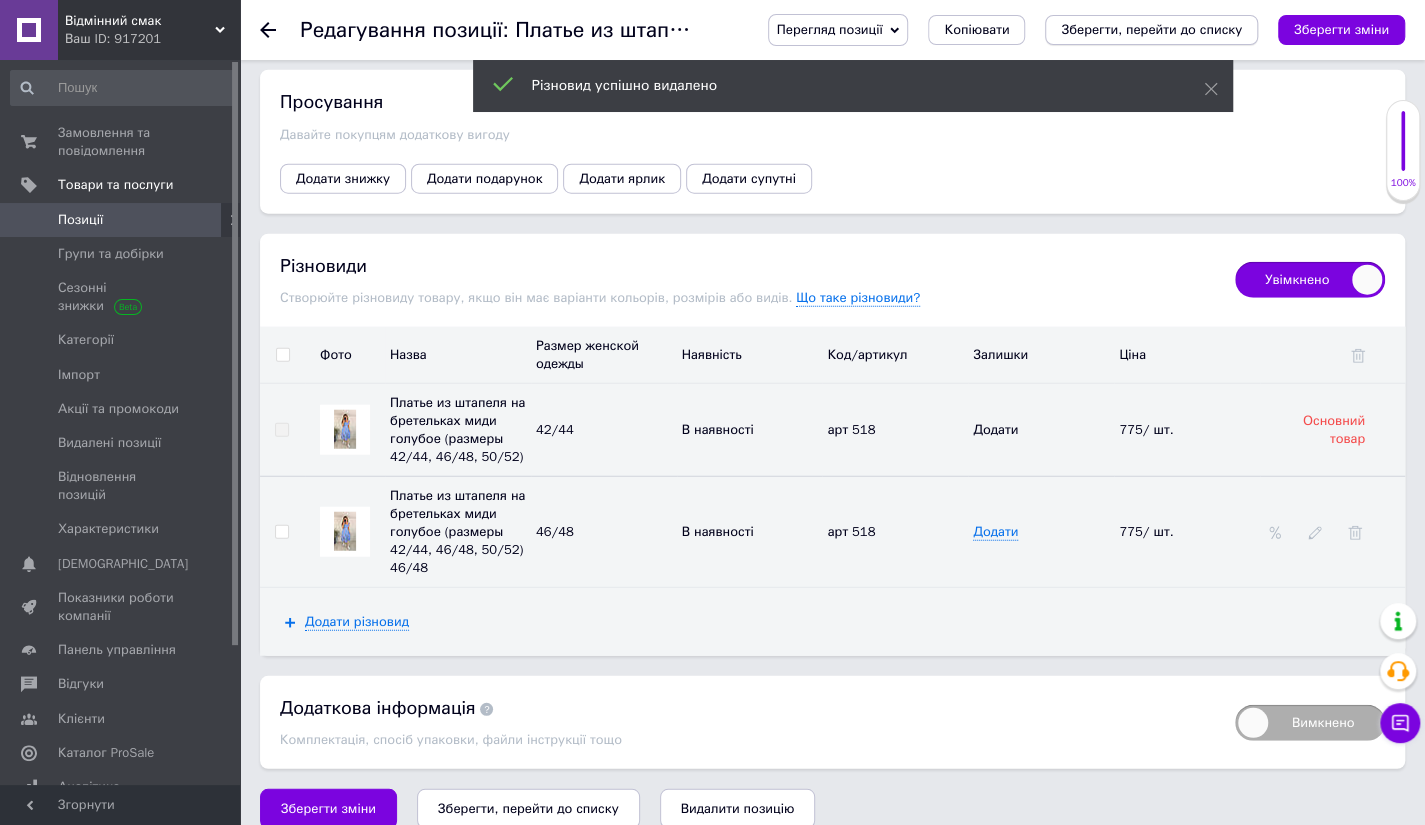 click on "Зберегти, перейти до списку" at bounding box center (1151, 29) 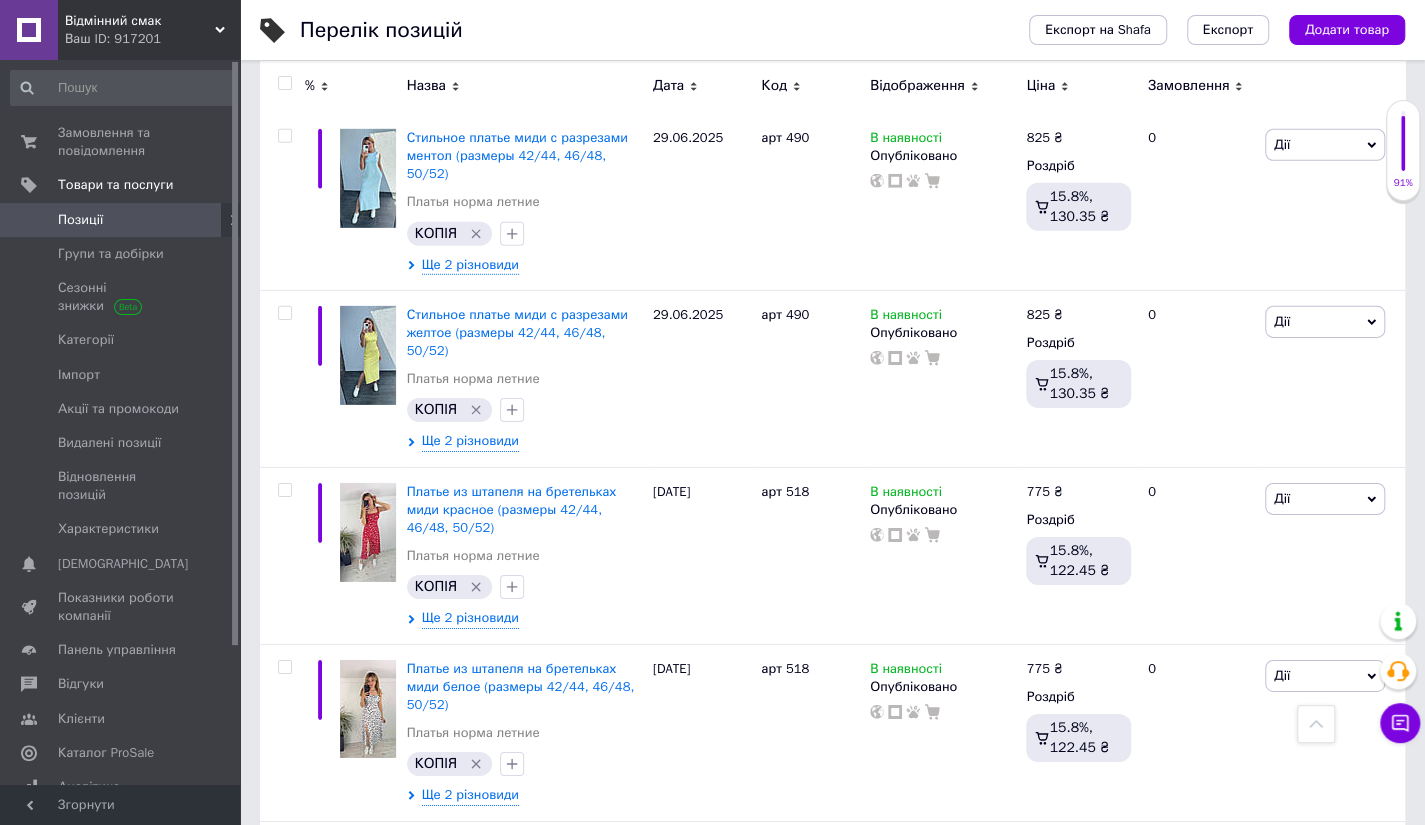 scroll, scrollTop: 3533, scrollLeft: 0, axis: vertical 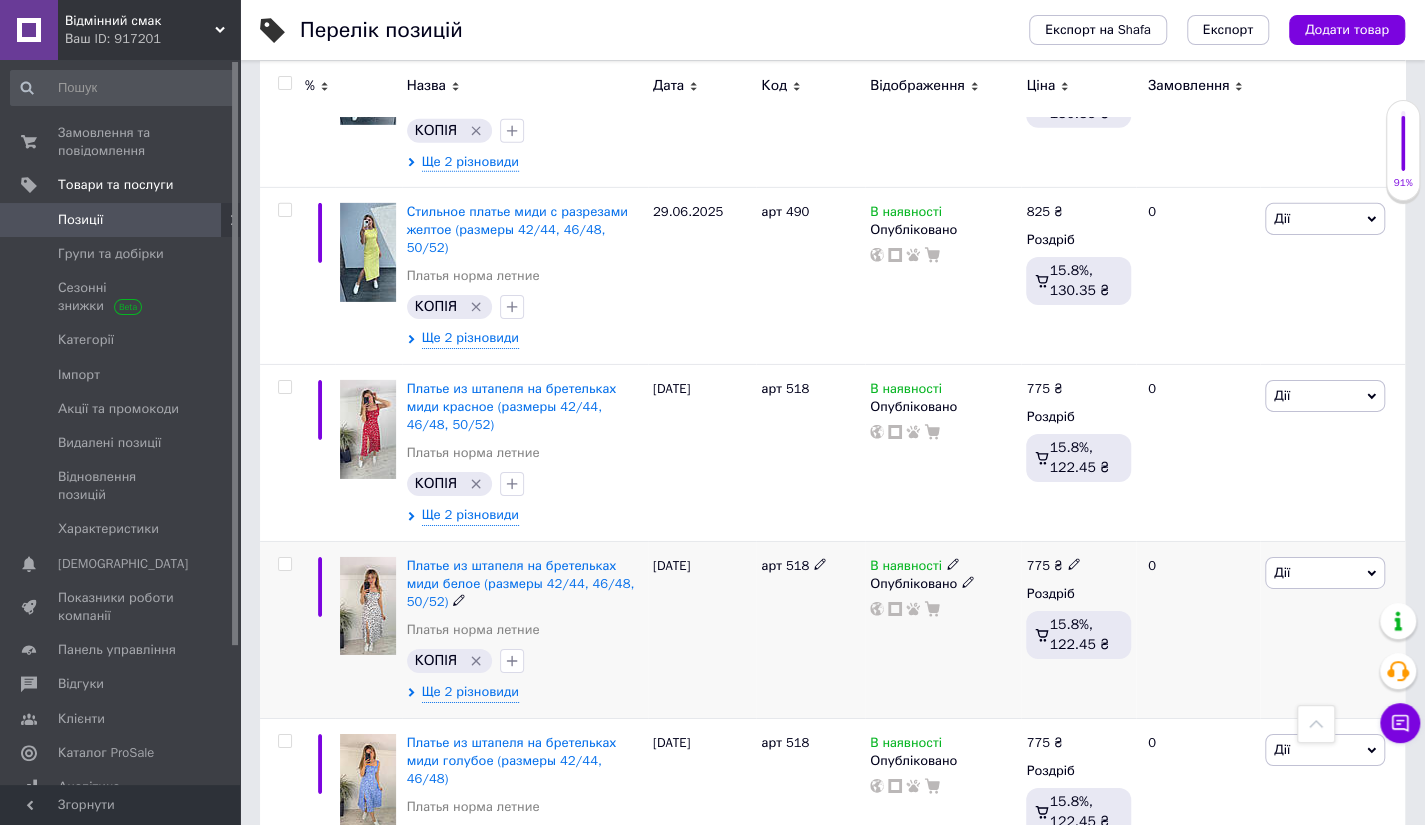 click at bounding box center [368, 606] 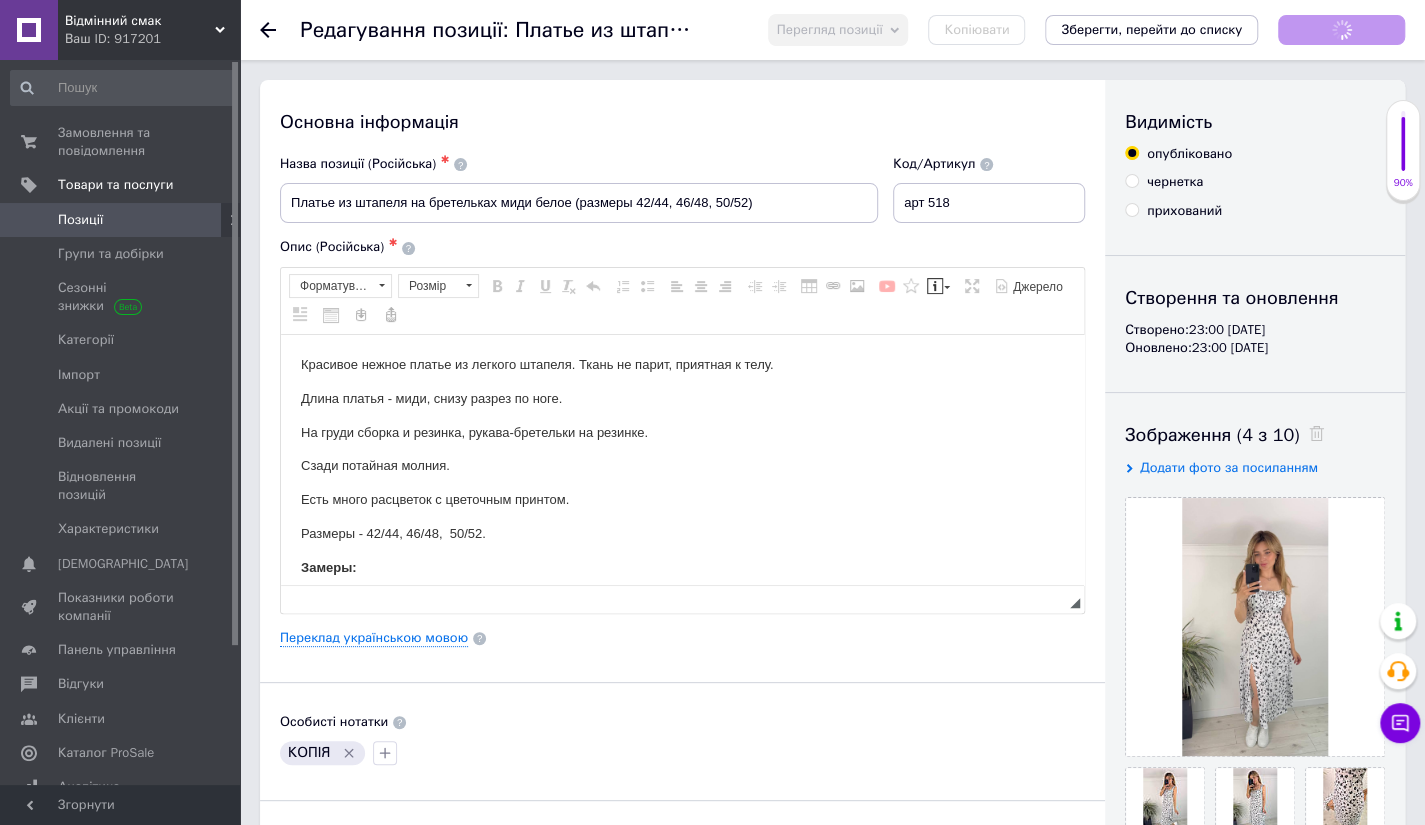 scroll, scrollTop: 0, scrollLeft: 0, axis: both 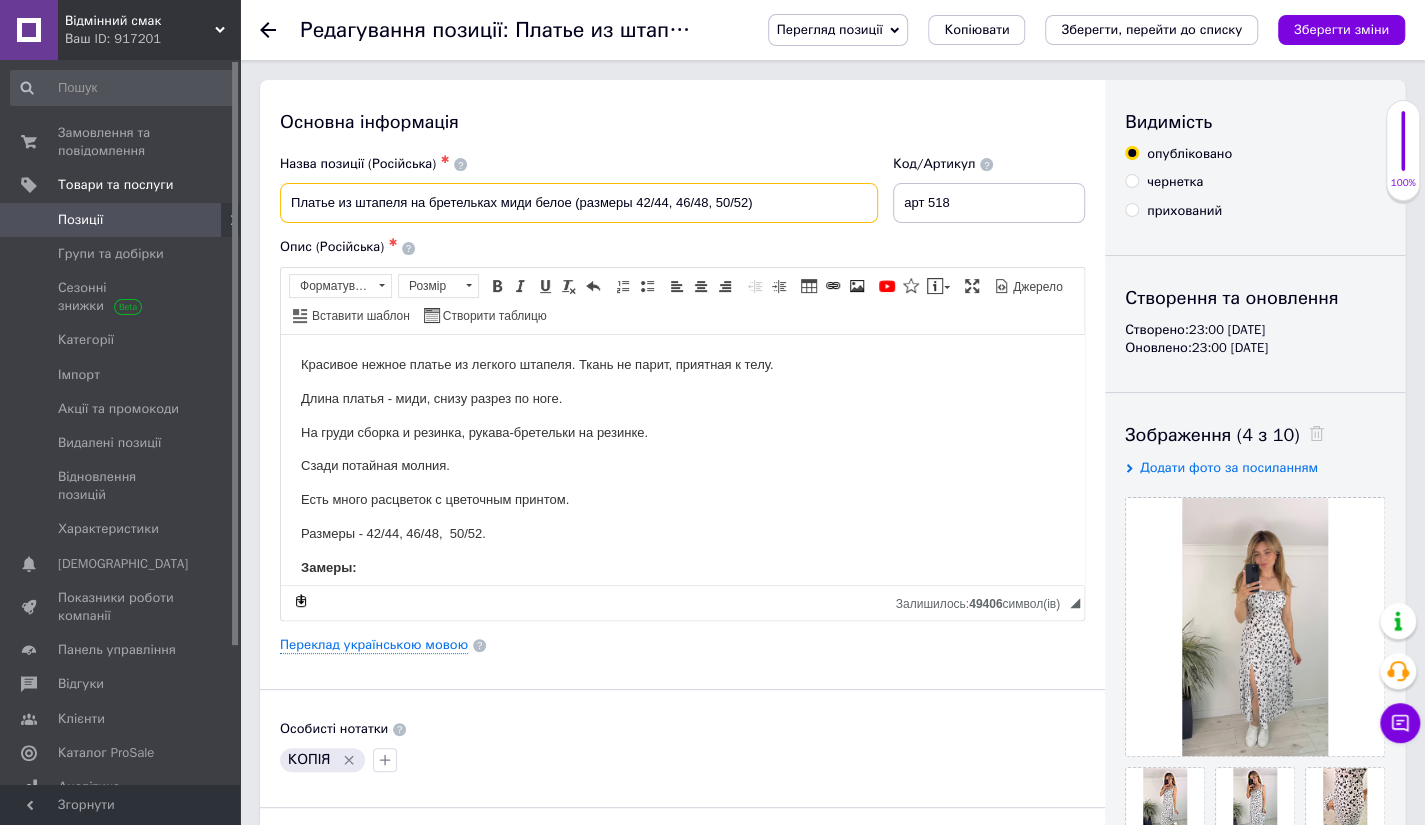 click on "Платье из штапеля на бретельках миди белое (размеры 42/44, 46/48, 50/52)" at bounding box center (579, 203) 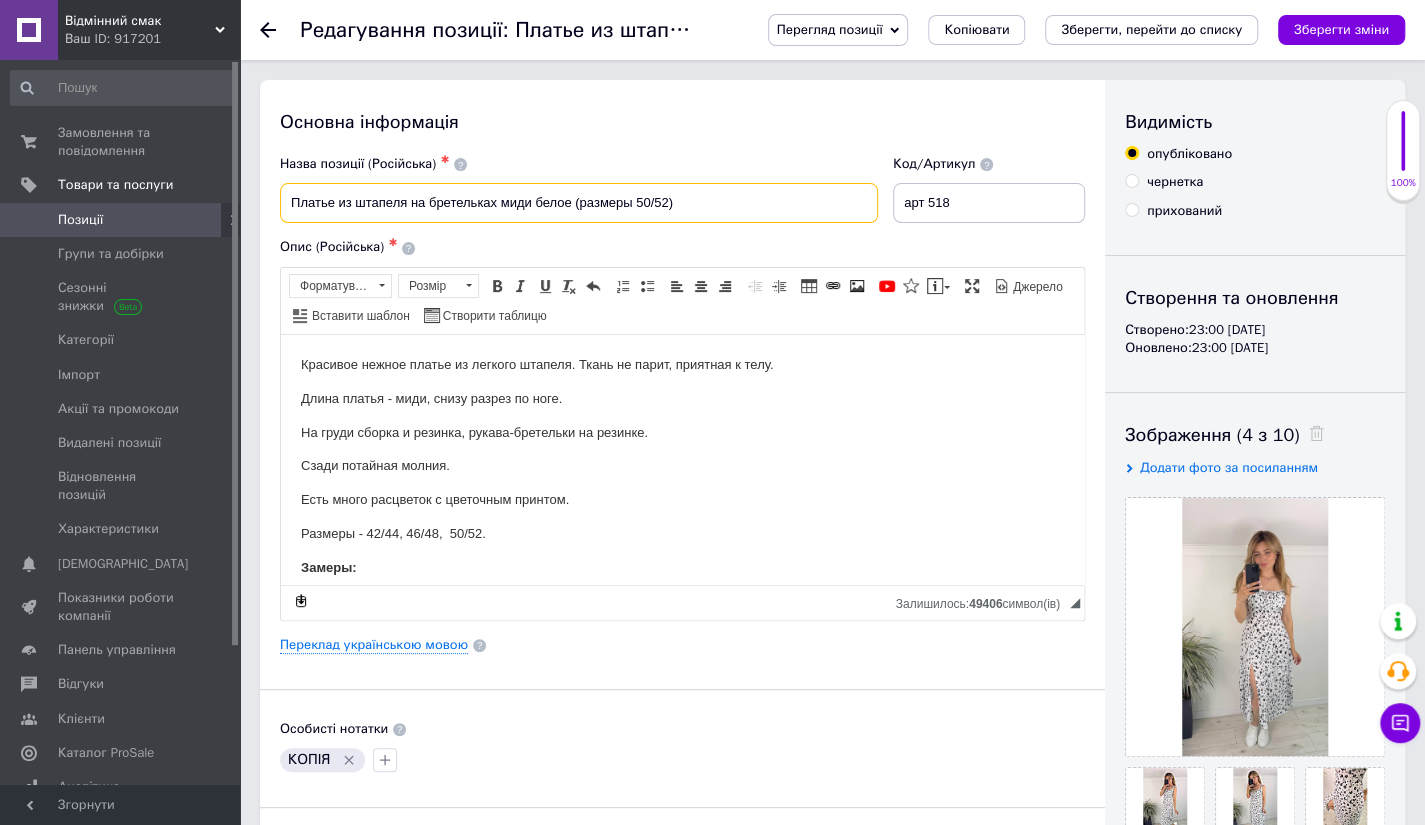 type on "Платье из штапеля на бретельках миди белое (размеры 50/52)" 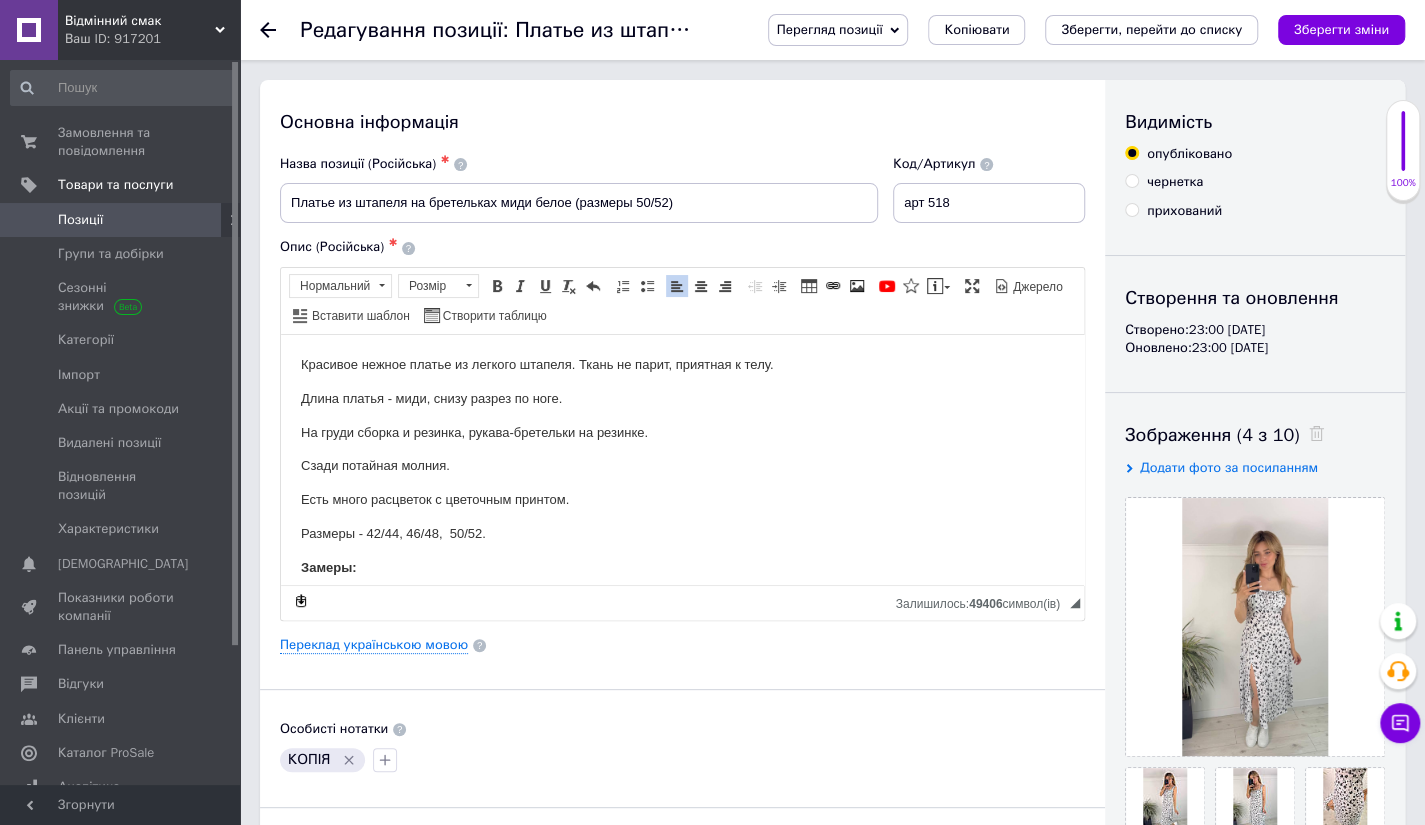 drag, startPoint x: 447, startPoint y: 534, endPoint x: 421, endPoint y: 549, distance: 30.016663 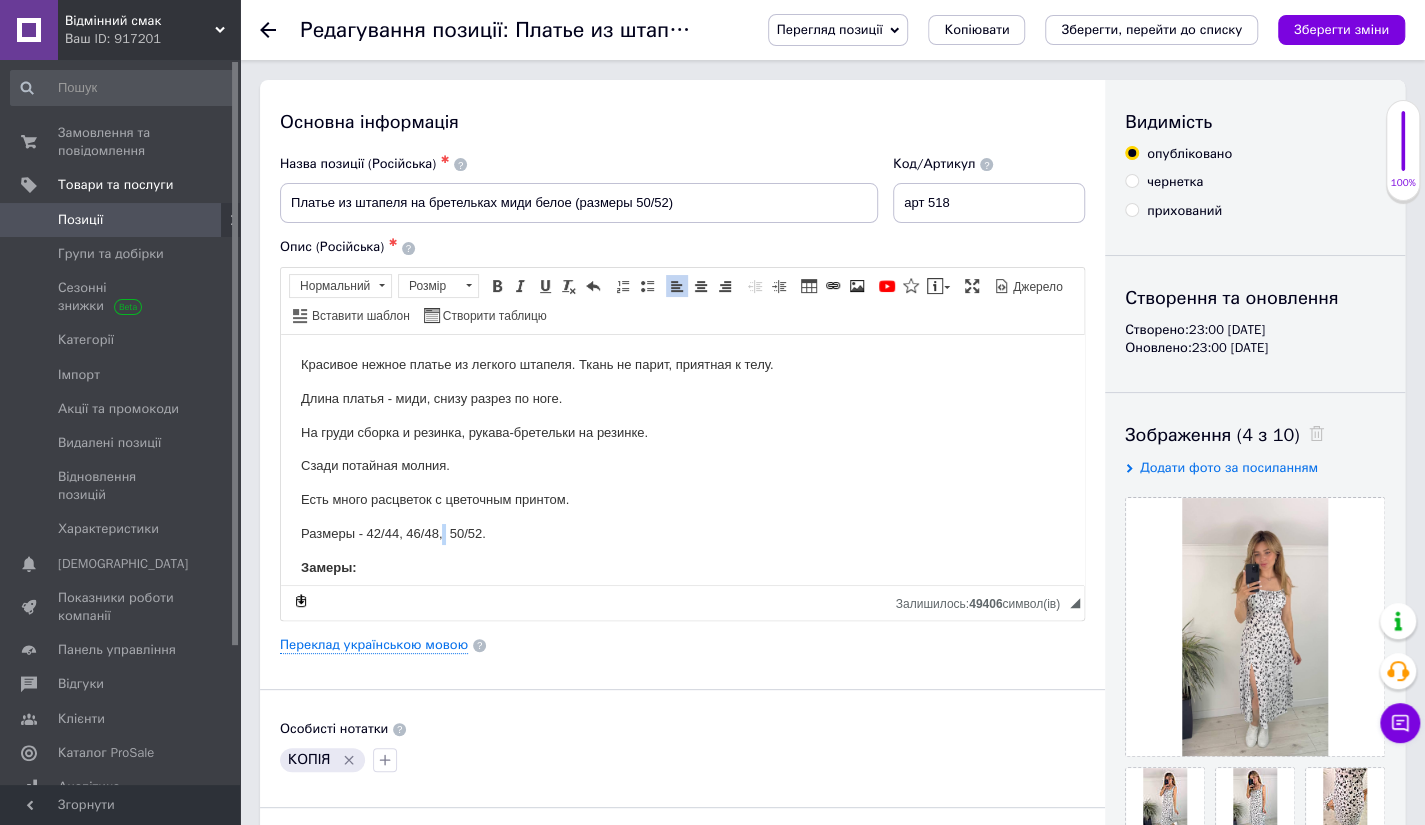 type 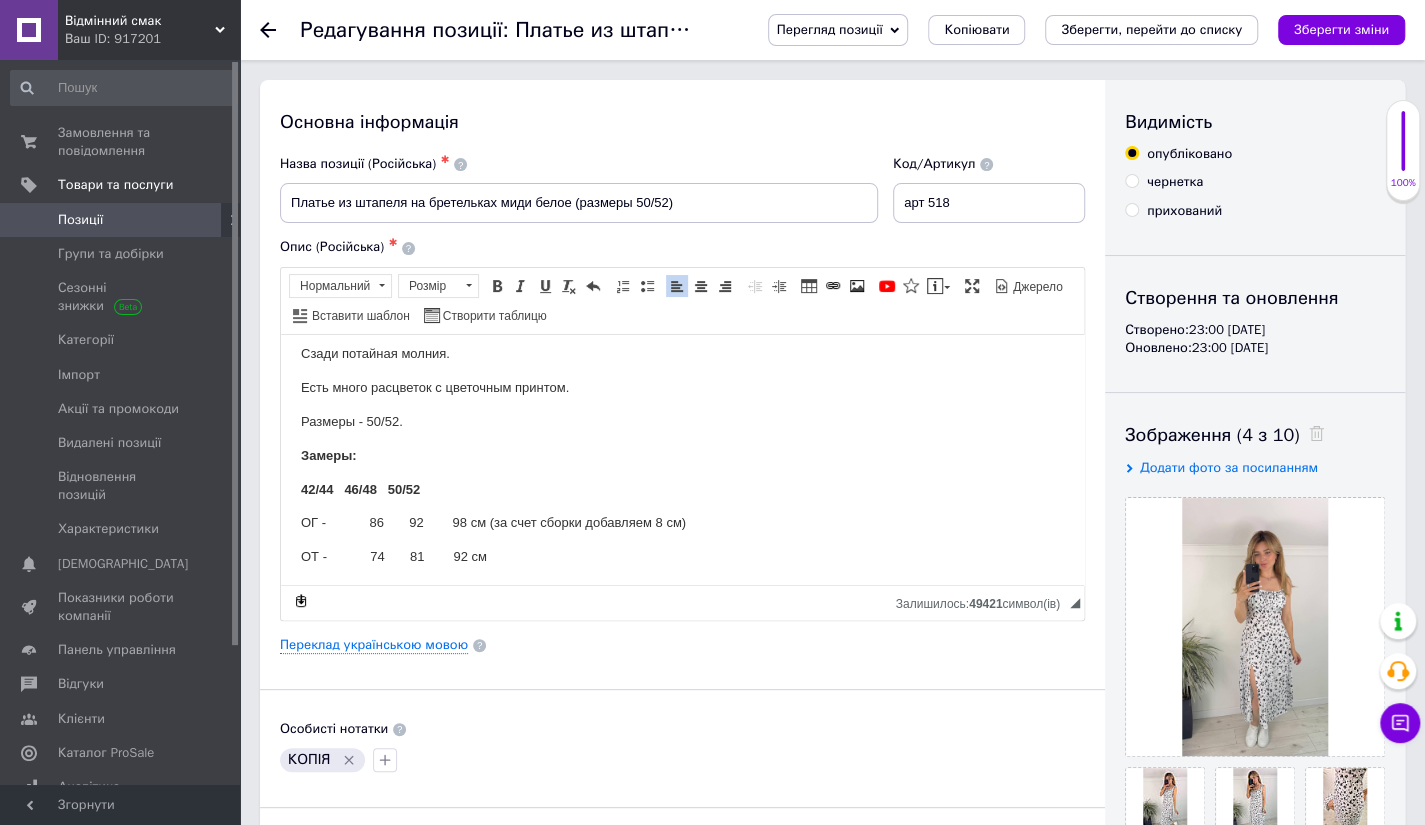 scroll, scrollTop: 135, scrollLeft: 0, axis: vertical 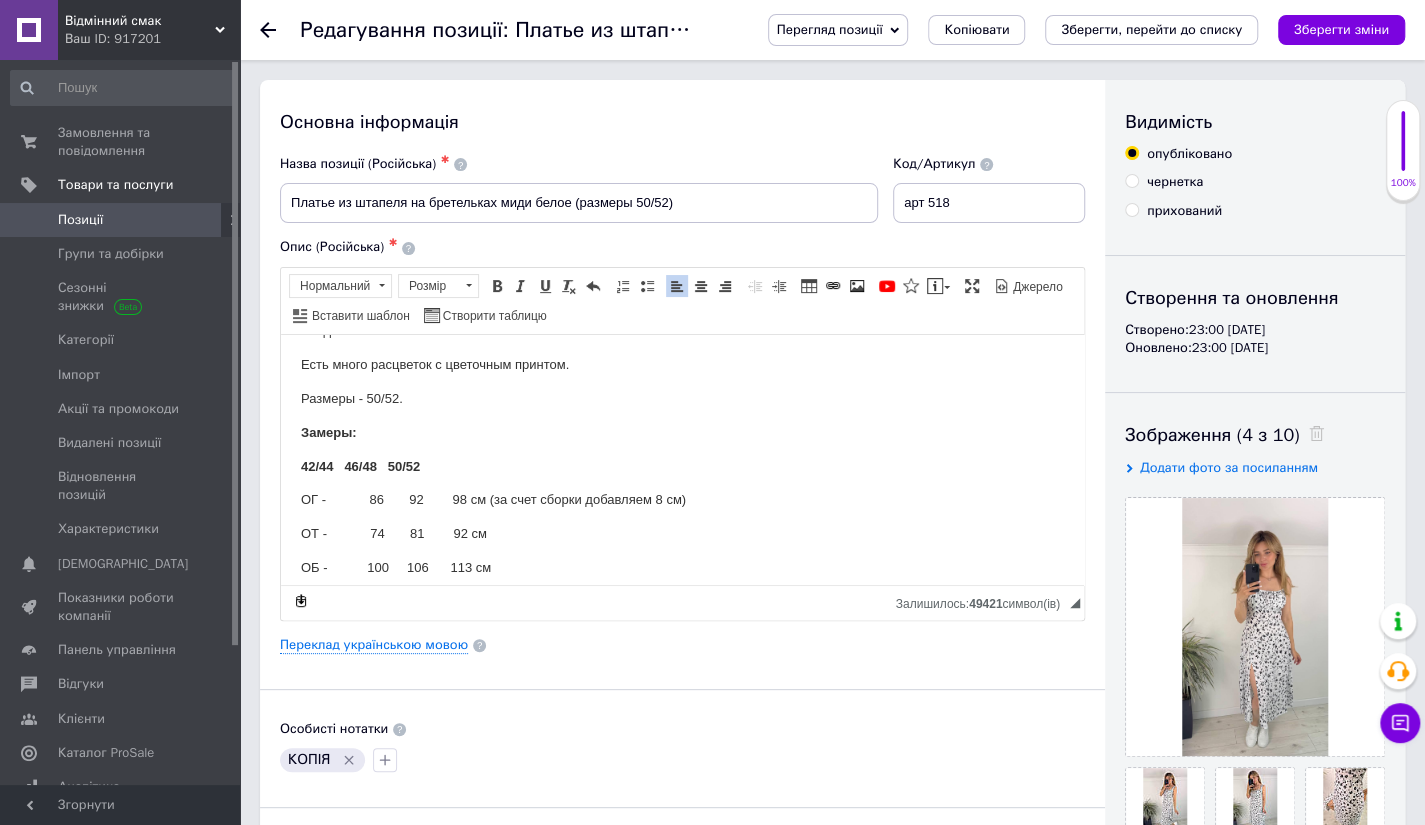 click on "42/44   46/48   50/52" at bounding box center [360, 465] 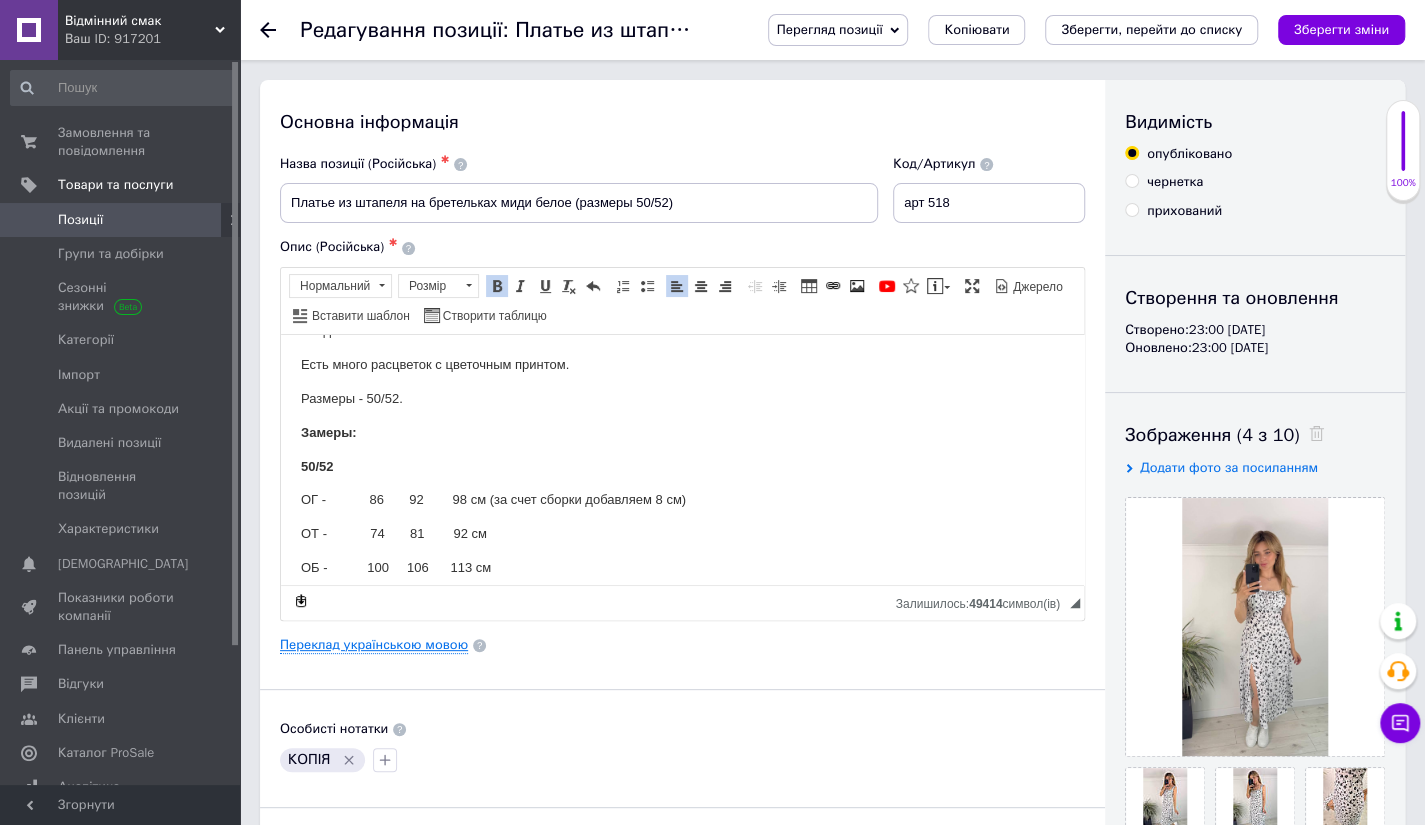 click on "Переклад українською мовою" at bounding box center [374, 645] 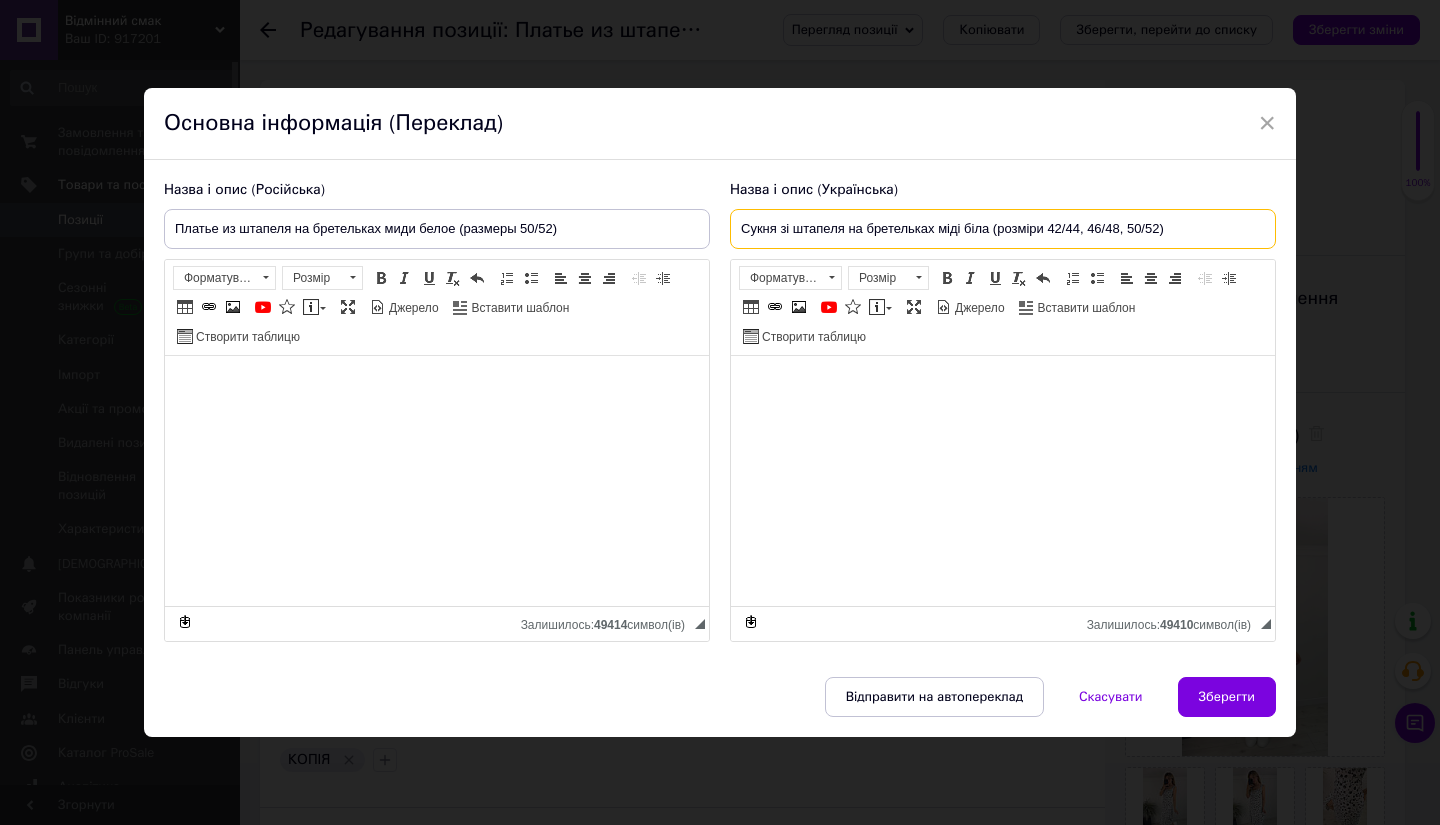 click on "Сукня зі штапеля на бретельках міді біла (розміри 42/44, 46/48, 50/52)" at bounding box center [1003, 229] 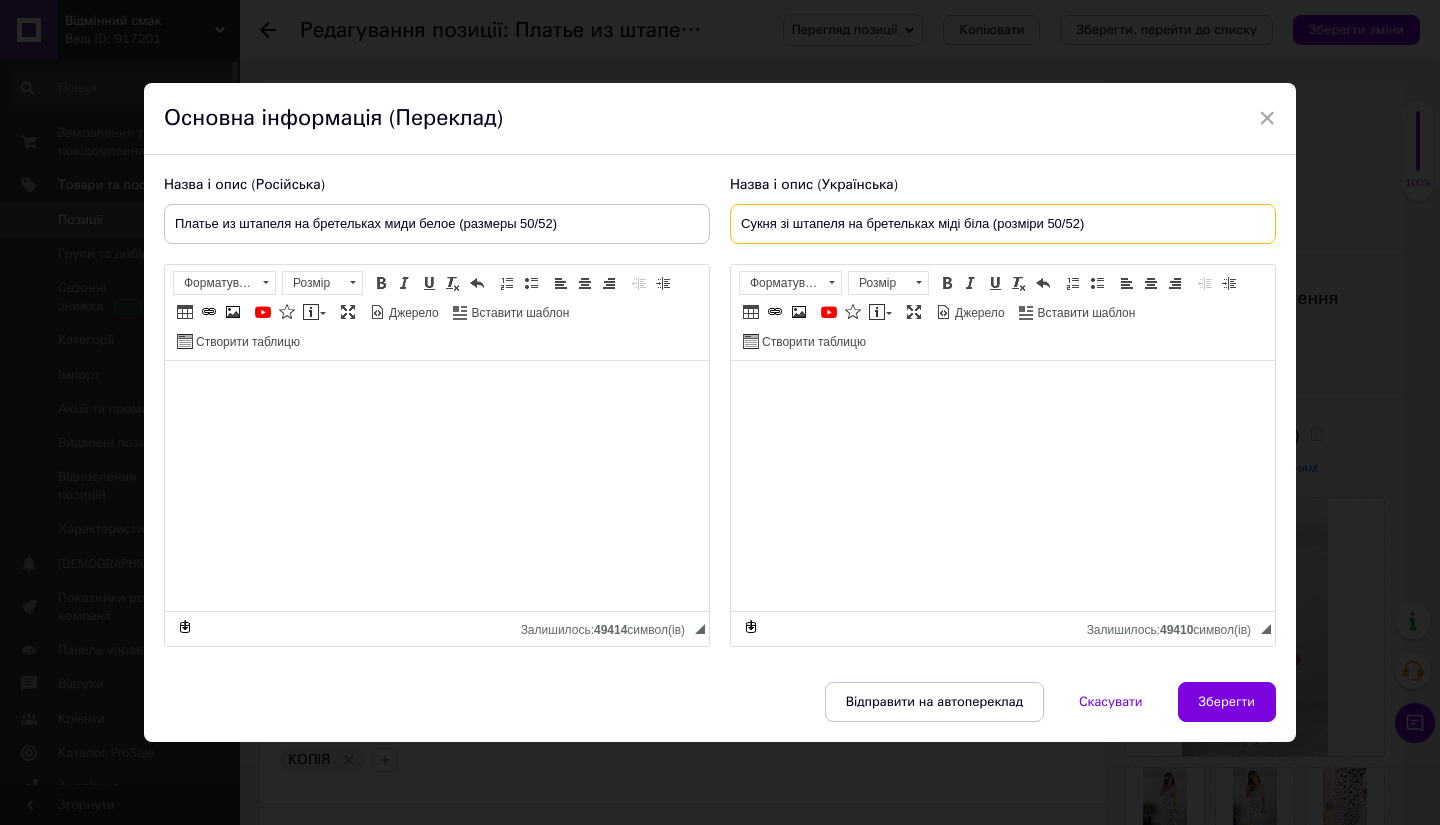 type on "Сукня зі штапеля на бретельках міді біла (розміри 50/52)" 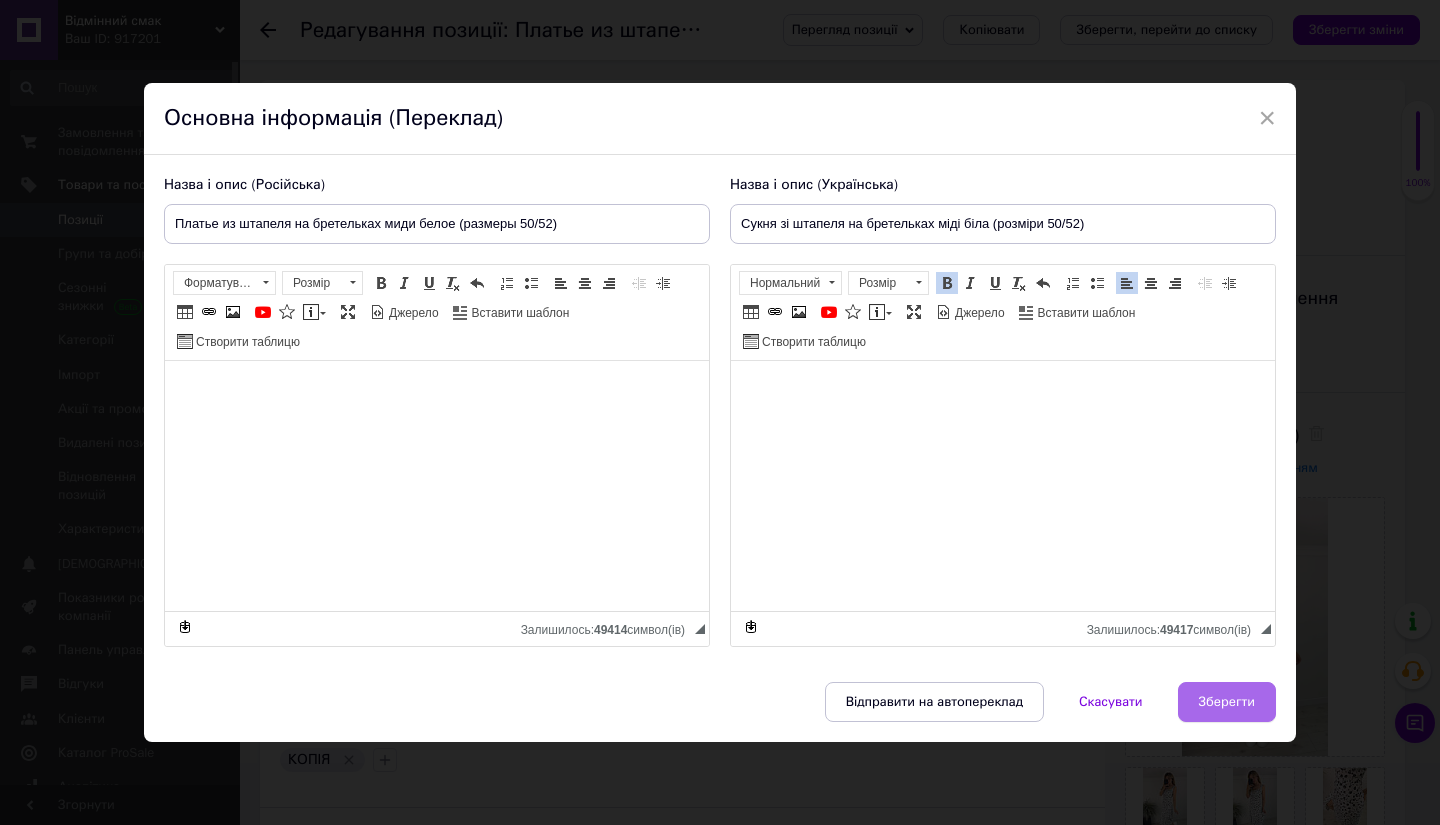 click on "Зберегти" at bounding box center [1227, 702] 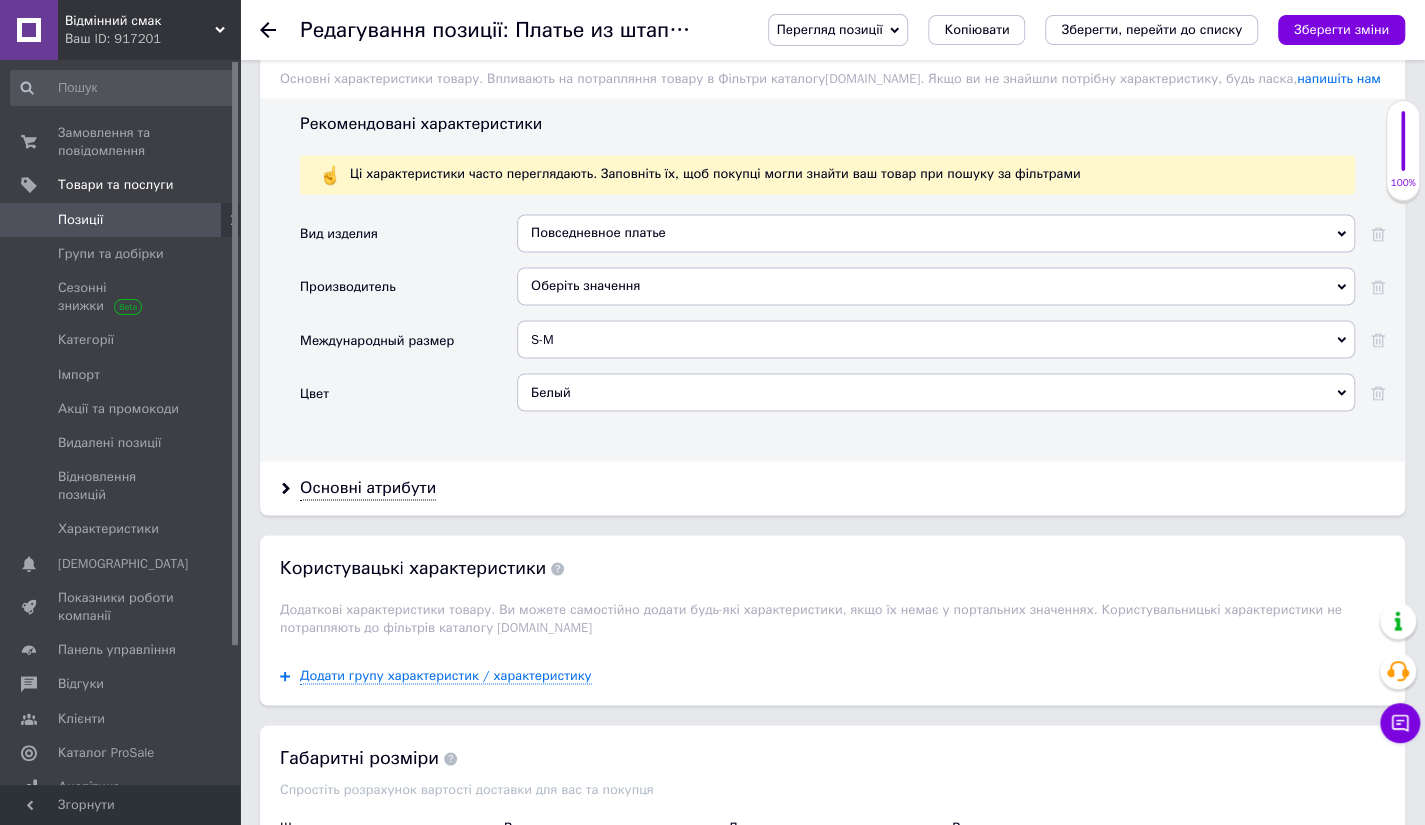 scroll, scrollTop: 1788, scrollLeft: 0, axis: vertical 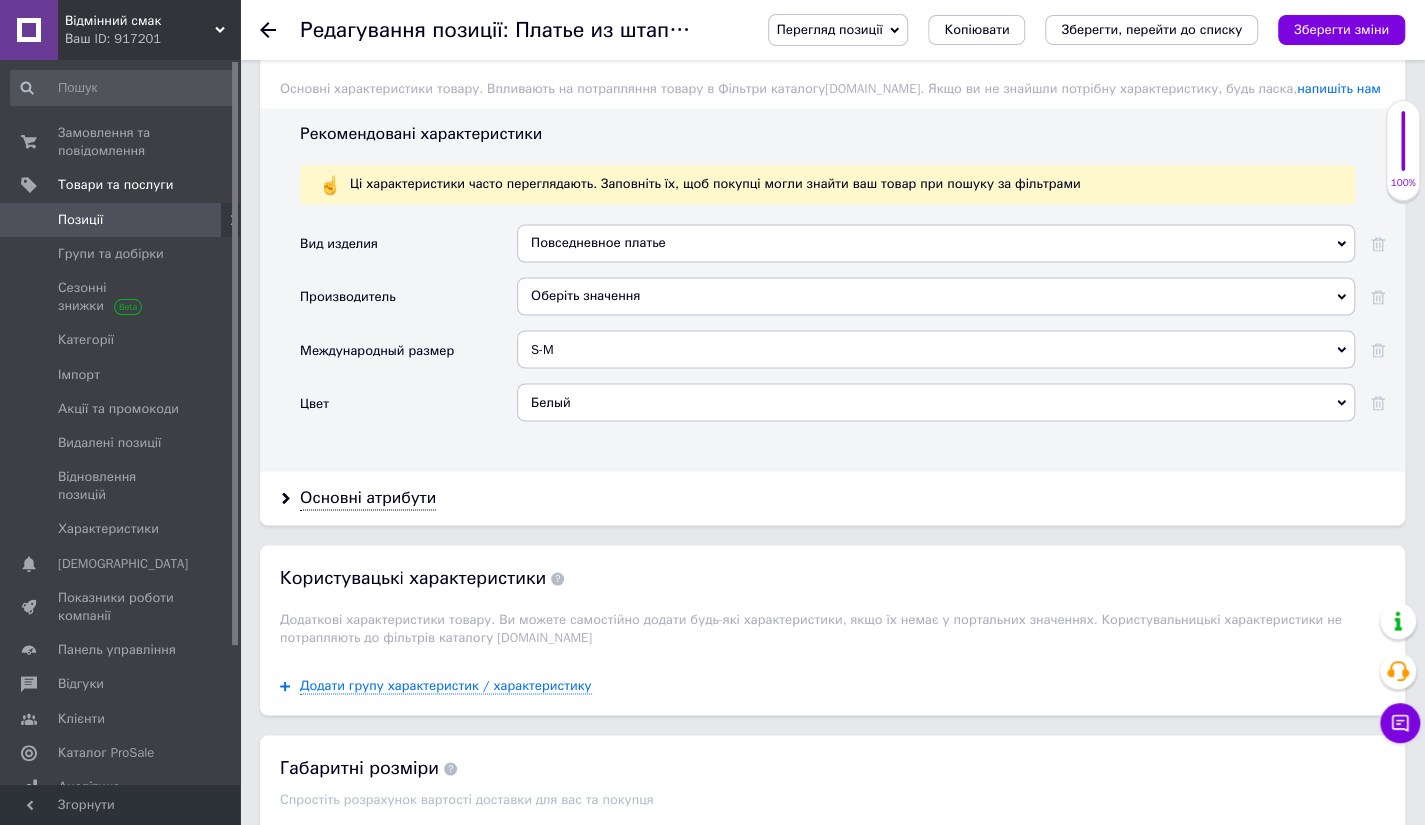 click on "S-M" at bounding box center (936, 349) 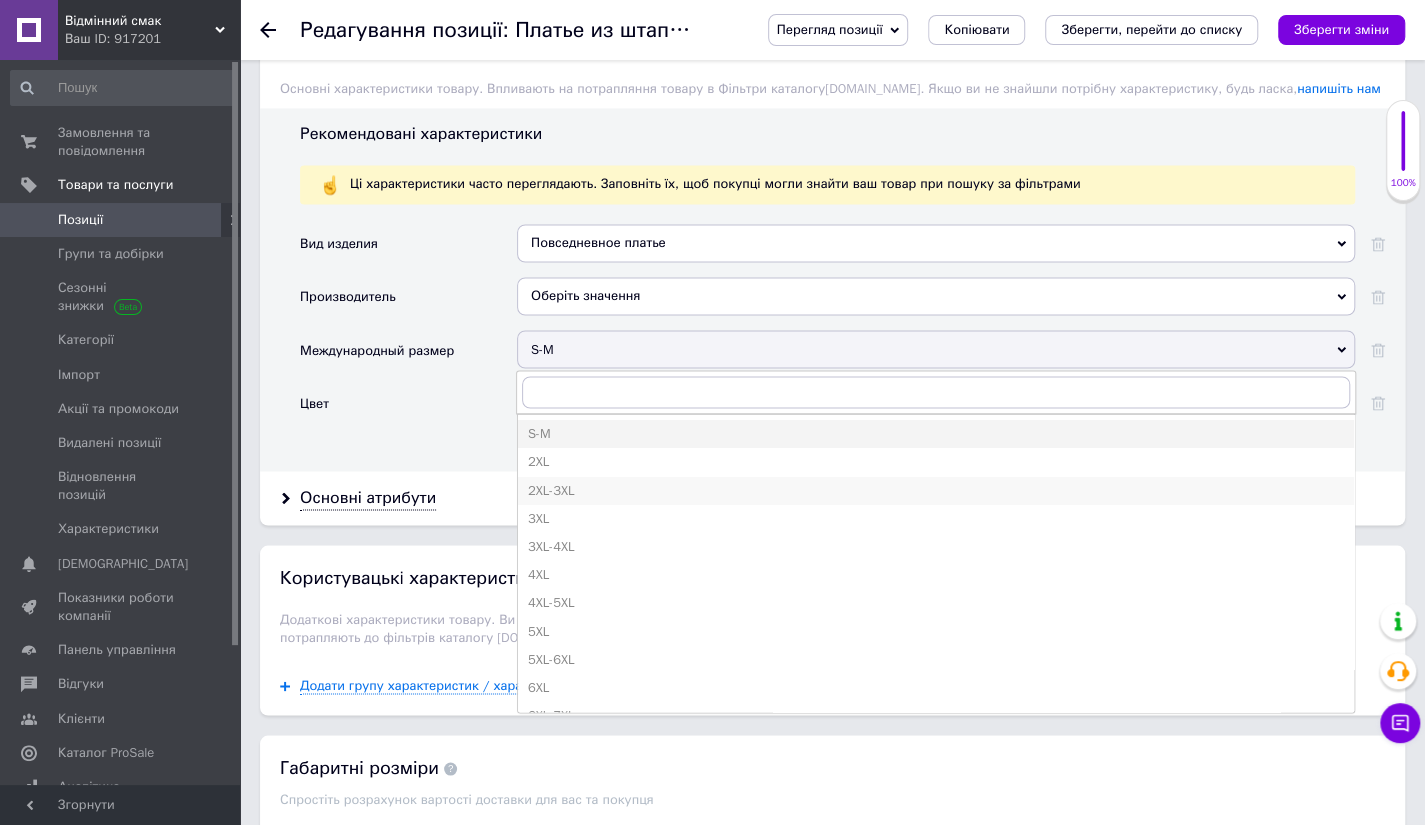 click on "2XL-3XL" at bounding box center [936, 490] 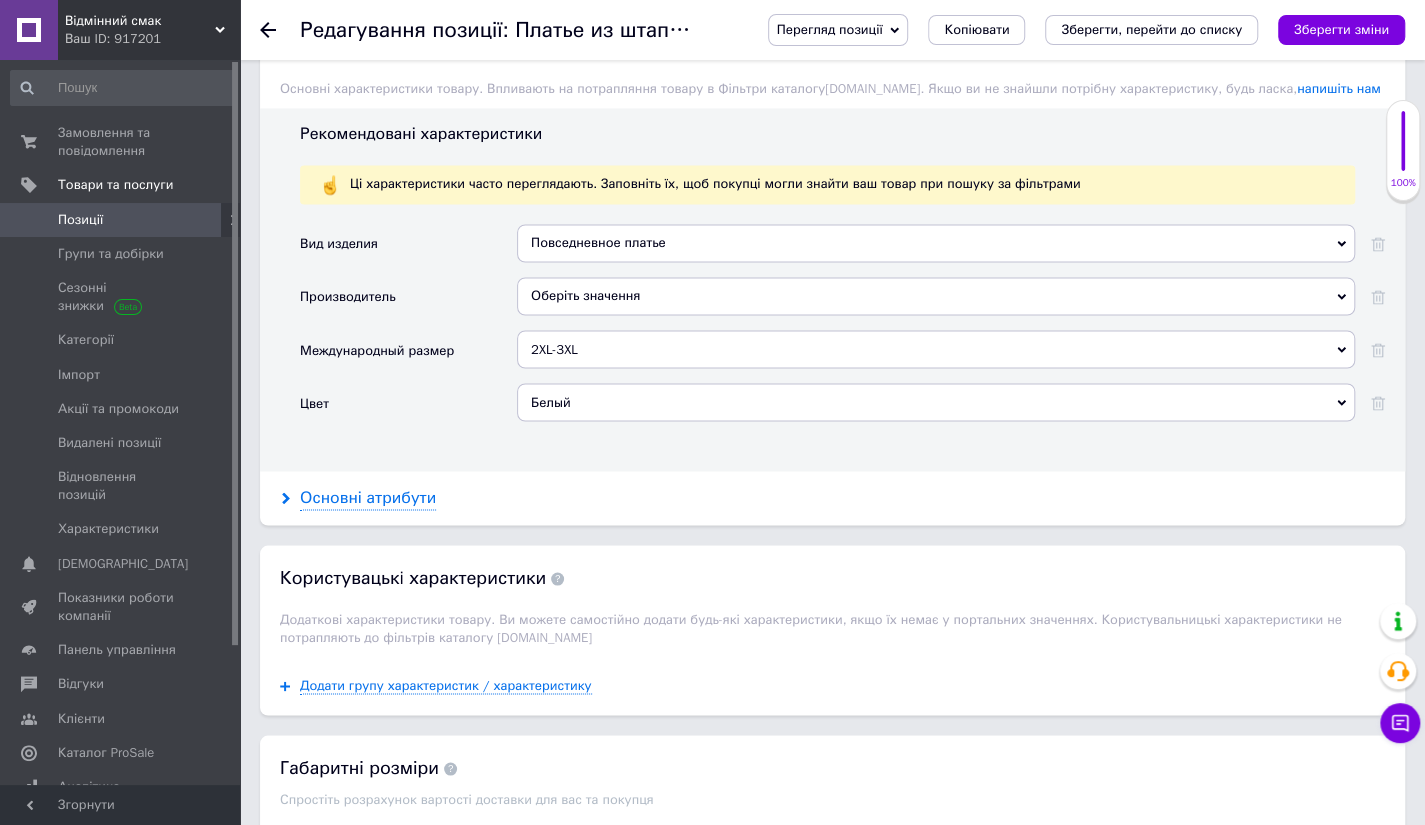 click on "Основні атрибути" at bounding box center [368, 497] 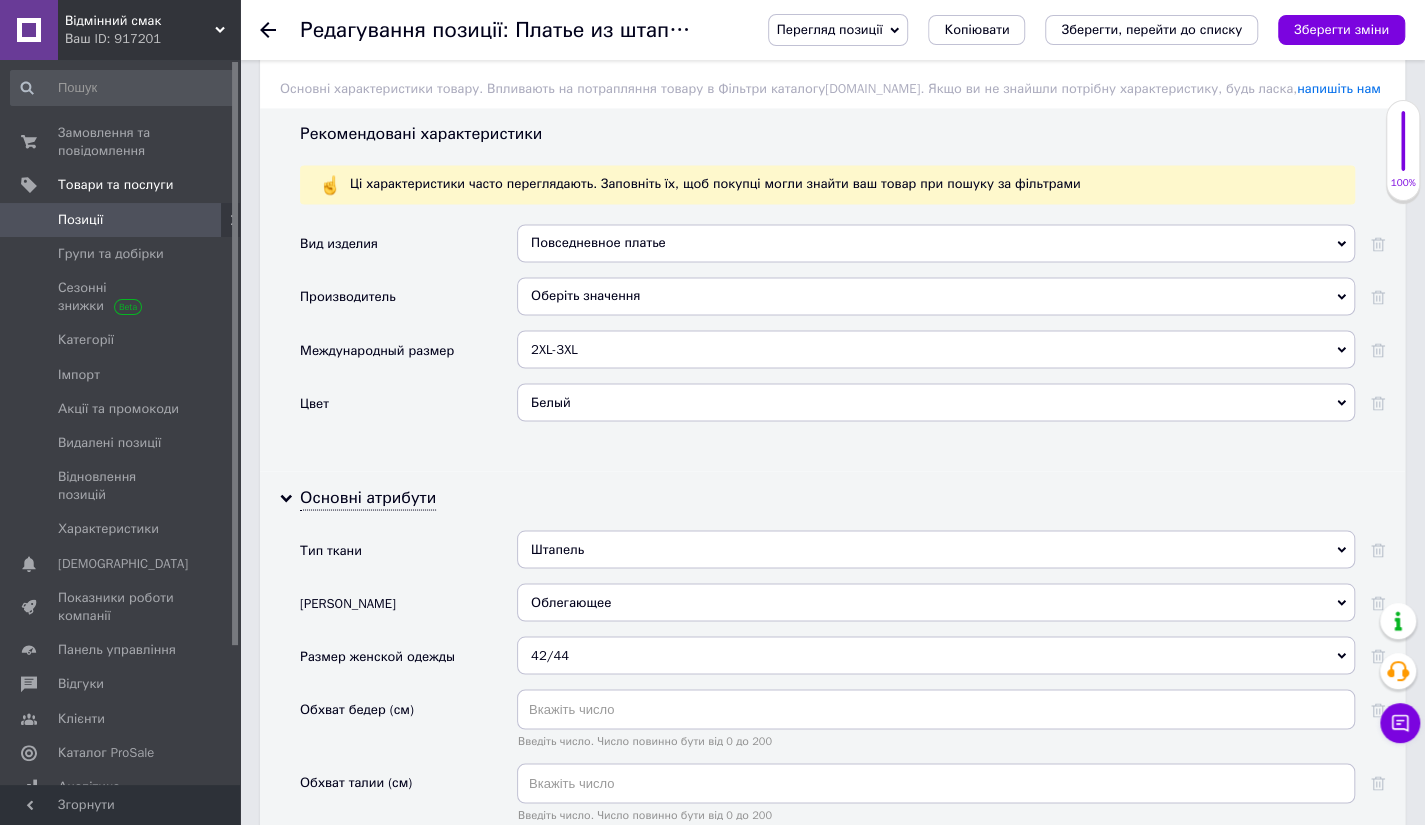 click on "42/44" at bounding box center (936, 655) 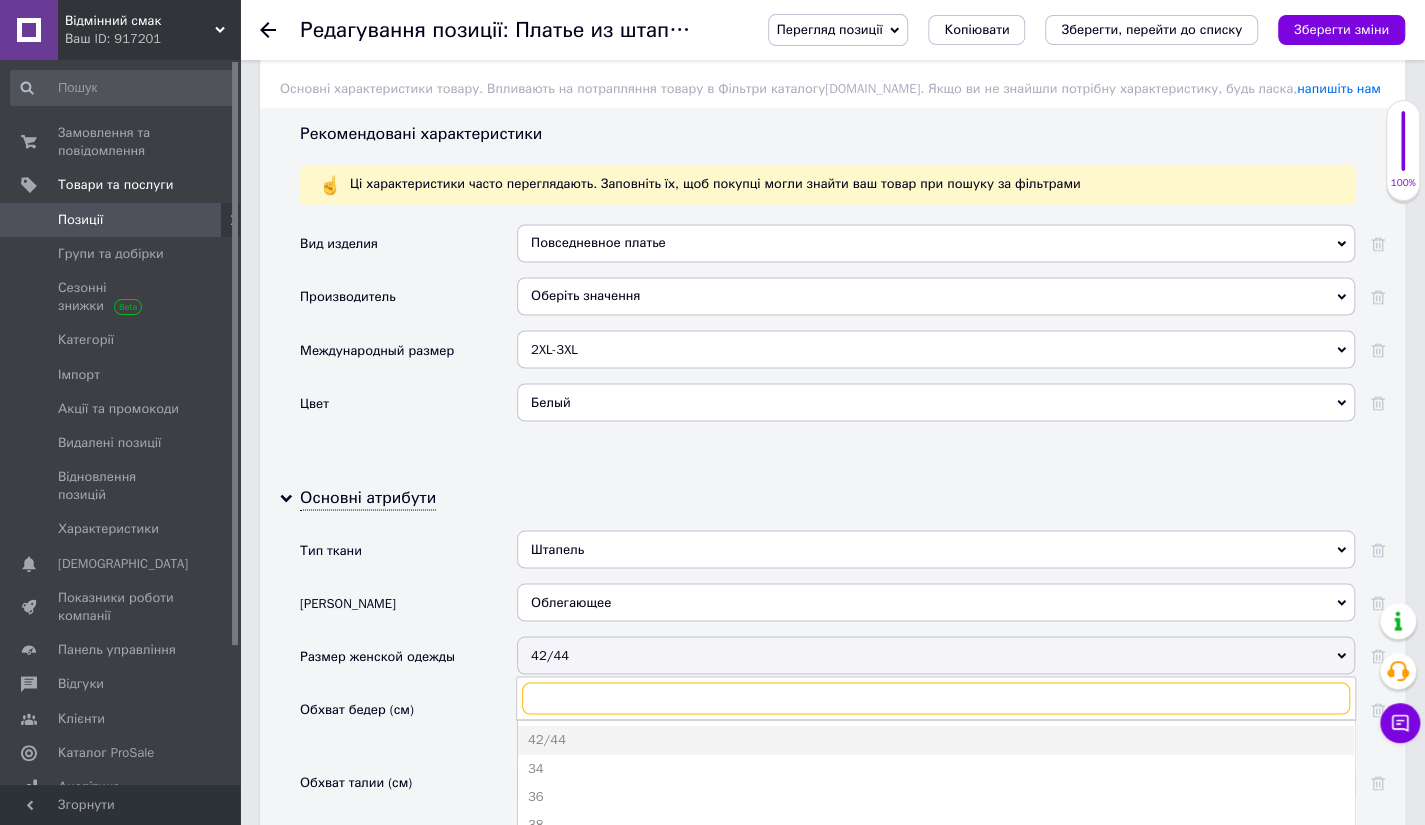 type on "6" 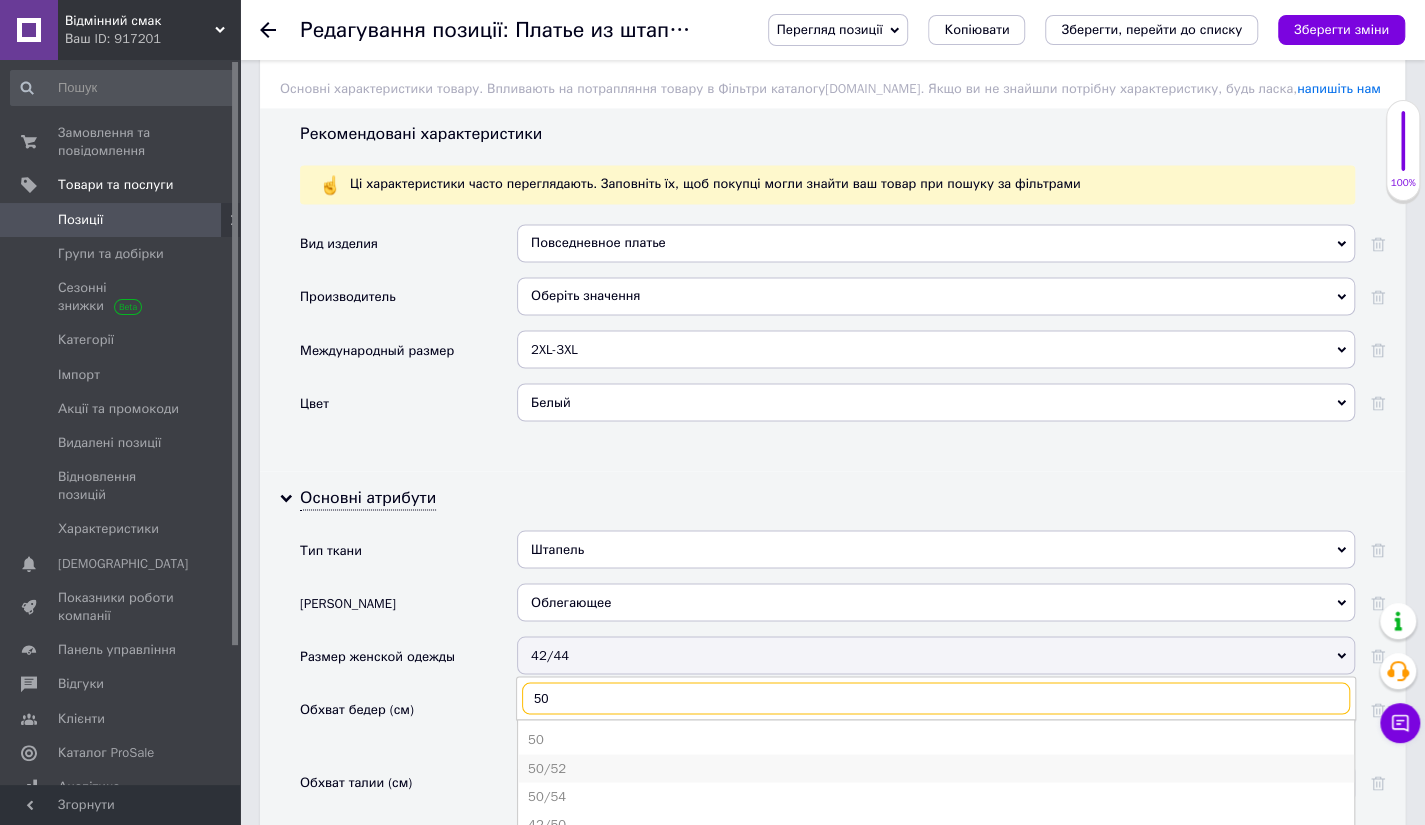 type on "50" 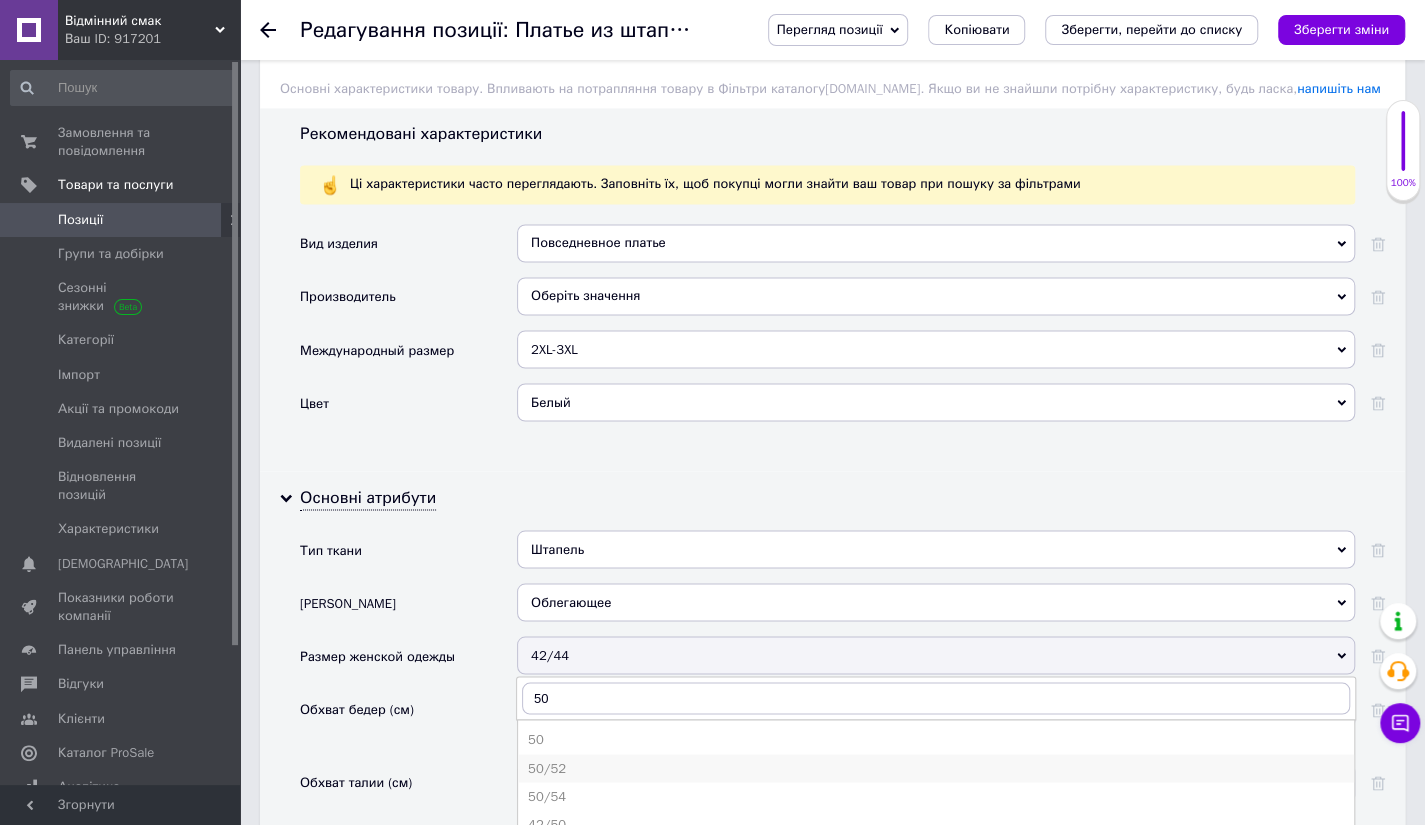 click on "50/52" at bounding box center [936, 768] 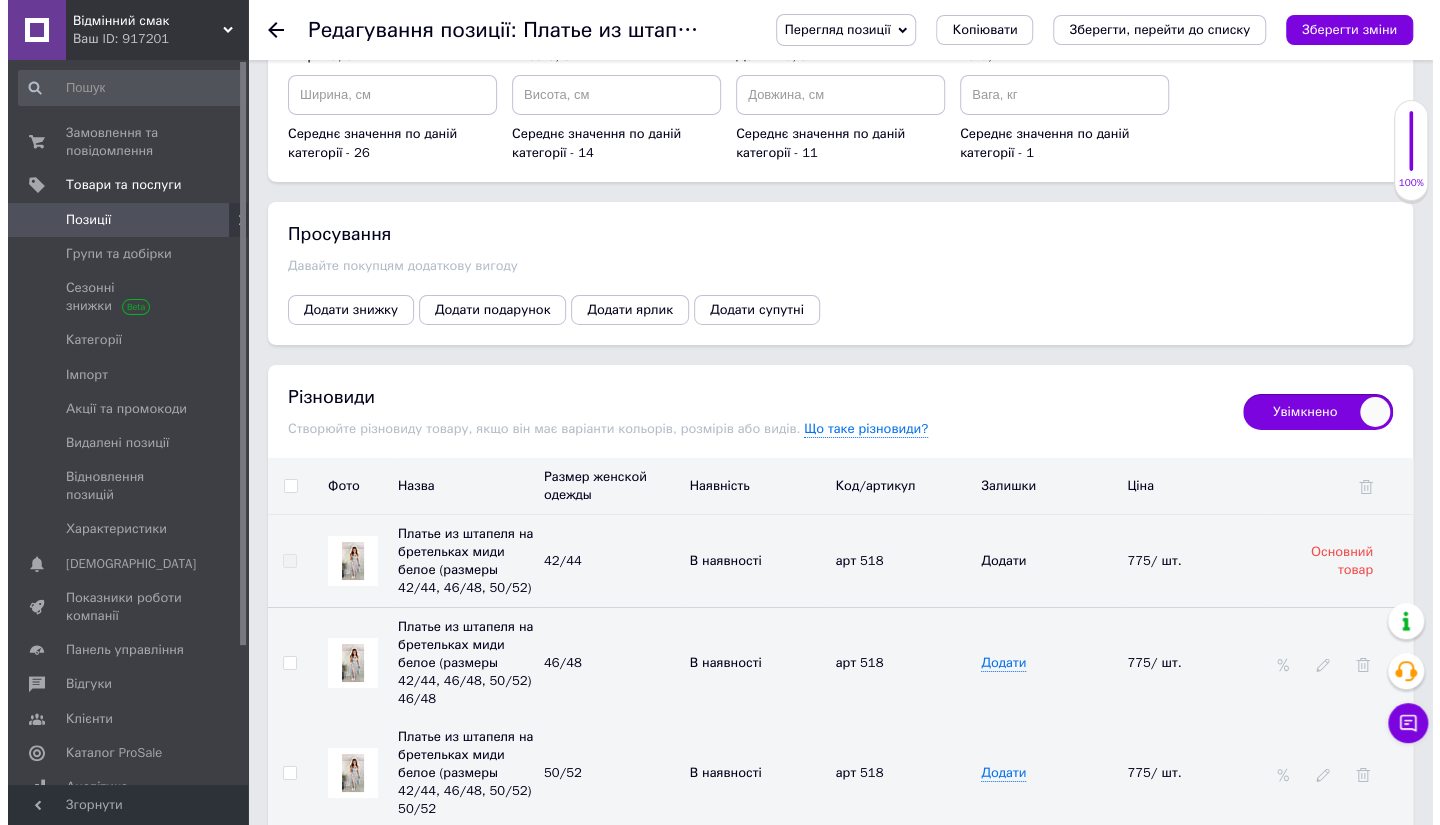 scroll, scrollTop: 3992, scrollLeft: 0, axis: vertical 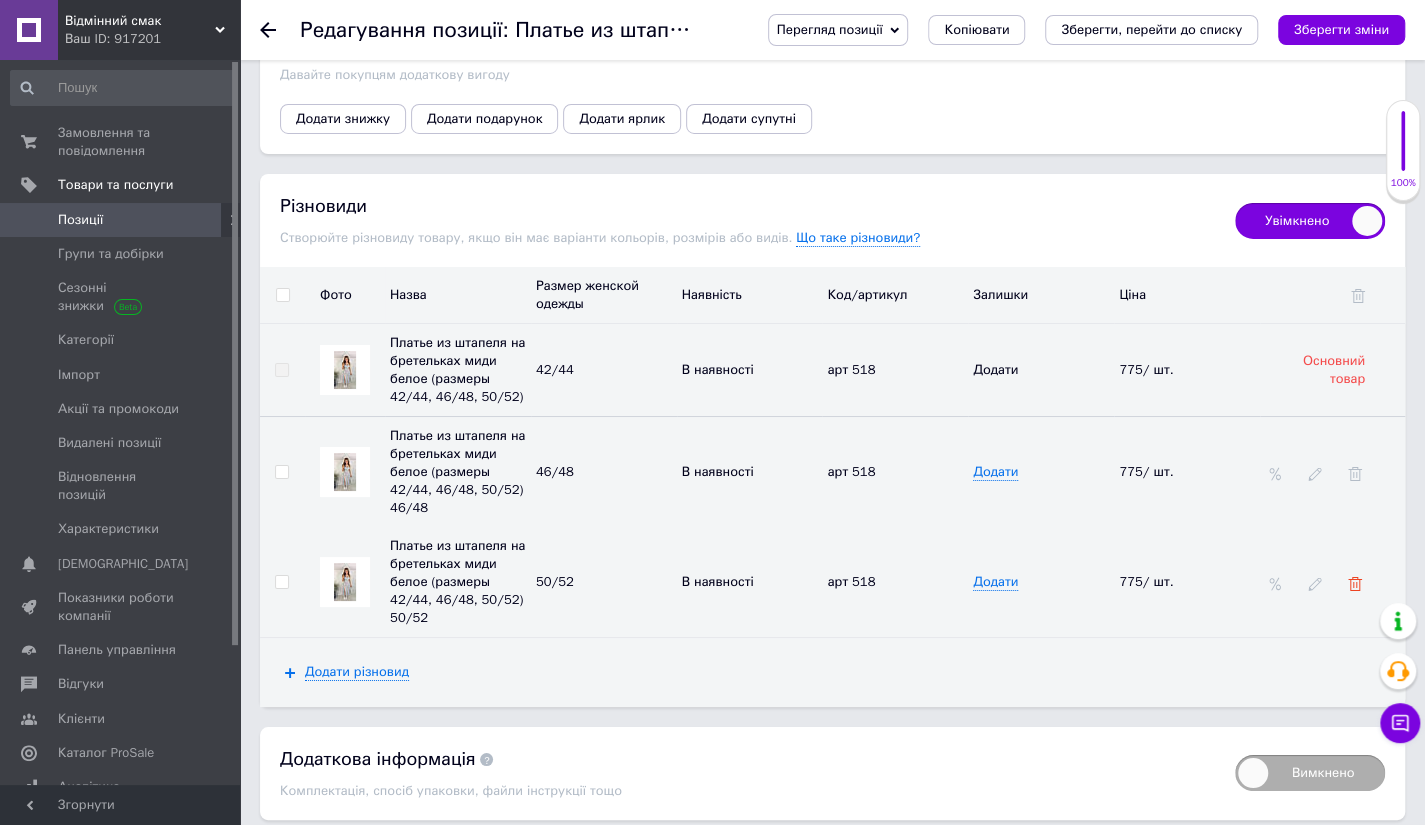 click 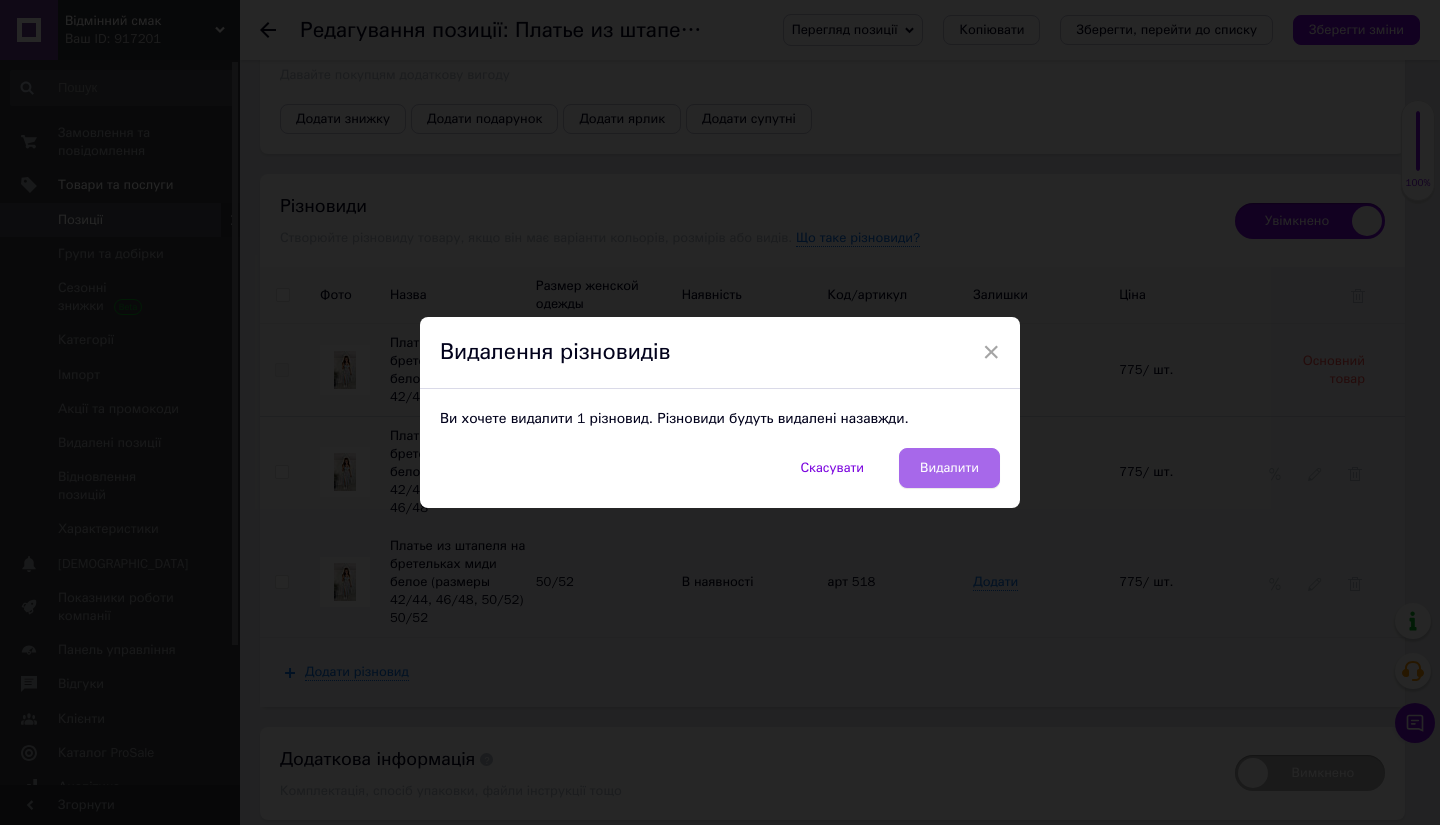 click on "Видалити" at bounding box center [949, 468] 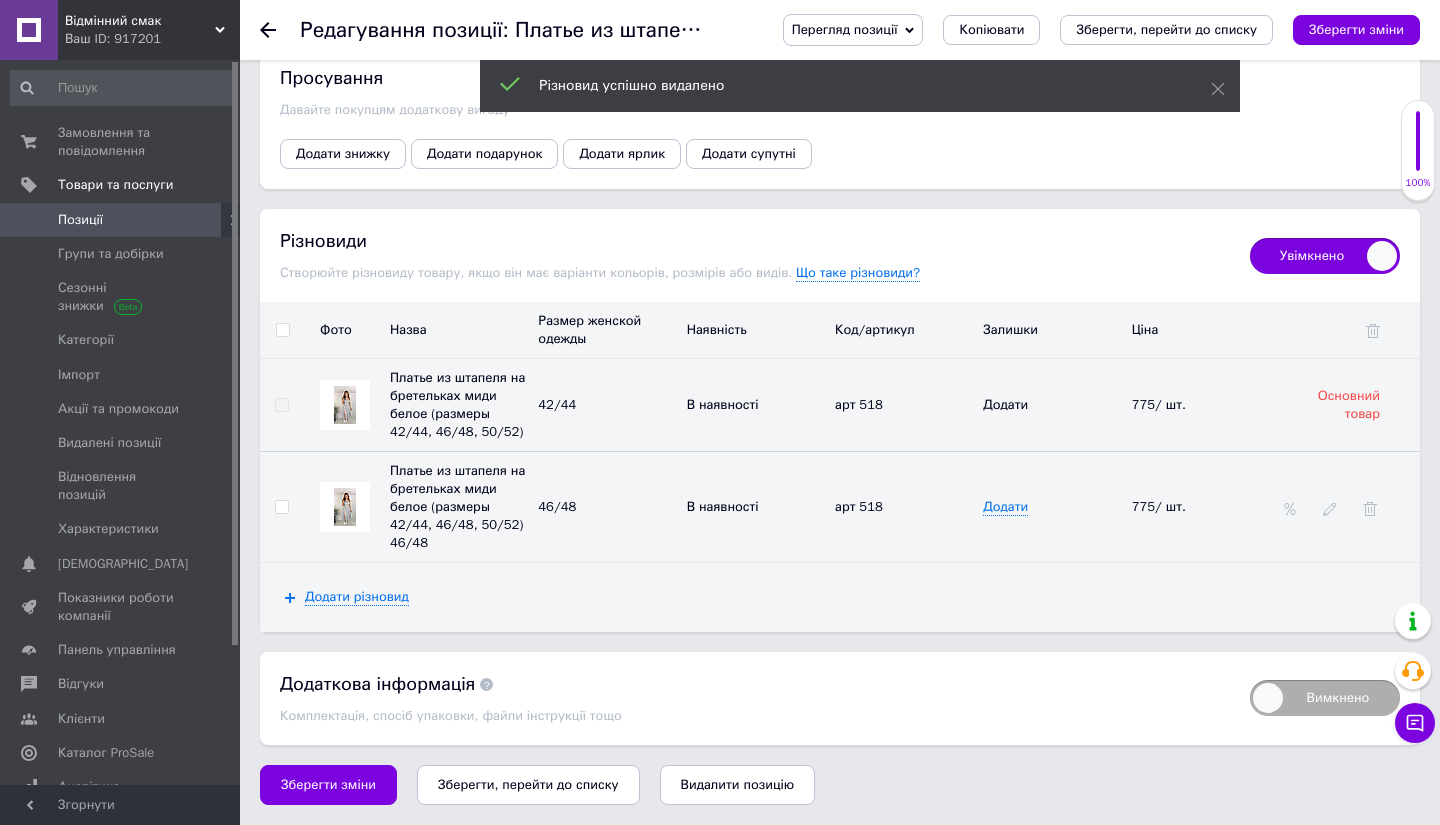 scroll, scrollTop: 3902, scrollLeft: 0, axis: vertical 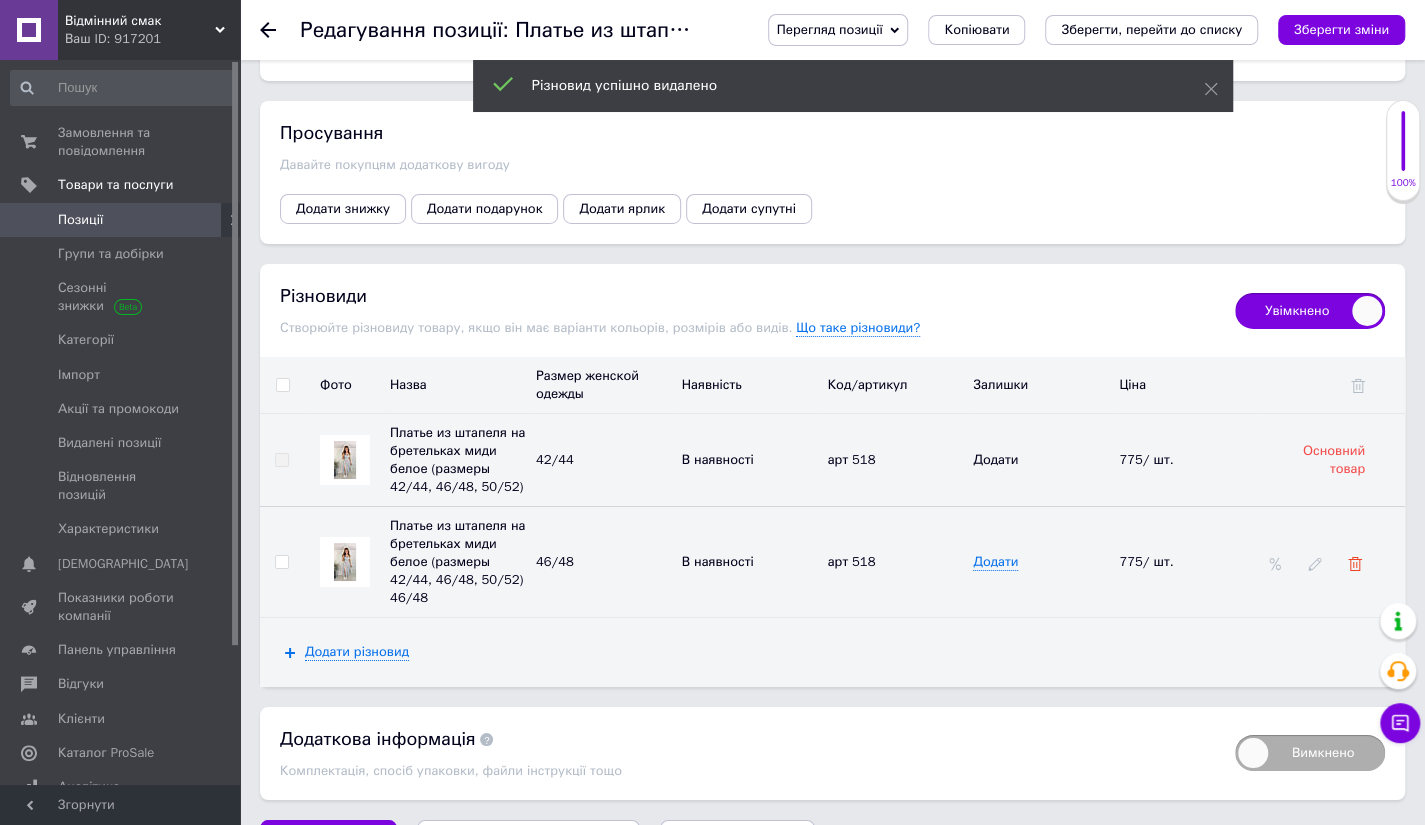 click 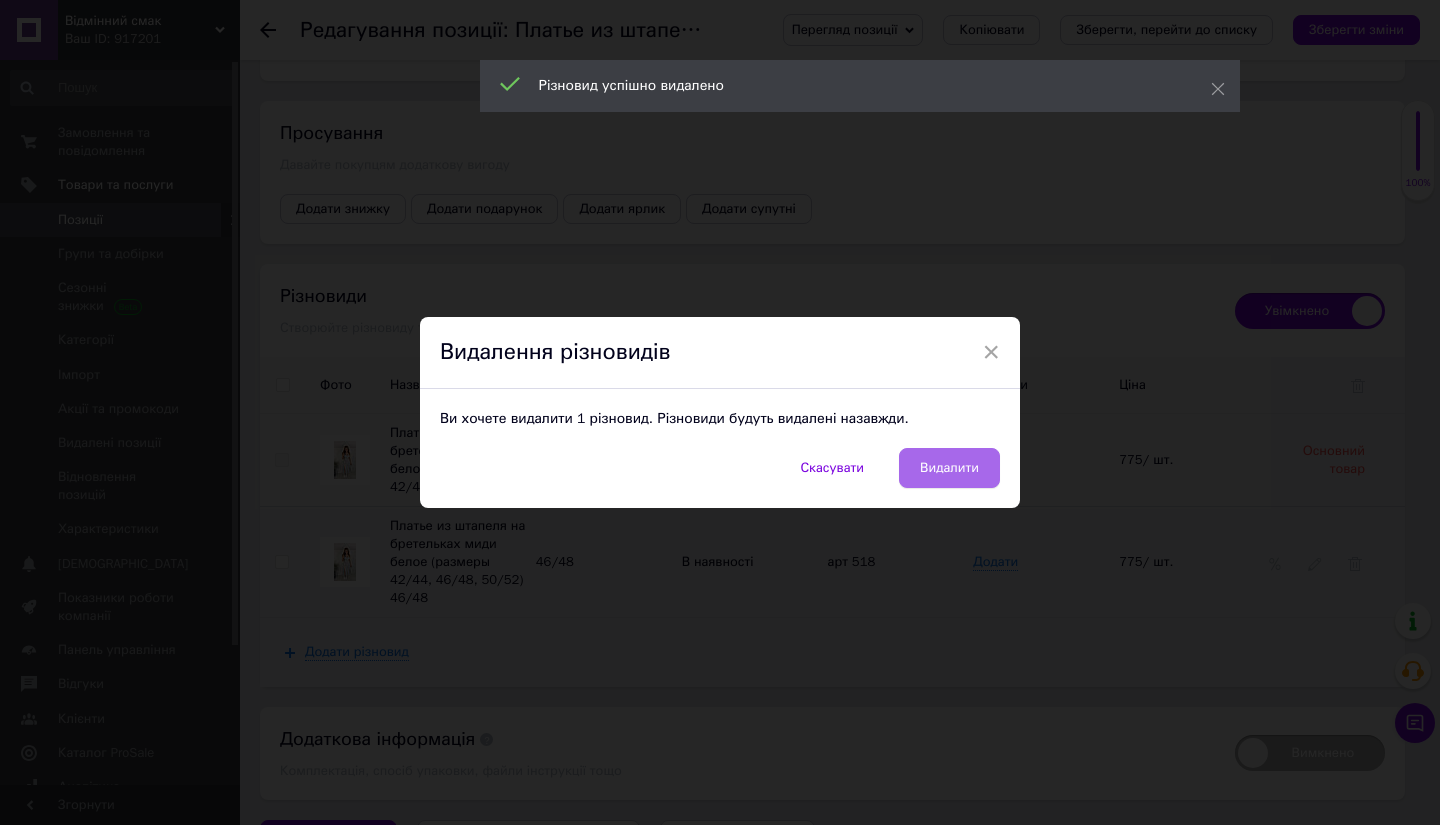 click on "Видалити" at bounding box center (949, 468) 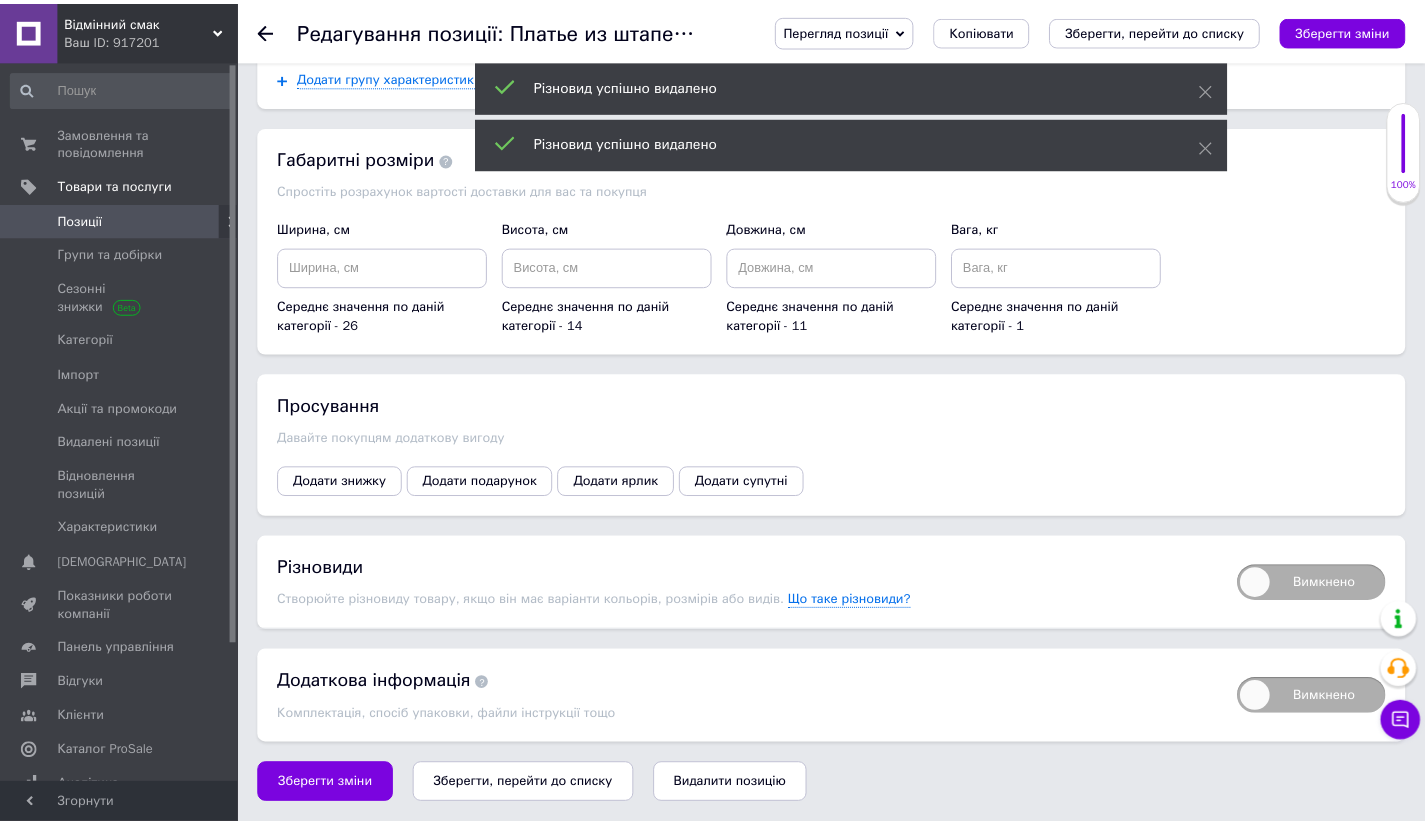 scroll, scrollTop: 3600, scrollLeft: 0, axis: vertical 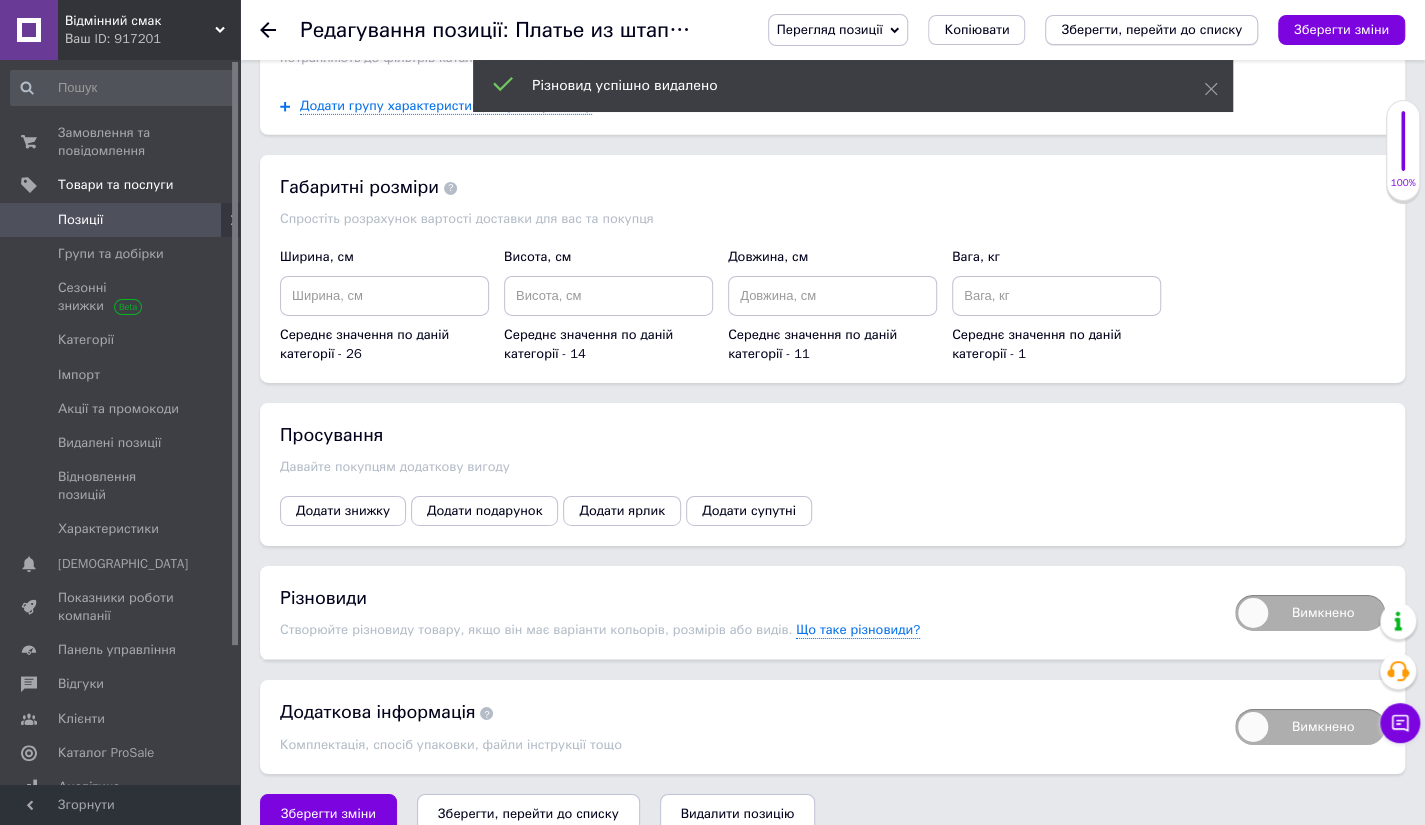click on "Зберегти, перейти до списку" at bounding box center (1151, 29) 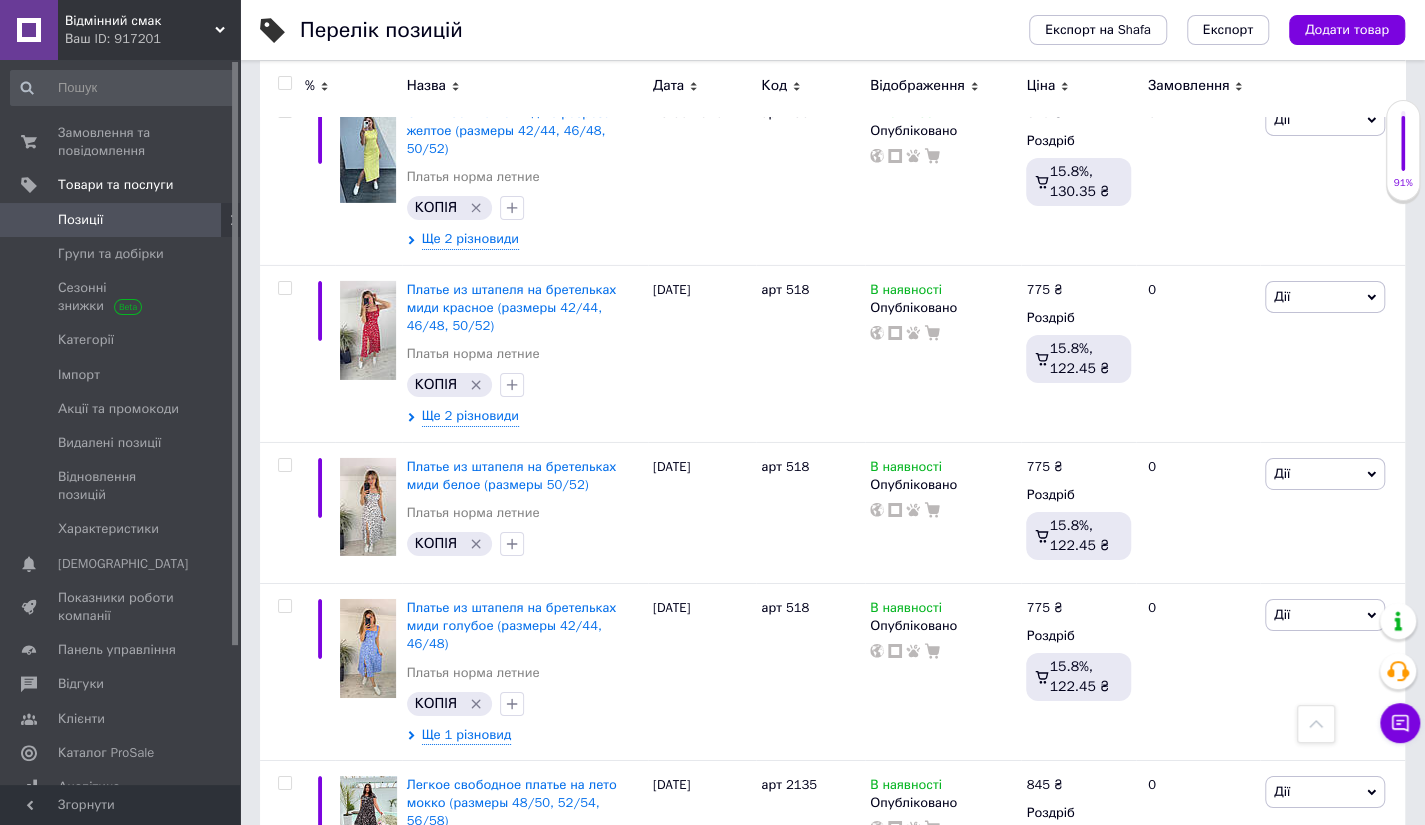 scroll, scrollTop: 3338, scrollLeft: 0, axis: vertical 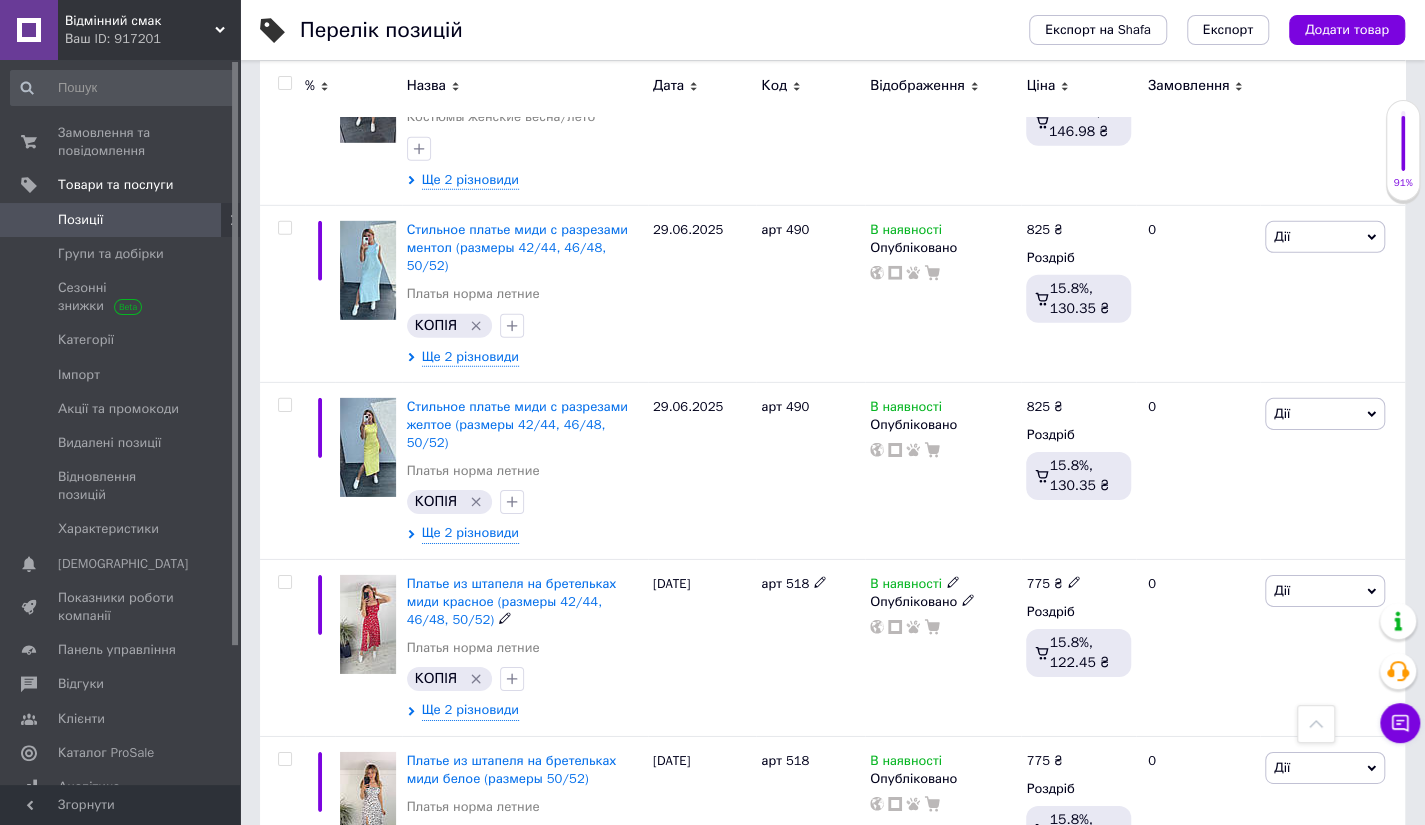 click at bounding box center [368, 624] 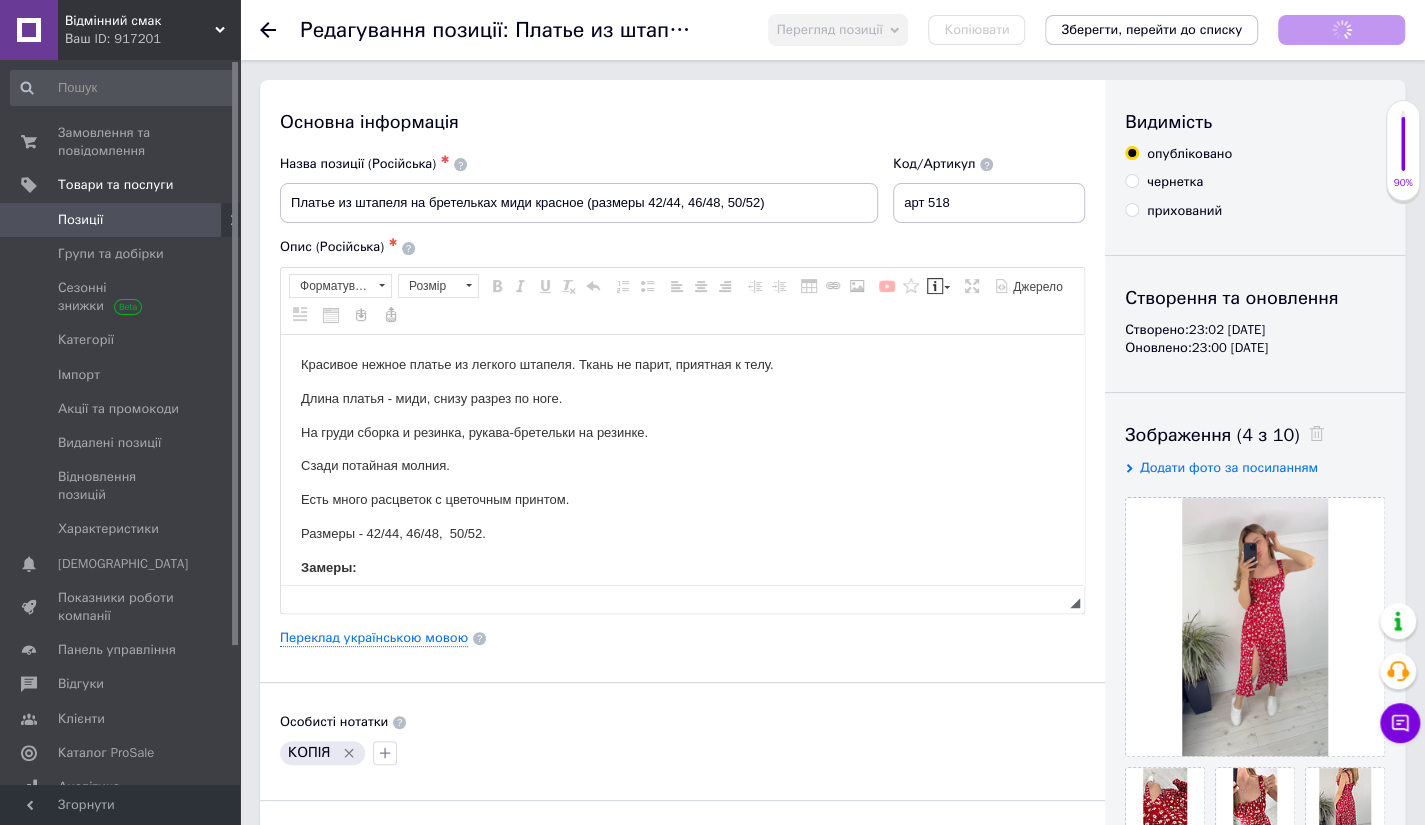 scroll, scrollTop: 0, scrollLeft: 0, axis: both 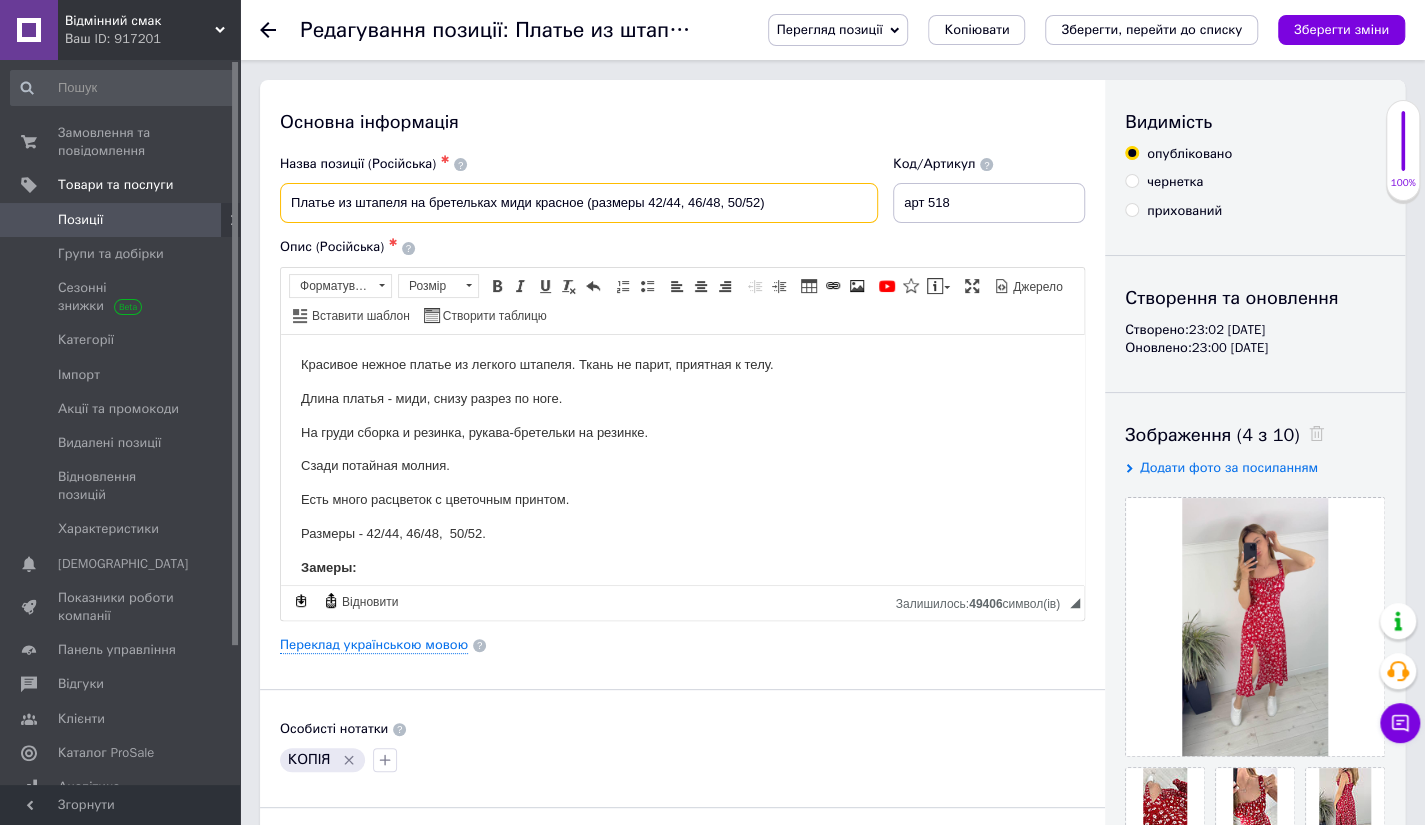 click on "Платье из штапеля на бретельках миди красное (размеры 42/44, 46/48, 50/52)" at bounding box center (579, 203) 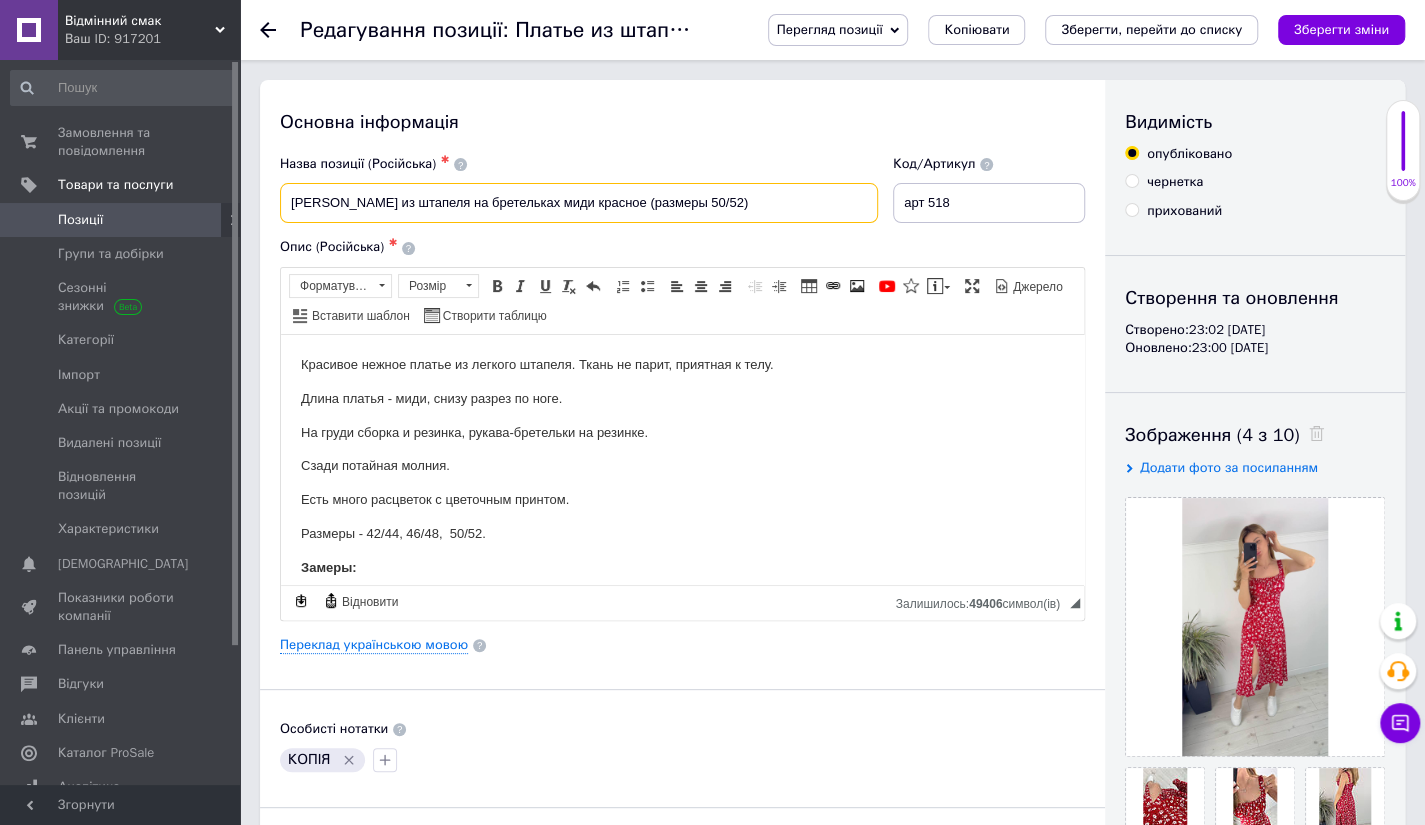 type on "[PERSON_NAME] из штапеля на бретельках миди красное (размеры 50/52)" 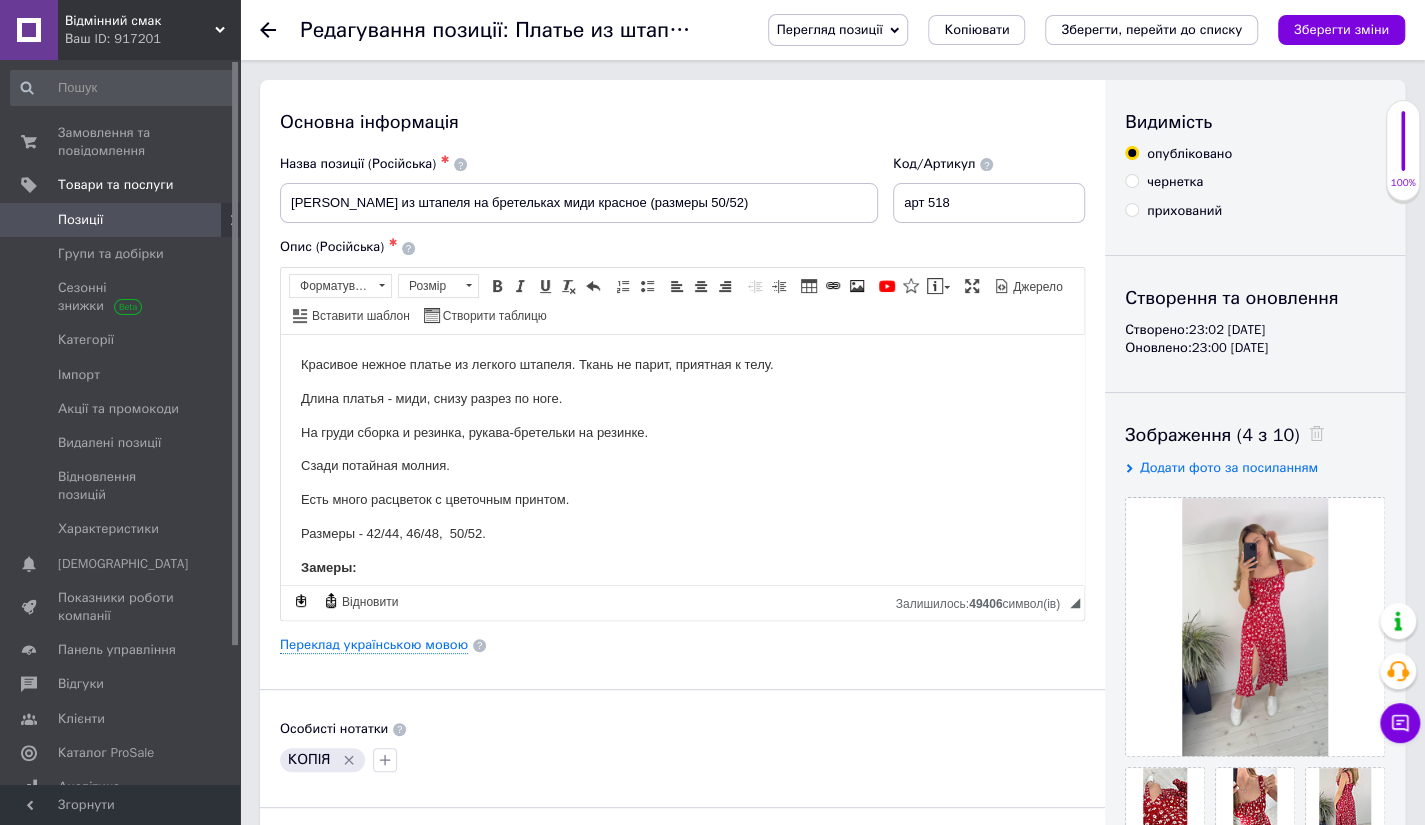 click on "Размеры - 42/44, 46/48,  50/52." at bounding box center [682, 533] 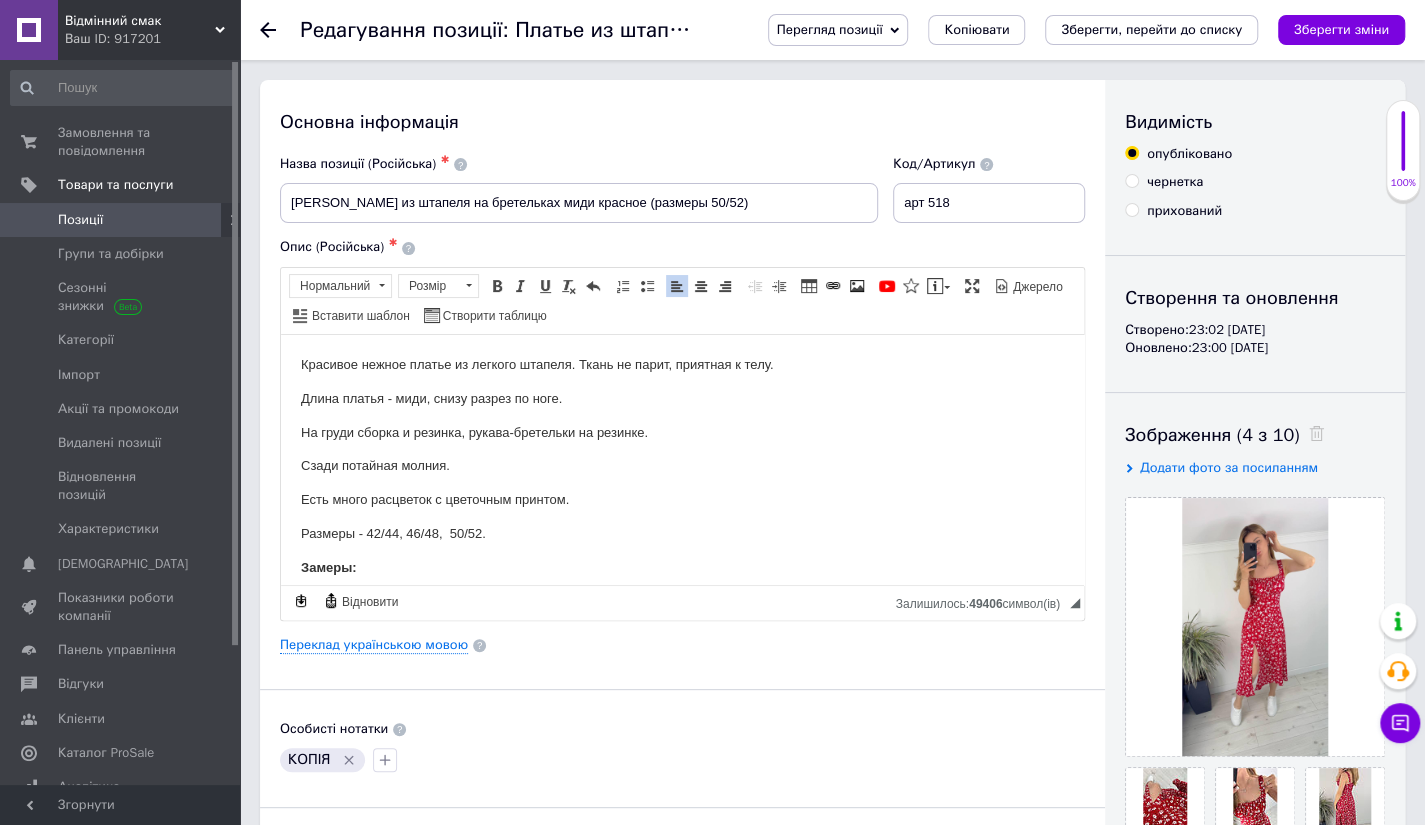type 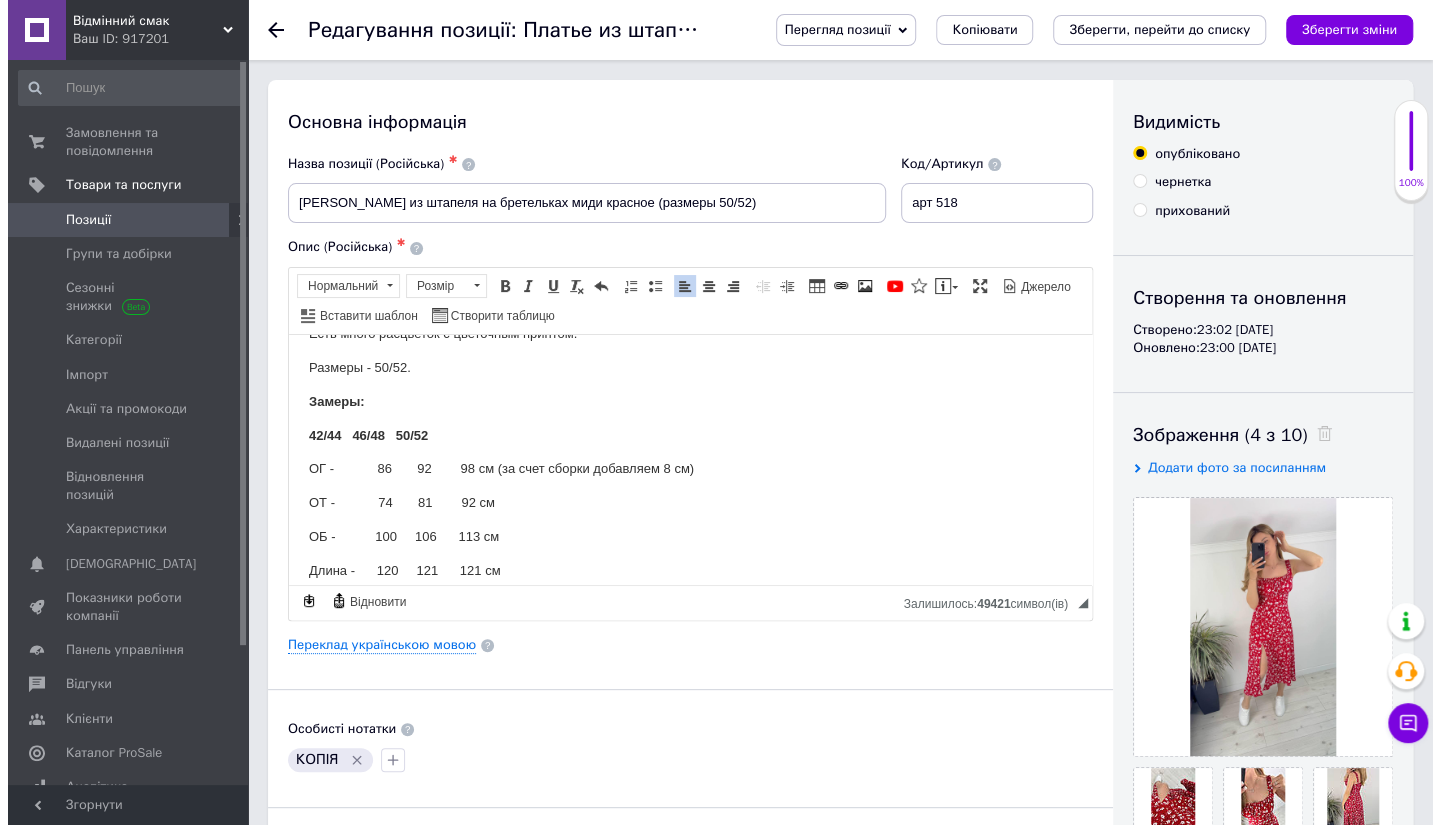 scroll, scrollTop: 173, scrollLeft: 0, axis: vertical 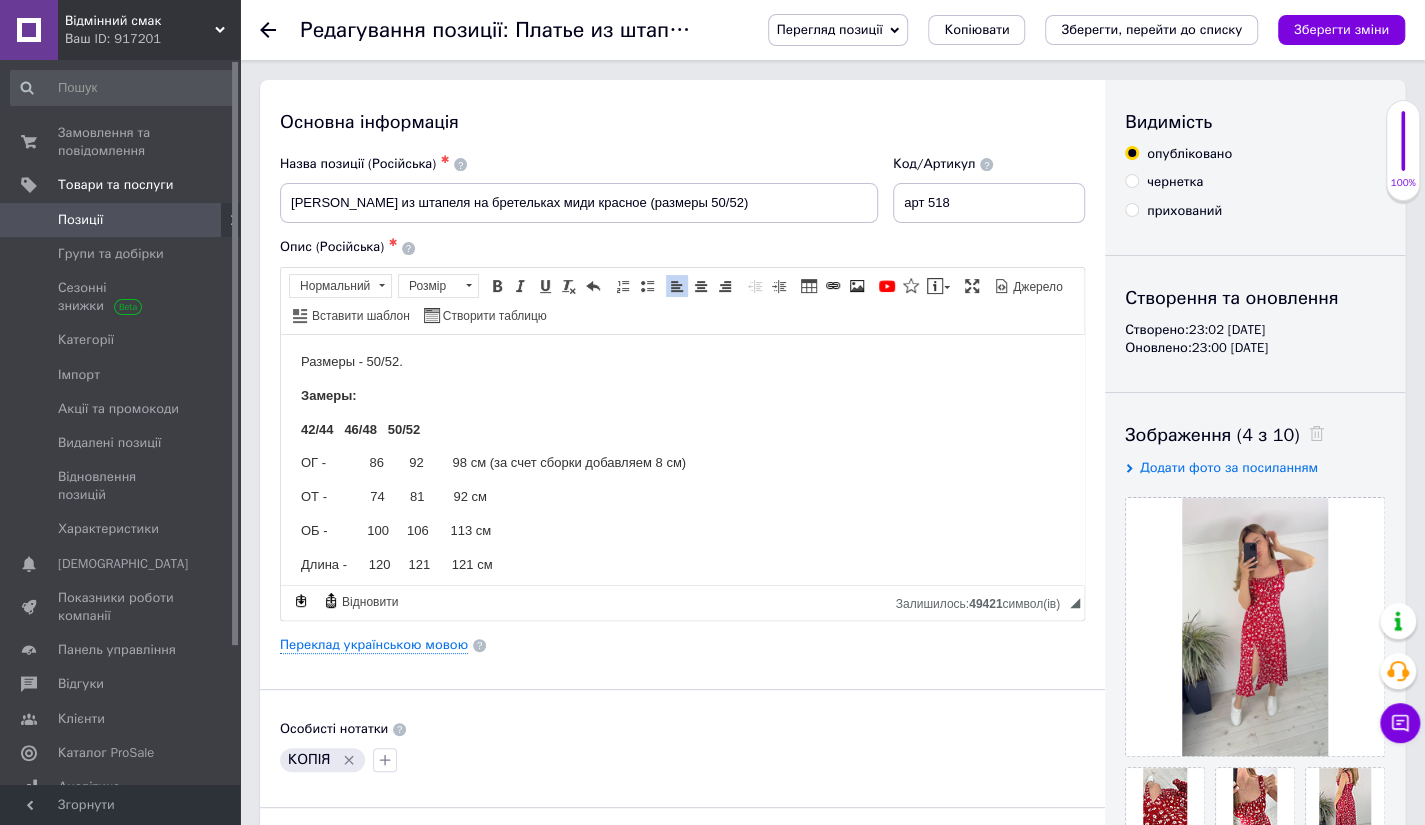 drag, startPoint x: 1073, startPoint y: 377, endPoint x: 1367, endPoint y: 779, distance: 498.03613 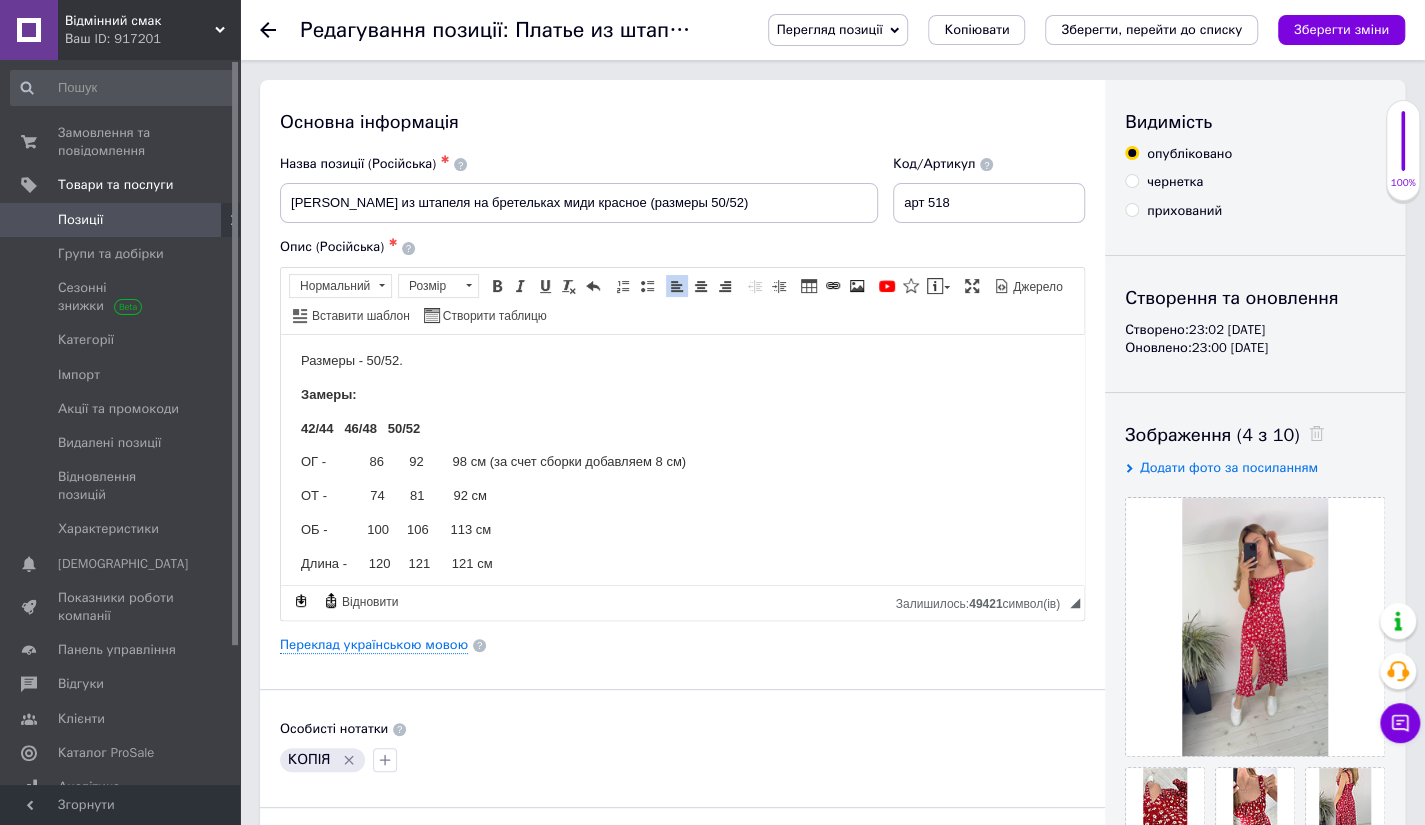 click on "42/44   46/48   50/52" at bounding box center (360, 427) 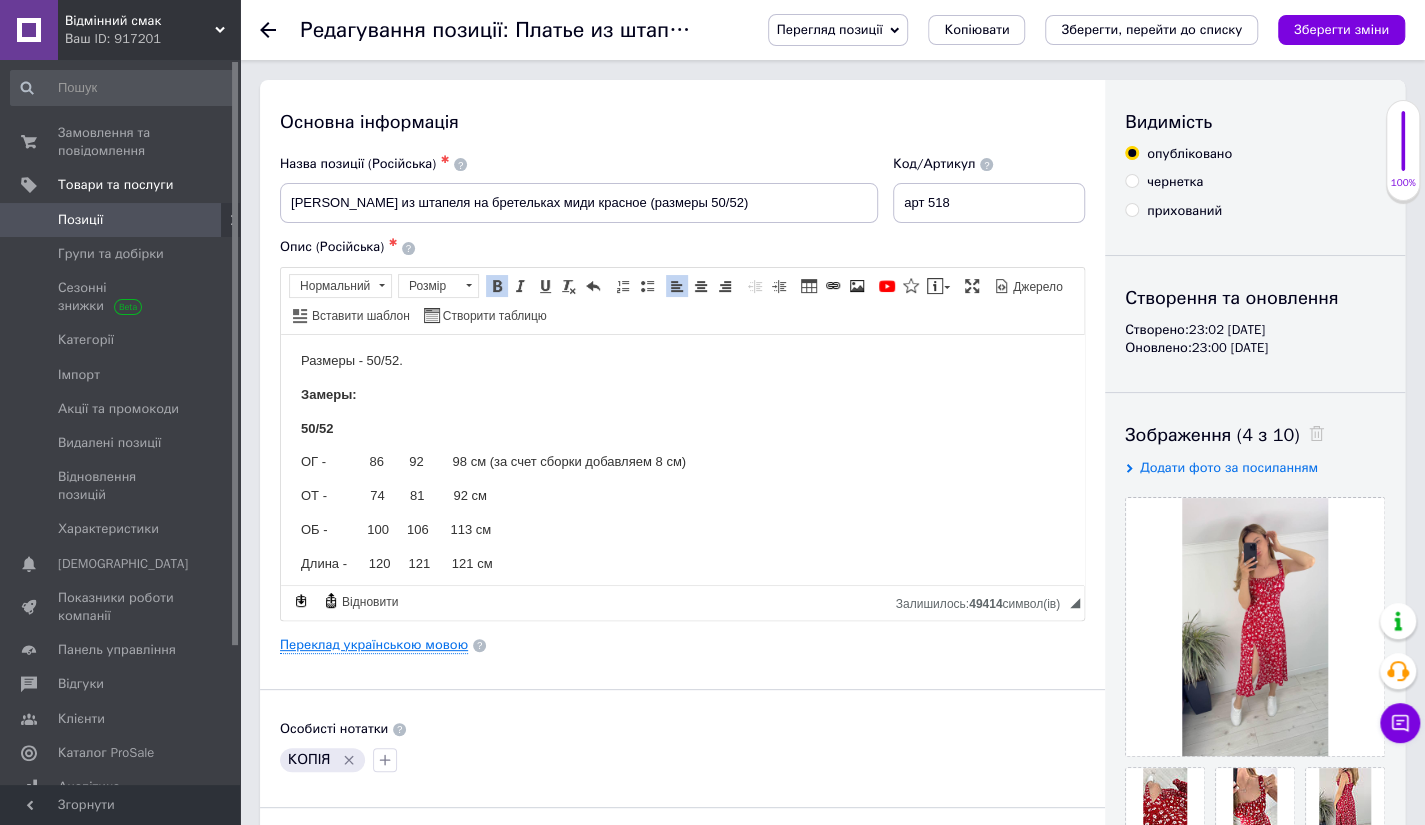 click on "Переклад українською мовою" at bounding box center (374, 645) 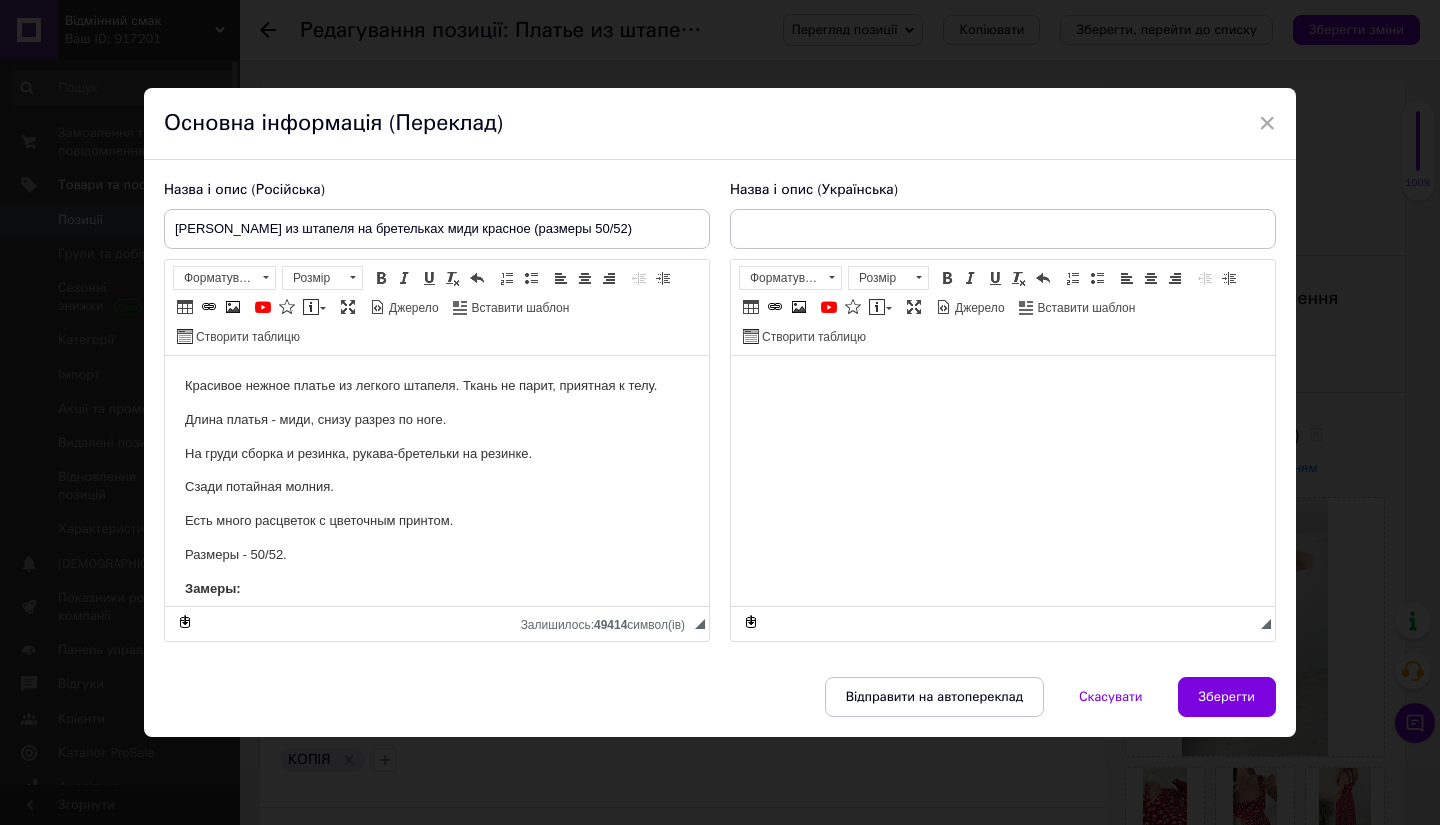 scroll, scrollTop: 0, scrollLeft: 0, axis: both 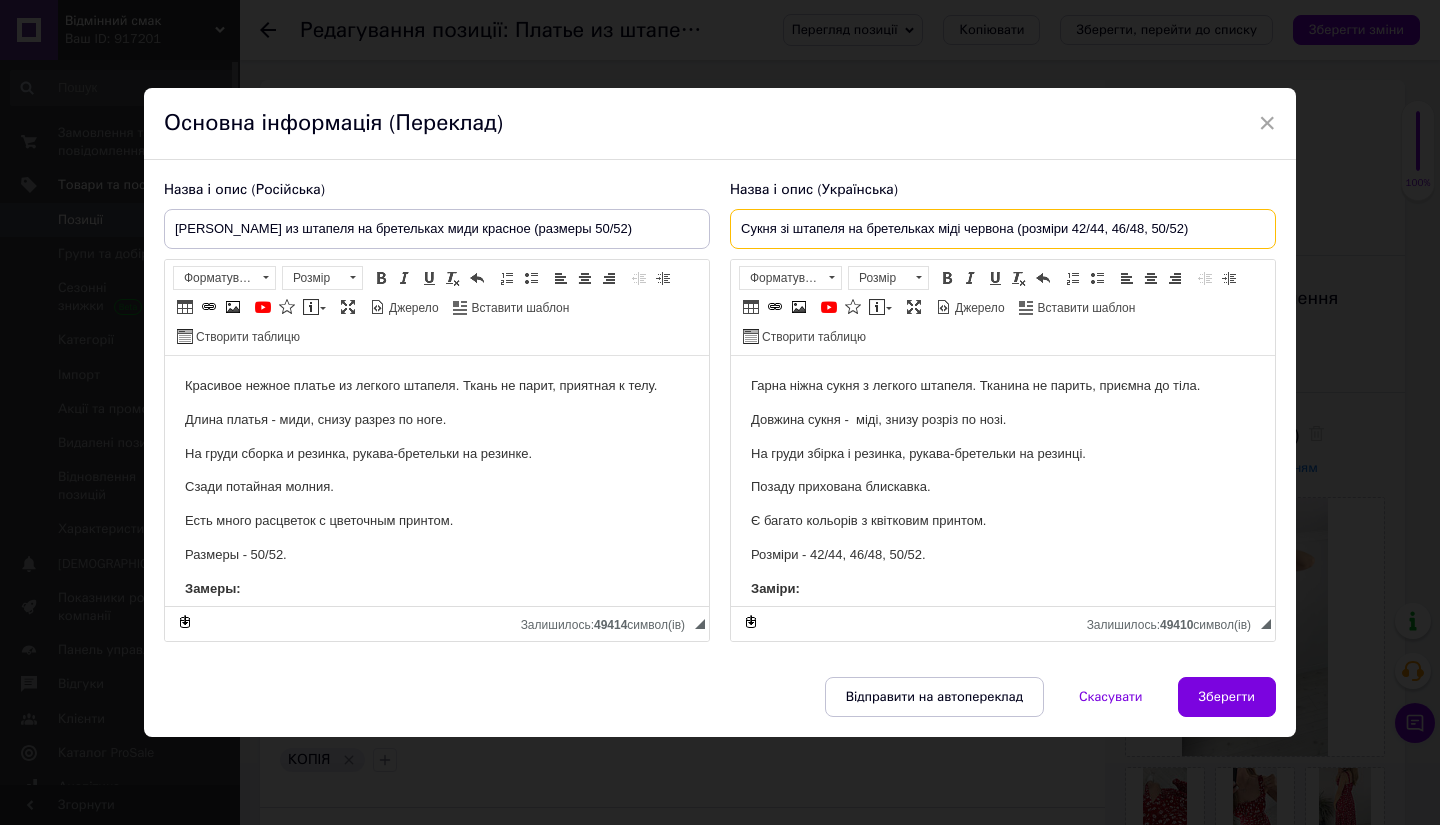 click on "Сукня зі штапеля на бретельках міді червона (розміри 42/44, 46/48, 50/52)" at bounding box center (1003, 229) 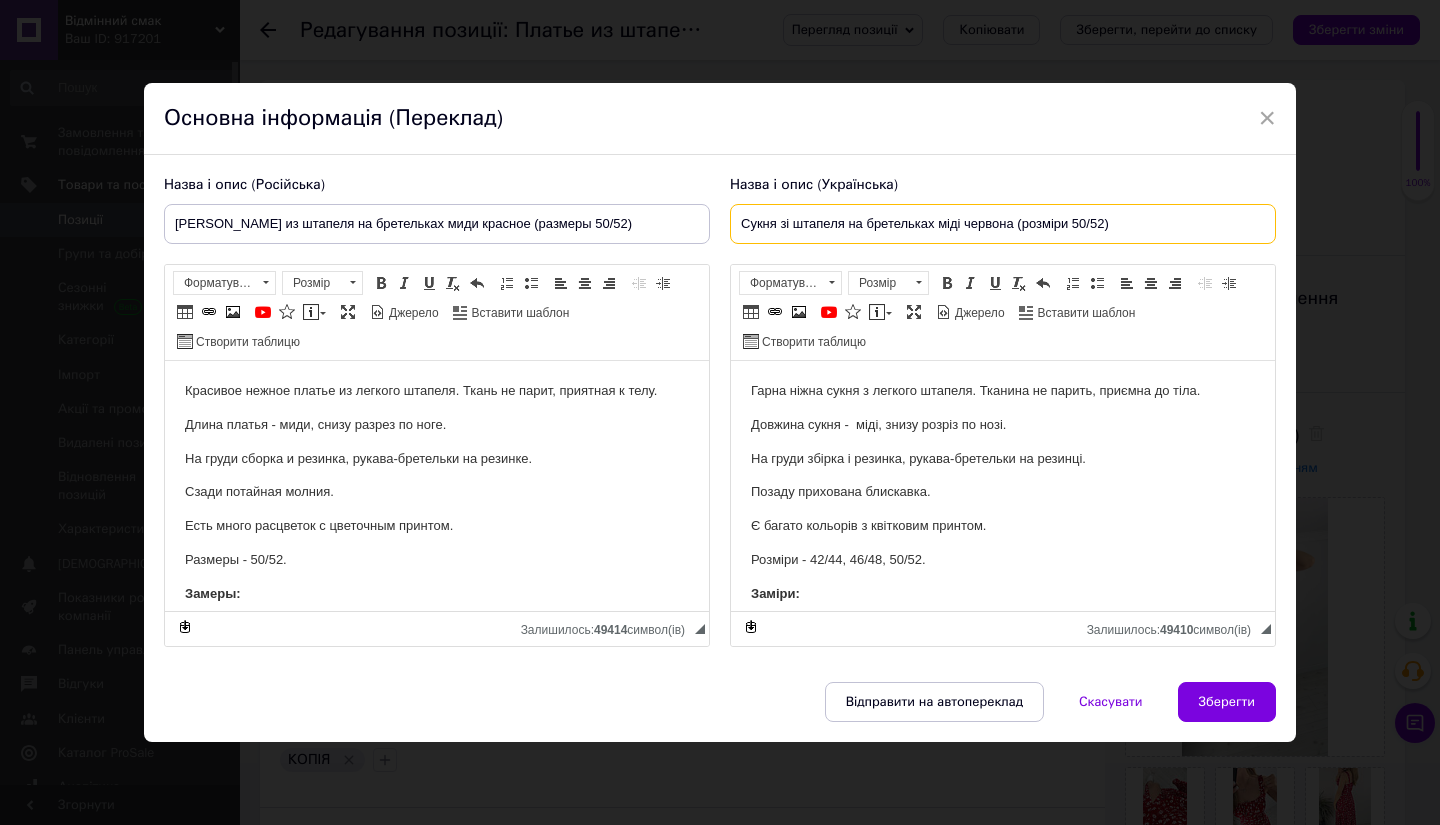 type on "Сукня зі штапеля на бретельках міді червона (розміри 50/52)" 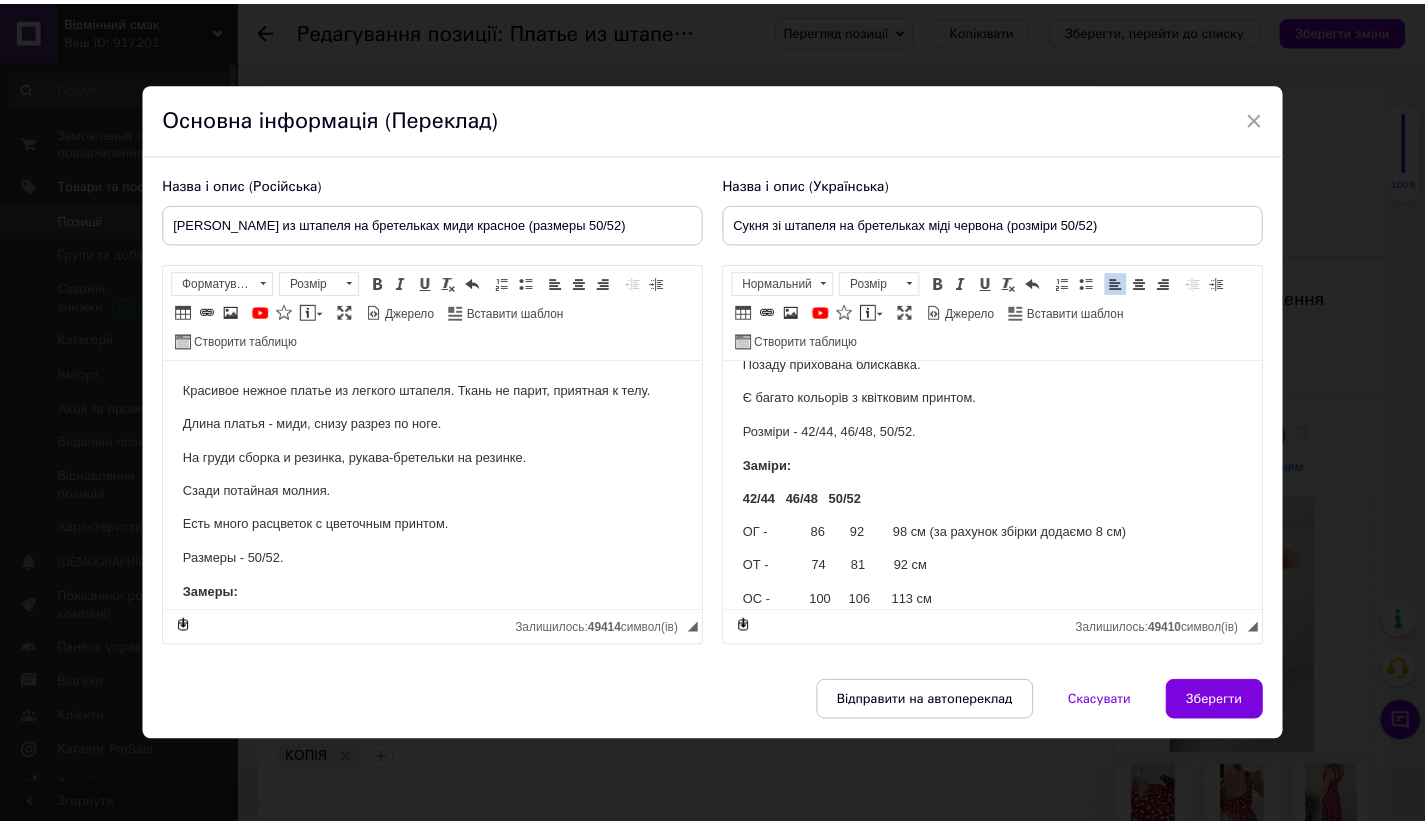 scroll, scrollTop: 174, scrollLeft: 0, axis: vertical 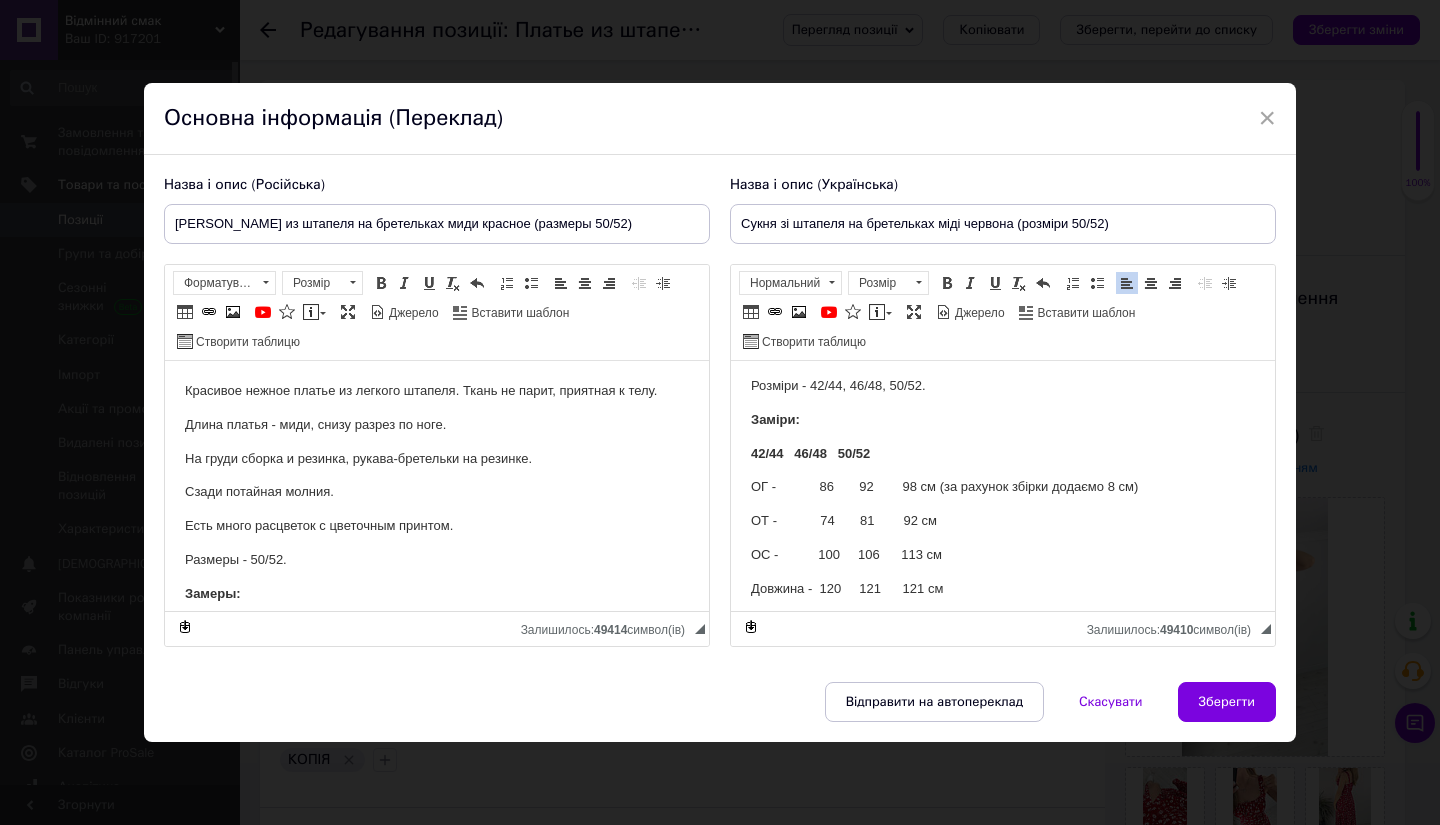 click on "Розміри - 42/44, 46/48, 50/52." at bounding box center [1003, 386] 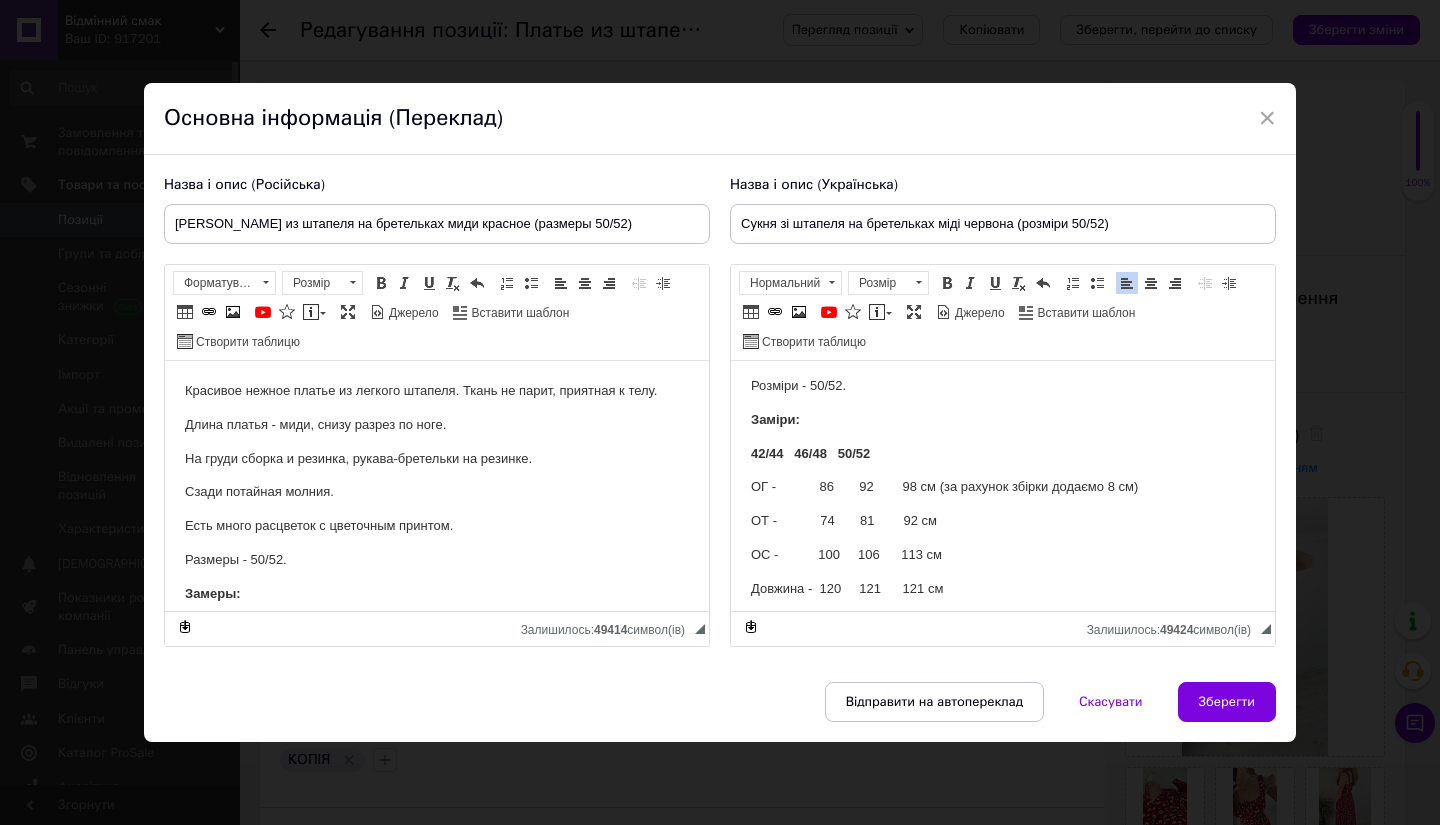 click on "42/44   46/48   50/52" at bounding box center (810, 453) 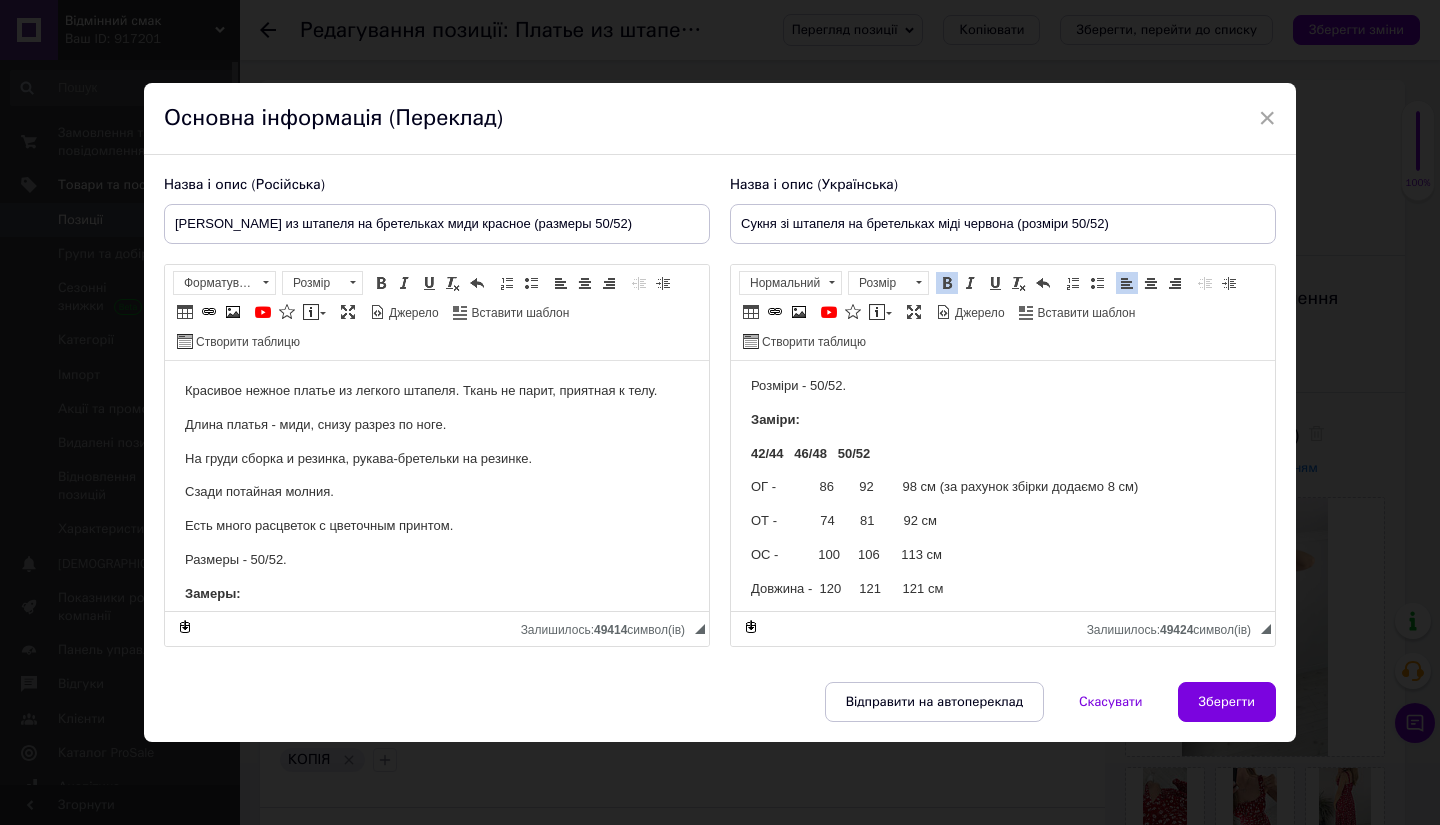 click on "42/44   46/48   50/52" at bounding box center (810, 453) 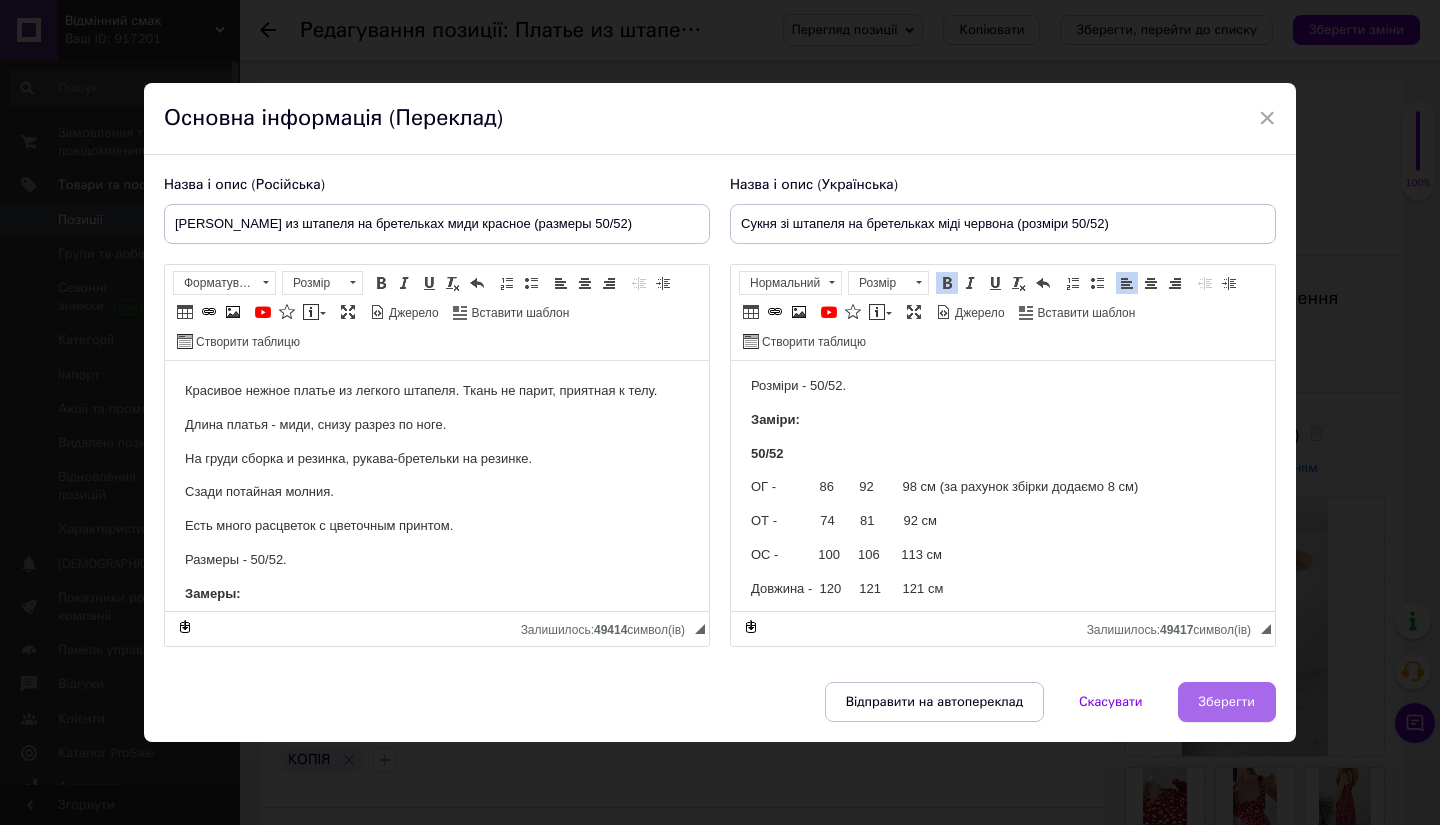 click on "Зберегти" at bounding box center [1227, 702] 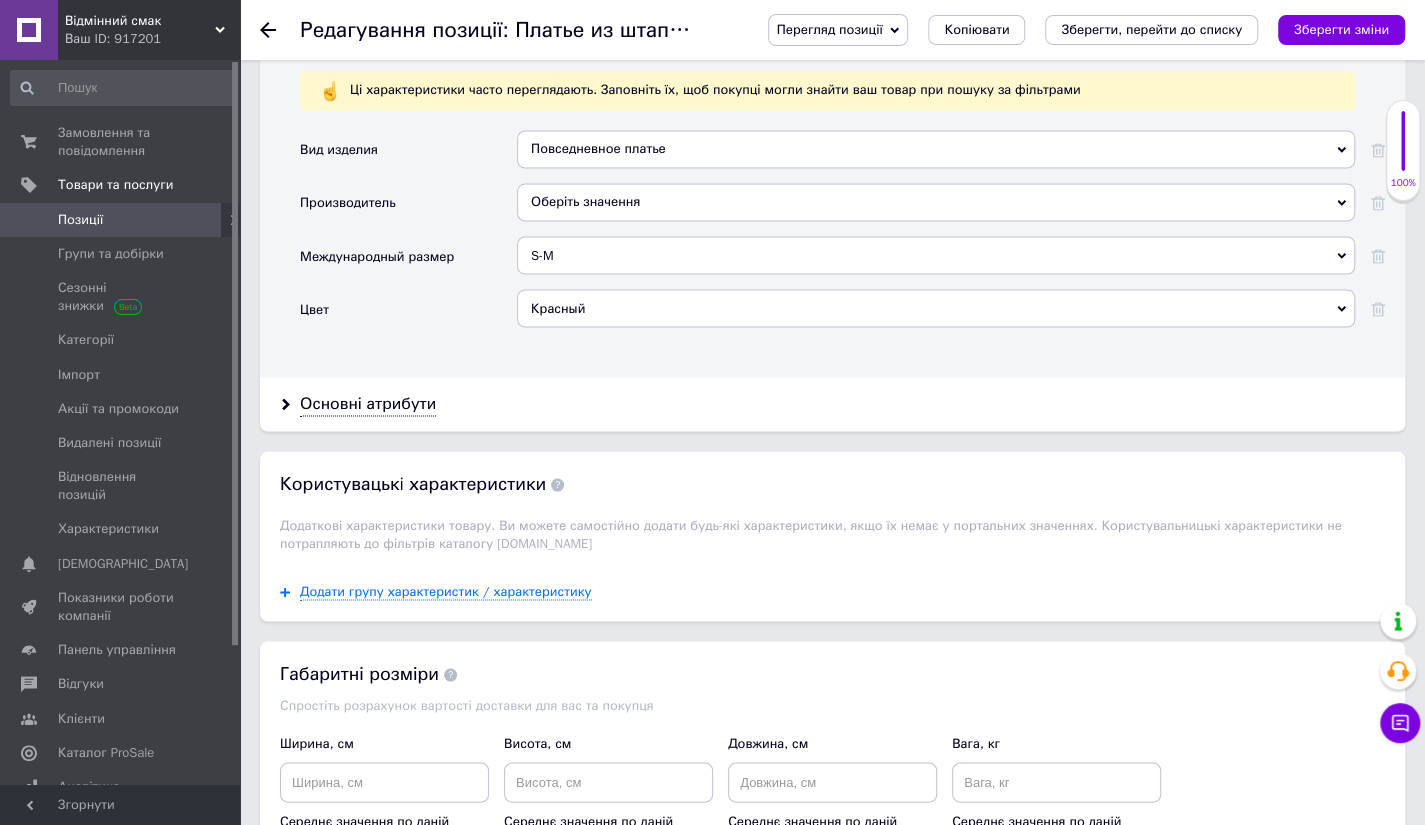 scroll, scrollTop: 1906, scrollLeft: 0, axis: vertical 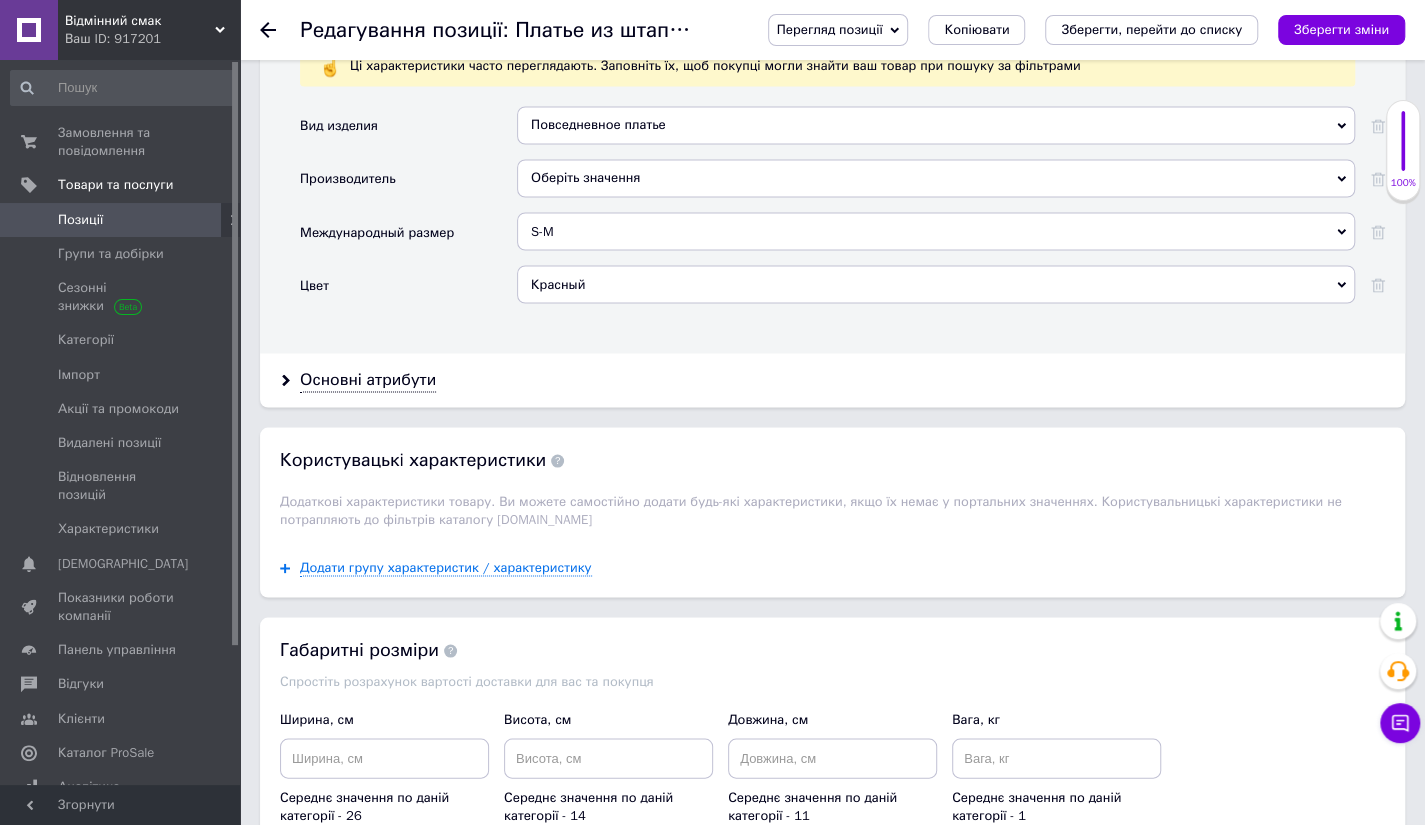 click on "S-M" at bounding box center (936, 231) 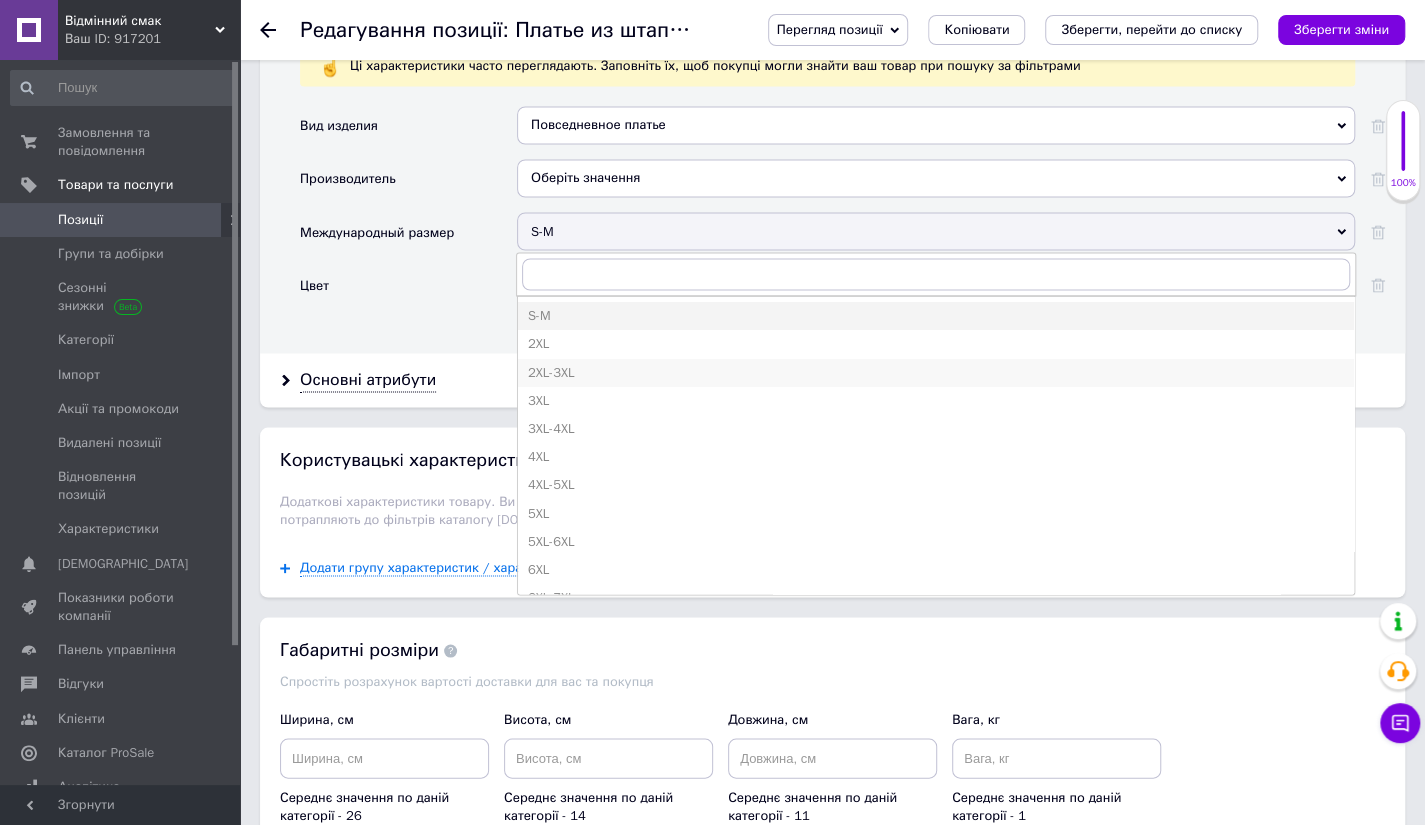 click on "2XL-3XL" at bounding box center (936, 372) 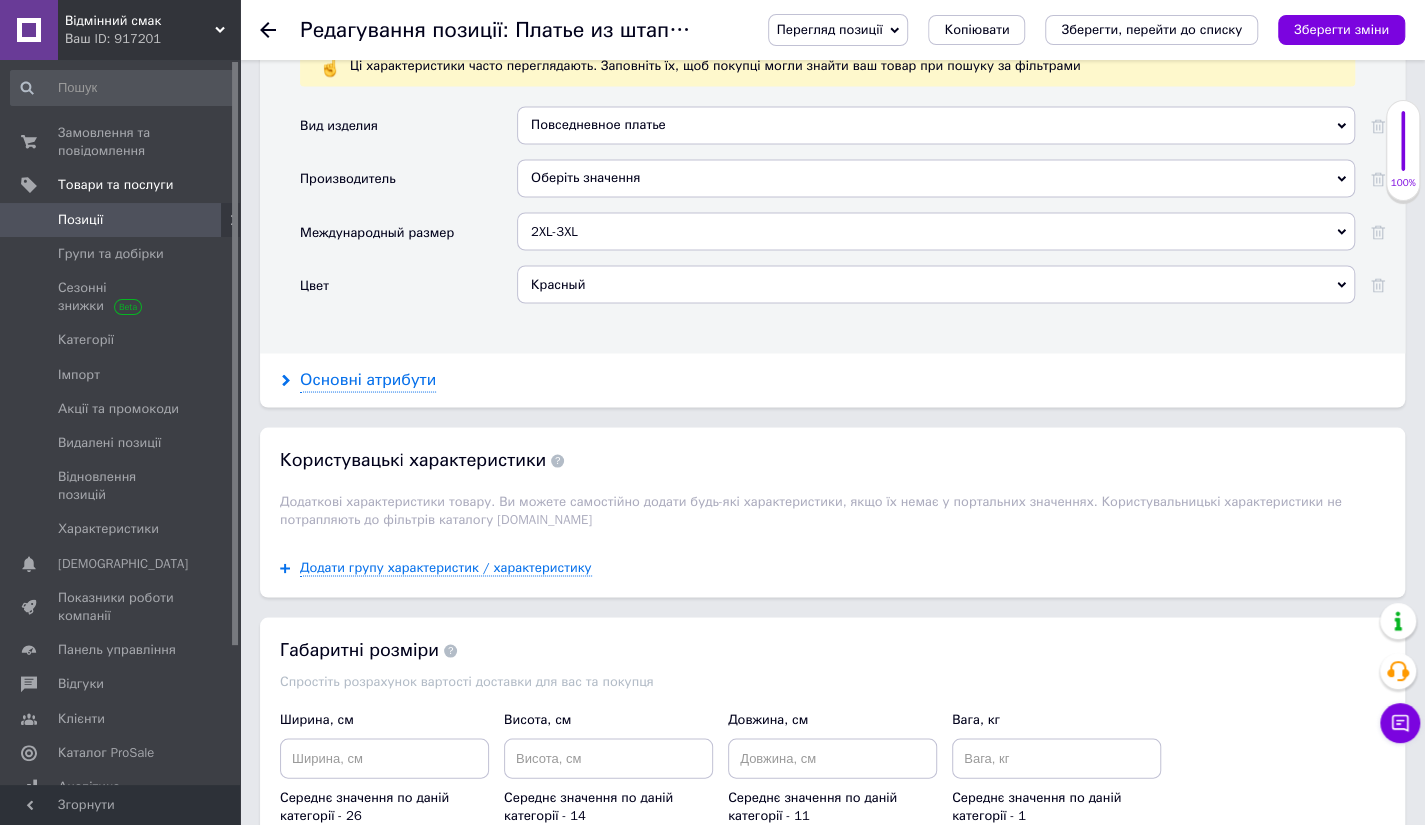 click on "Основні атрибути" at bounding box center (368, 379) 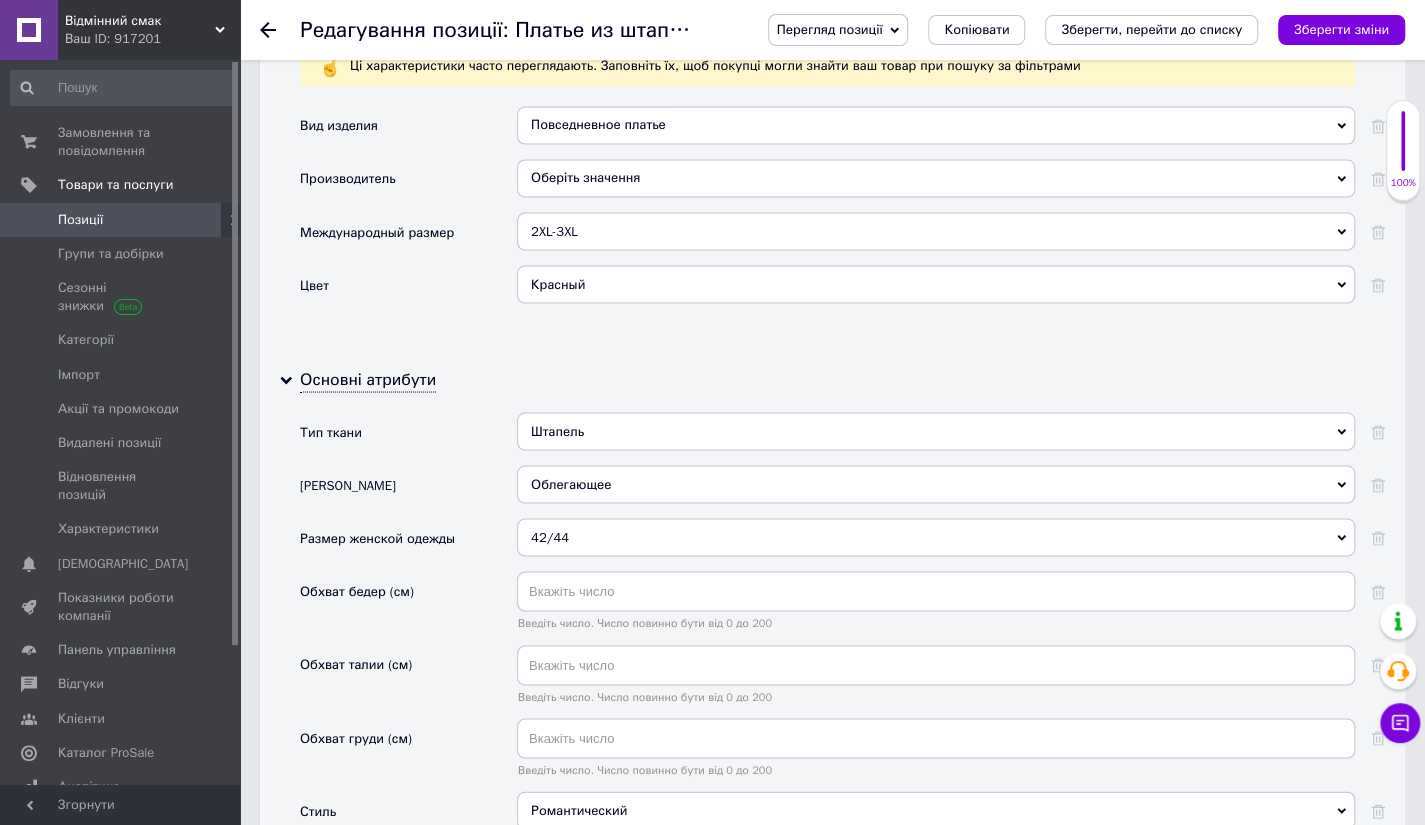 drag, startPoint x: 542, startPoint y: 519, endPoint x: 459, endPoint y: 552, distance: 89.31965 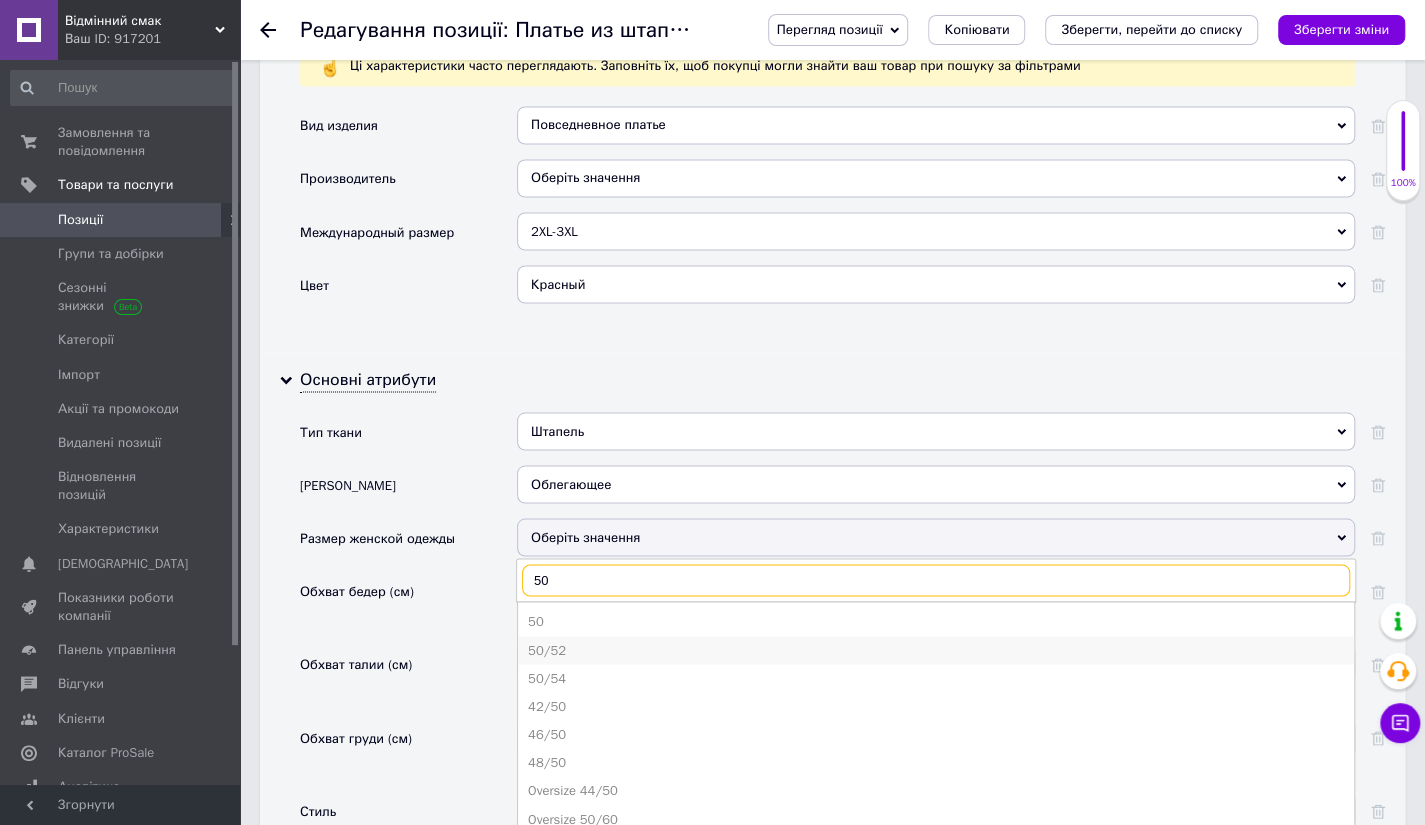 type on "50" 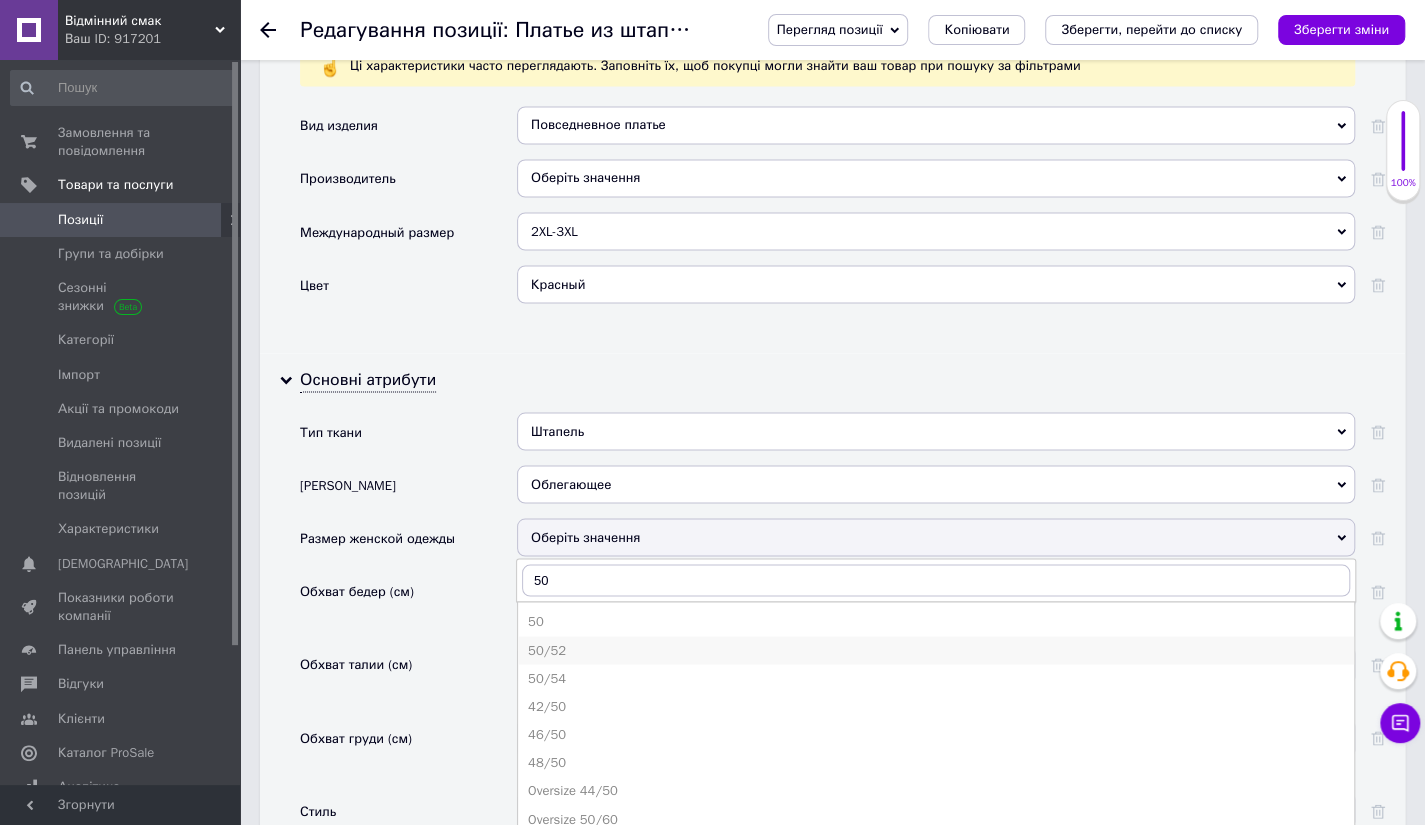 click on "50/52" at bounding box center [936, 650] 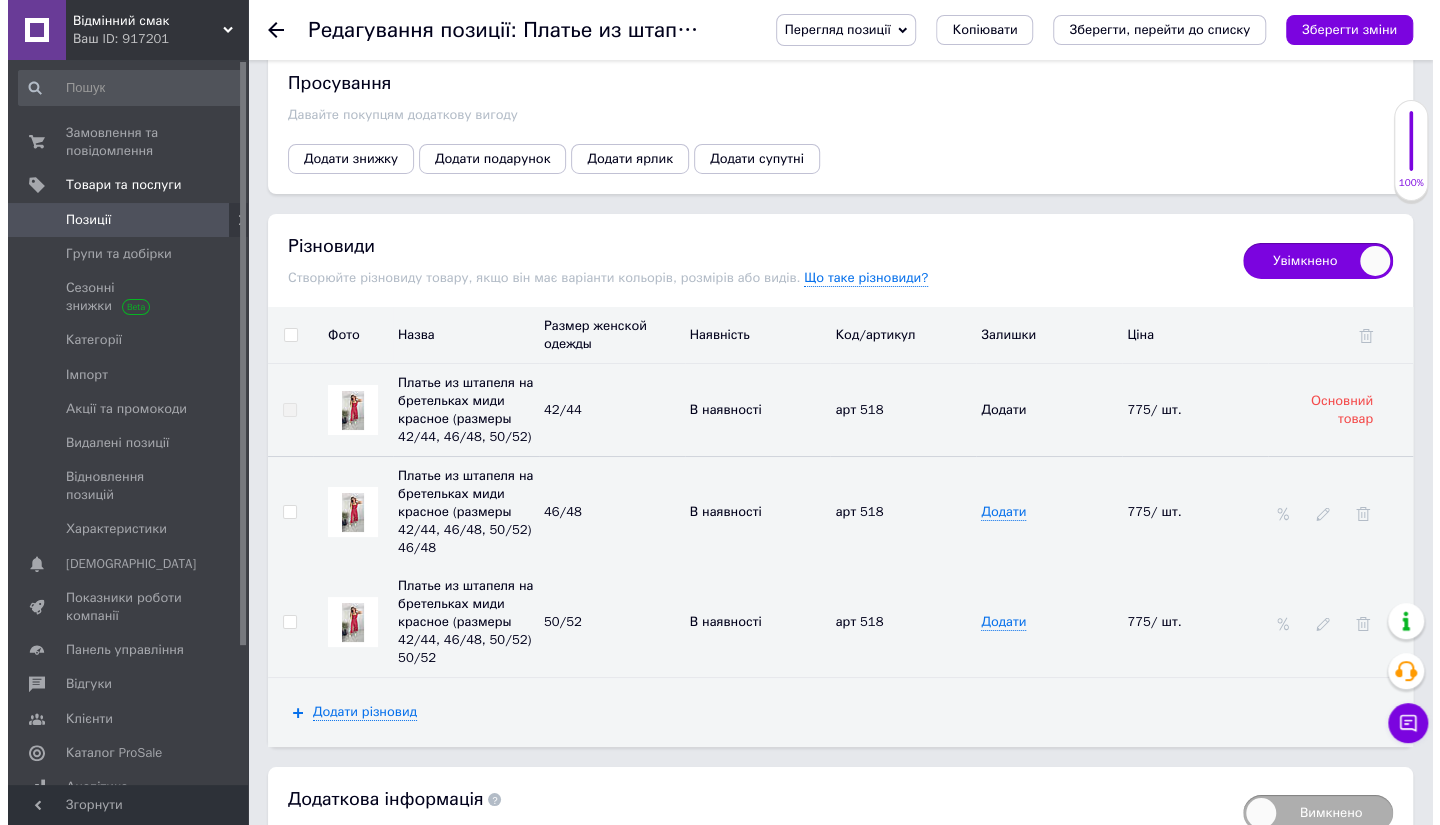 scroll, scrollTop: 4026, scrollLeft: 0, axis: vertical 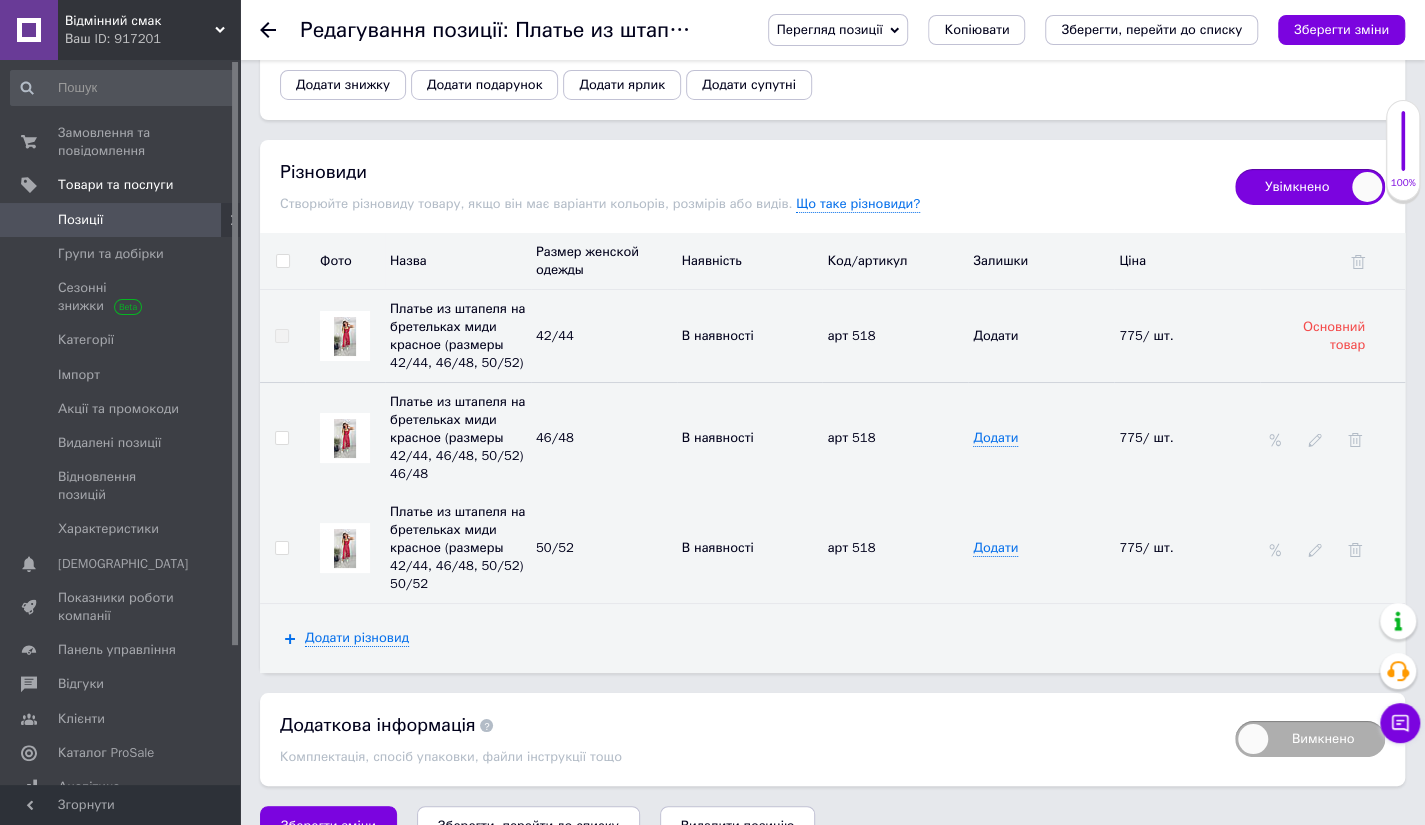 click at bounding box center [1332, 548] 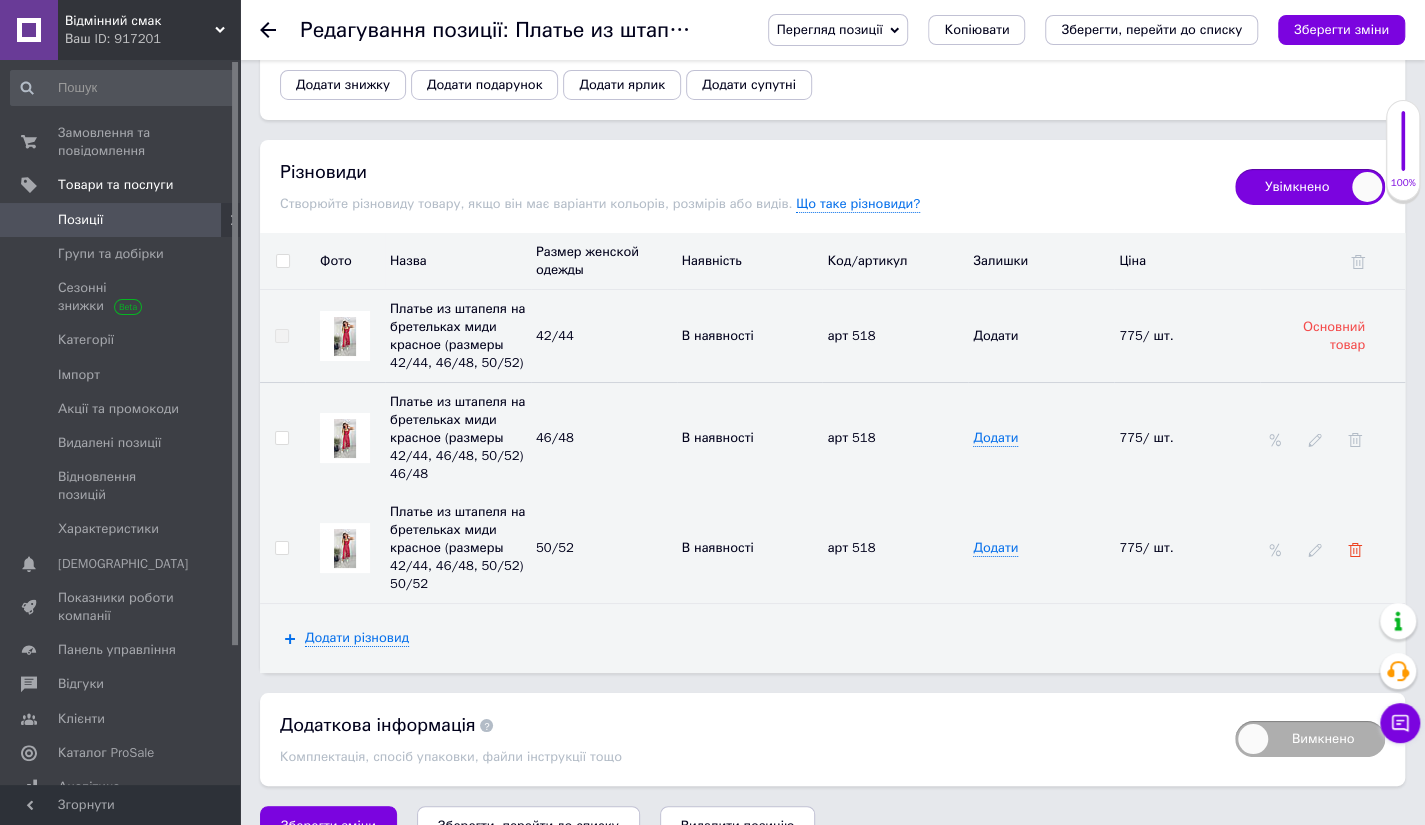 click at bounding box center [1355, 549] 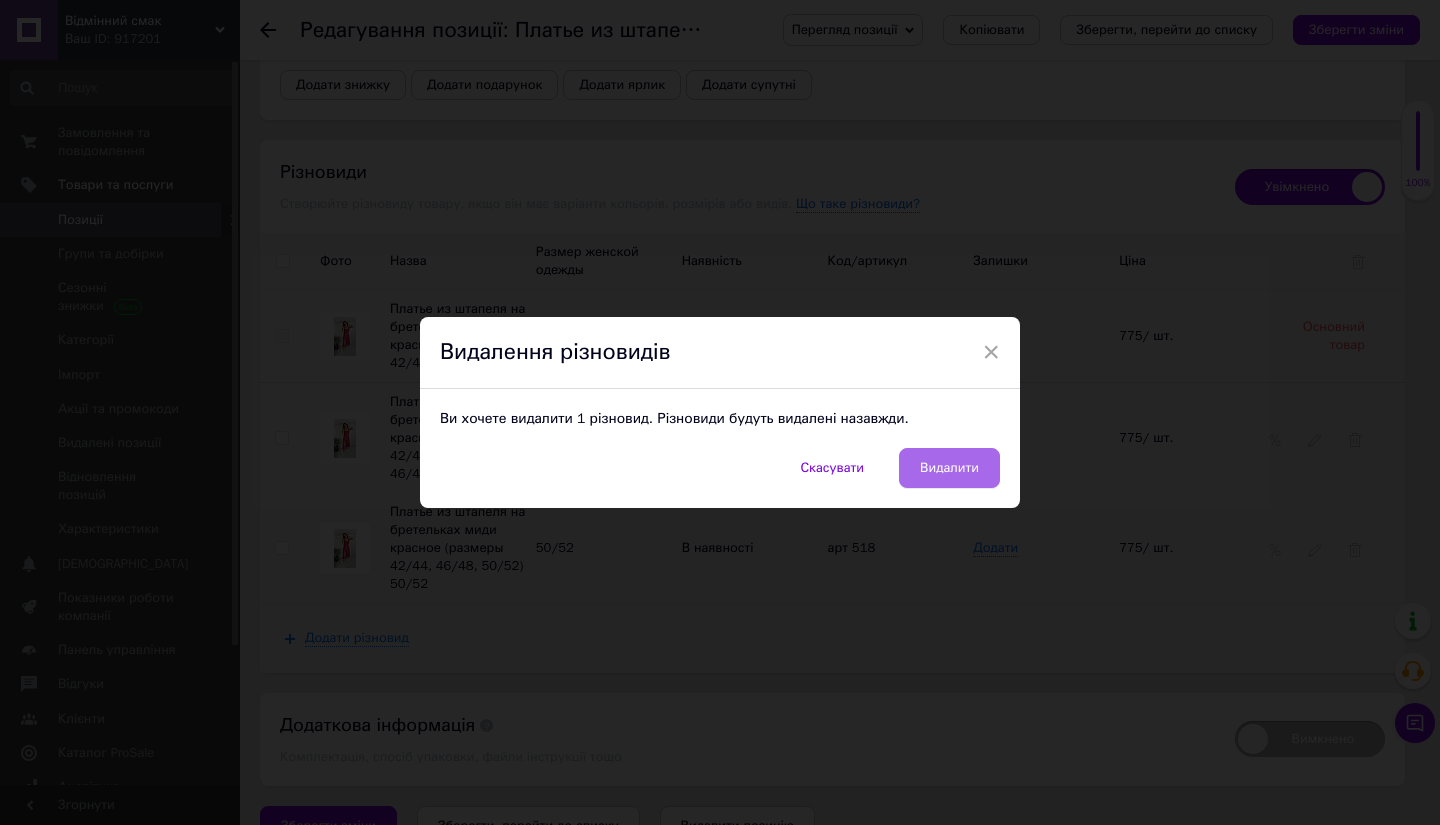 click on "Видалити" at bounding box center (949, 468) 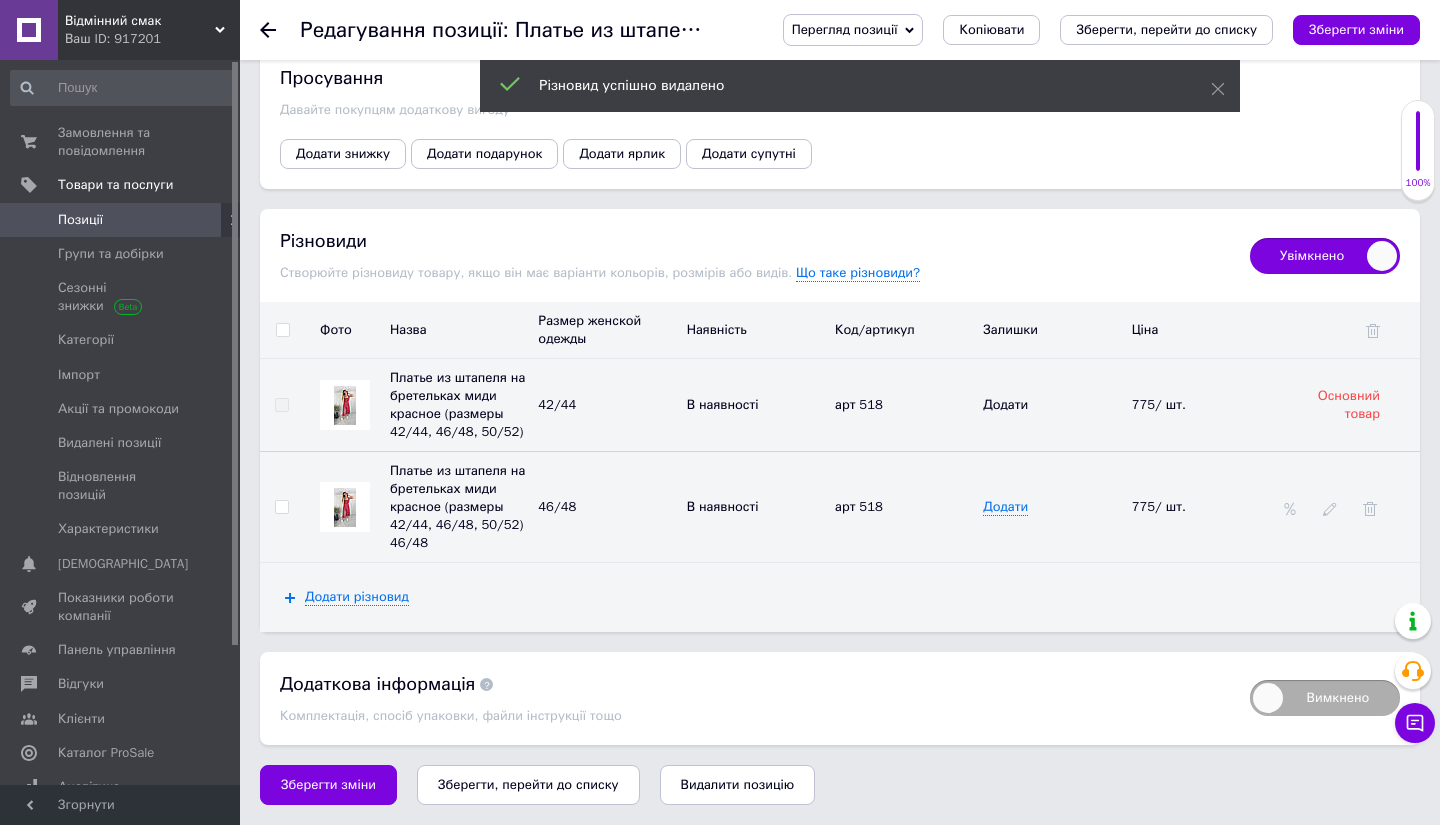 scroll, scrollTop: 3920, scrollLeft: 0, axis: vertical 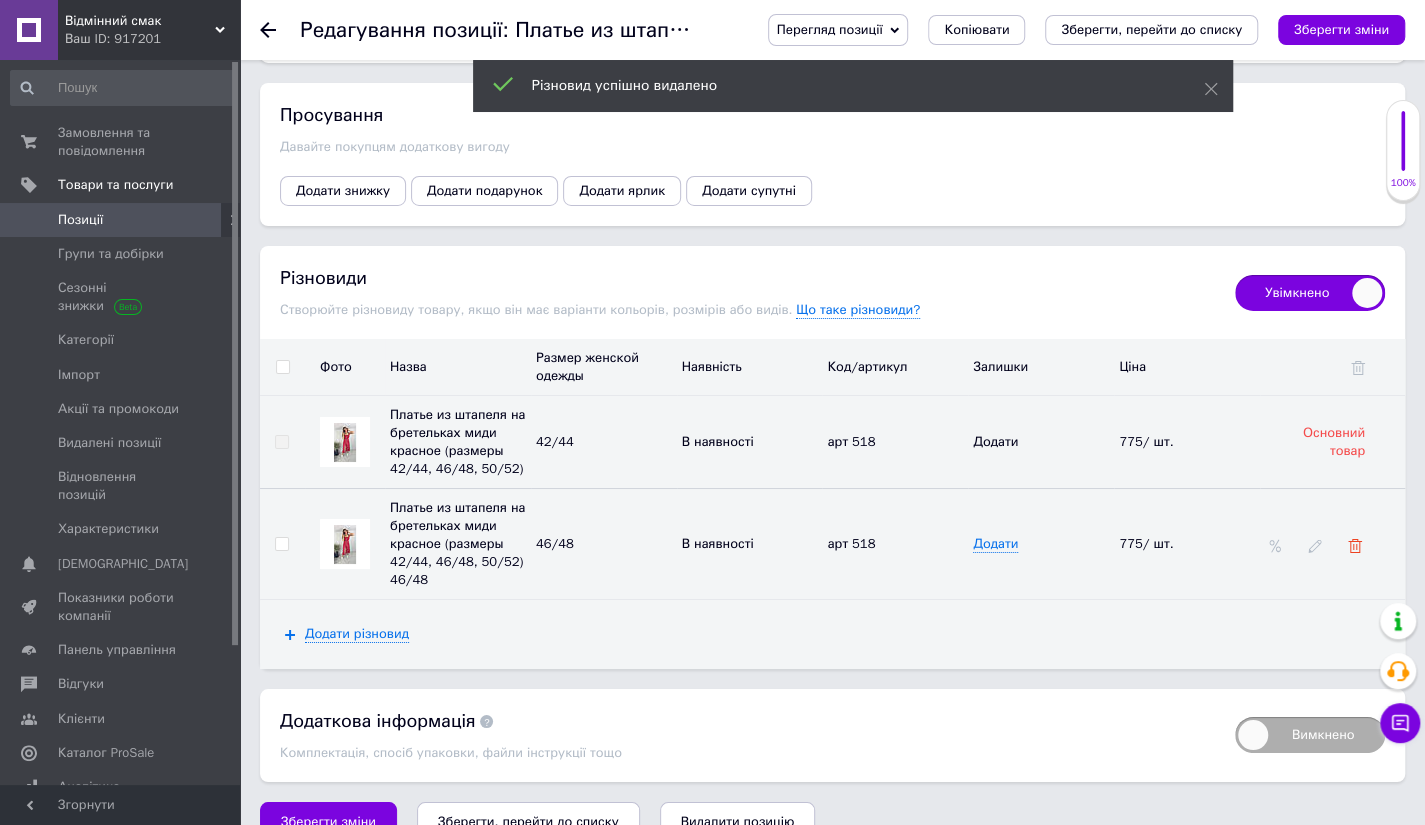 click 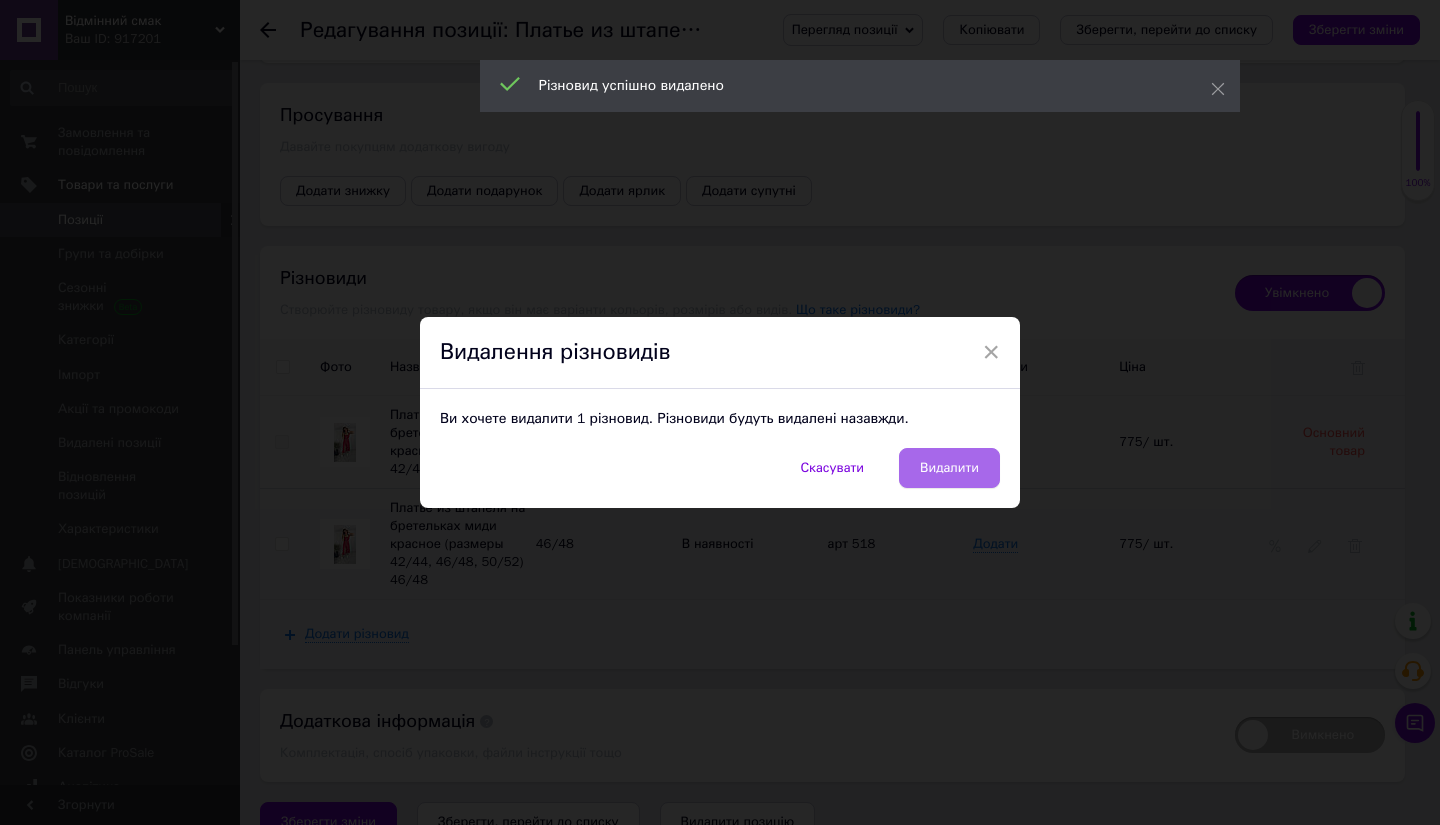 click on "Видалити" at bounding box center [949, 468] 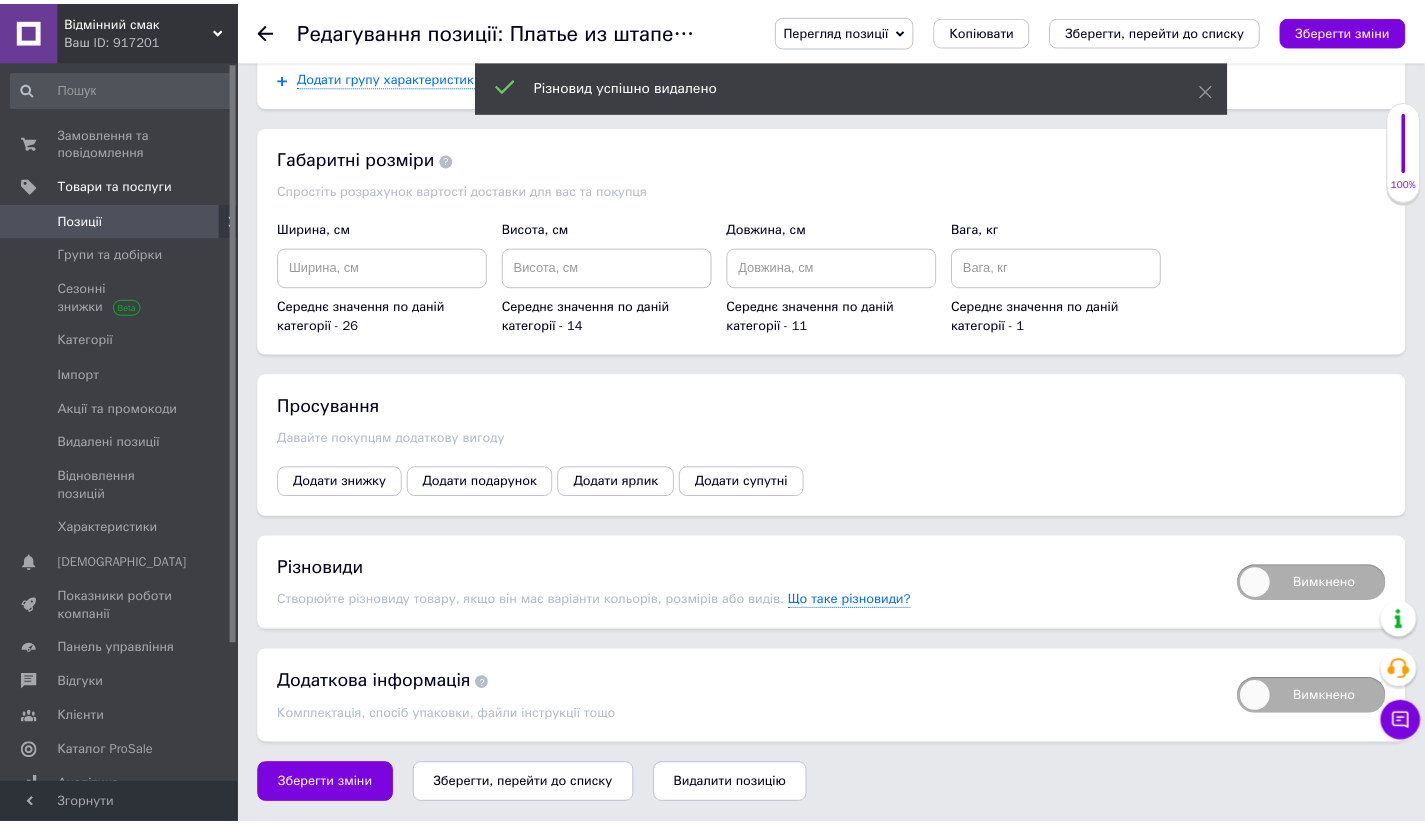 scroll, scrollTop: 3600, scrollLeft: 0, axis: vertical 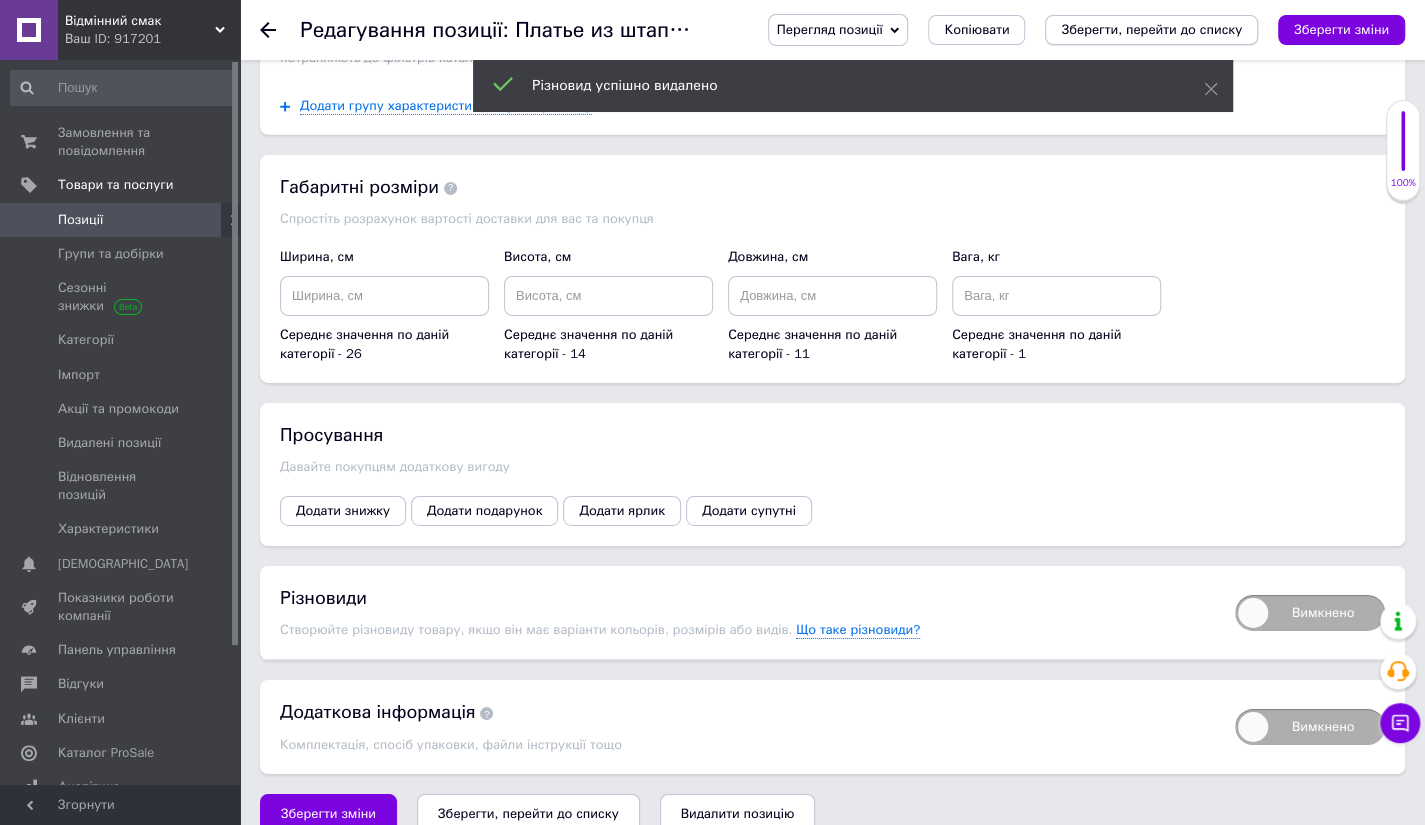 click on "Зберегти, перейти до списку" at bounding box center (1151, 29) 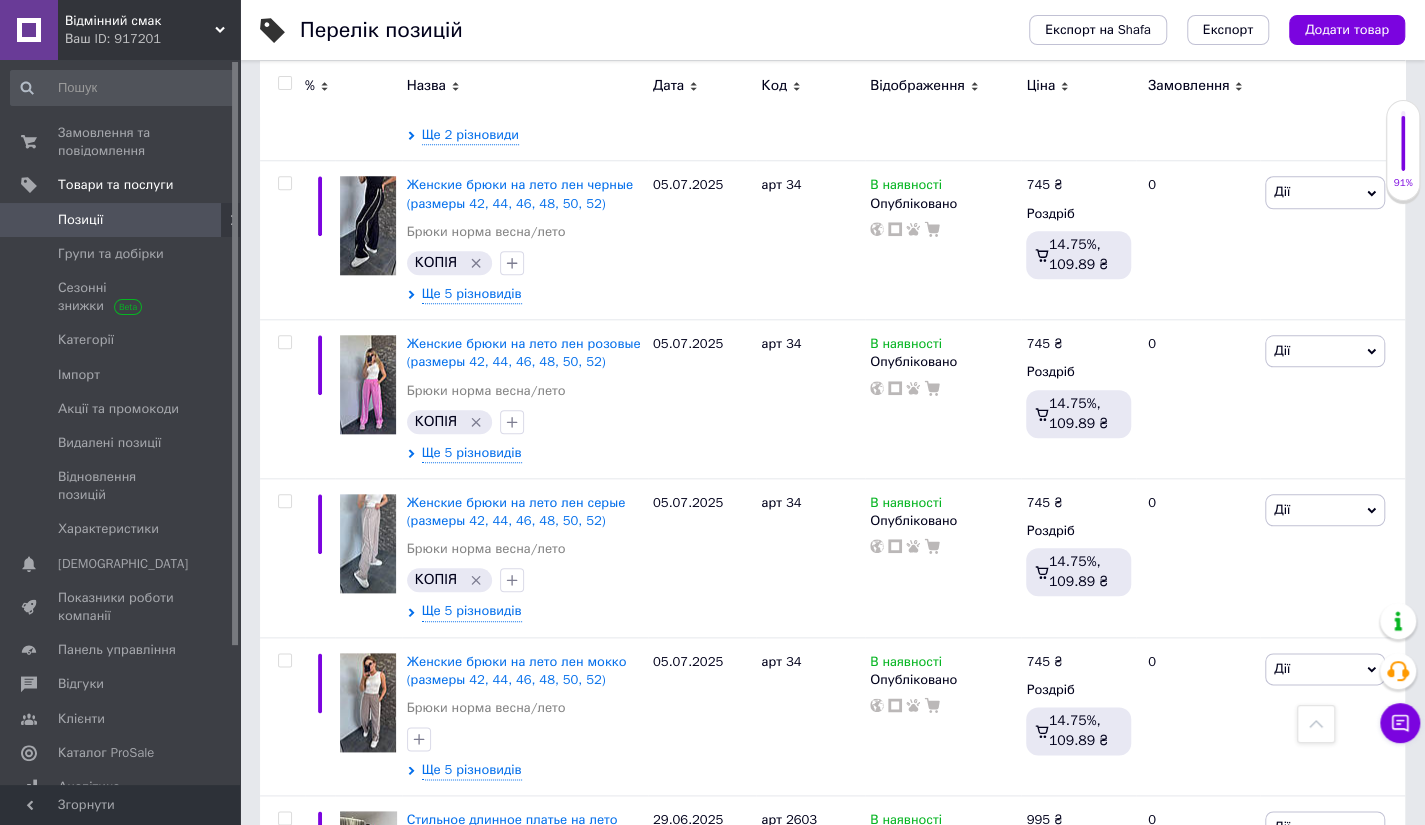 scroll, scrollTop: 938, scrollLeft: 0, axis: vertical 